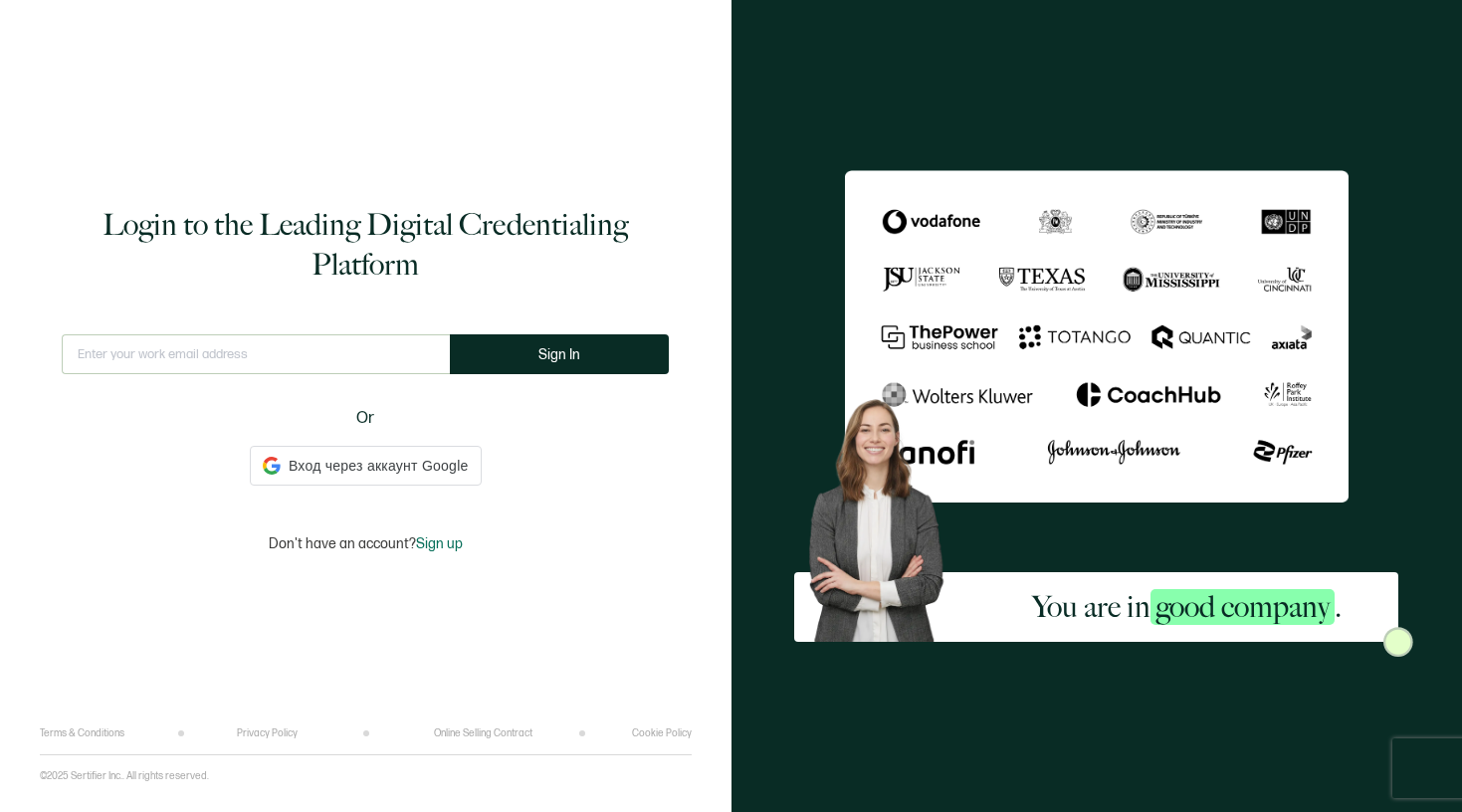 scroll, scrollTop: 0, scrollLeft: 0, axis: both 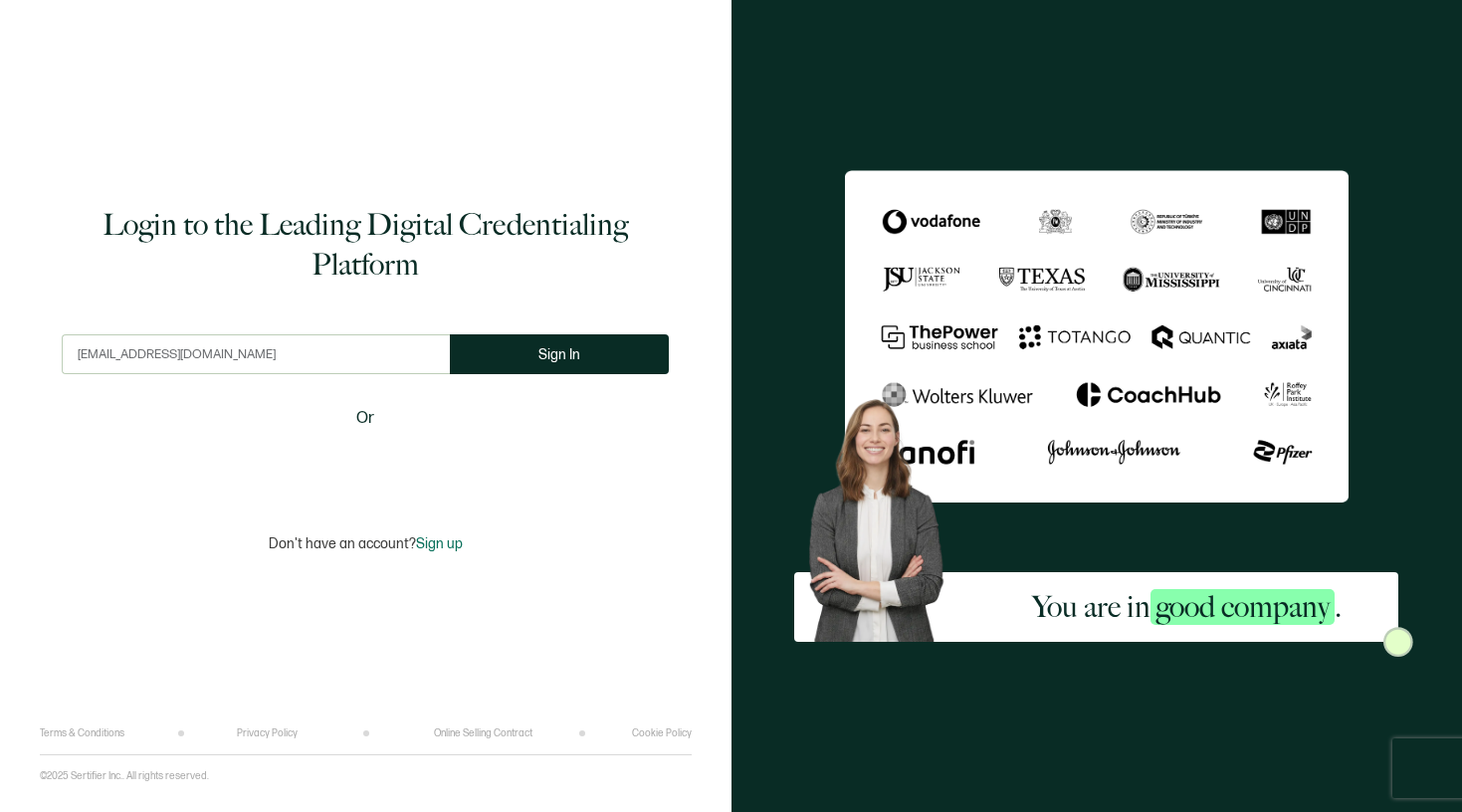 type on "[EMAIL_ADDRESS][DOMAIN_NAME]" 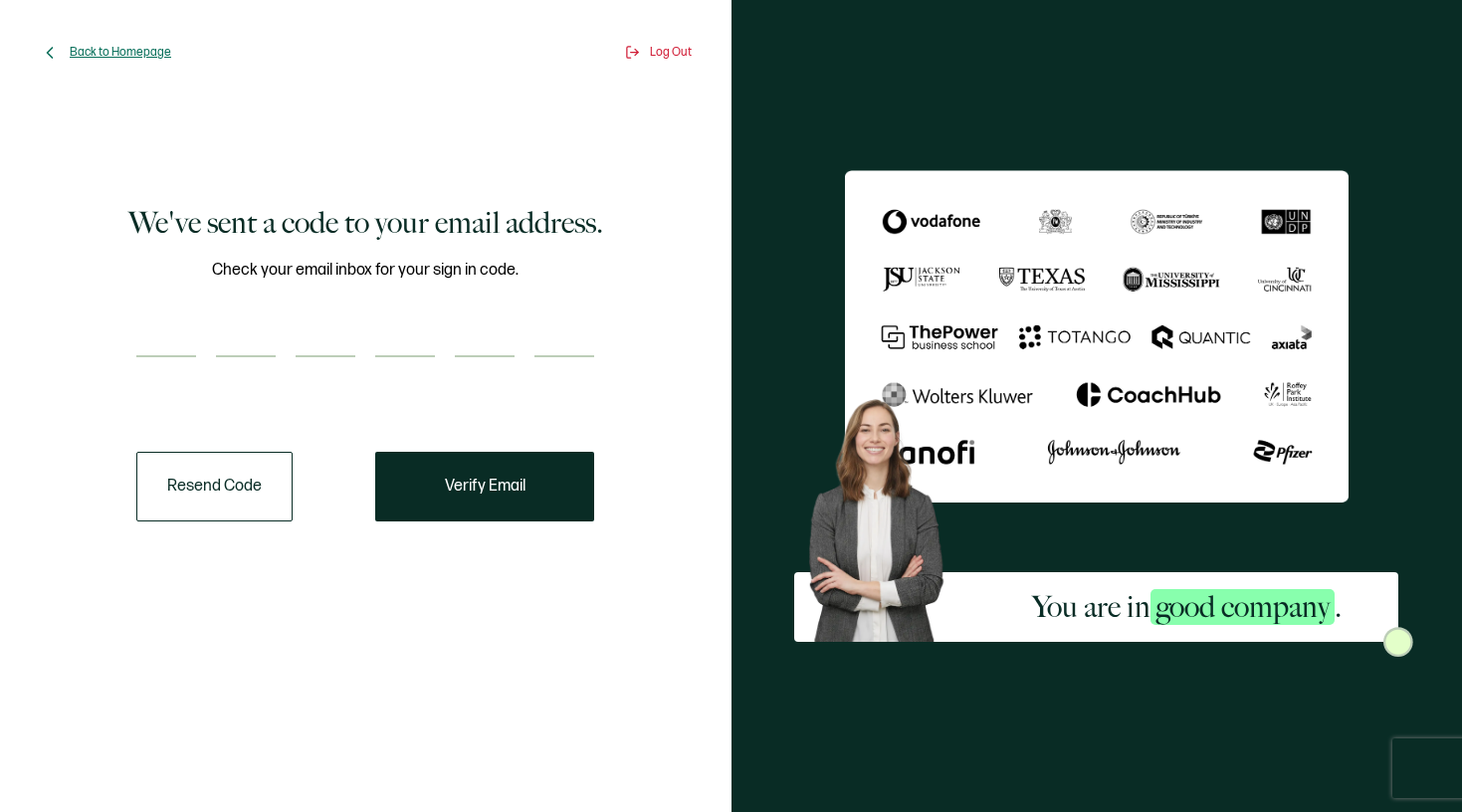 click on "Back to Homepage" at bounding box center (120, 52) 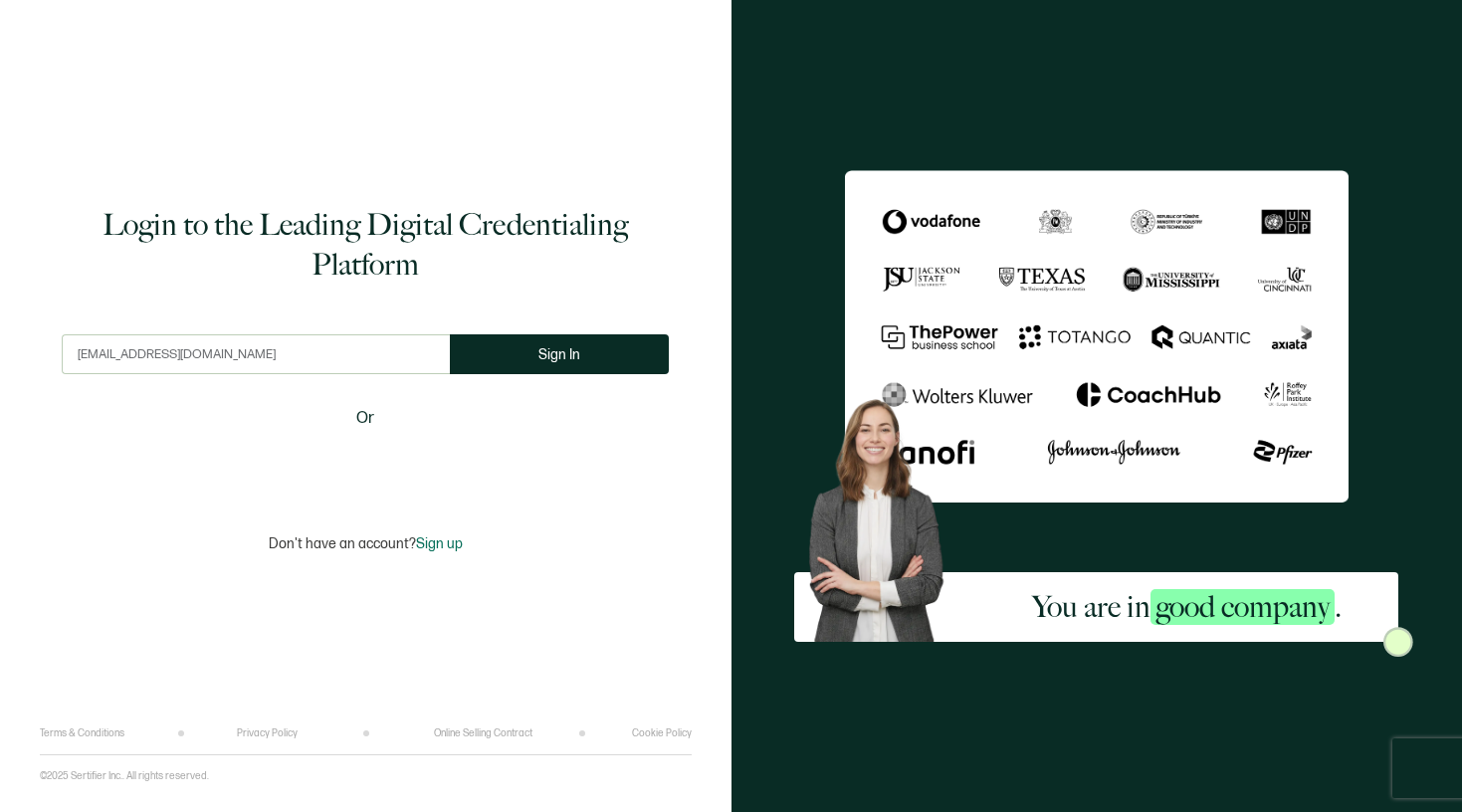 click on "[EMAIL_ADDRESS][DOMAIN_NAME]" at bounding box center [256, 354] 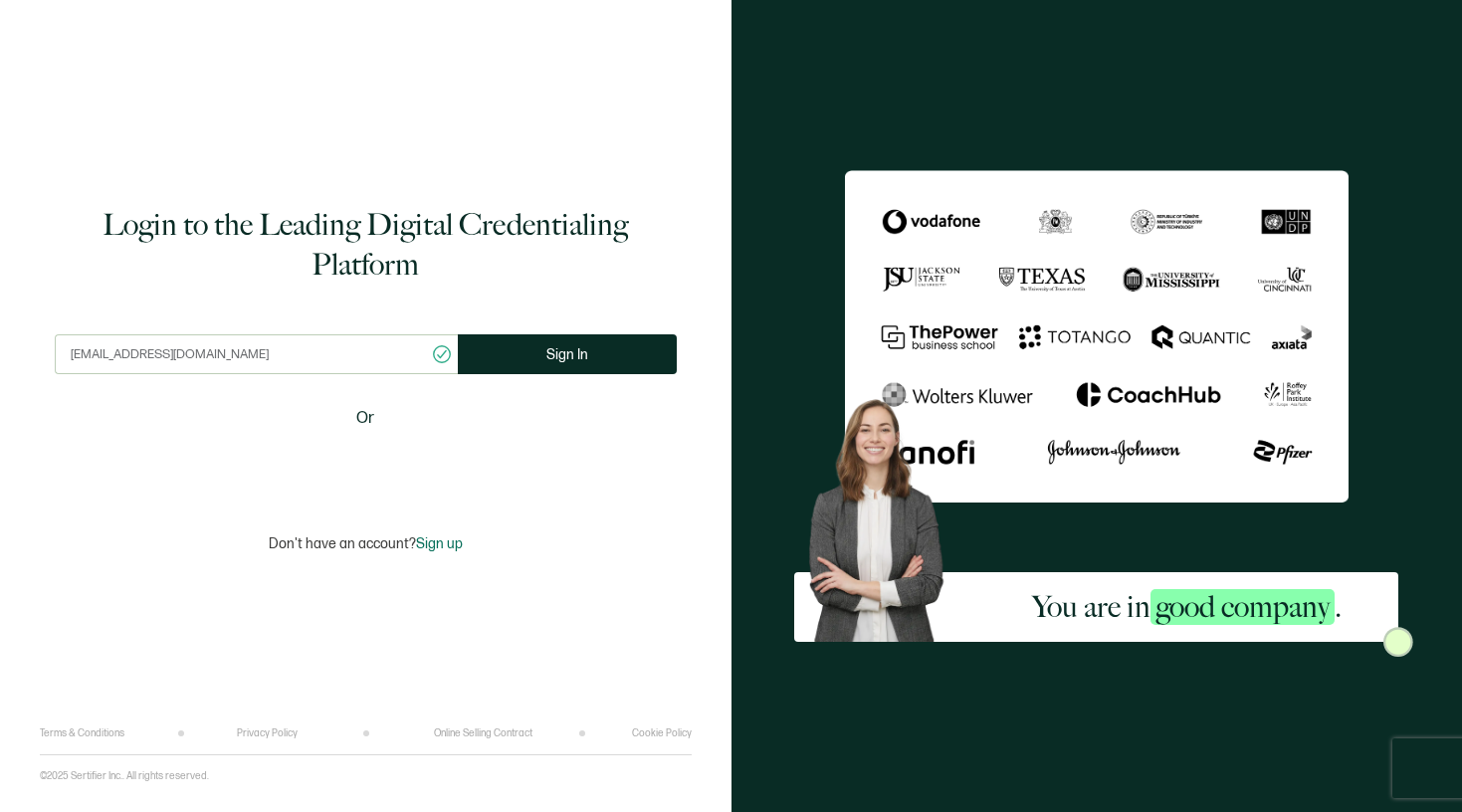 click on "Login to the Leading Digital Credentialing Platform   calgary@bayswater.ac   This doesn't look like a valid email.
Sign In
Or
Don't have an account?
Sign up" at bounding box center (365, 378) 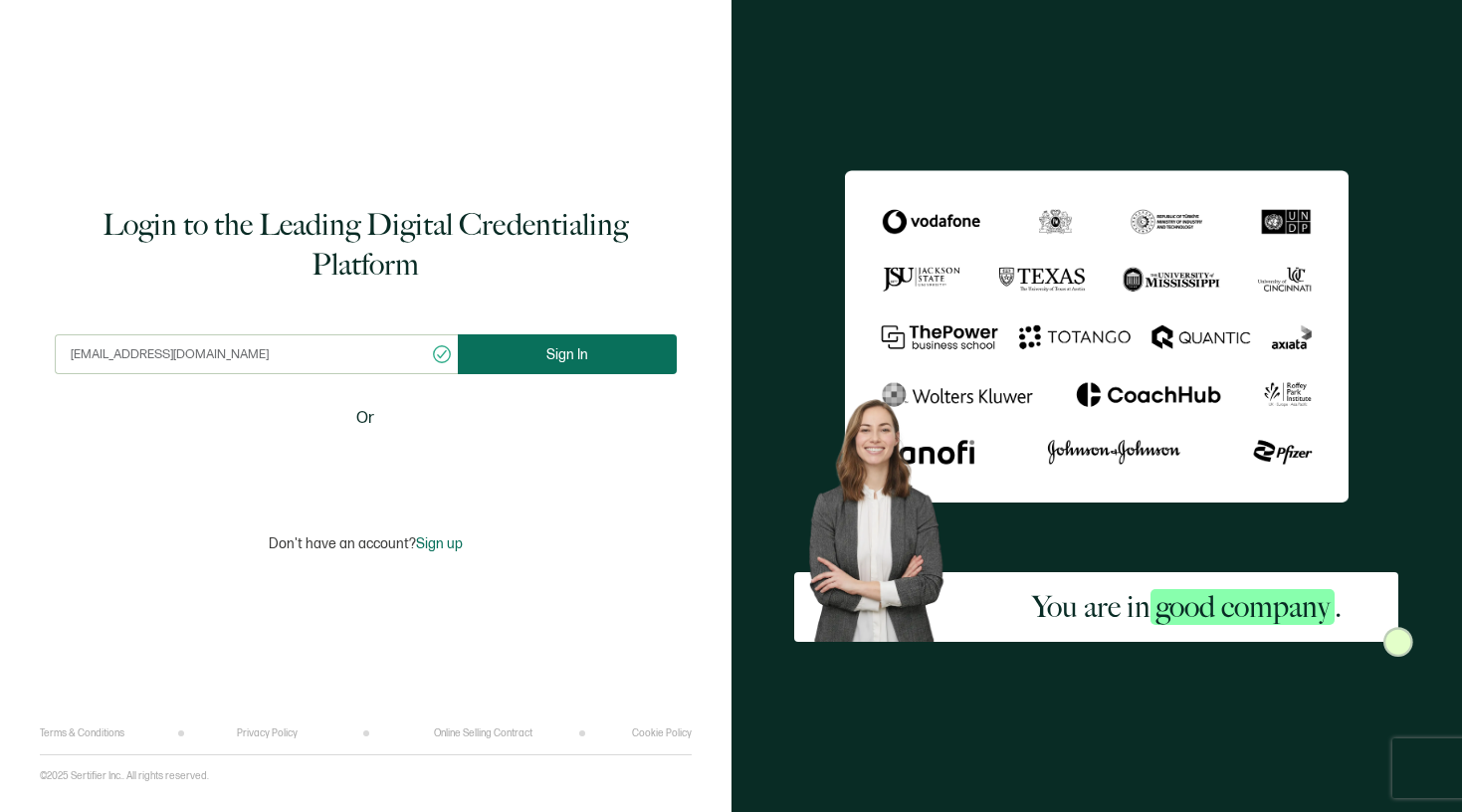 click on "Sign In" at bounding box center [567, 354] 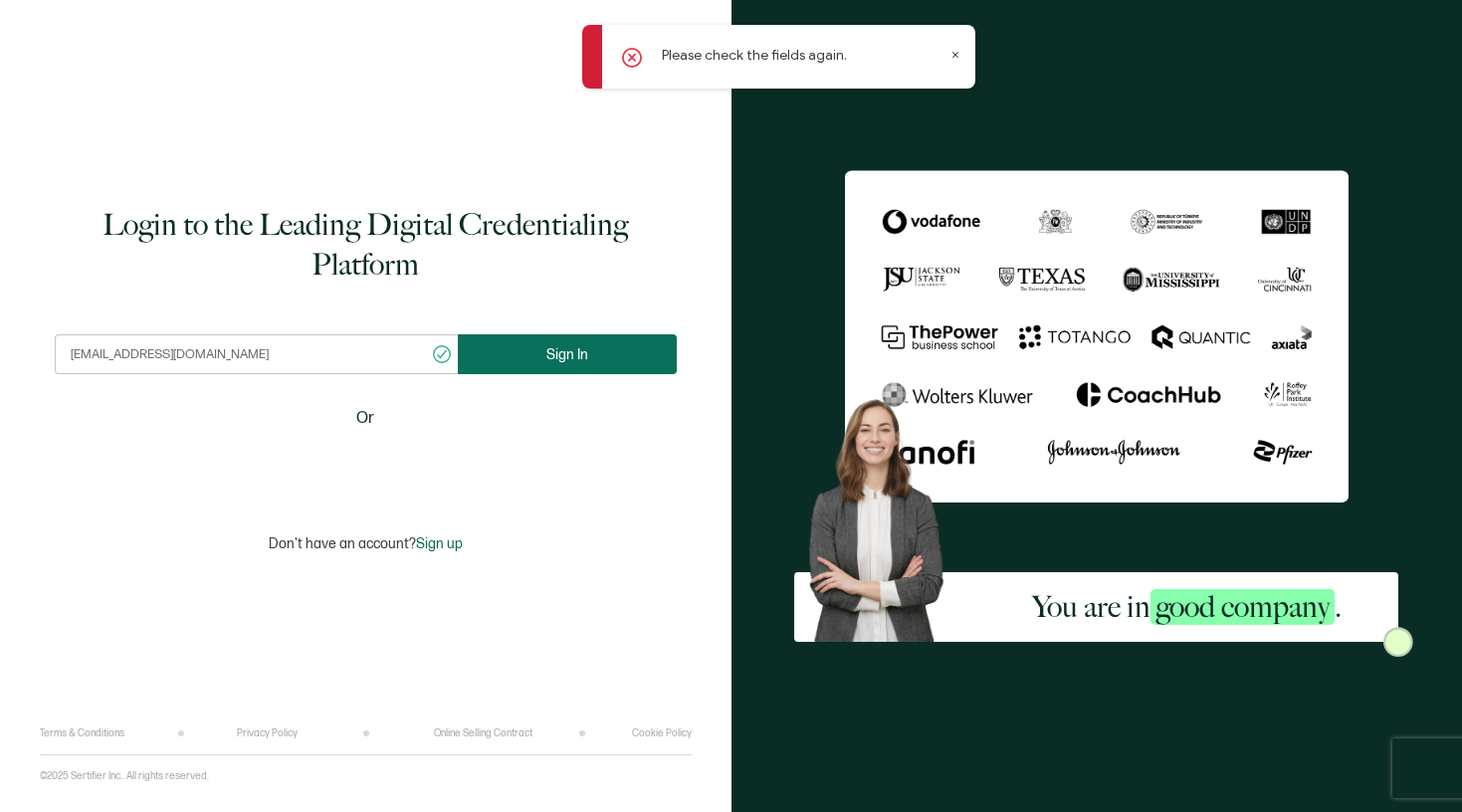 click on "Sign In" at bounding box center (567, 354) 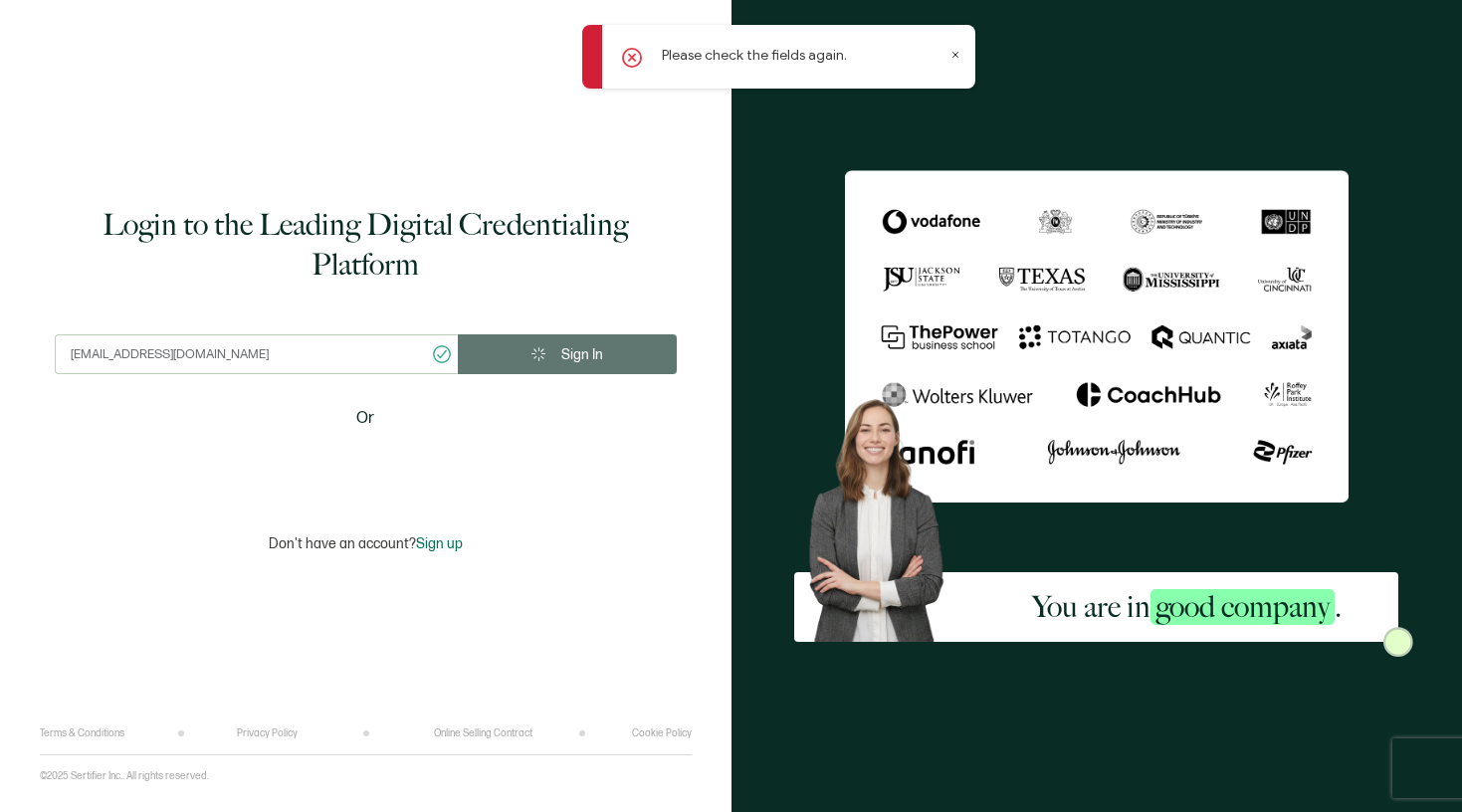 click 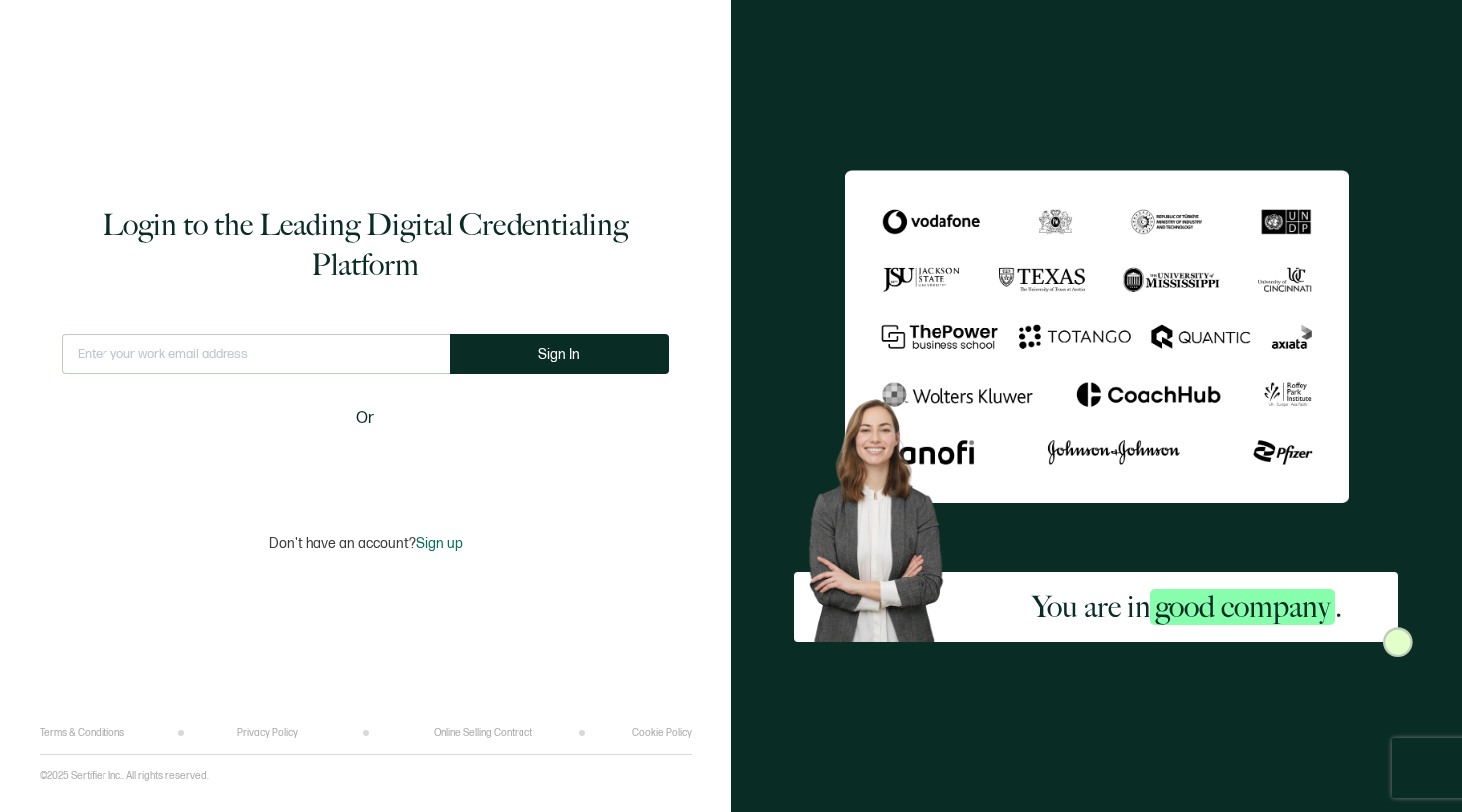 scroll, scrollTop: 0, scrollLeft: 0, axis: both 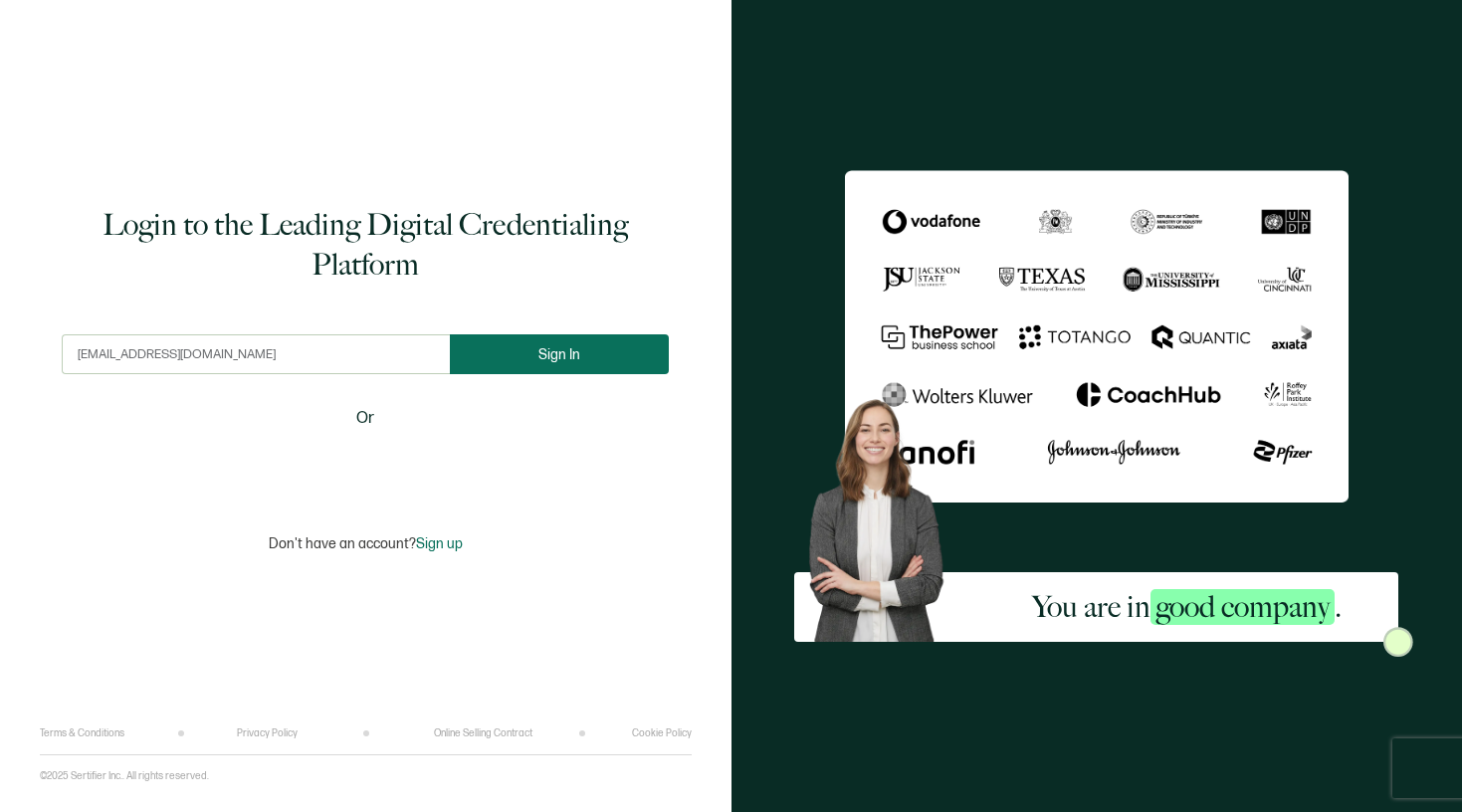 type on "[EMAIL_ADDRESS][DOMAIN_NAME]" 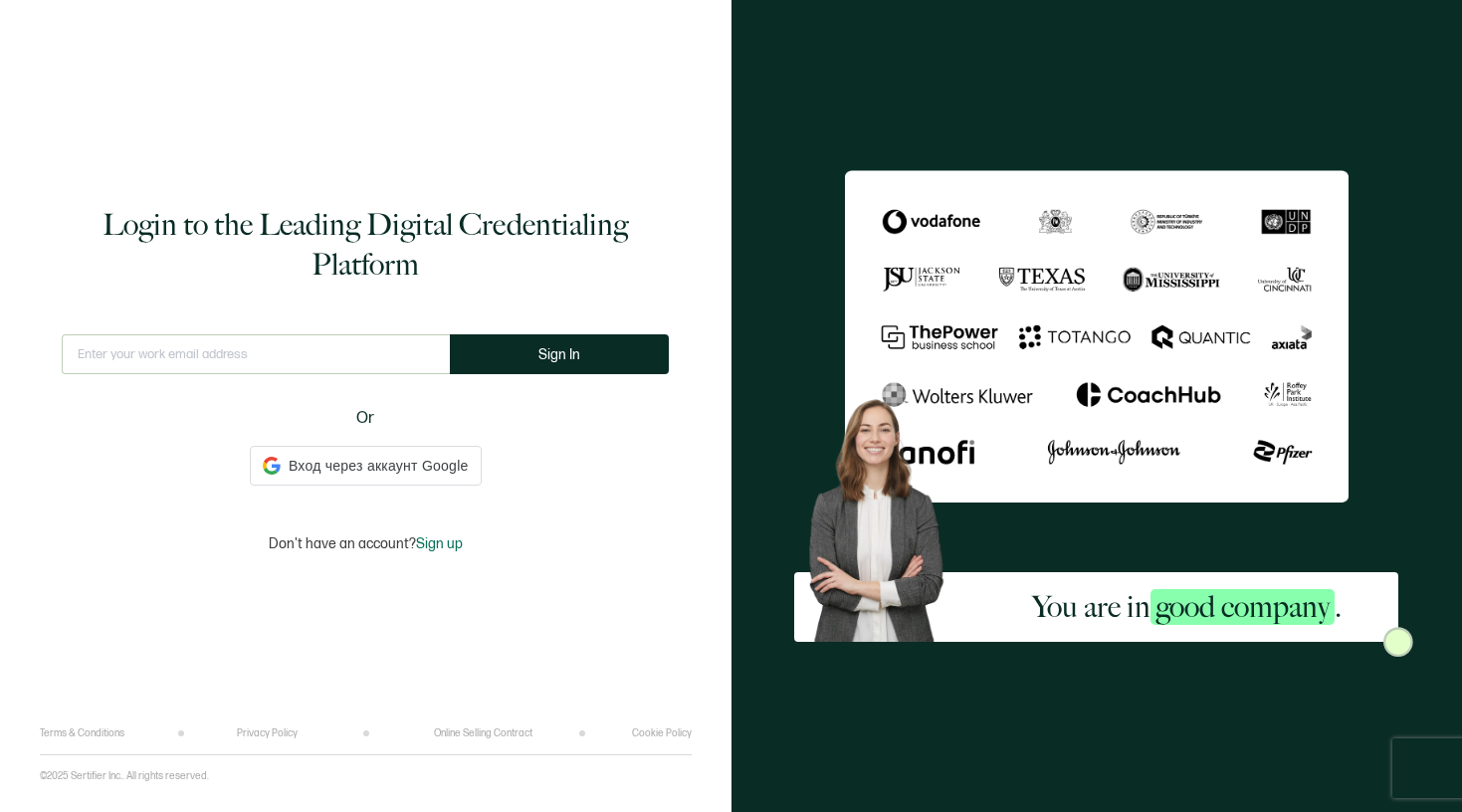 scroll, scrollTop: 0, scrollLeft: 0, axis: both 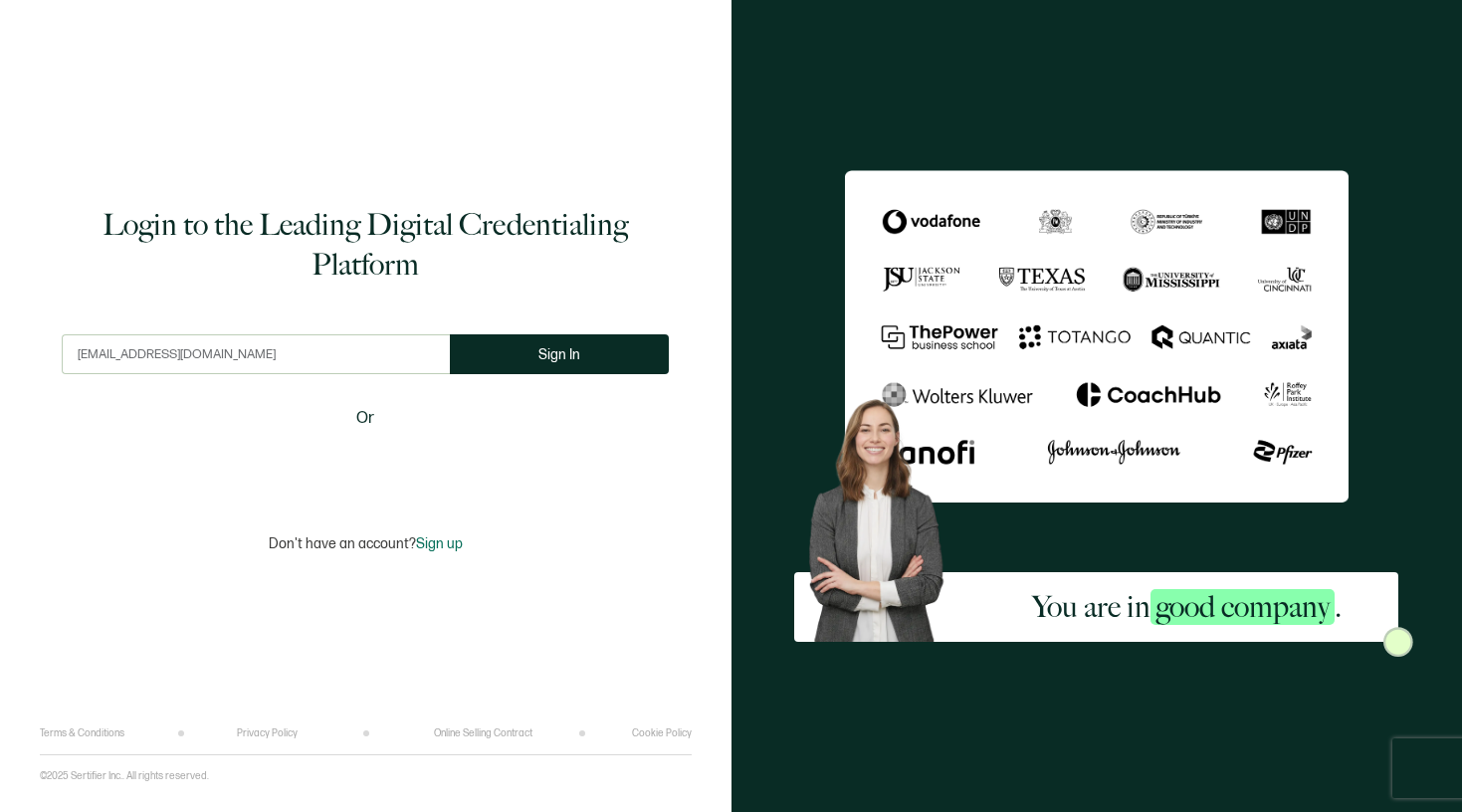 type on "[EMAIL_ADDRESS][DOMAIN_NAME]" 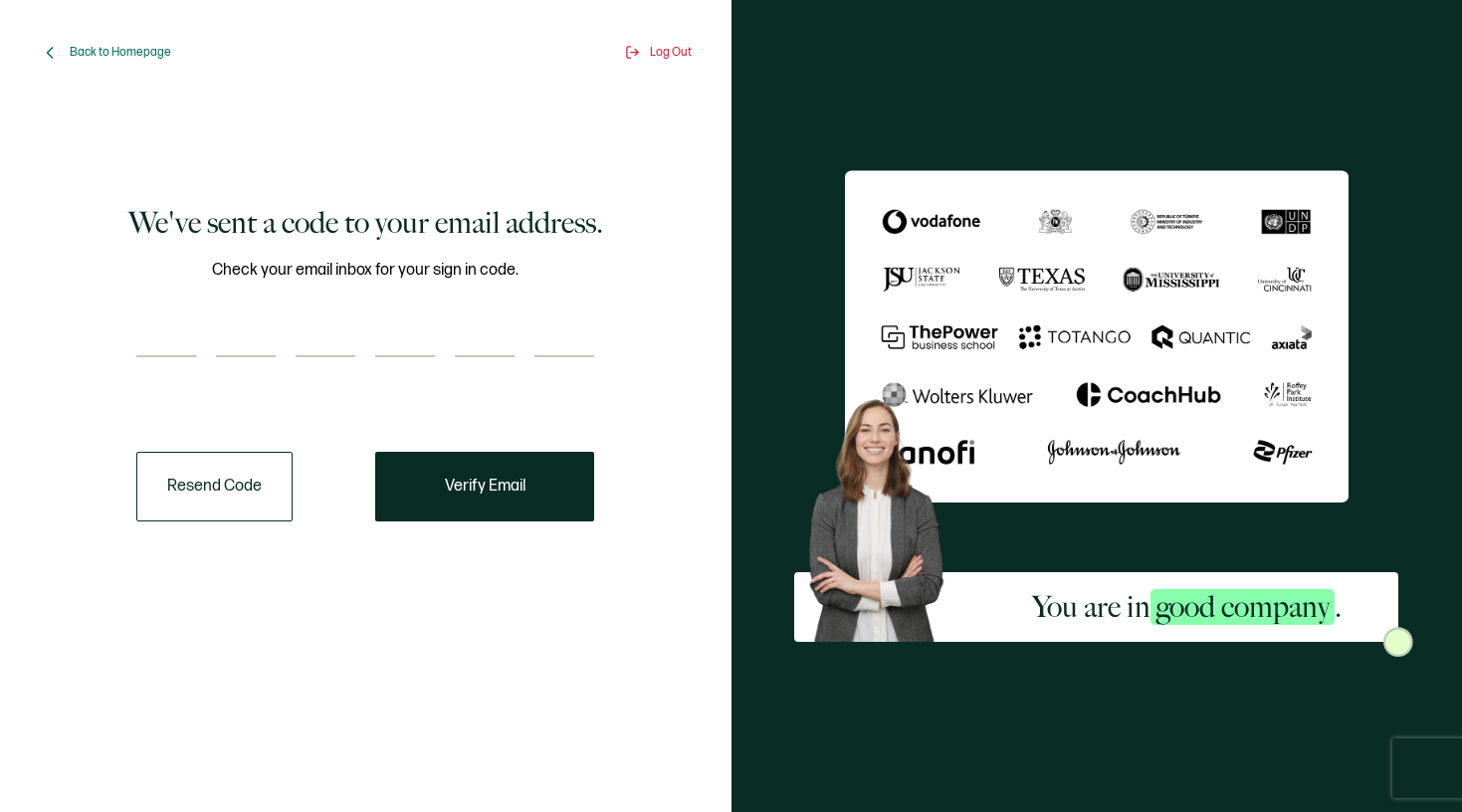 click at bounding box center (166, 337) 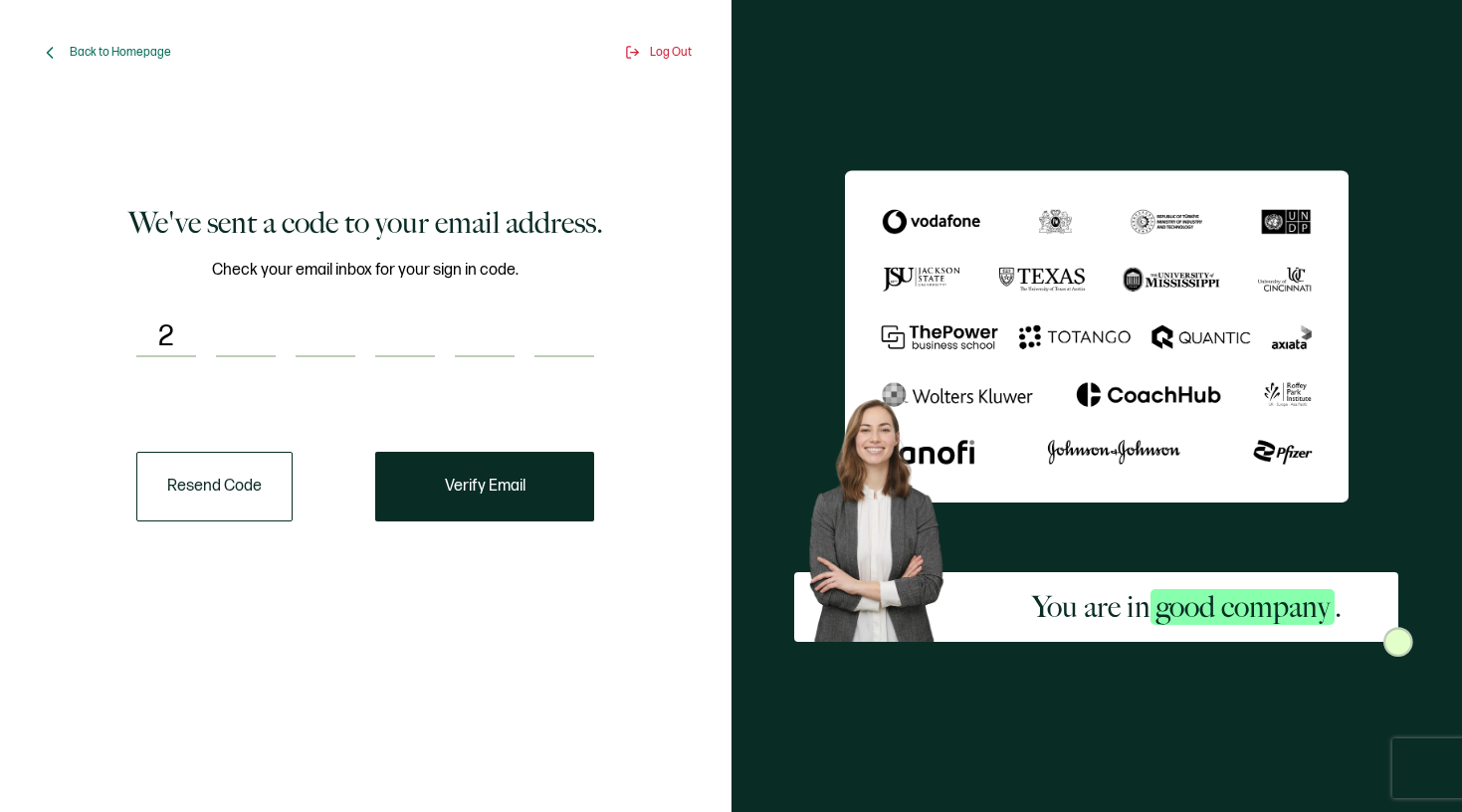 type on "0" 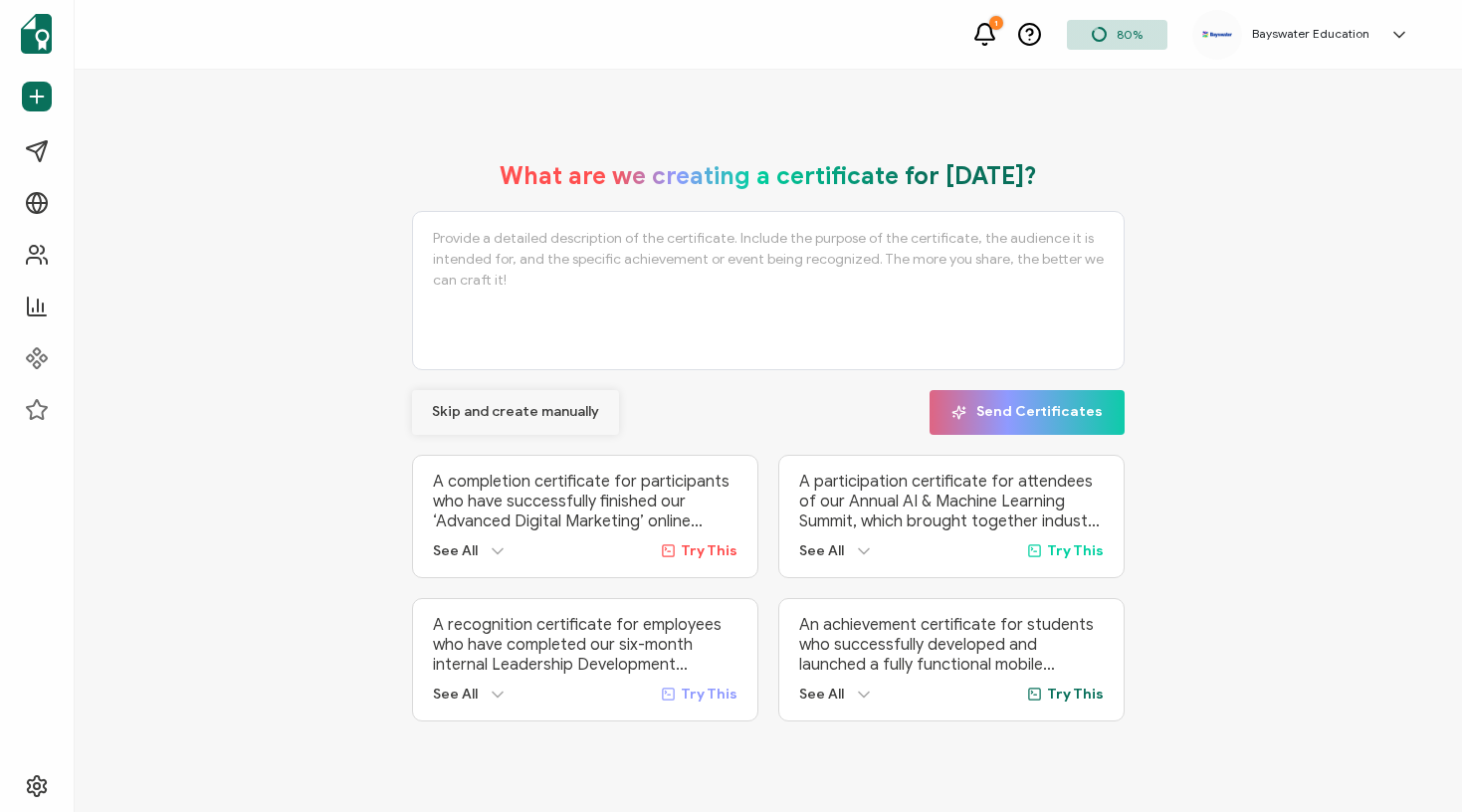 click on "Skip and create manually" at bounding box center [516, 412] 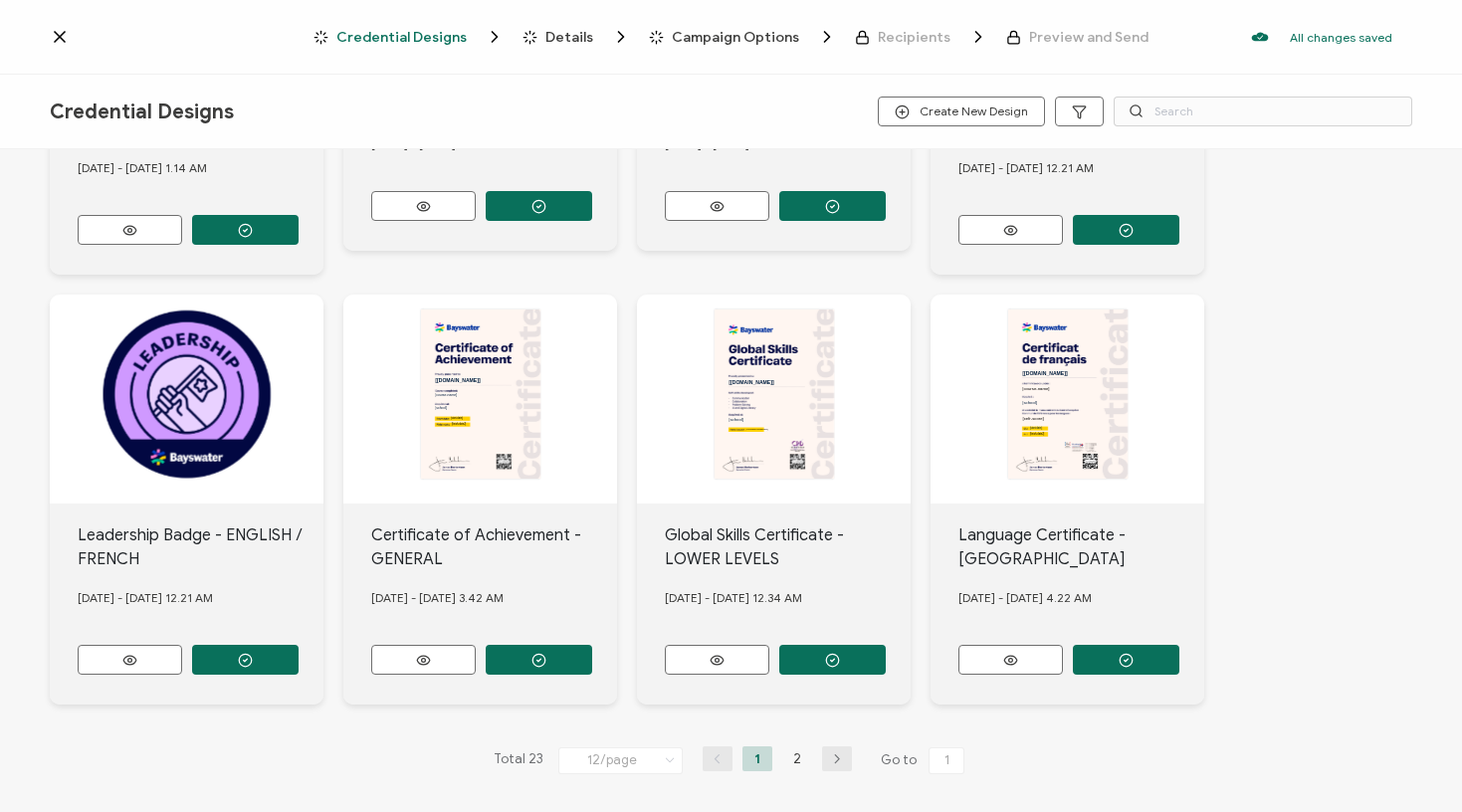 scroll, scrollTop: 753, scrollLeft: 0, axis: vertical 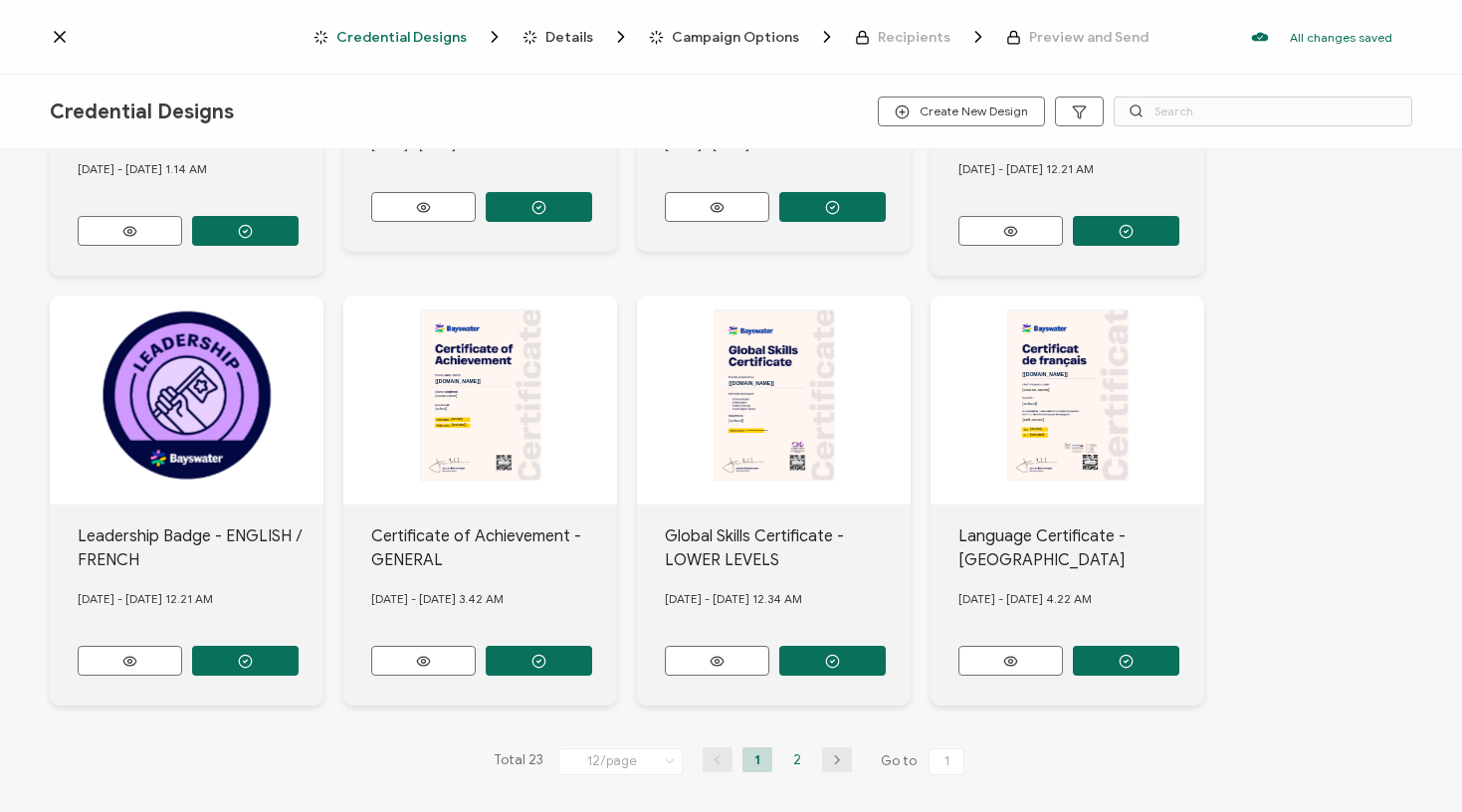 click on "2" at bounding box center [797, 759] 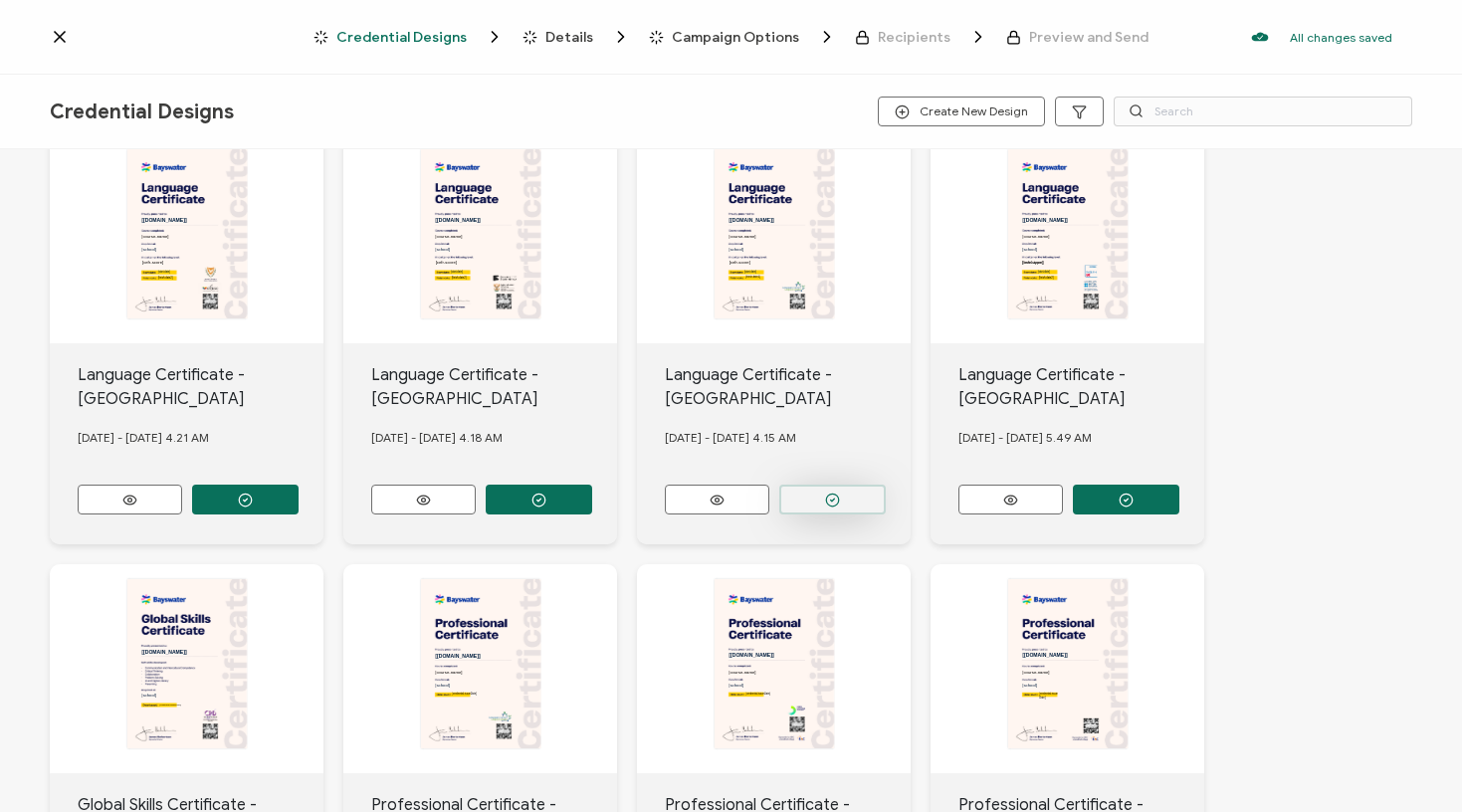 click on "29 November, 2024 - Friday 4.15 AM" at bounding box center (201, 438) 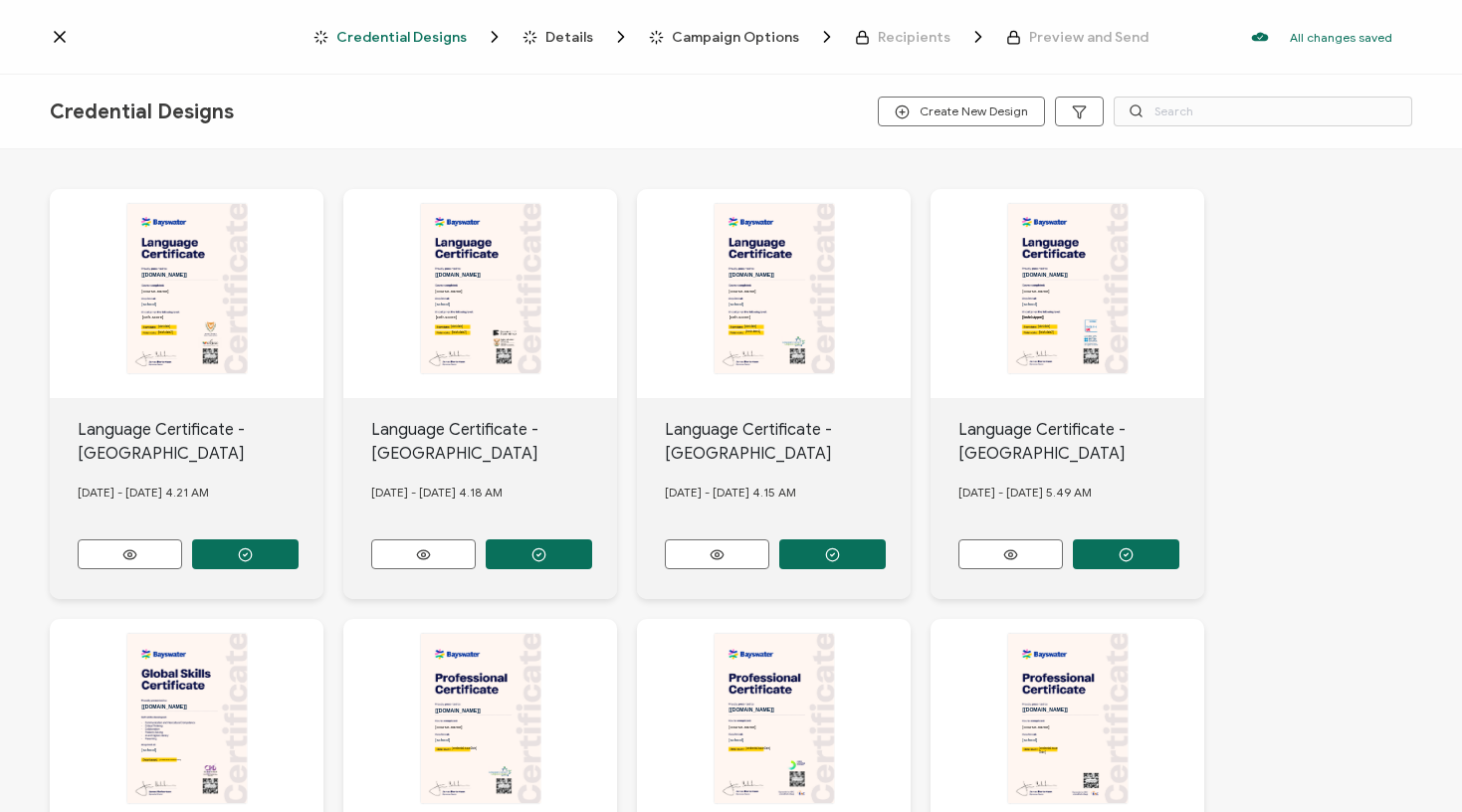 scroll, scrollTop: 0, scrollLeft: 0, axis: both 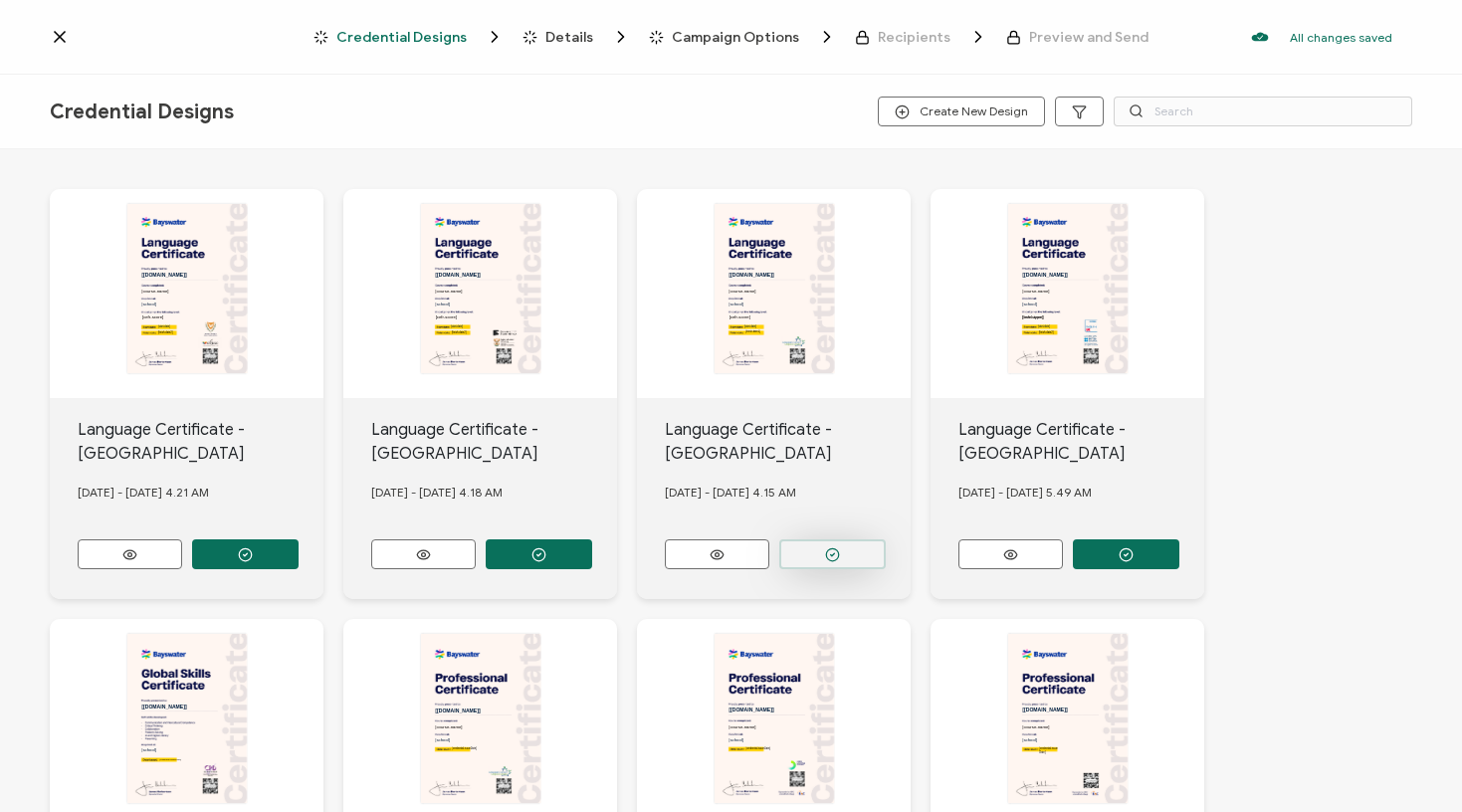 click 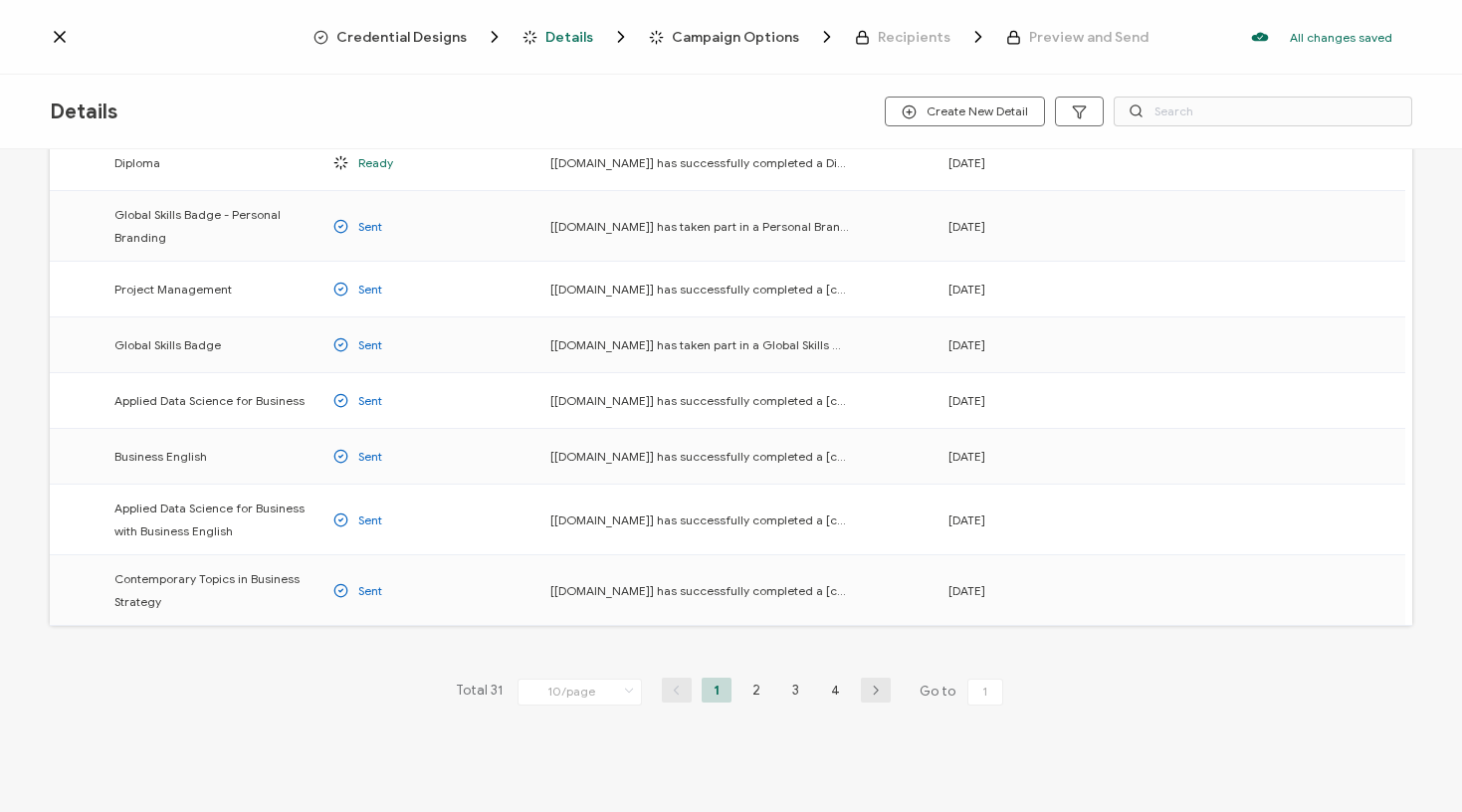 scroll, scrollTop: 246, scrollLeft: 0, axis: vertical 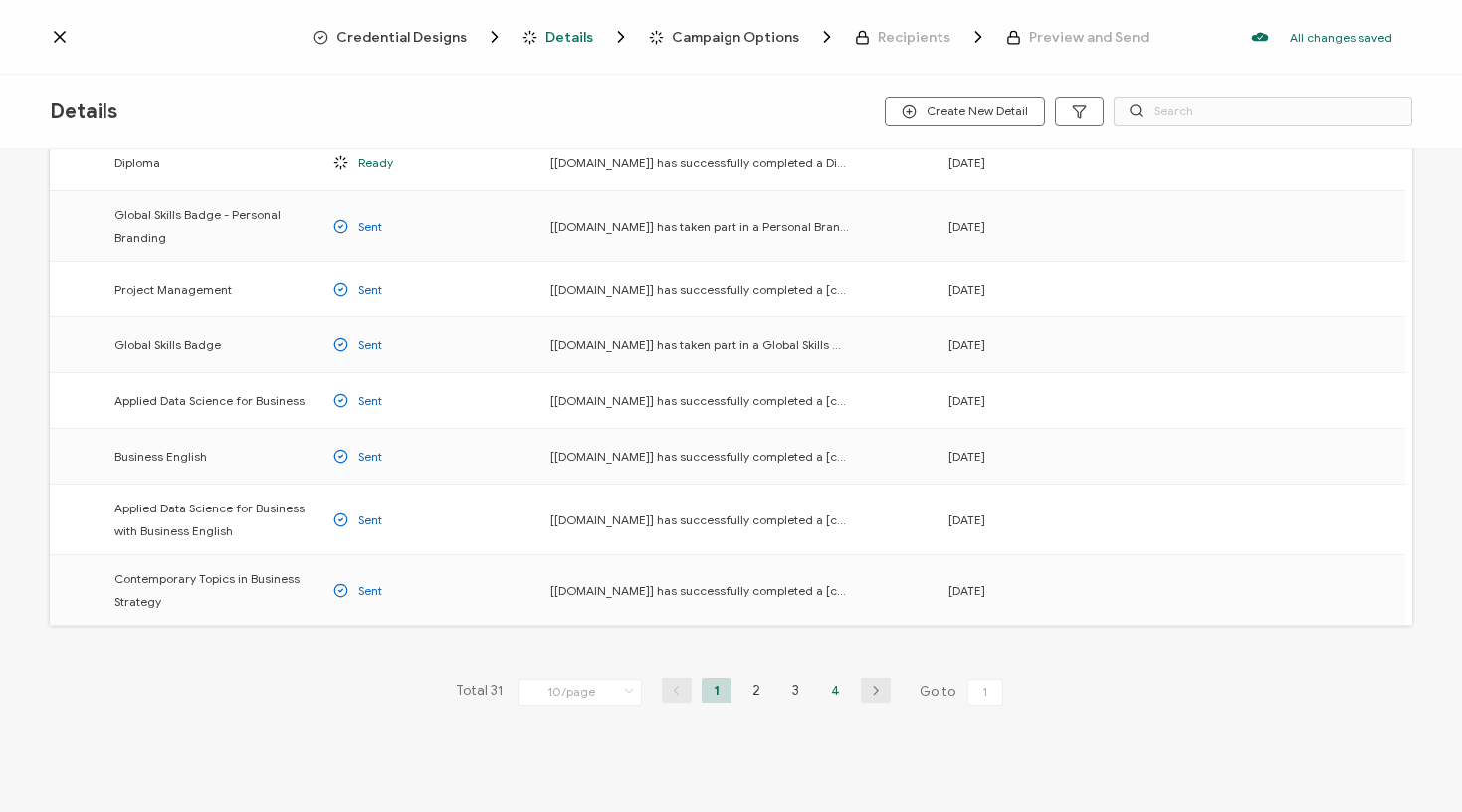 click on "4" at bounding box center (836, 690) 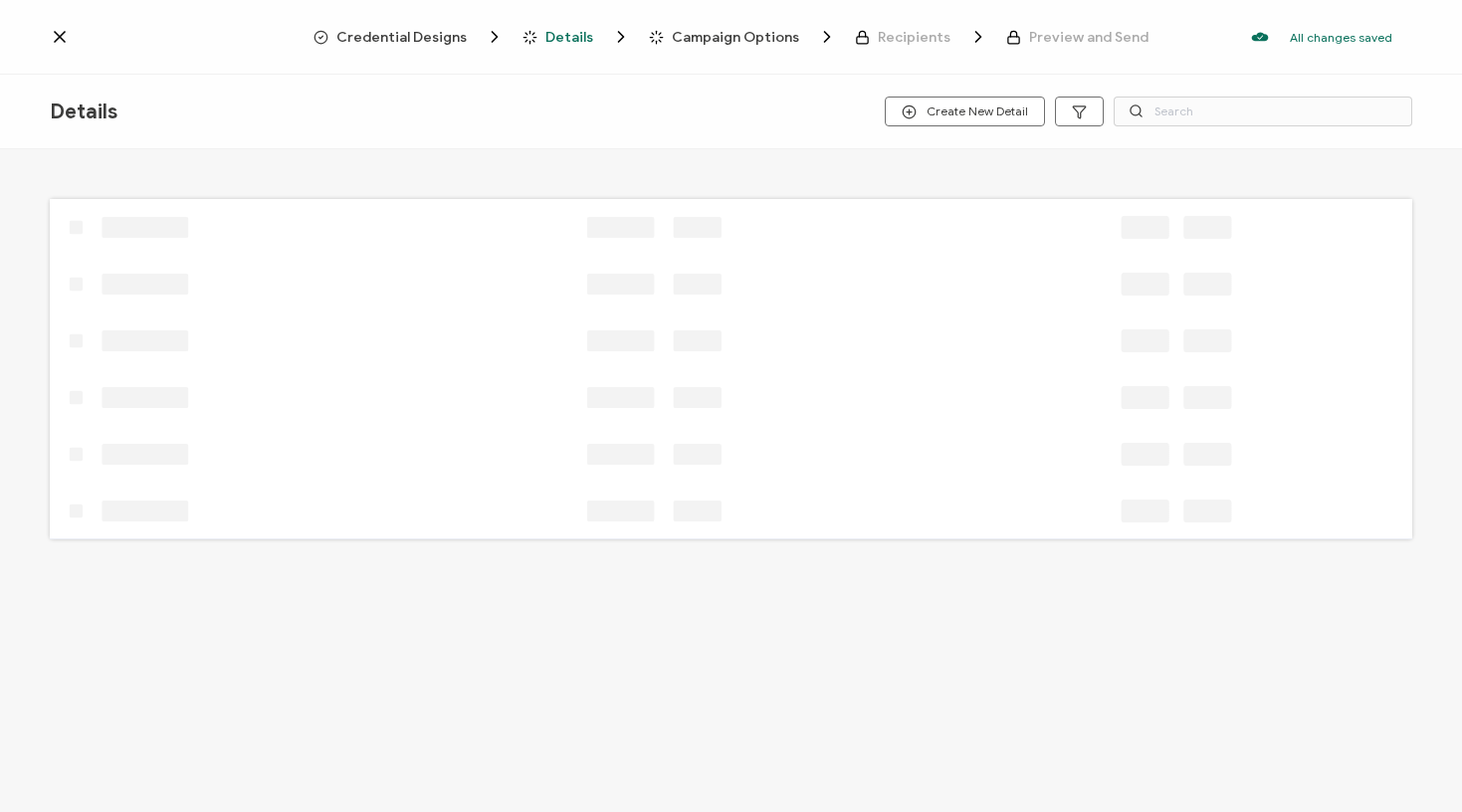 scroll, scrollTop: 0, scrollLeft: 0, axis: both 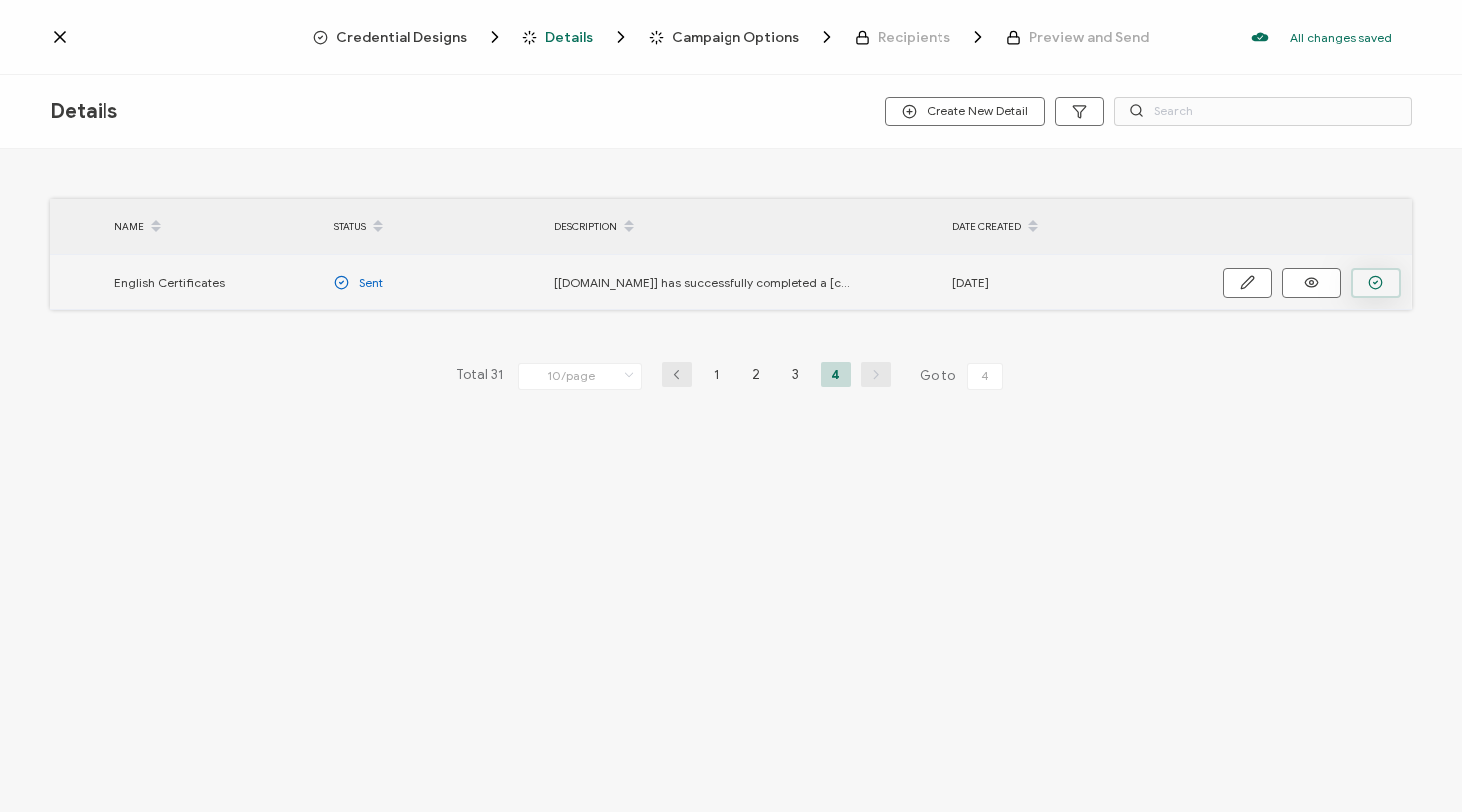 click 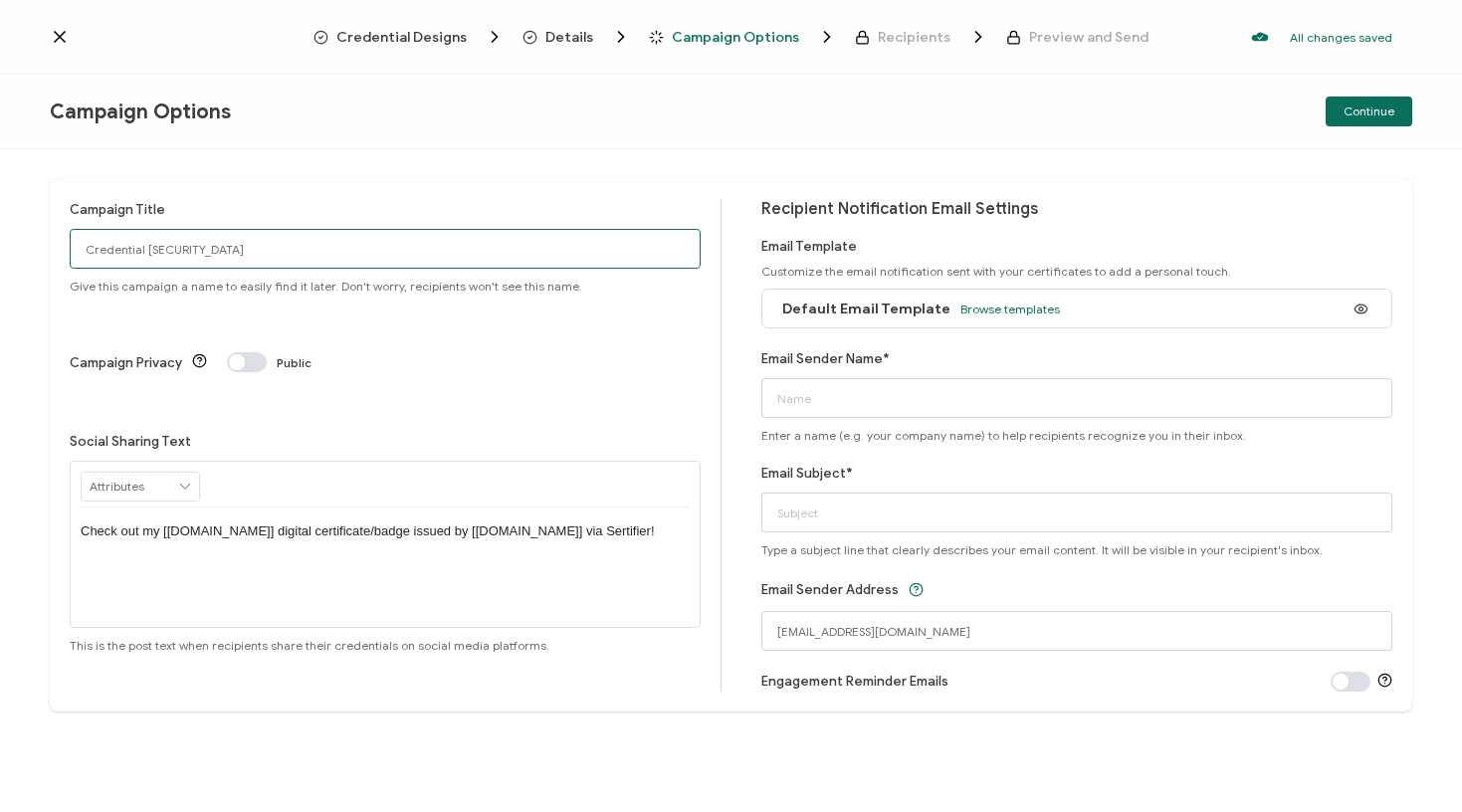 drag, startPoint x: 202, startPoint y: 254, endPoint x: 9, endPoint y: 253, distance: 193.00259 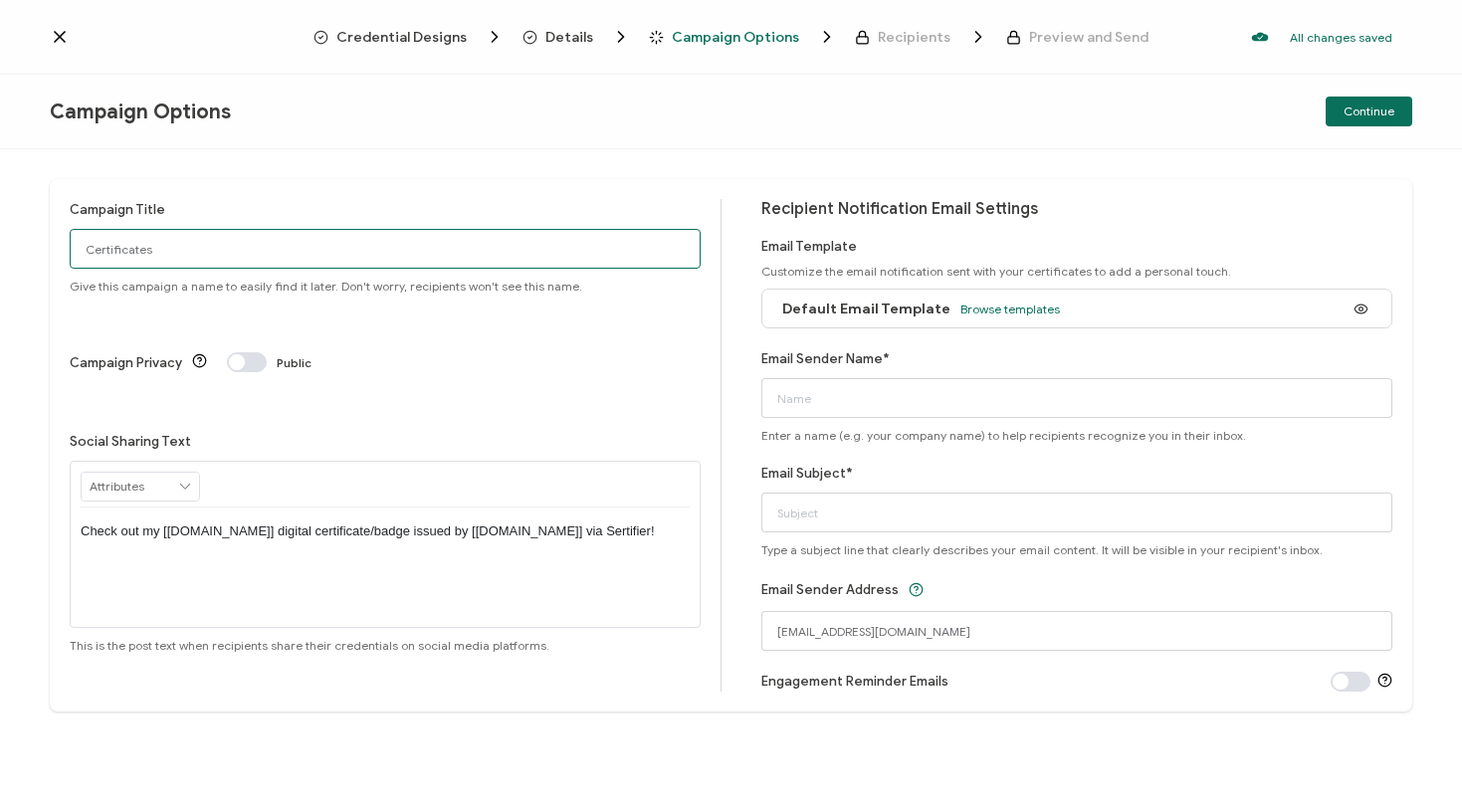 click on "Certificates" at bounding box center [385, 249] 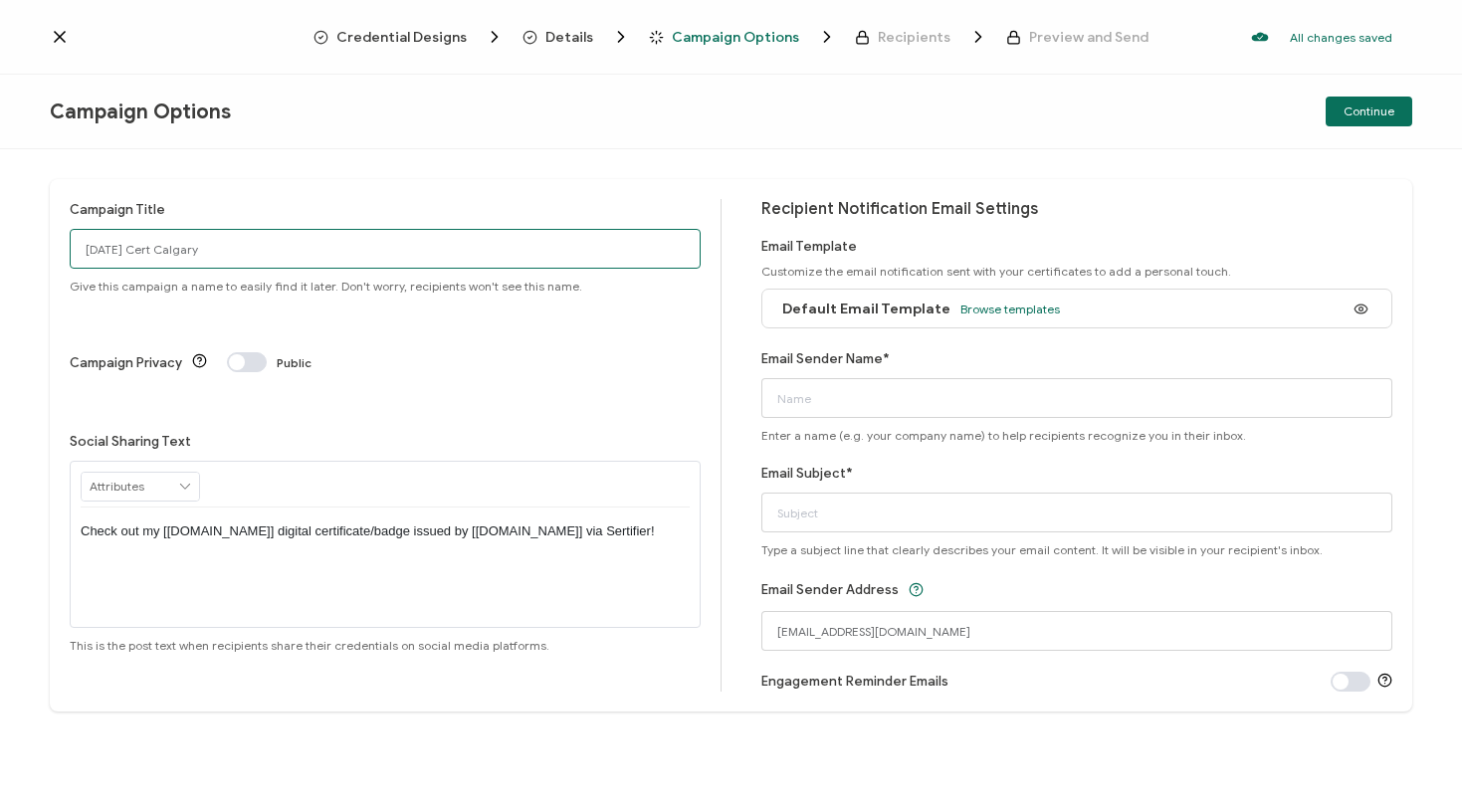 click on "25.07.25 Cert Calgary" at bounding box center [385, 249] 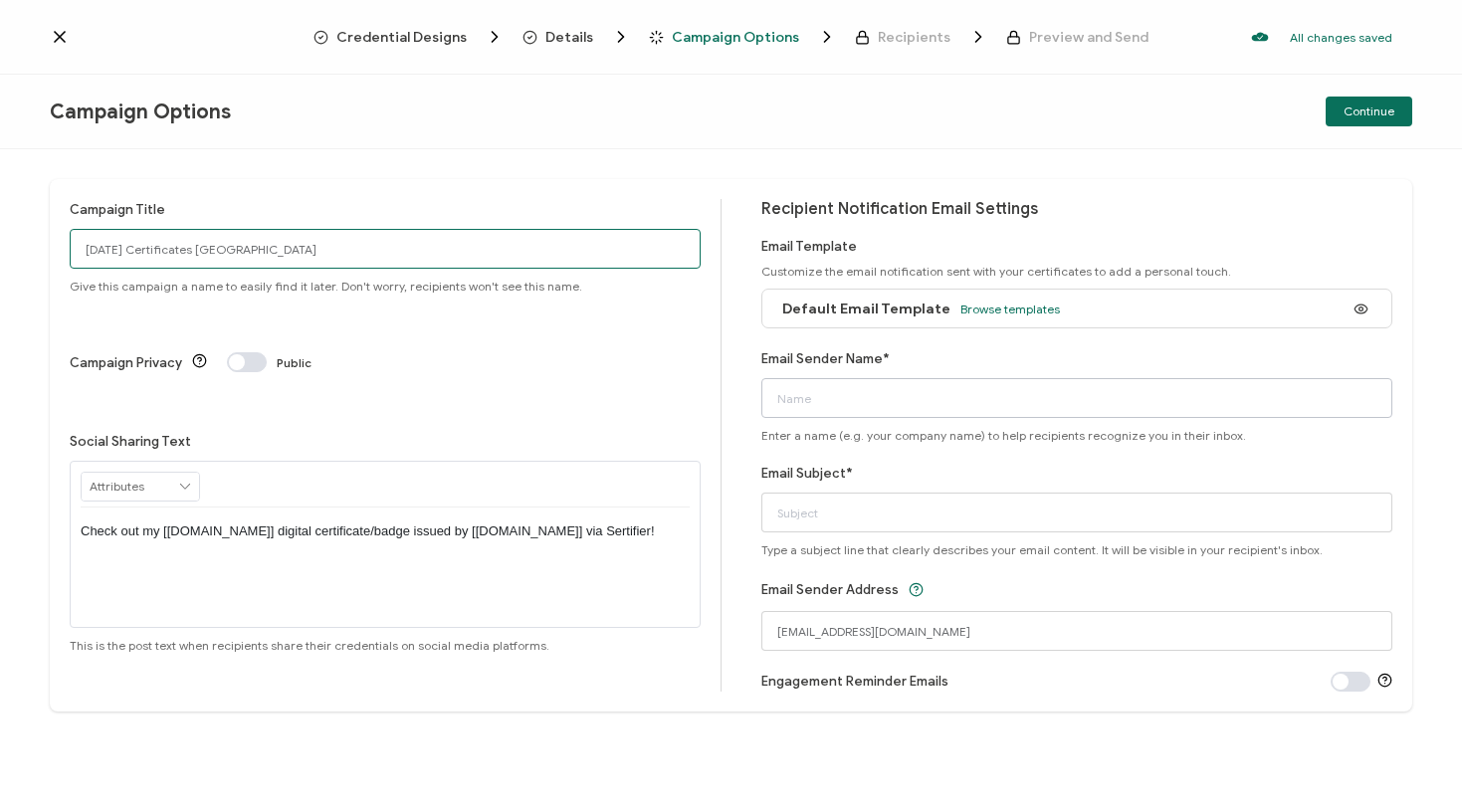type on "25.07.25 Certificates Calgary" 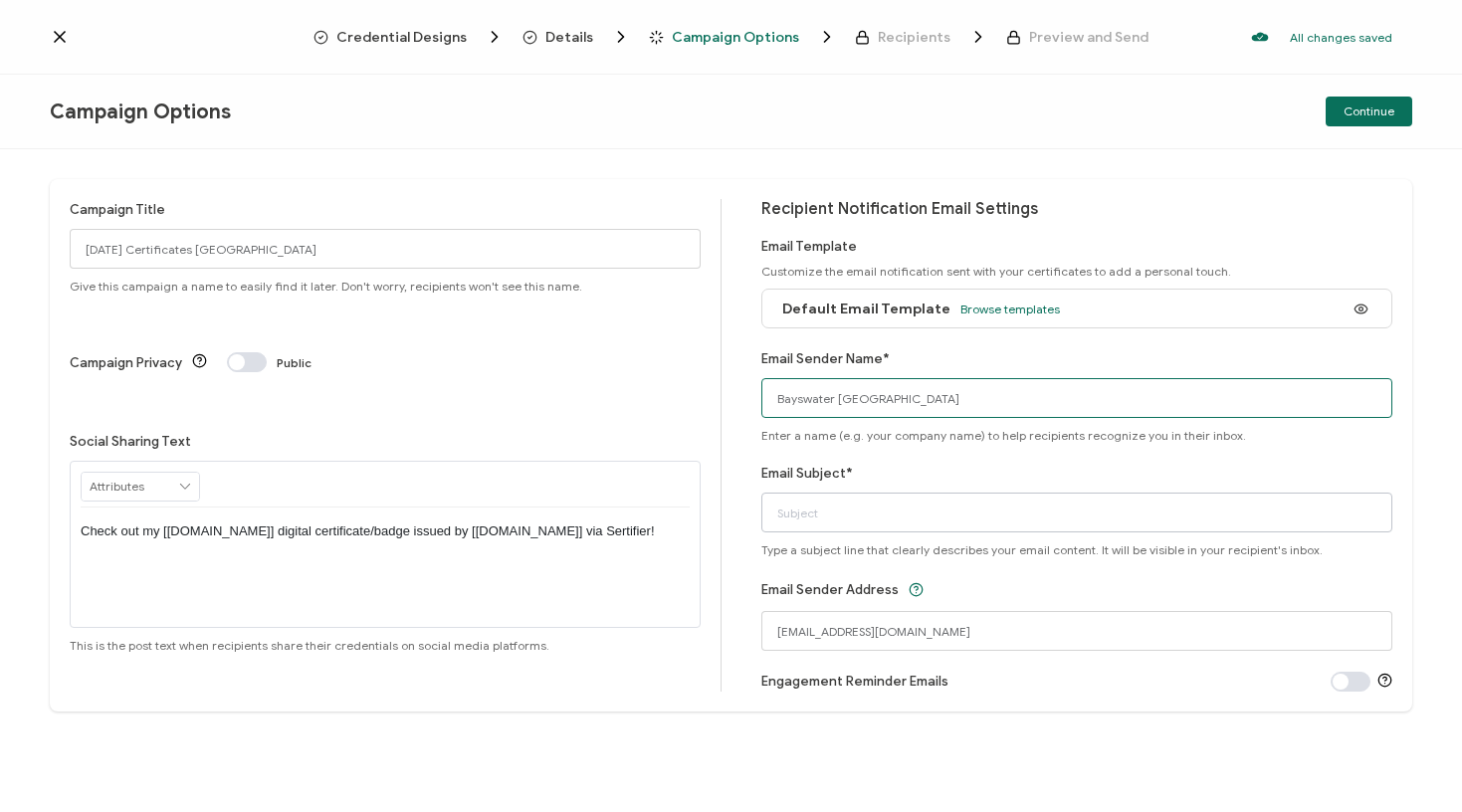 type on "Bayswater Calgary" 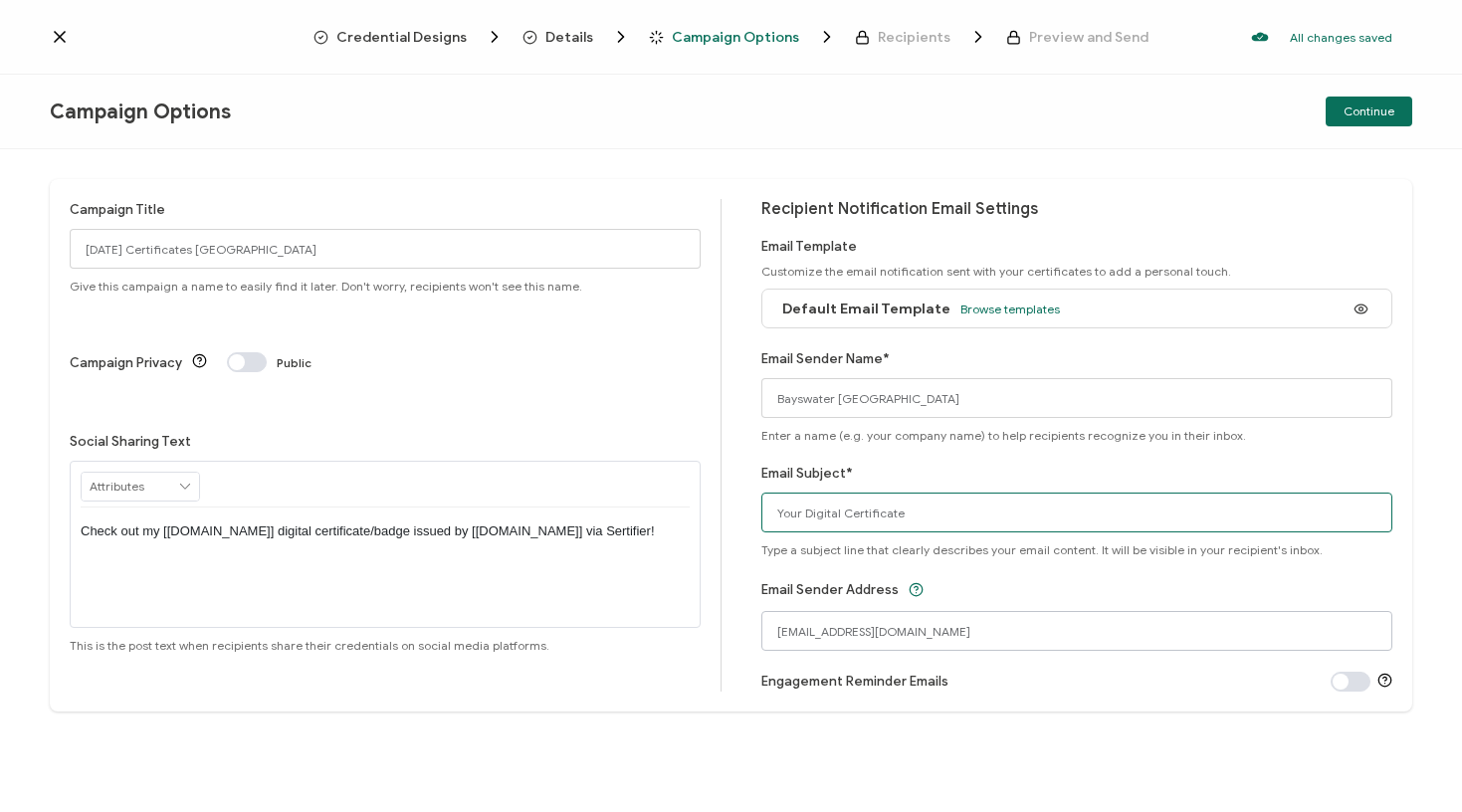type on "Your Digital Certificate" 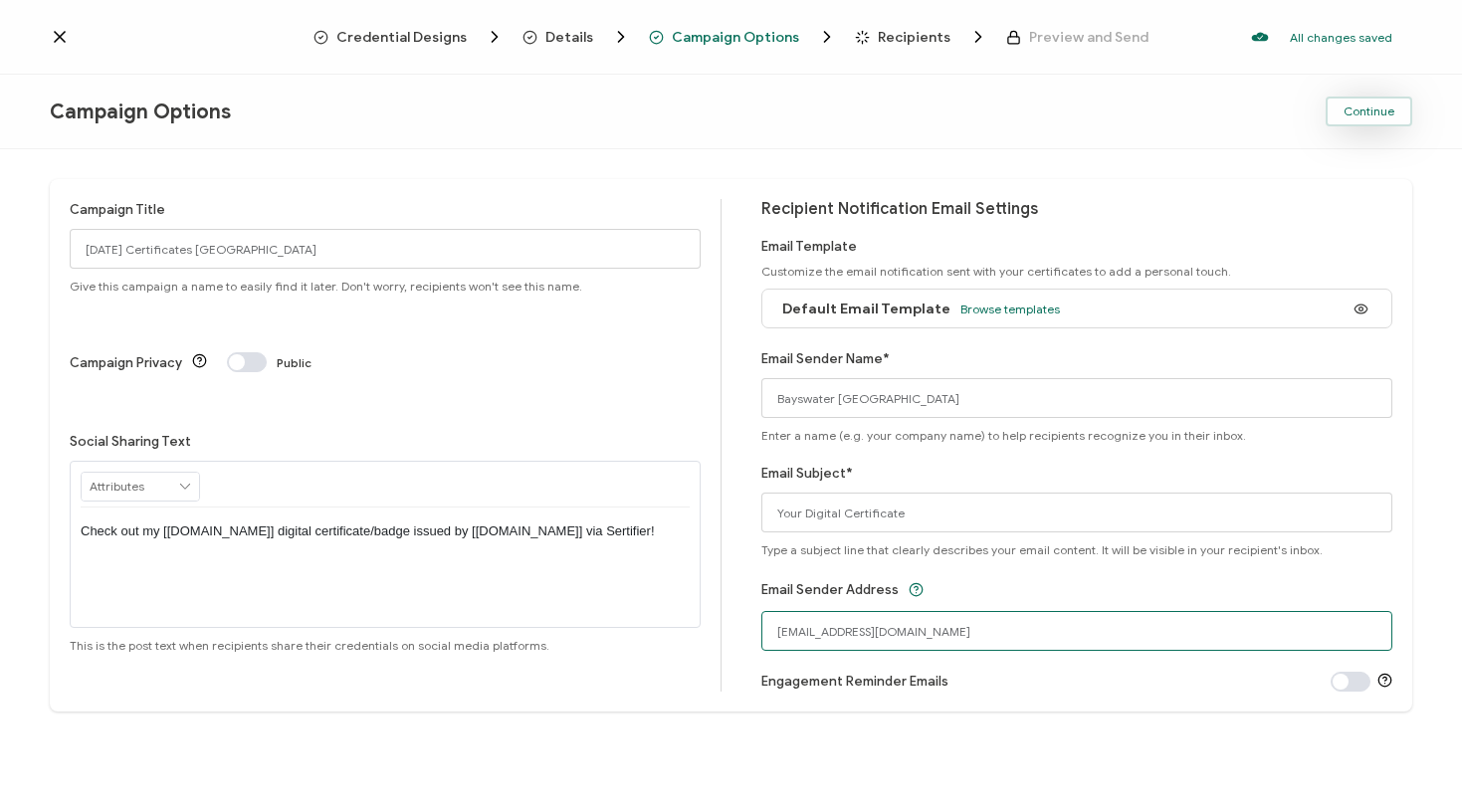 type on "[EMAIL_ADDRESS][DOMAIN_NAME]" 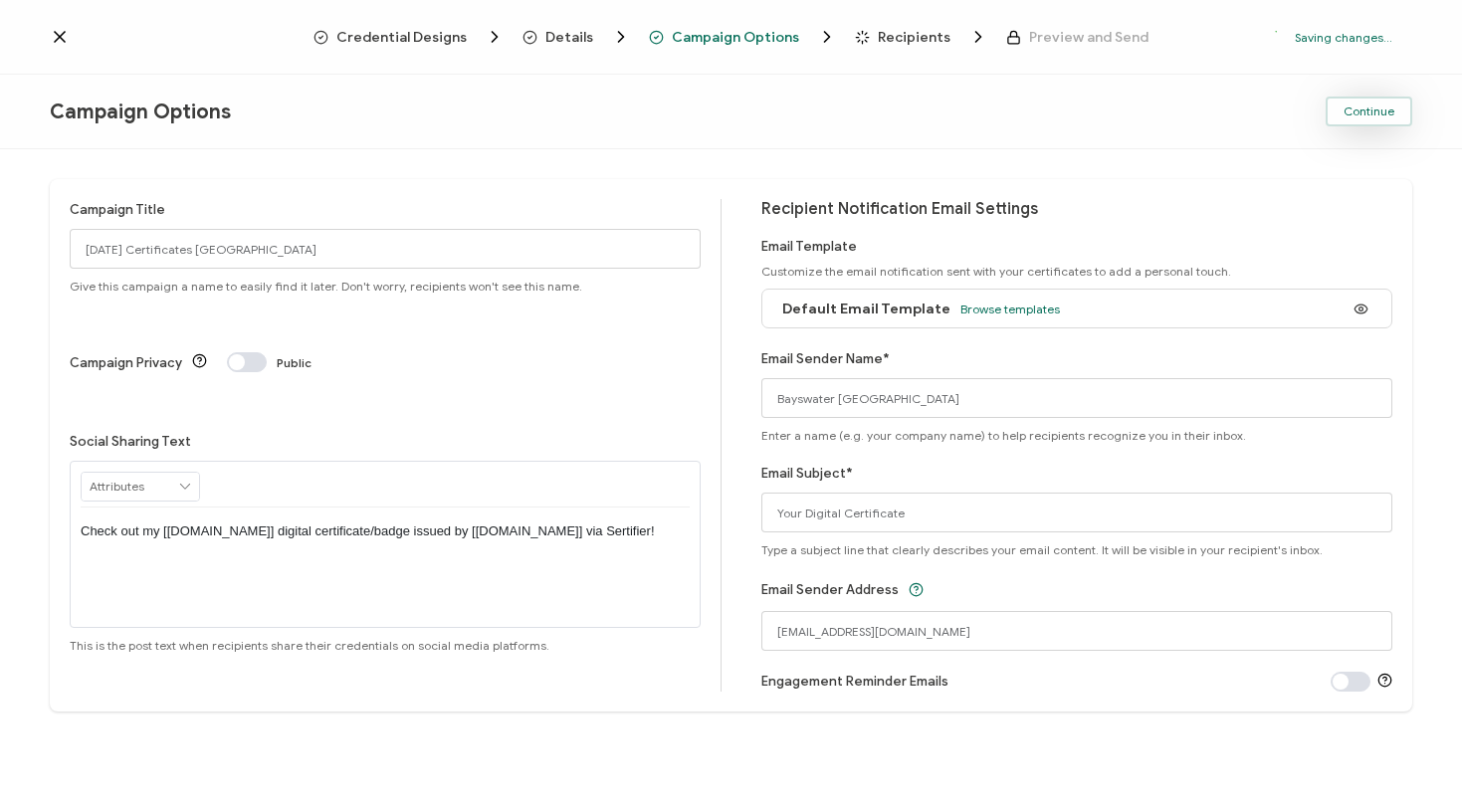 click on "Continue" at bounding box center [1368, 111] 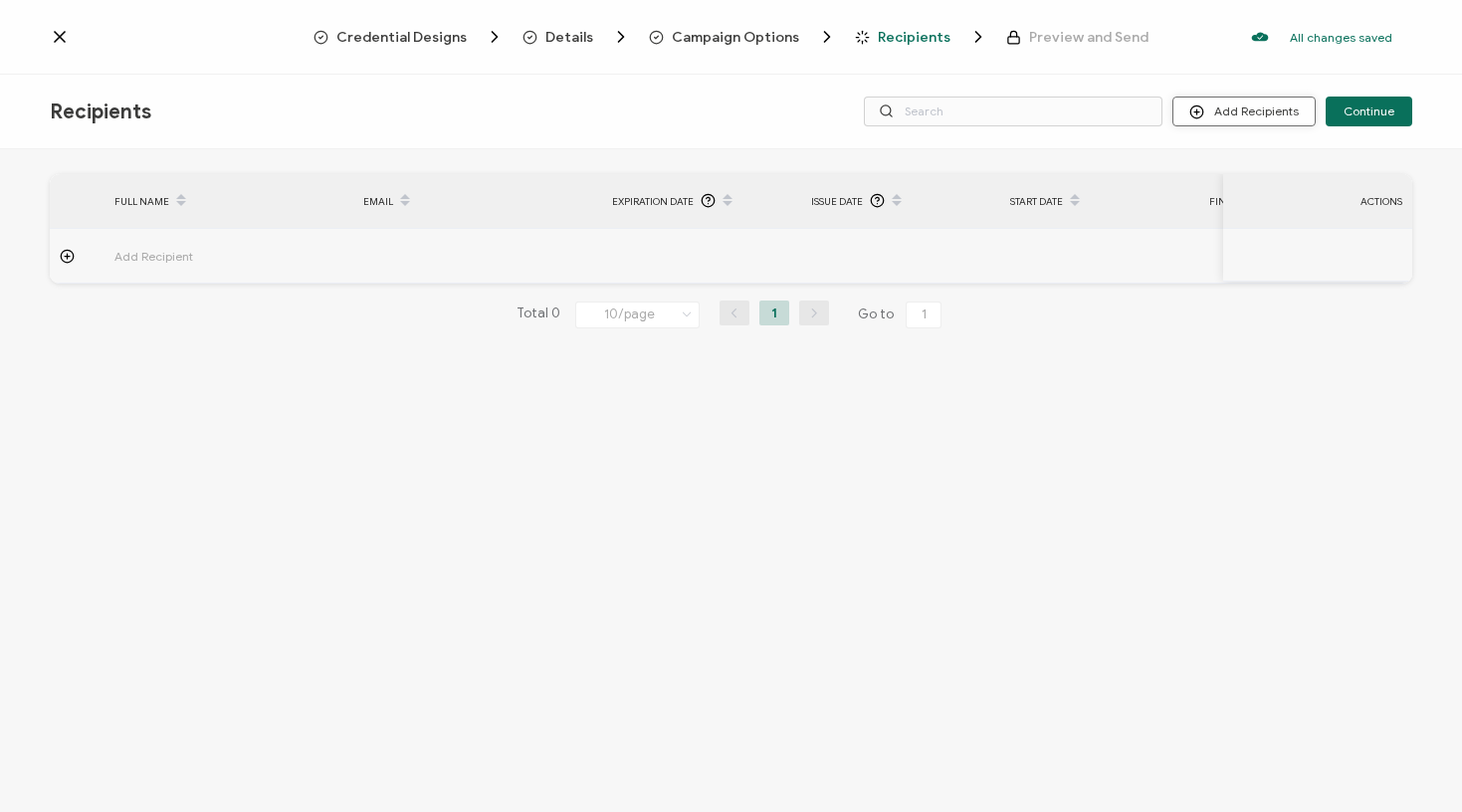 click on "Add Recipients" at bounding box center (1244, 111) 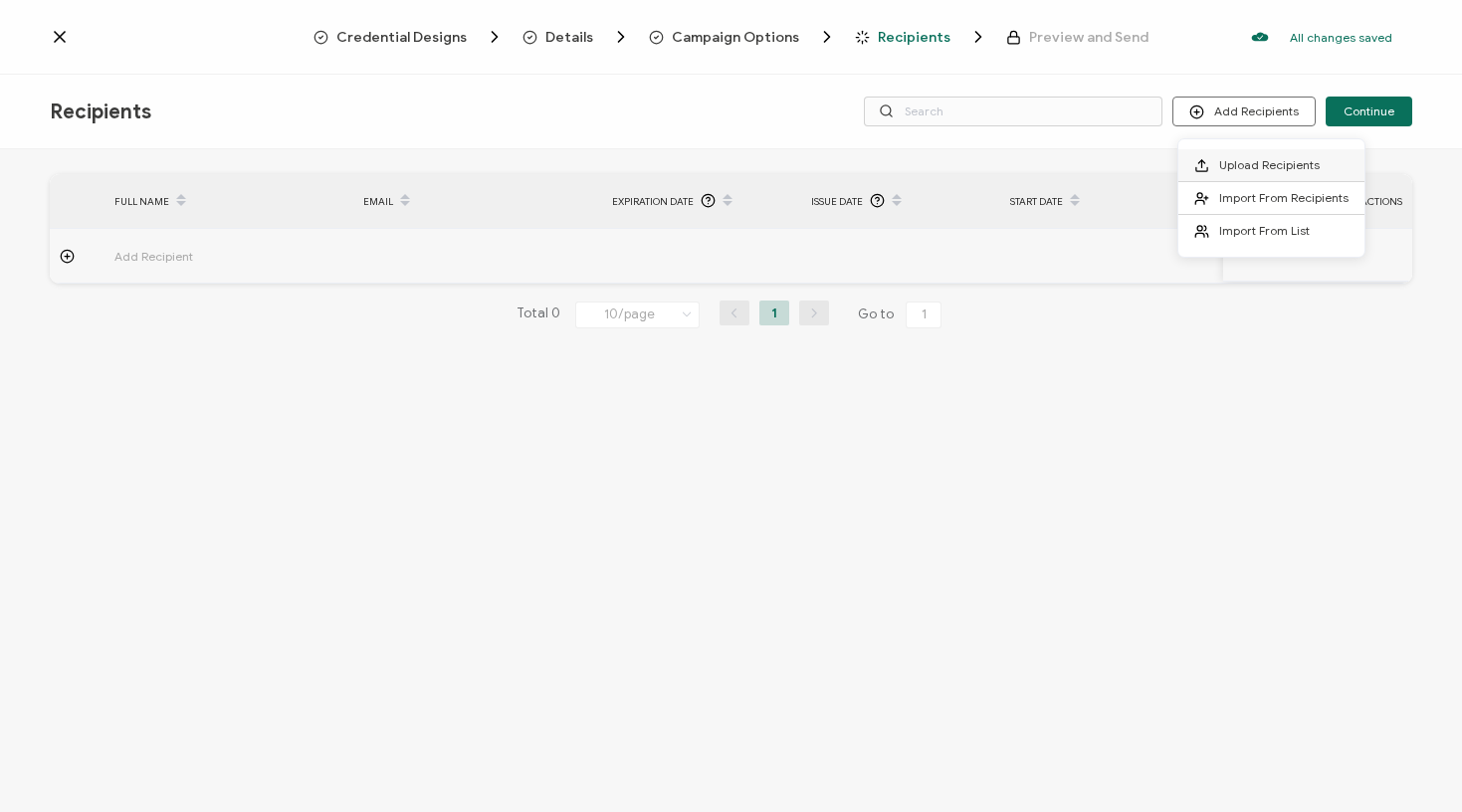 click on "Upload Recipients" at bounding box center [1269, 164] 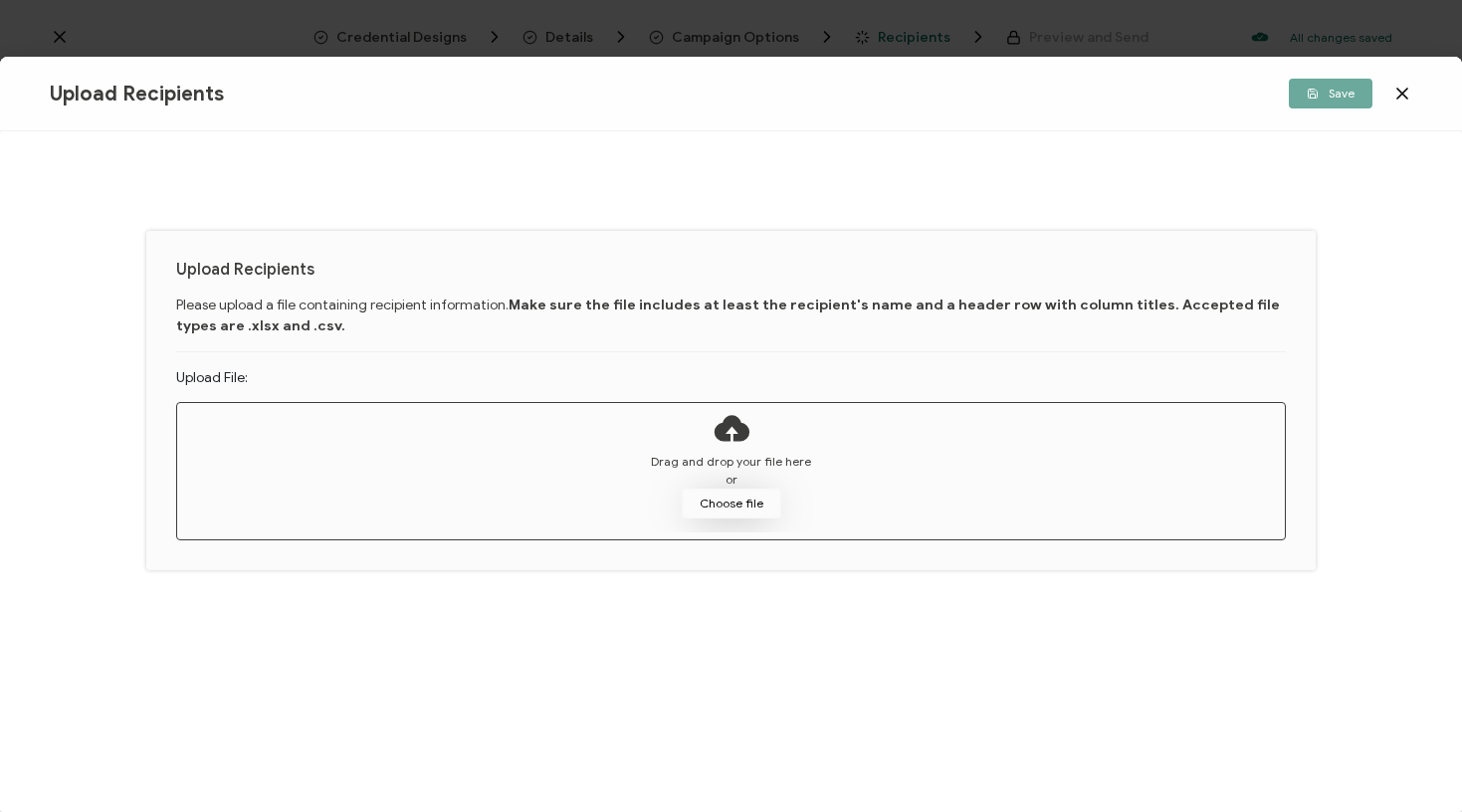 click on "Choose file" at bounding box center [731, 504] 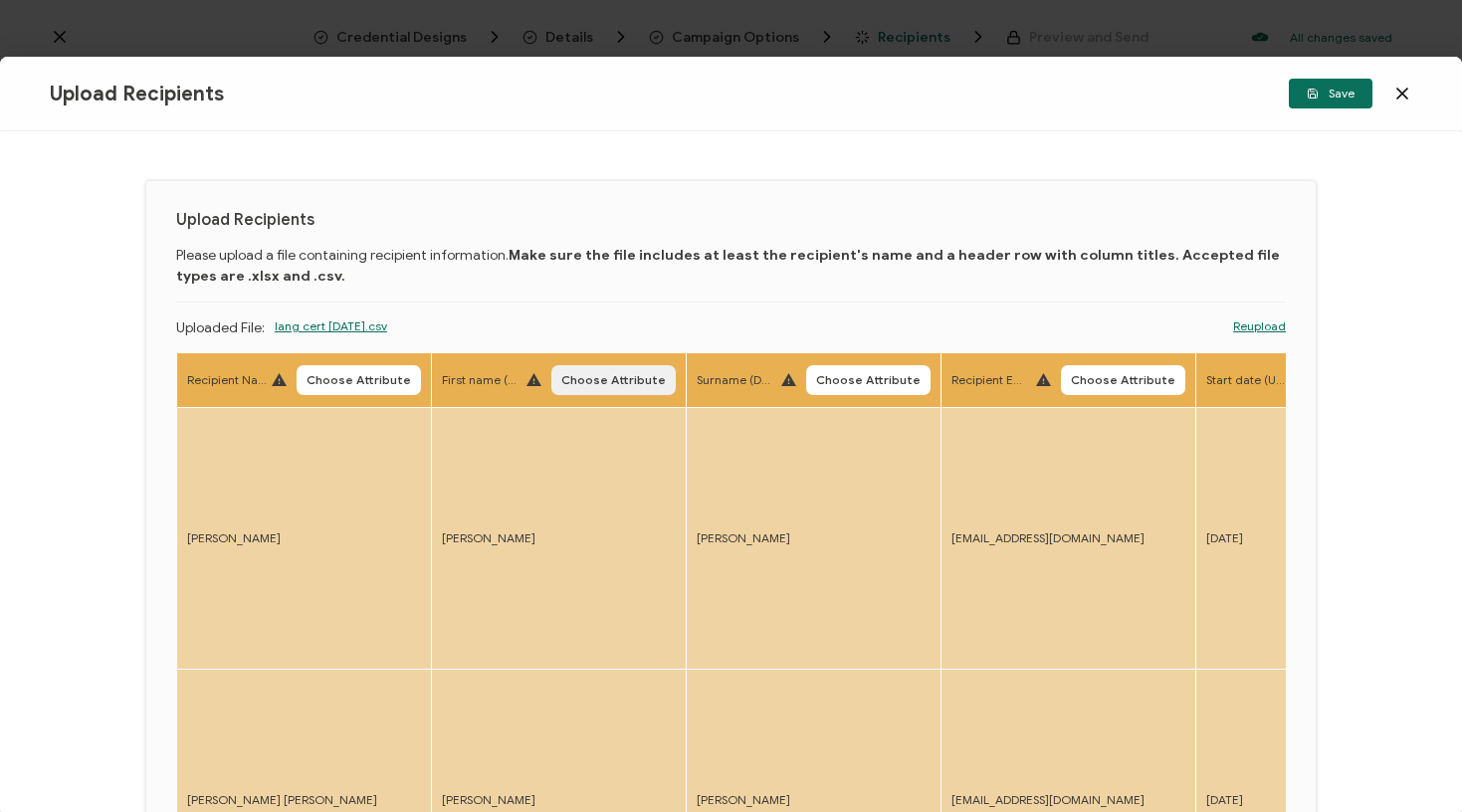 click on "Choose Attribute" at bounding box center [613, 380] 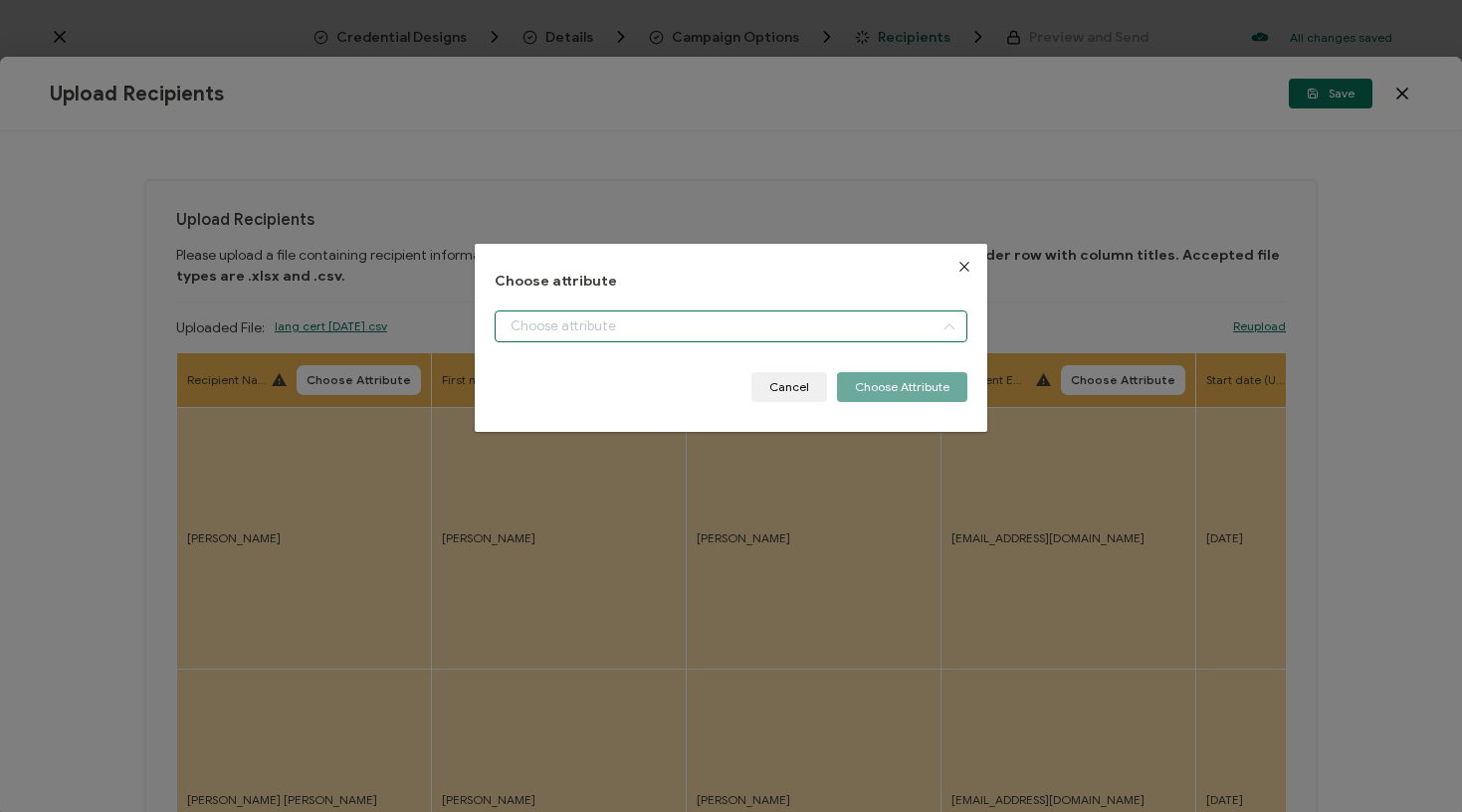 click at bounding box center (731, 326) 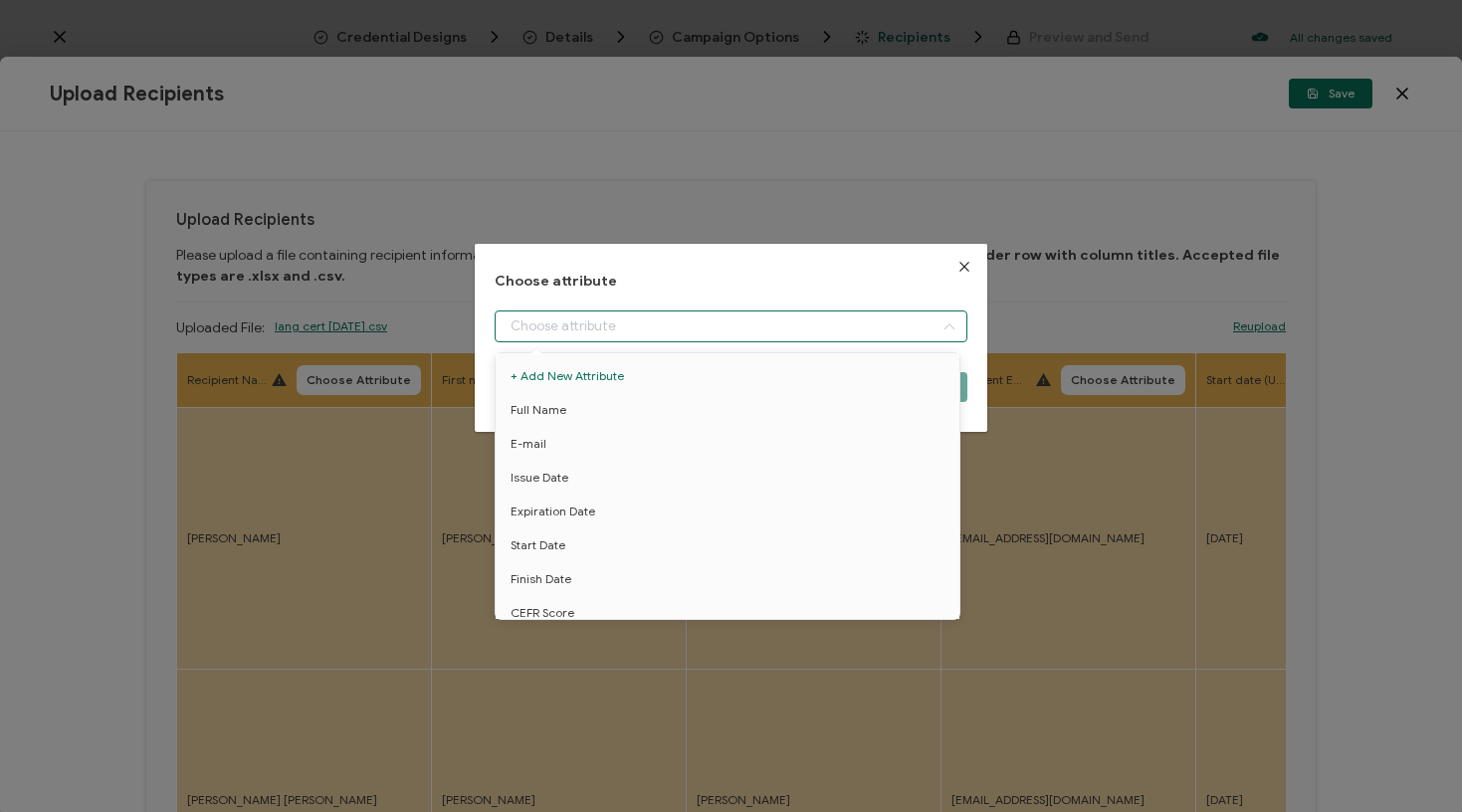 click on "Choose attribute
Cancel
Choose Attribute" at bounding box center [731, 406] 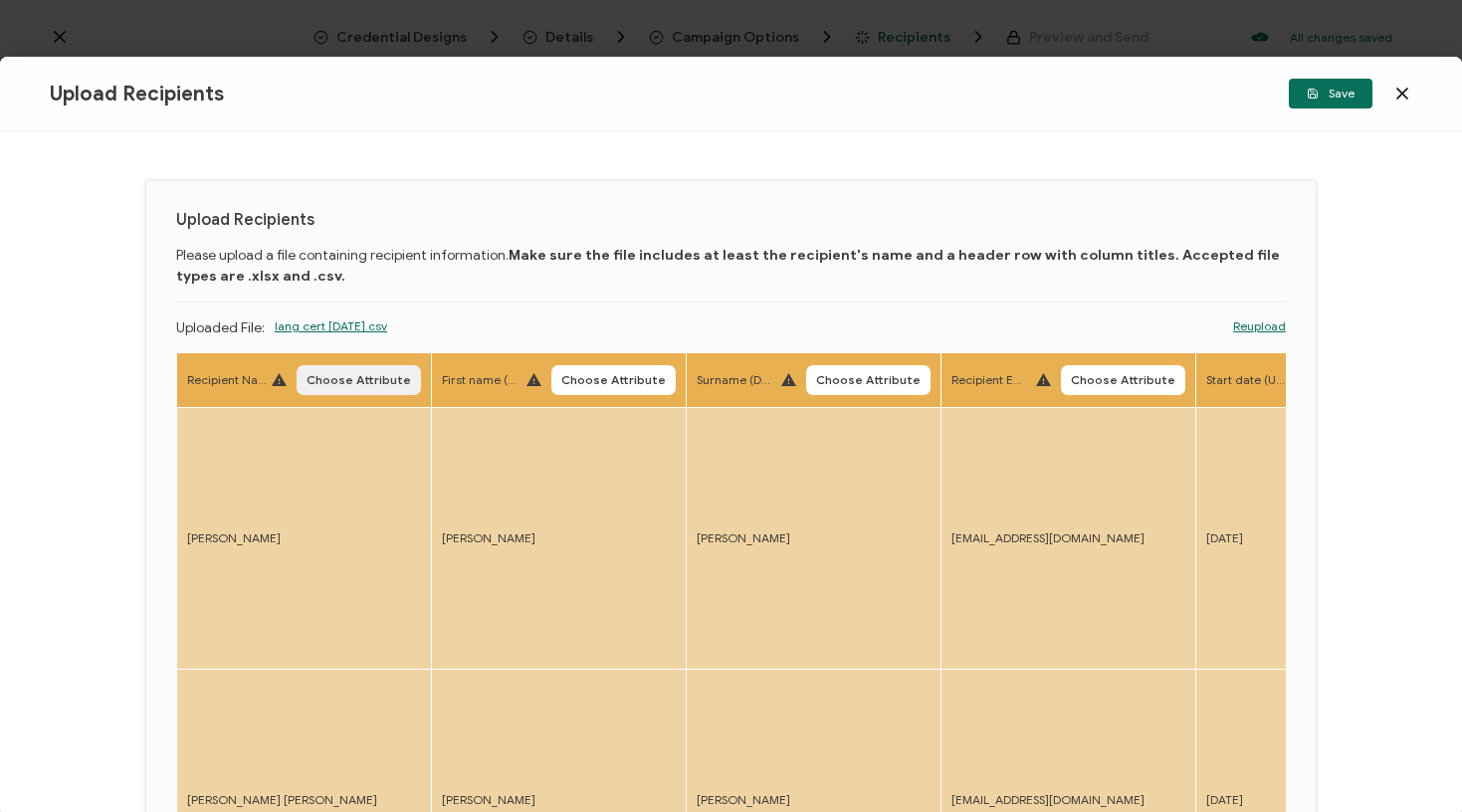 click on "Choose Attribute" at bounding box center [358, 380] 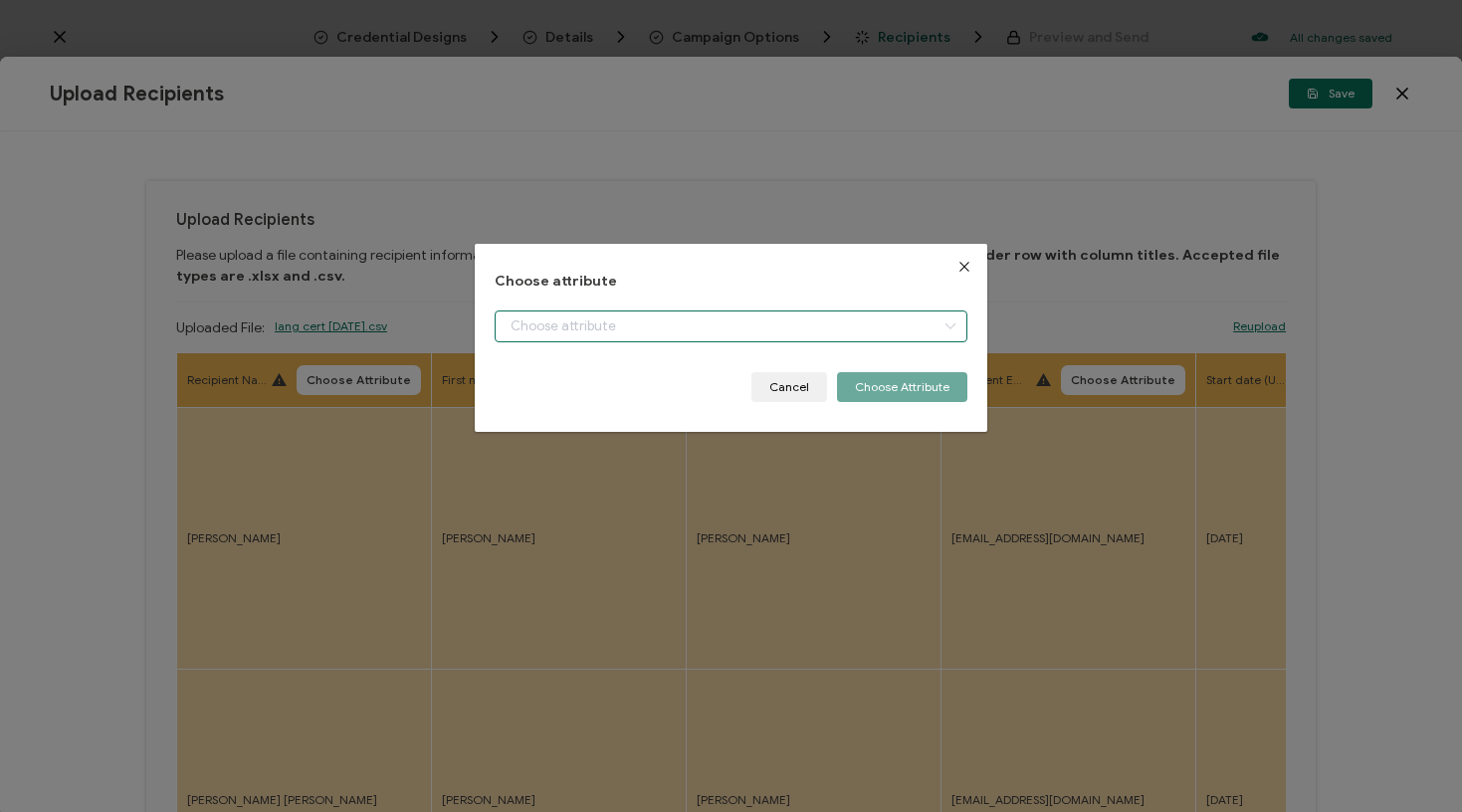 click at bounding box center [731, 326] 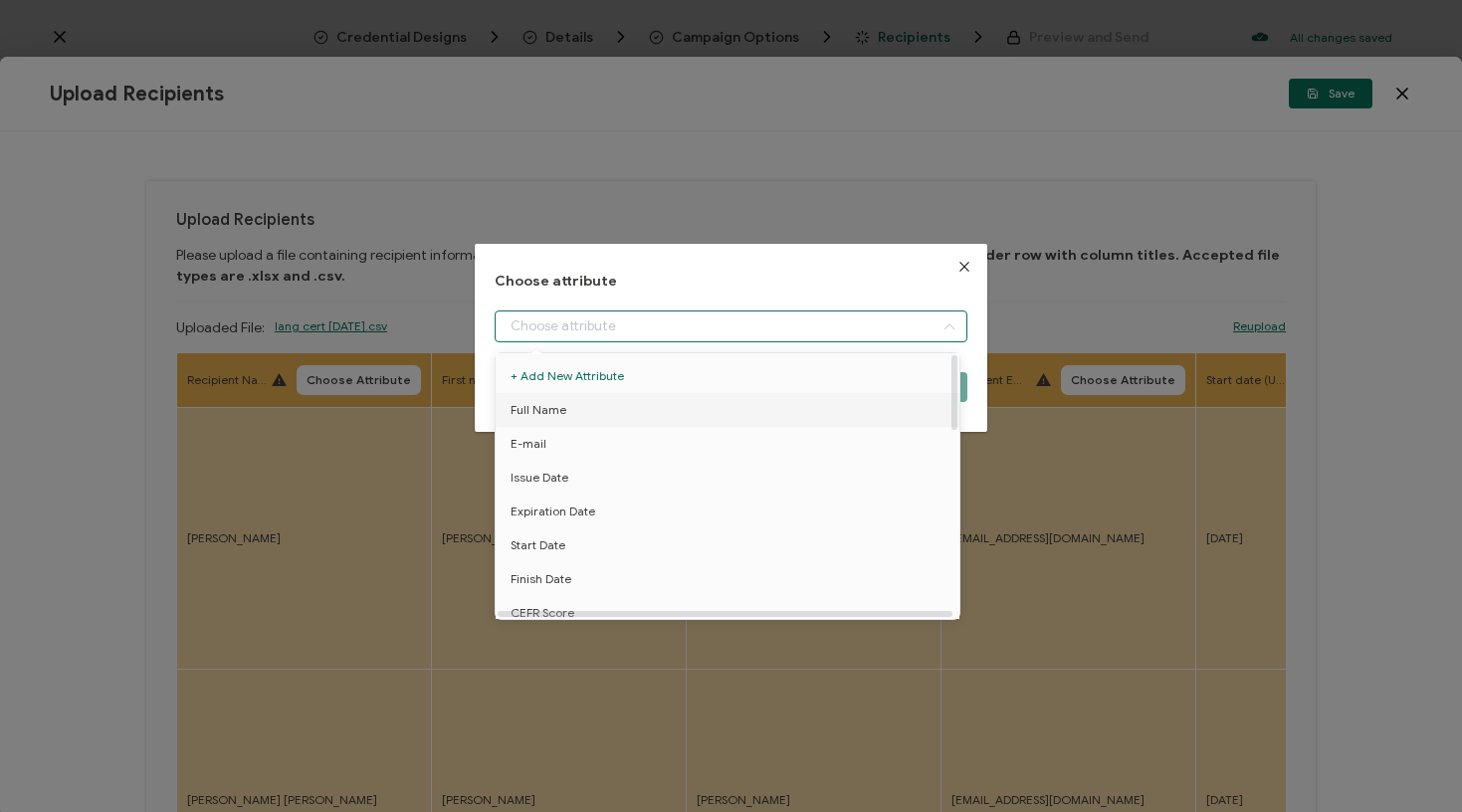 click on "Full Name" at bounding box center (731, 410) 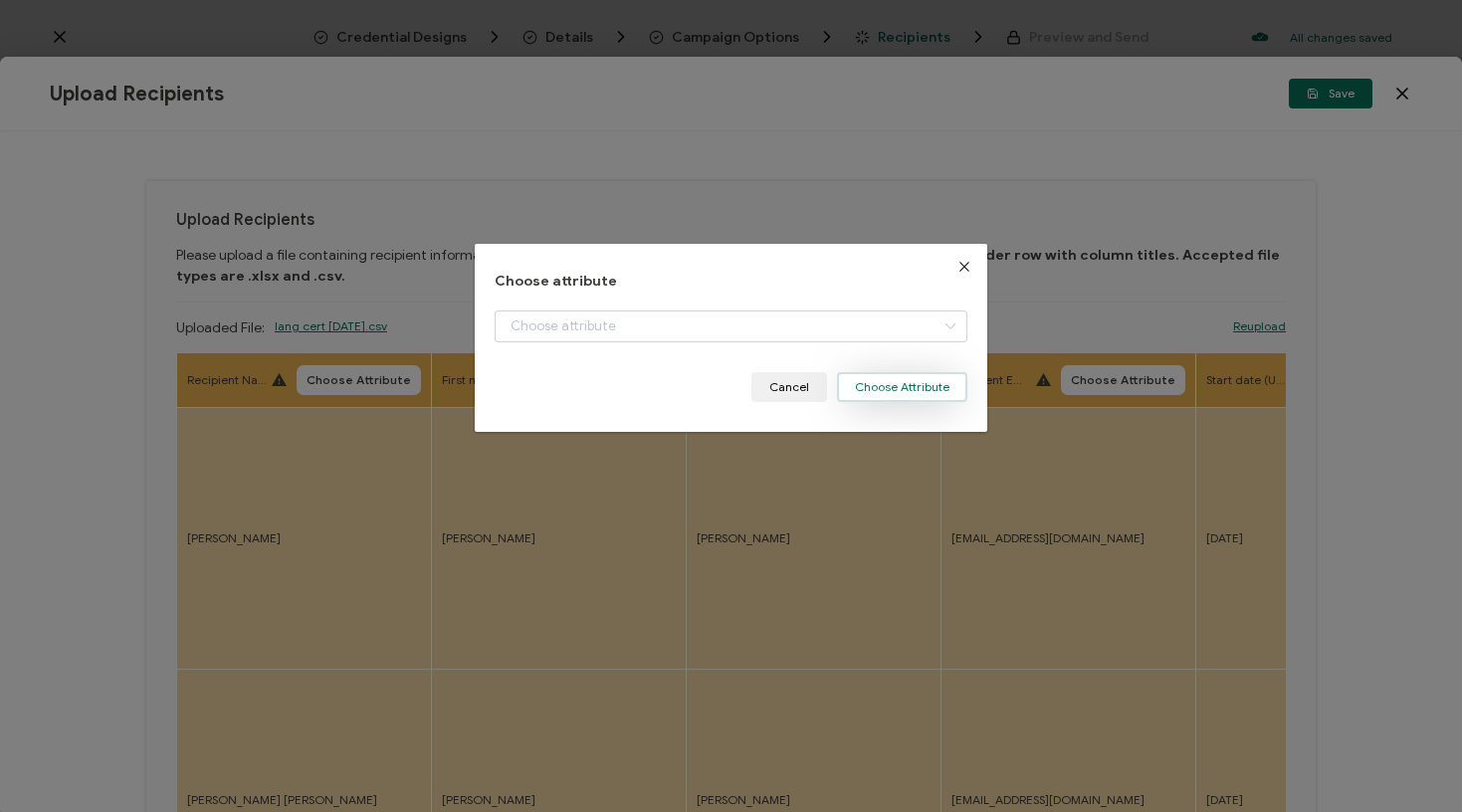 click on "Choose Attribute" at bounding box center [902, 387] 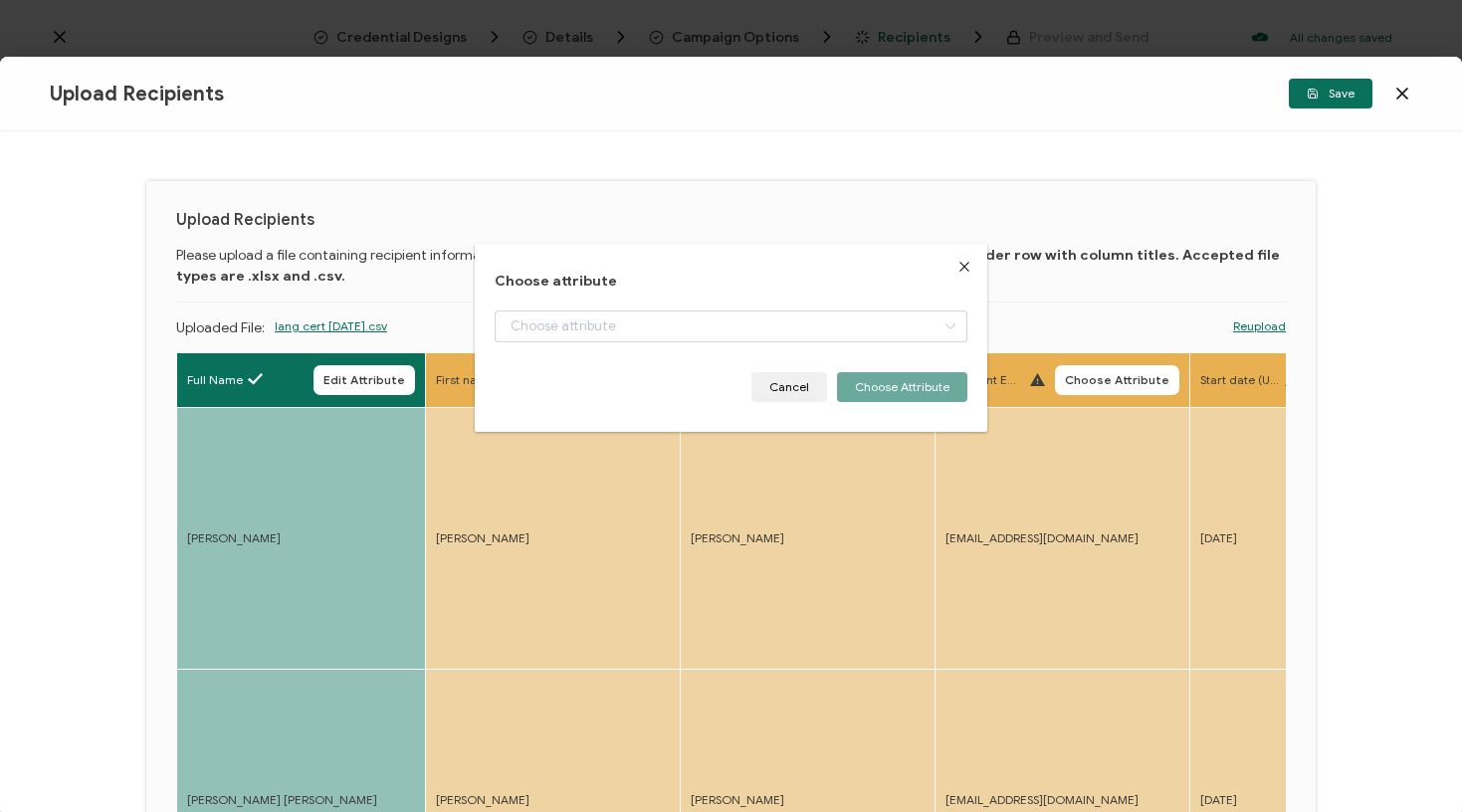 click on "Choose attribute
Cancel
Choose Attribute" at bounding box center (731, 337) 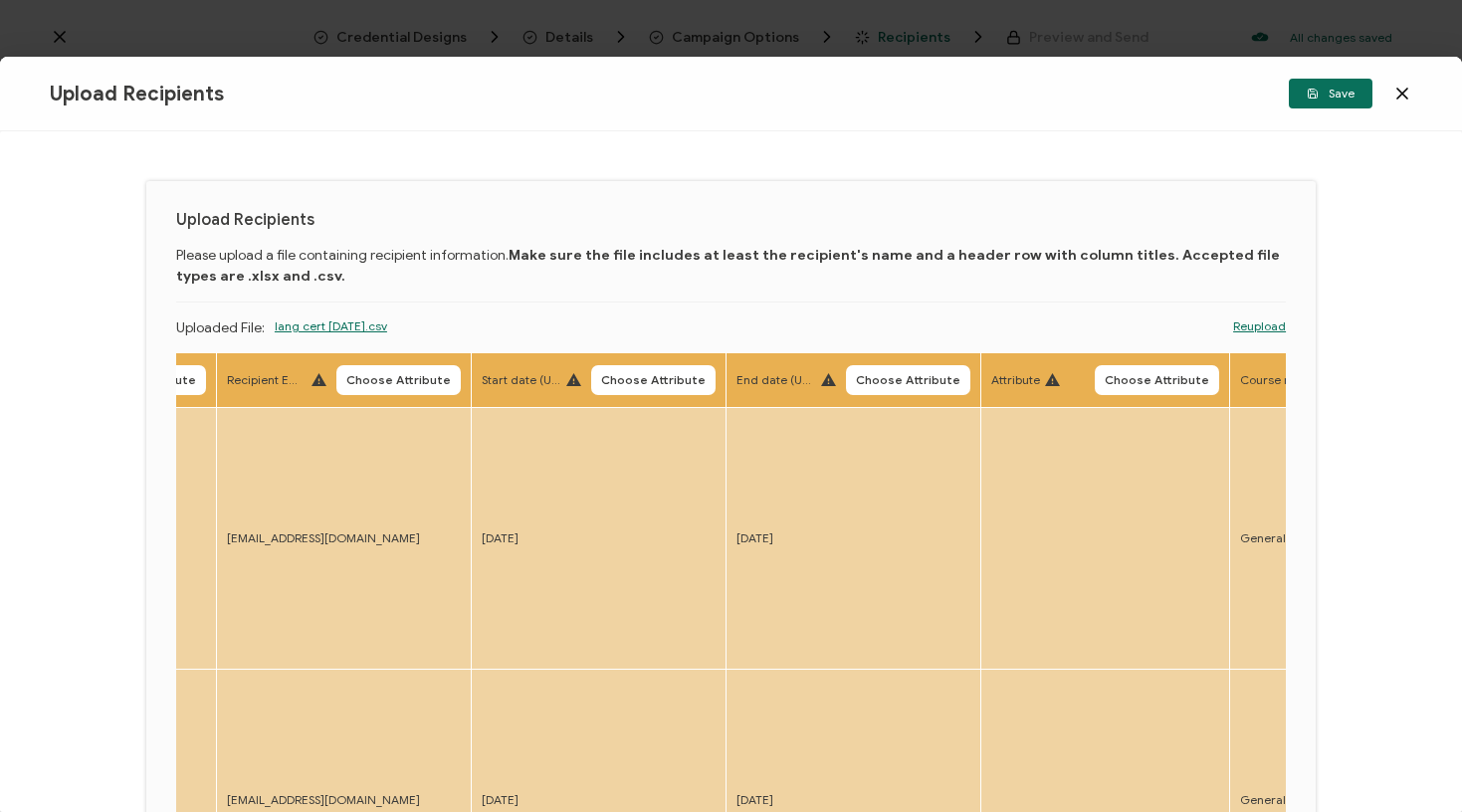 scroll, scrollTop: 0, scrollLeft: 746, axis: horizontal 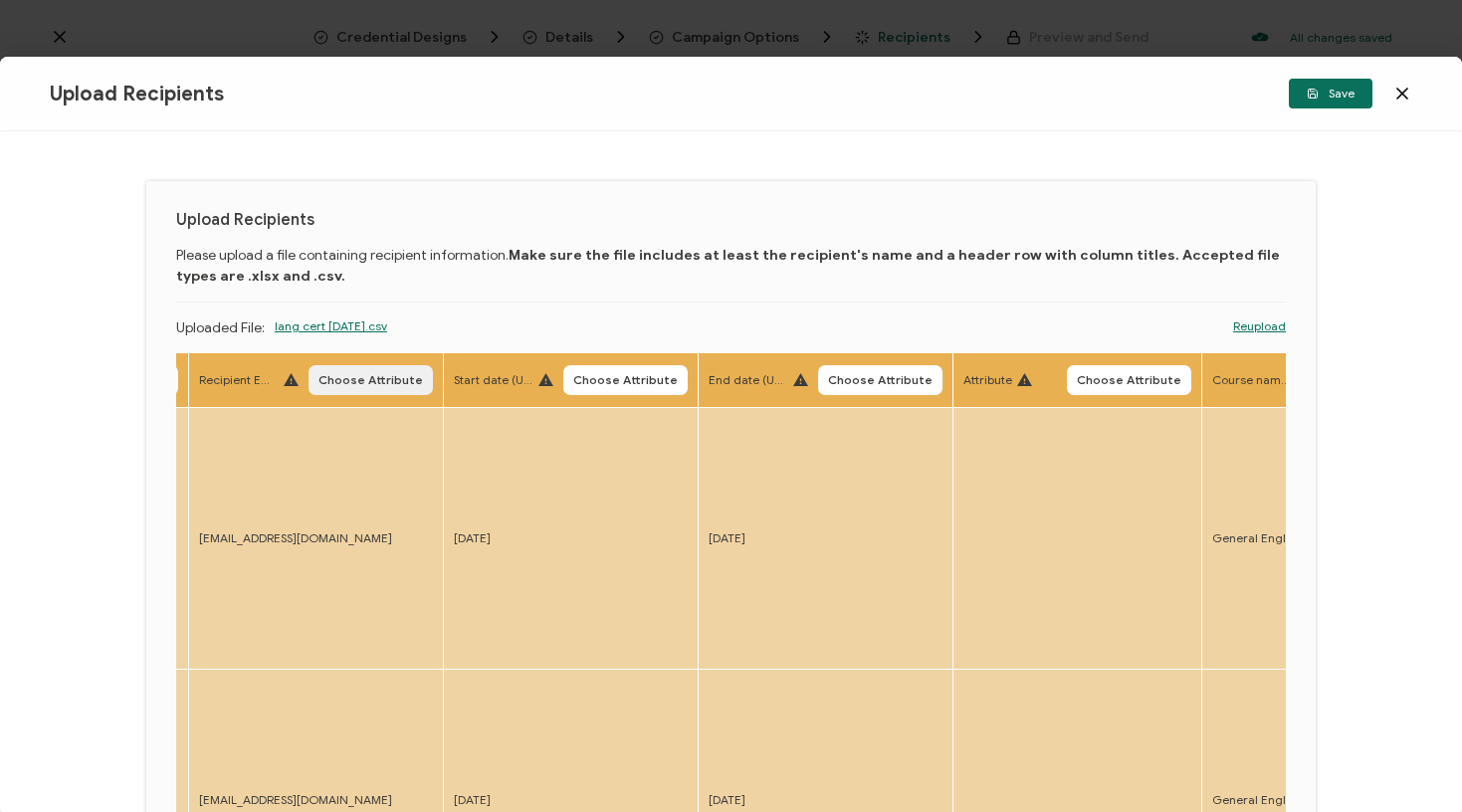 click on "Choose Attribute" at bounding box center (370, 380) 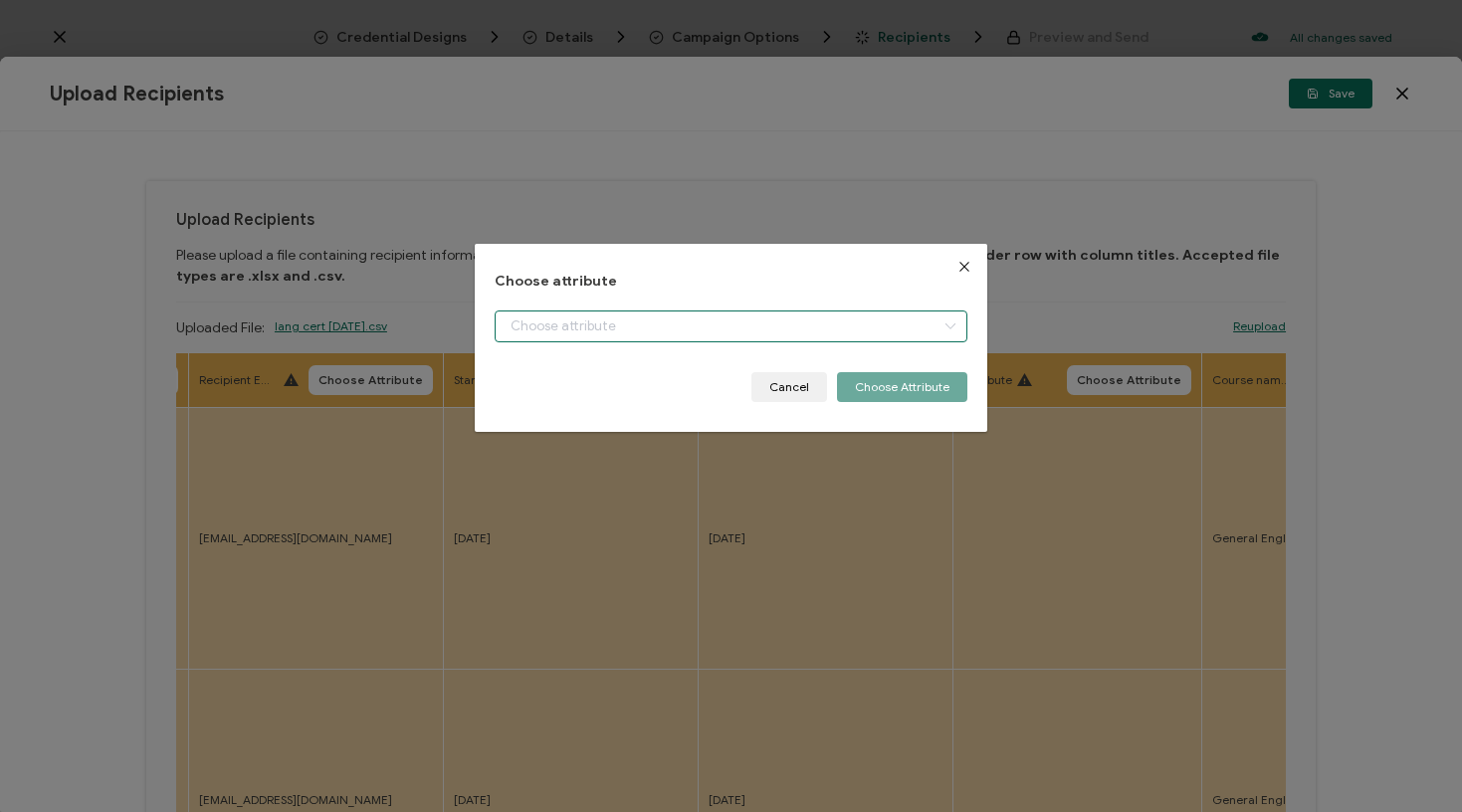 click at bounding box center (731, 326) 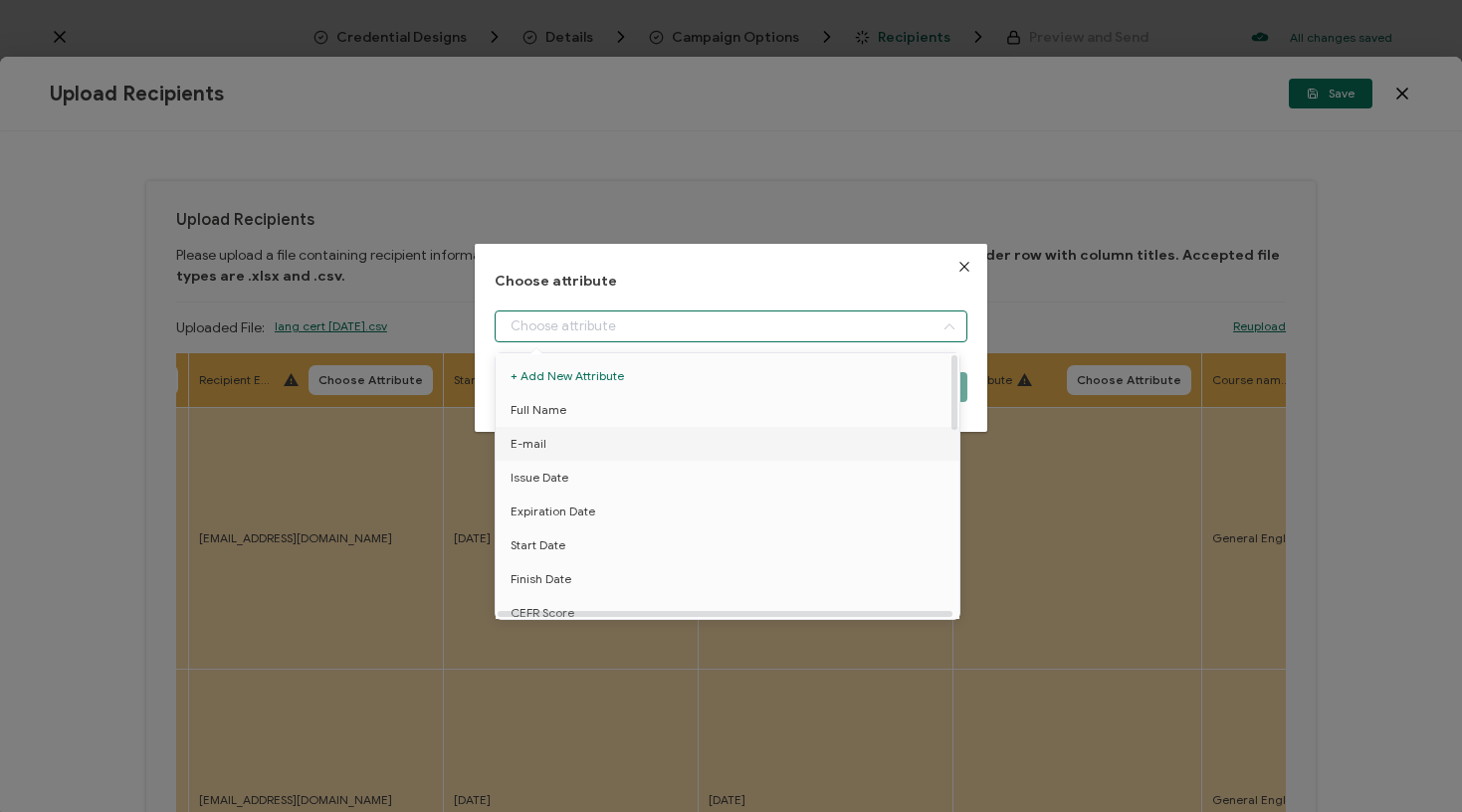click on "E-mail" at bounding box center [731, 444] 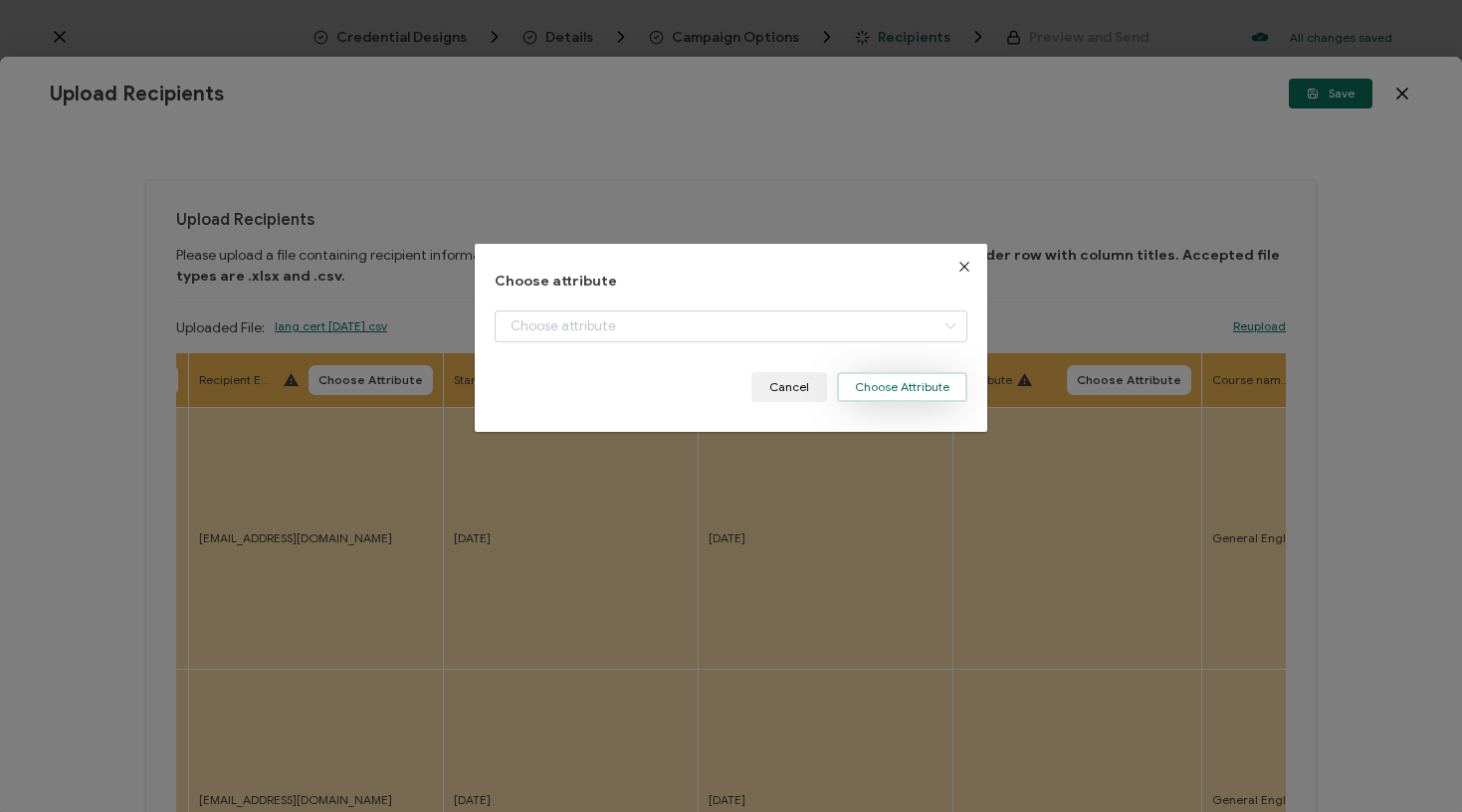 click on "Choose Attribute" at bounding box center [902, 387] 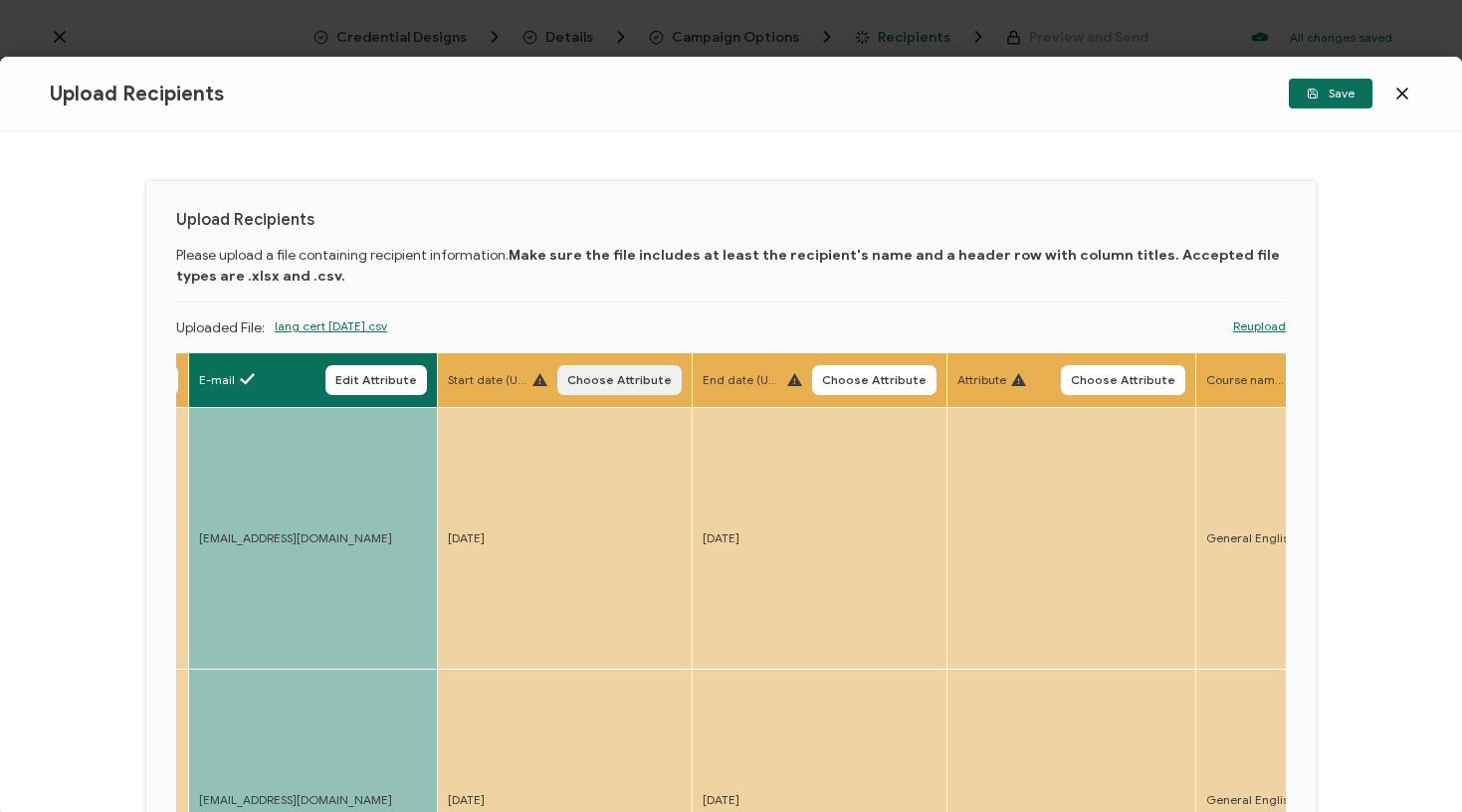 click on "Choose Attribute" at bounding box center [619, 380] 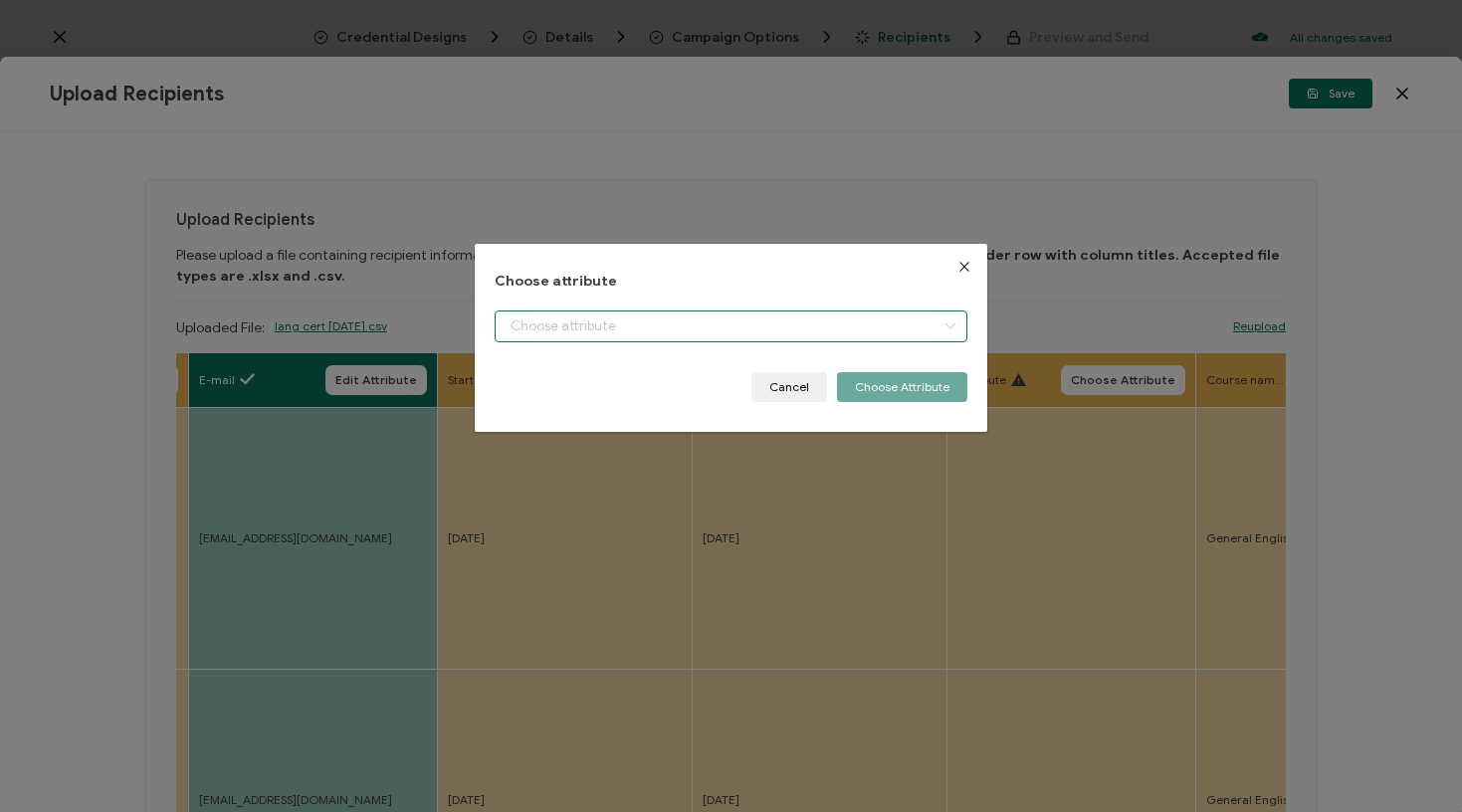 click at bounding box center (731, 326) 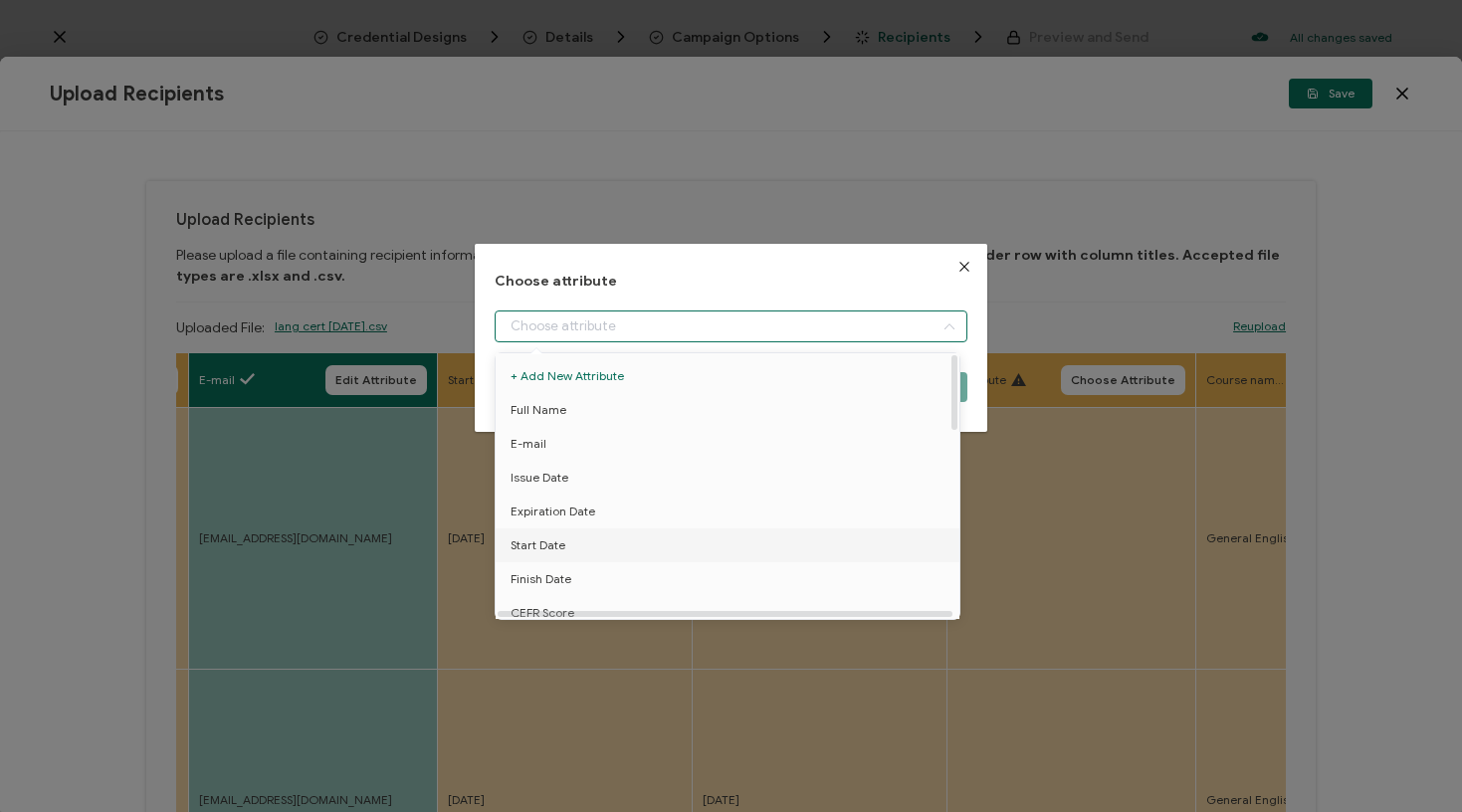 click on "Start Date" at bounding box center [731, 545] 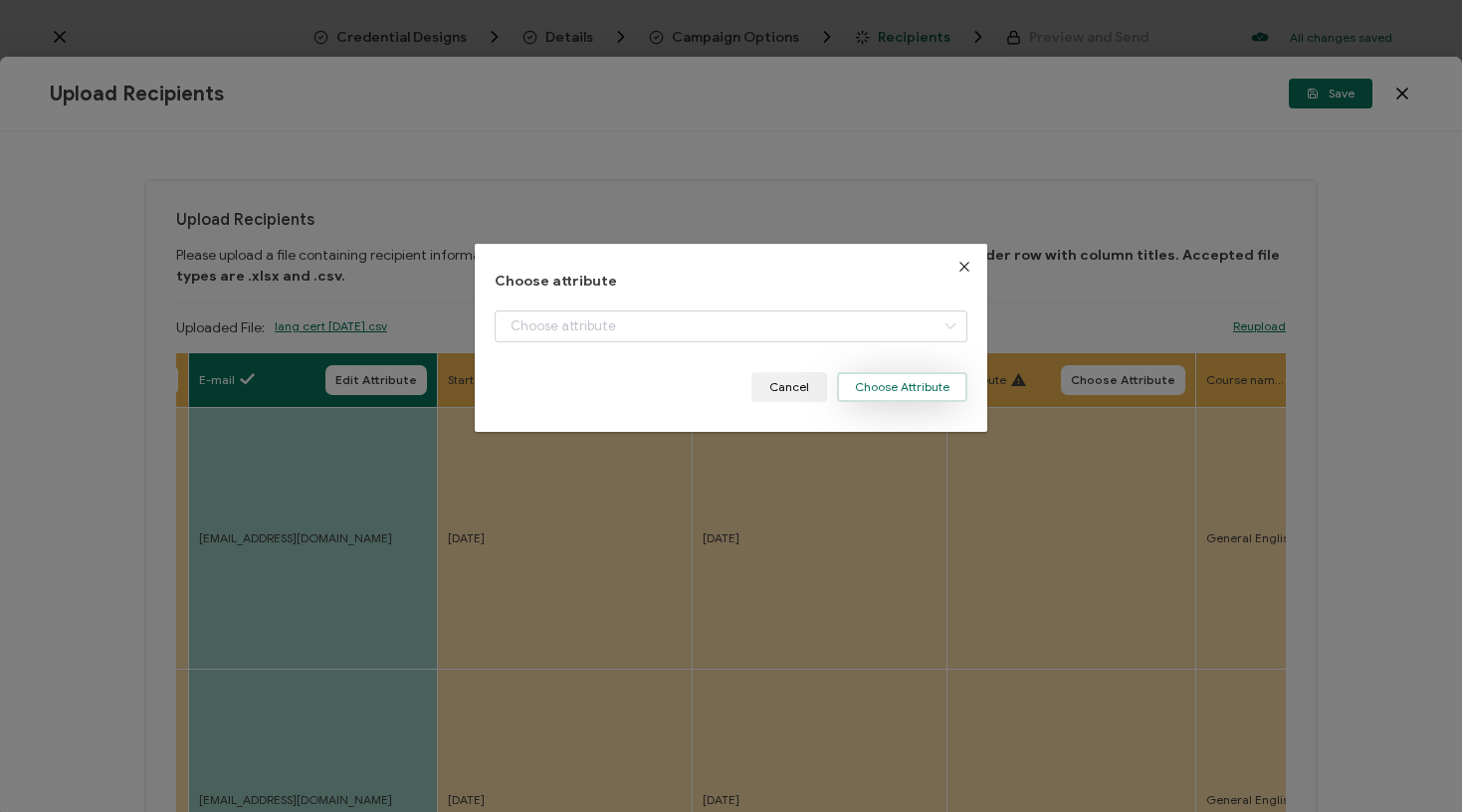 click on "Choose Attribute" at bounding box center (902, 387) 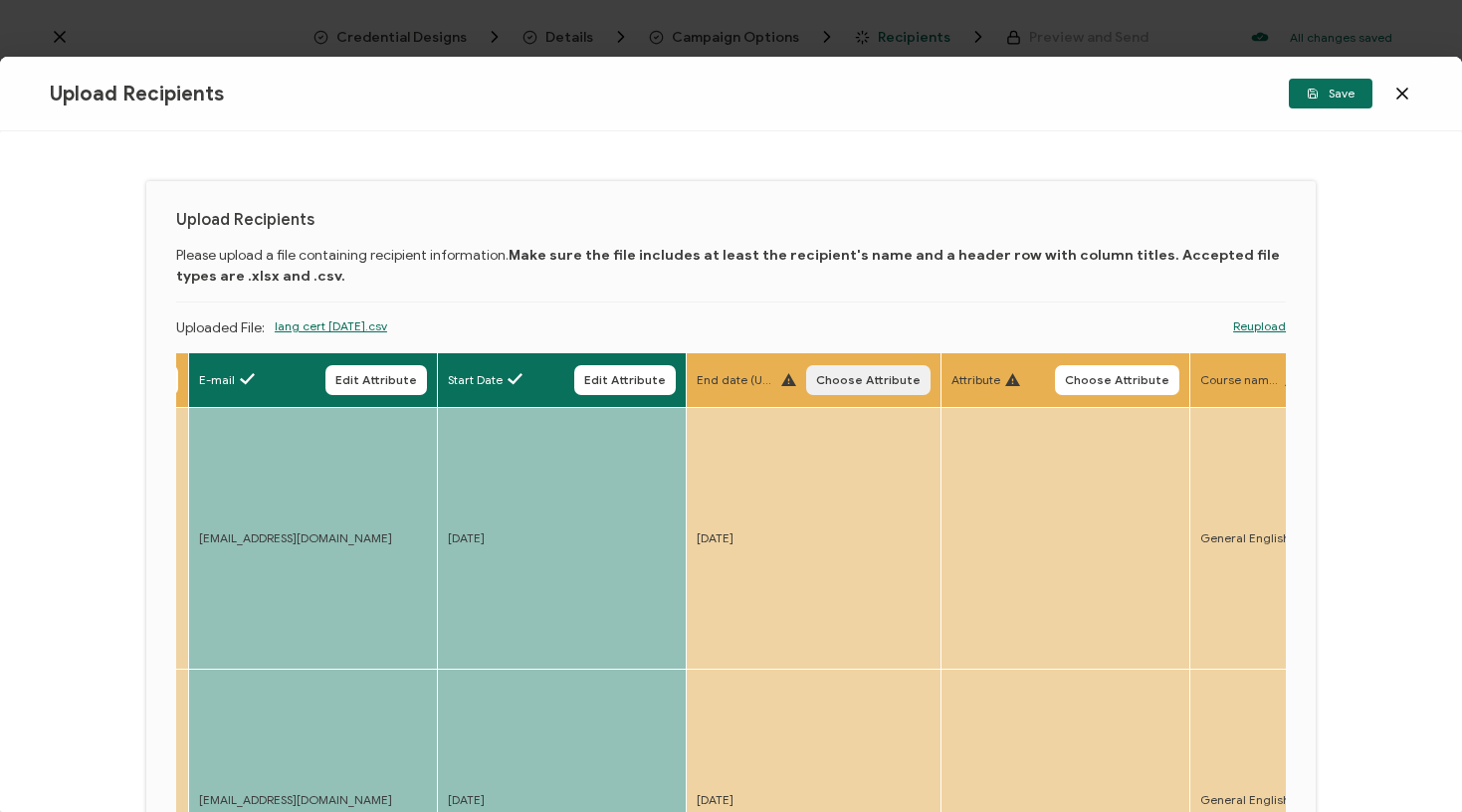 click on "Choose Attribute" at bounding box center [868, 380] 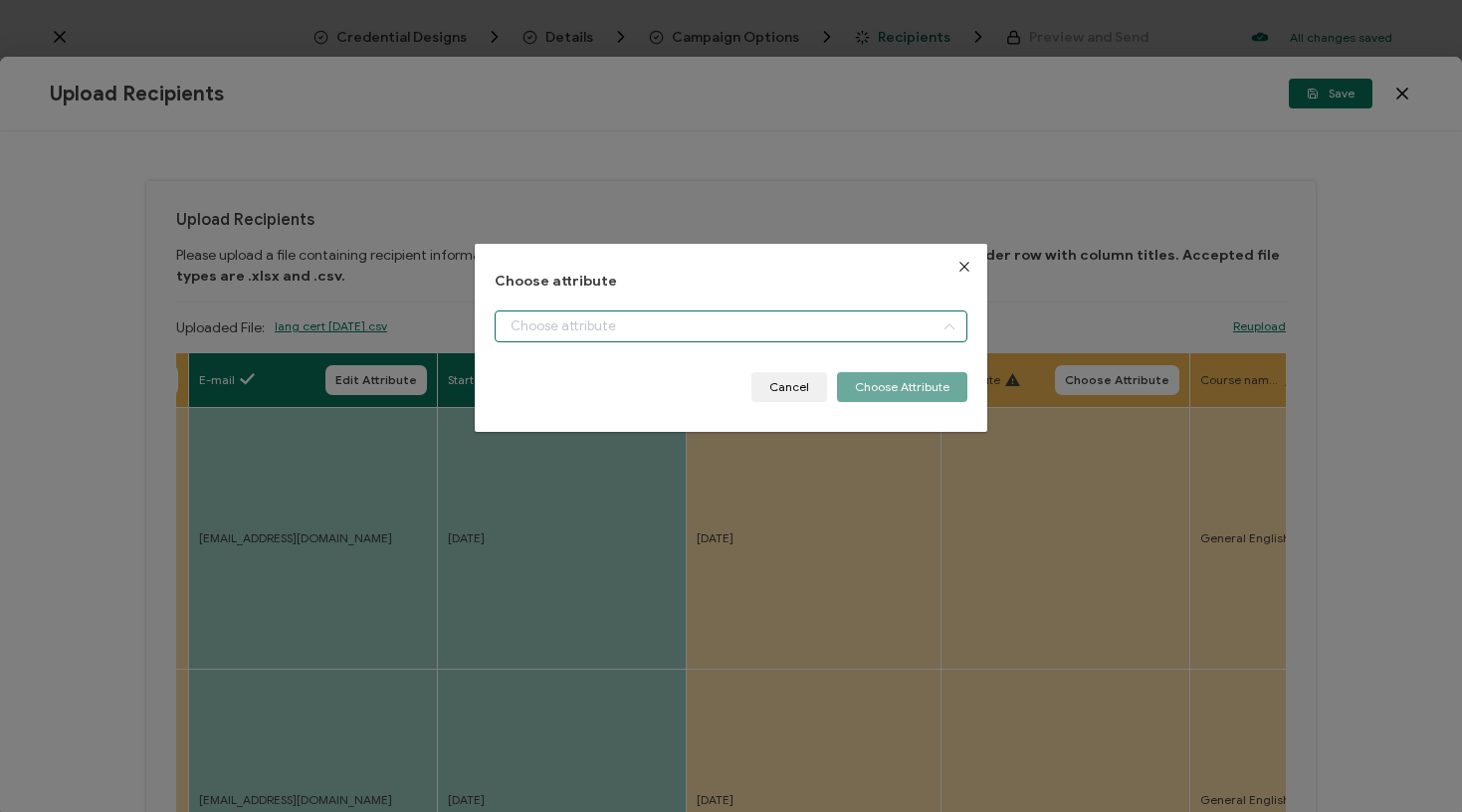 click at bounding box center [731, 326] 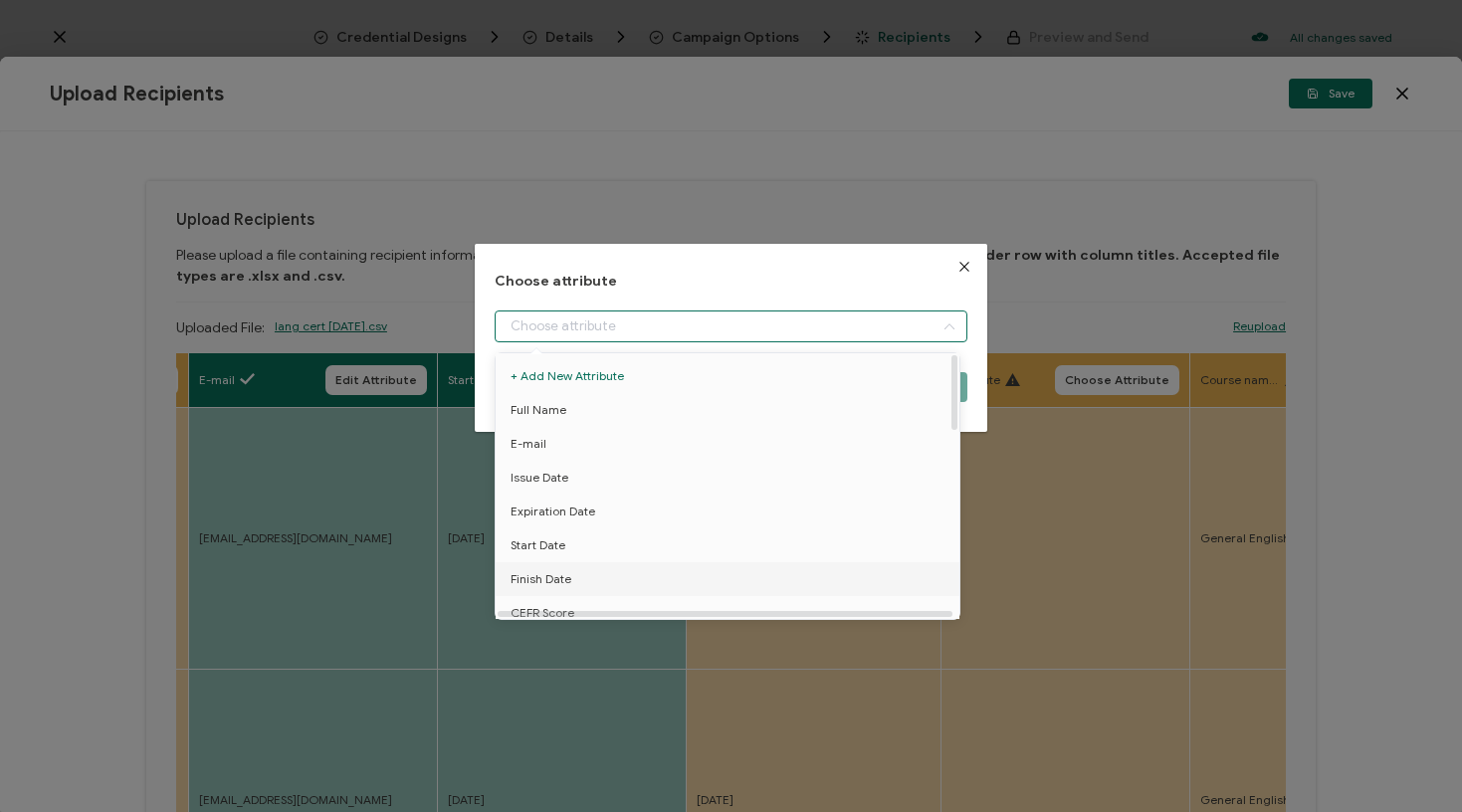 click on "Finish Date" at bounding box center (731, 579) 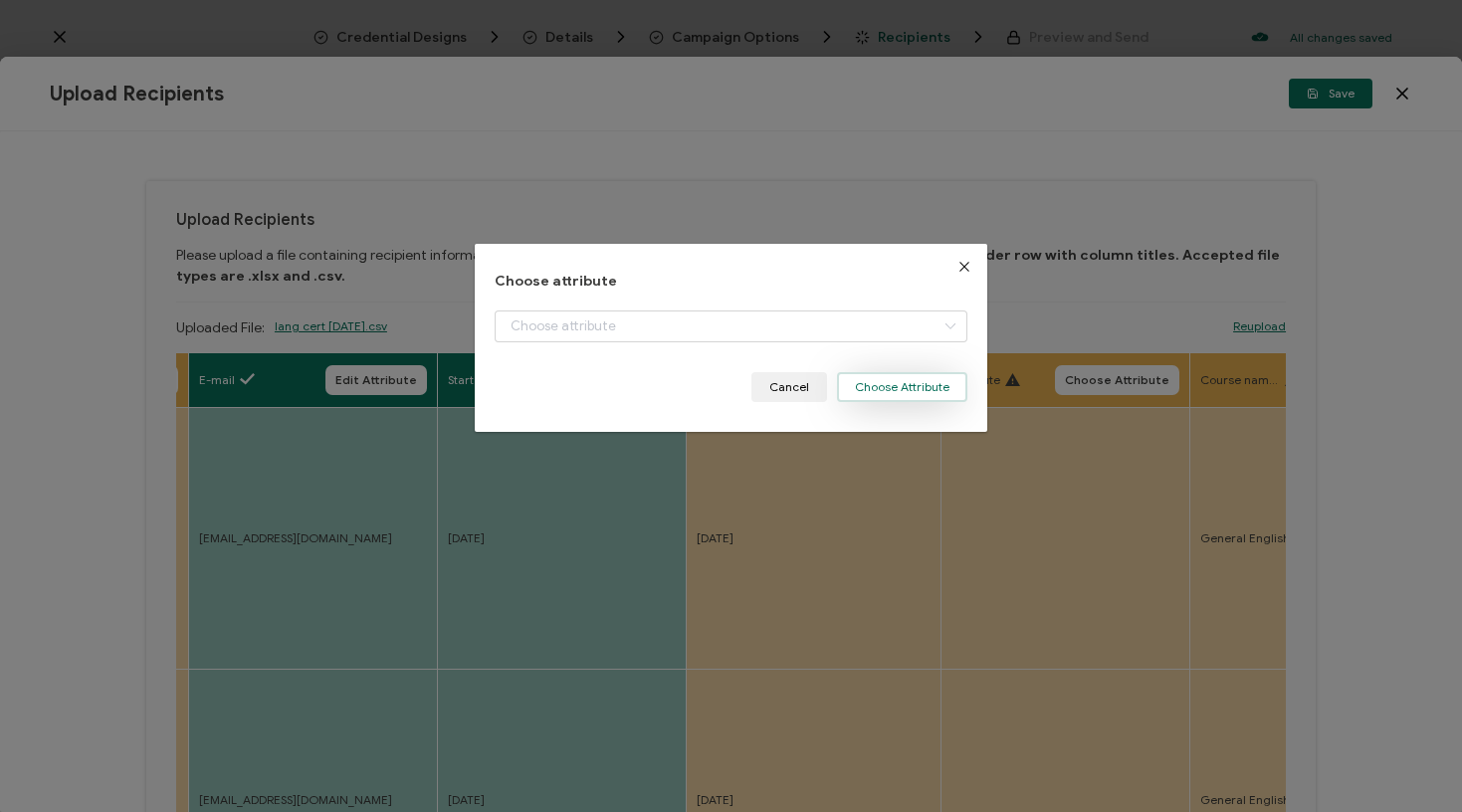 click on "Choose Attribute" at bounding box center [902, 387] 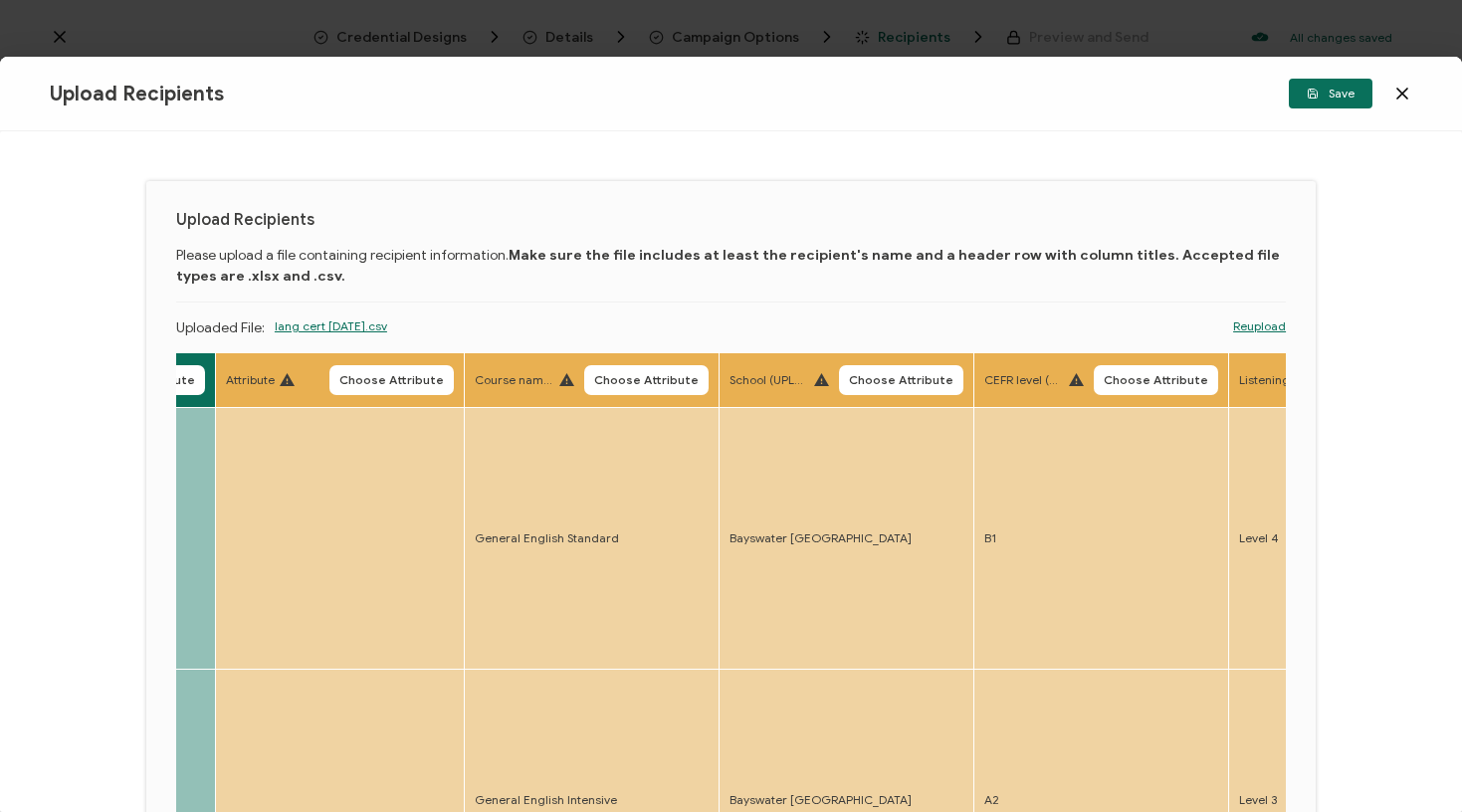 scroll, scrollTop: 0, scrollLeft: 1506, axis: horizontal 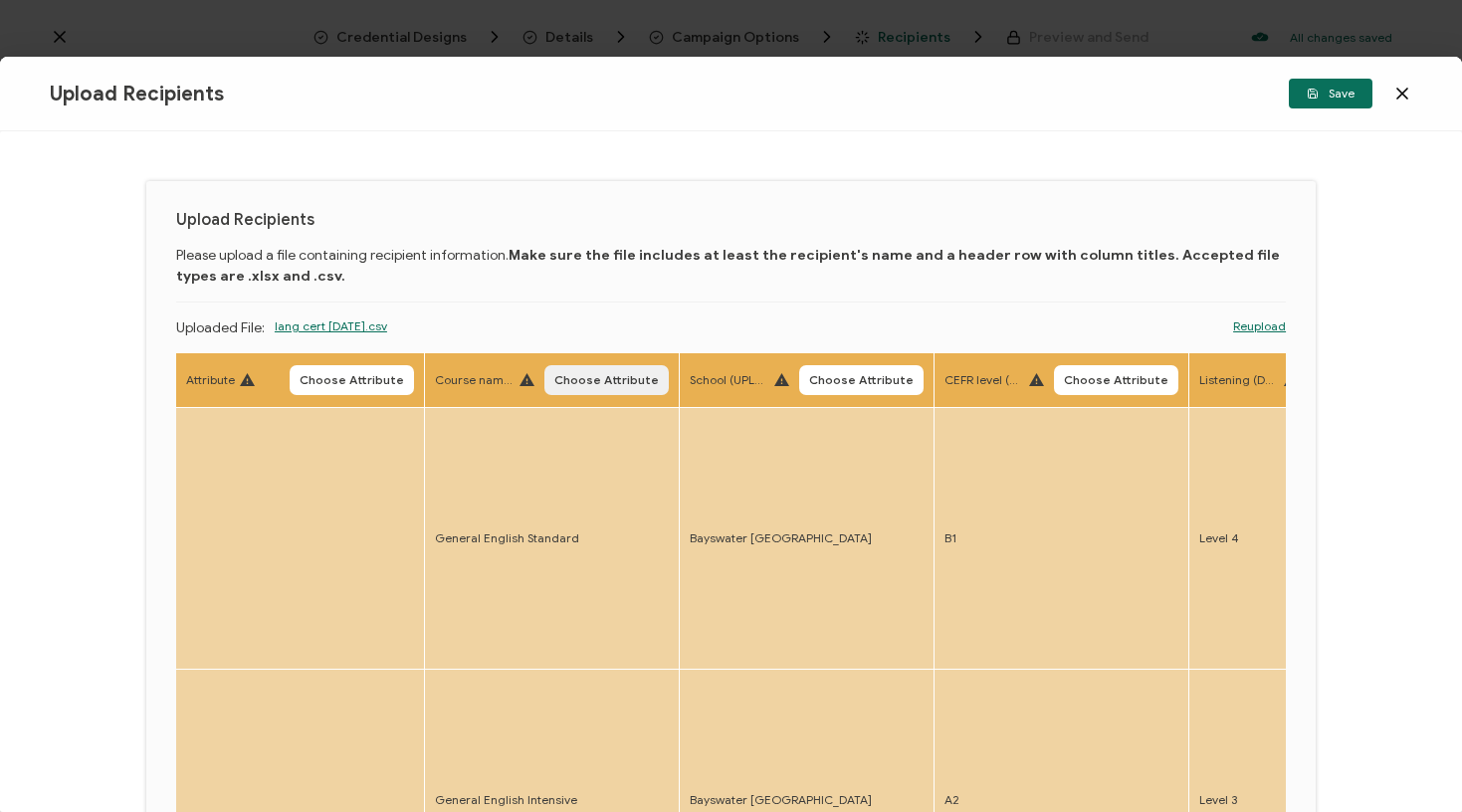 click on "Choose Attribute" at bounding box center (606, 380) 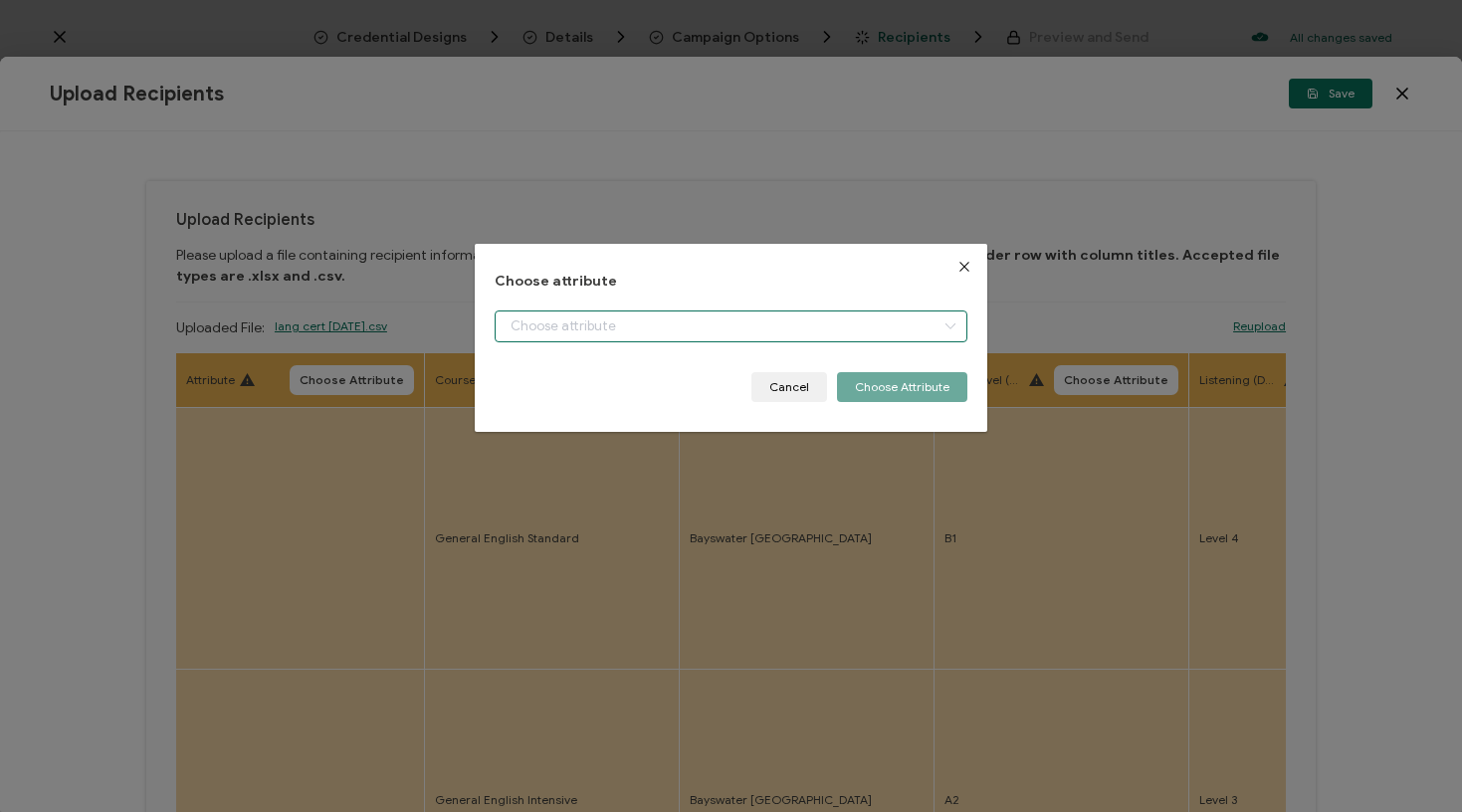 click at bounding box center [731, 326] 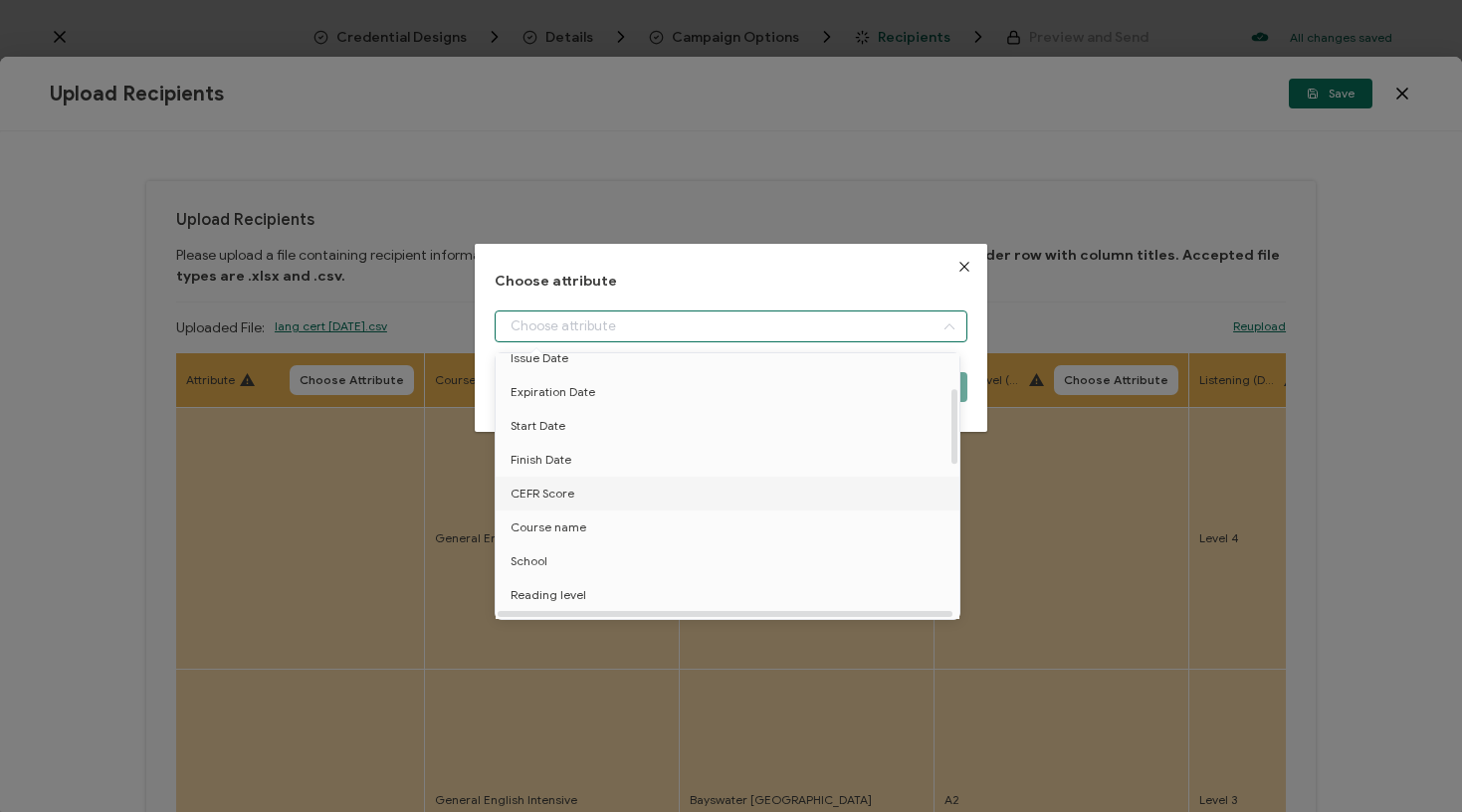 scroll, scrollTop: 120, scrollLeft: 0, axis: vertical 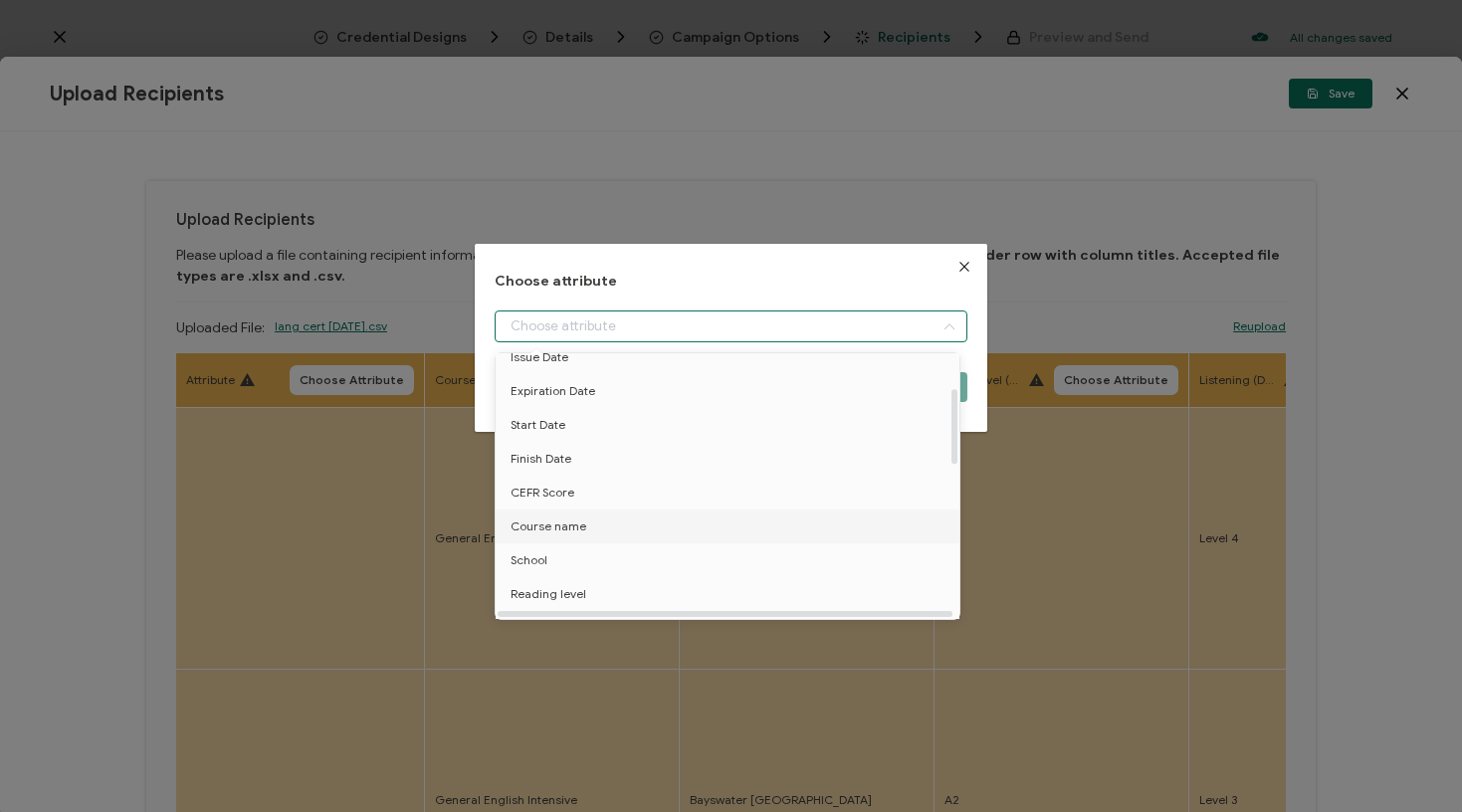 click on "Course name" at bounding box center [731, 526] 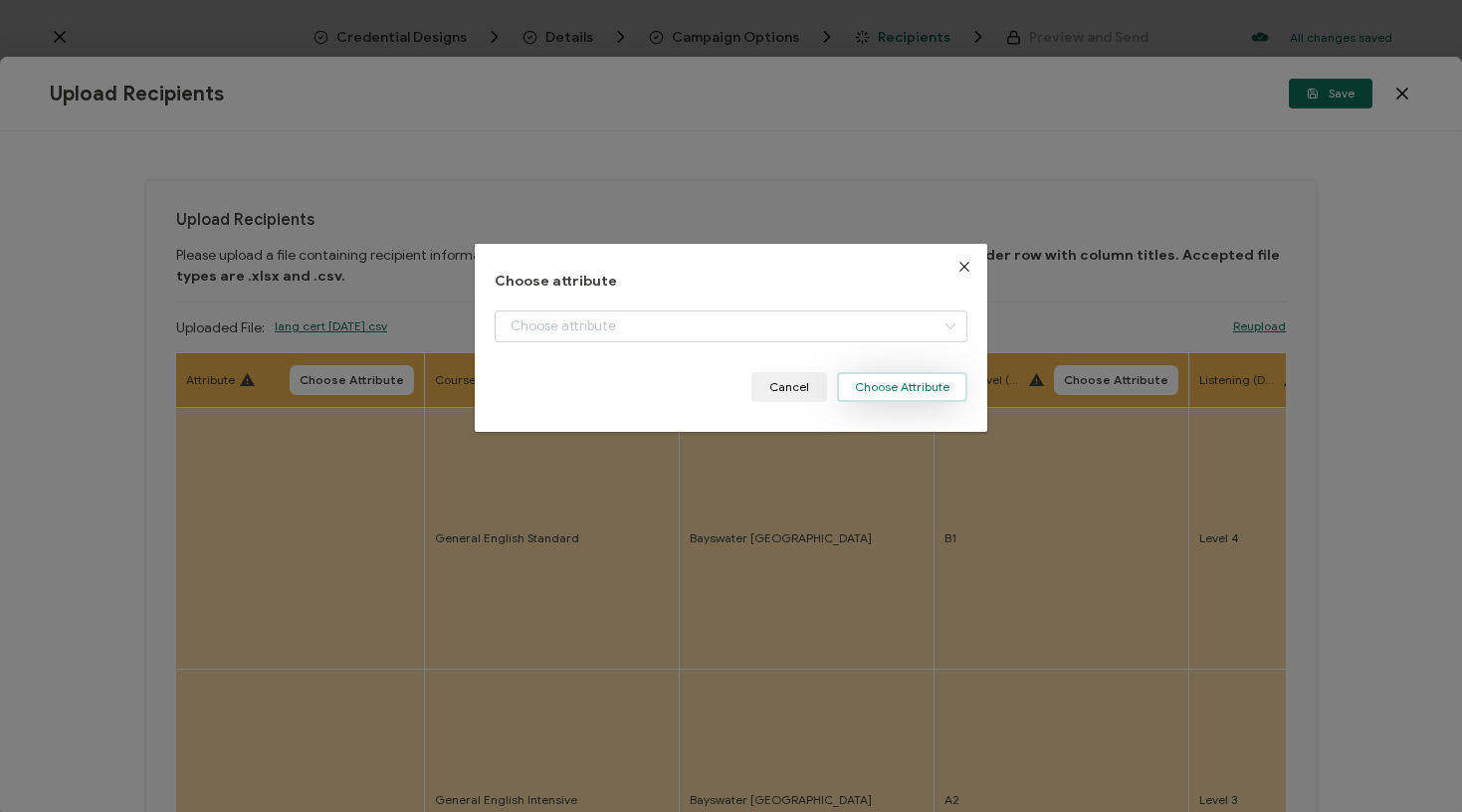 click on "Choose Attribute" at bounding box center (902, 387) 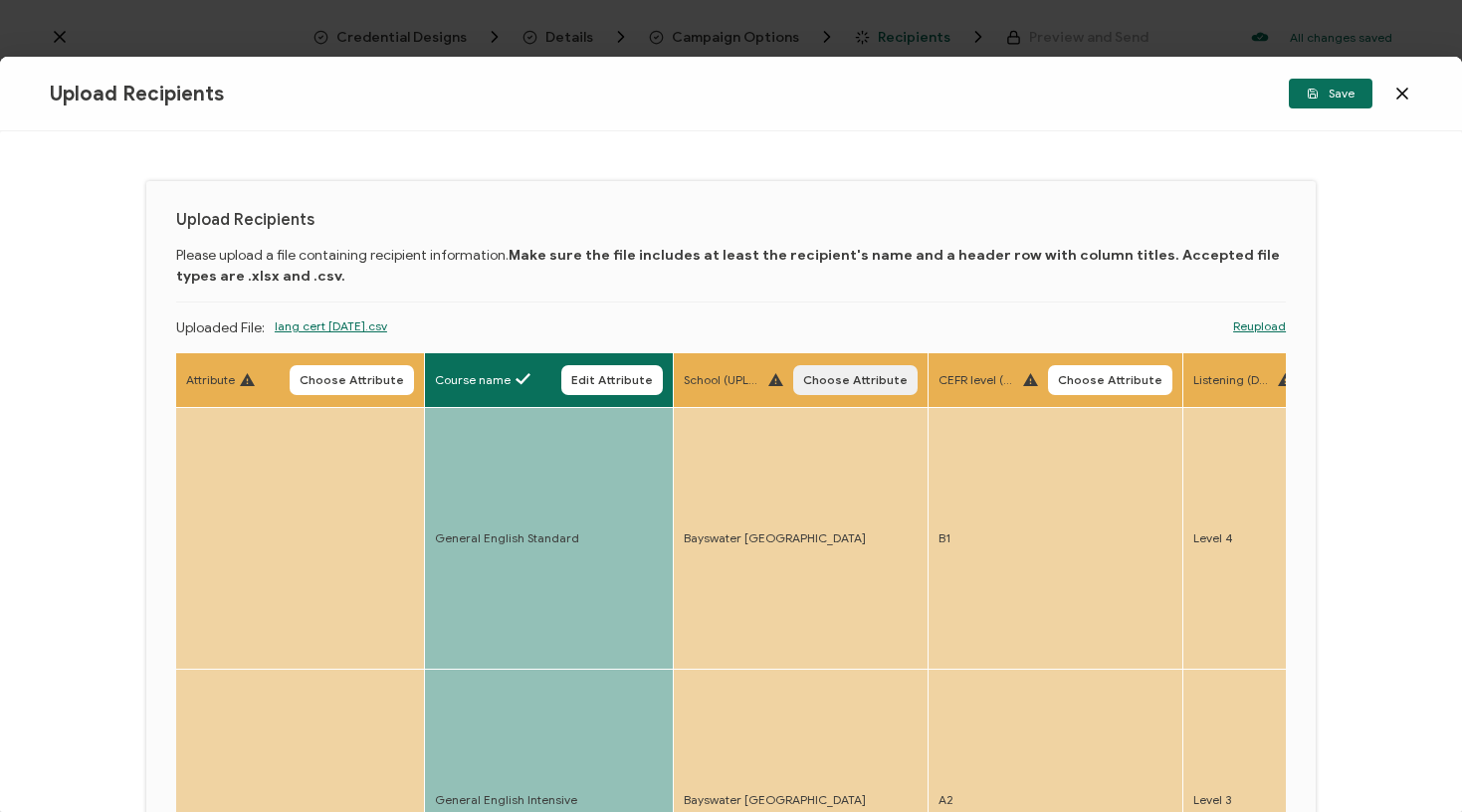 click on "Choose Attribute" at bounding box center [855, 380] 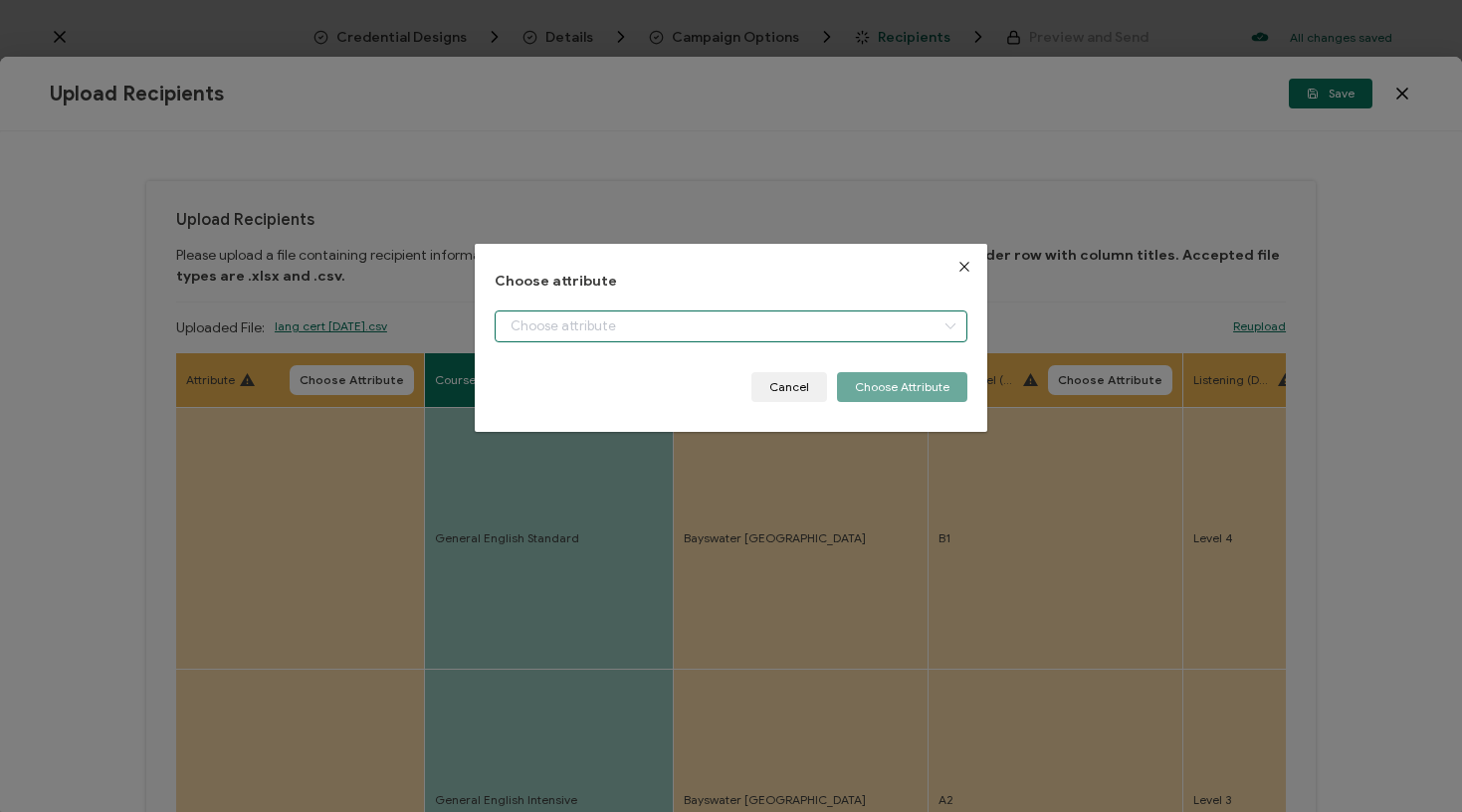 click at bounding box center (731, 326) 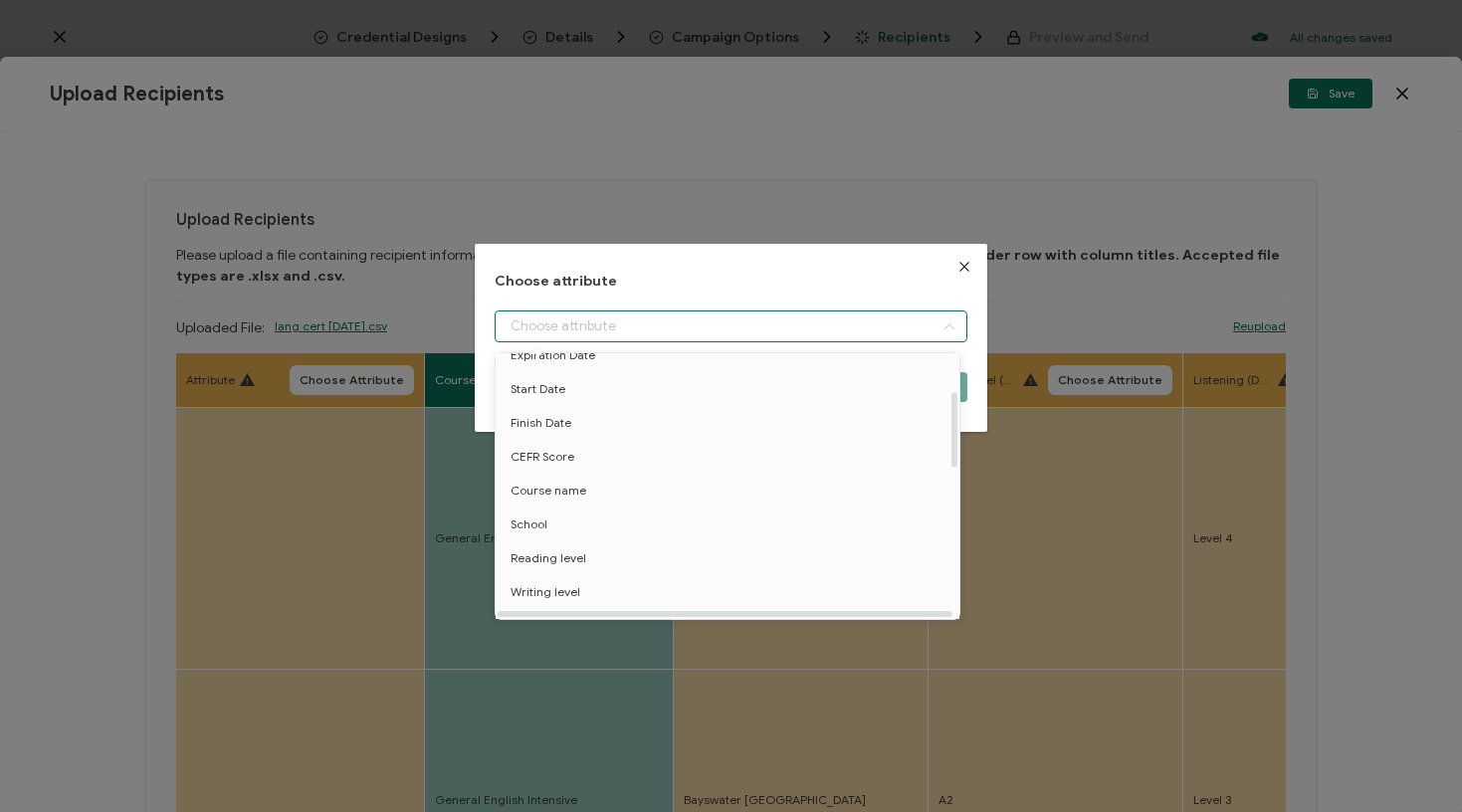 scroll, scrollTop: 162, scrollLeft: 0, axis: vertical 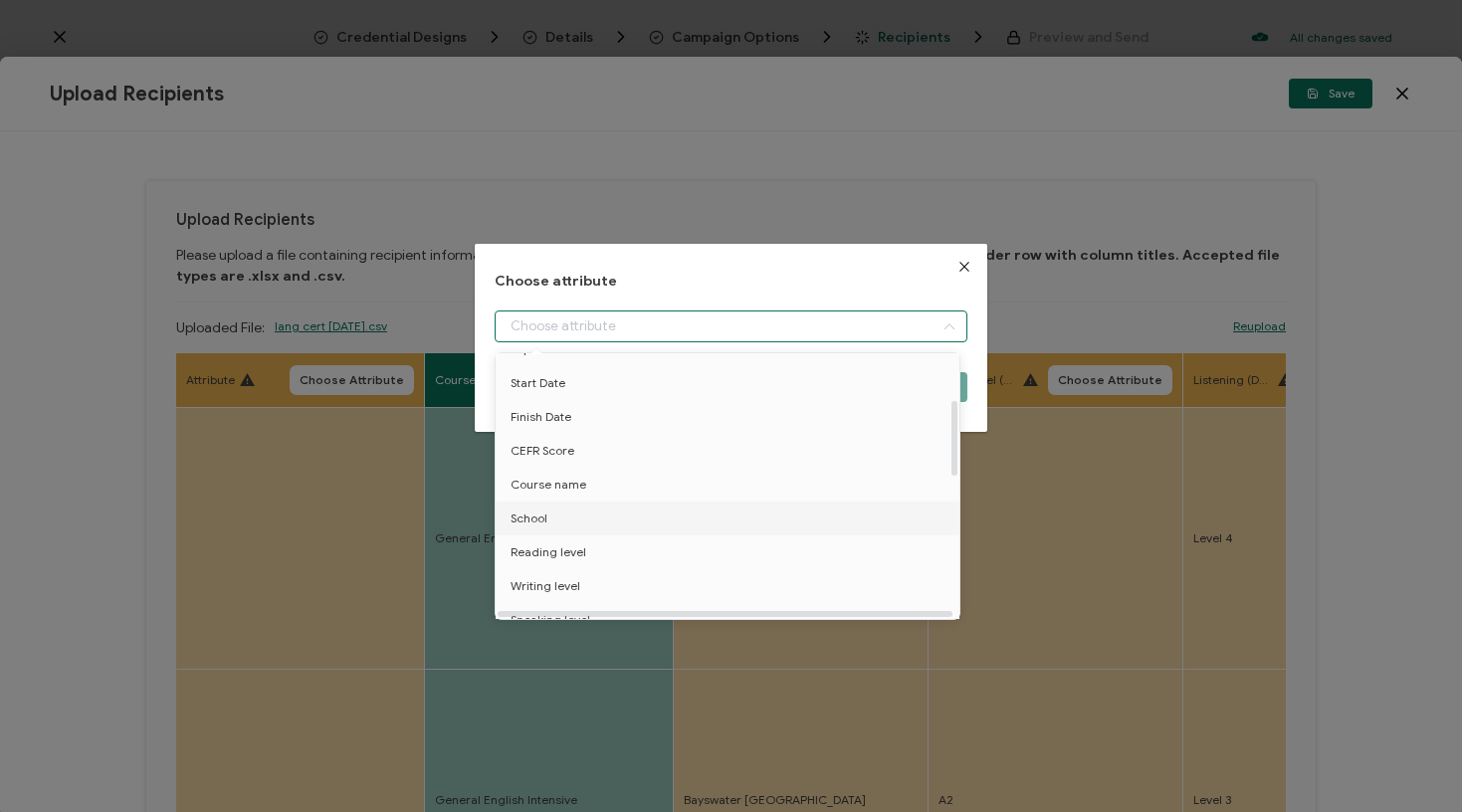 click on "School" at bounding box center [731, 518] 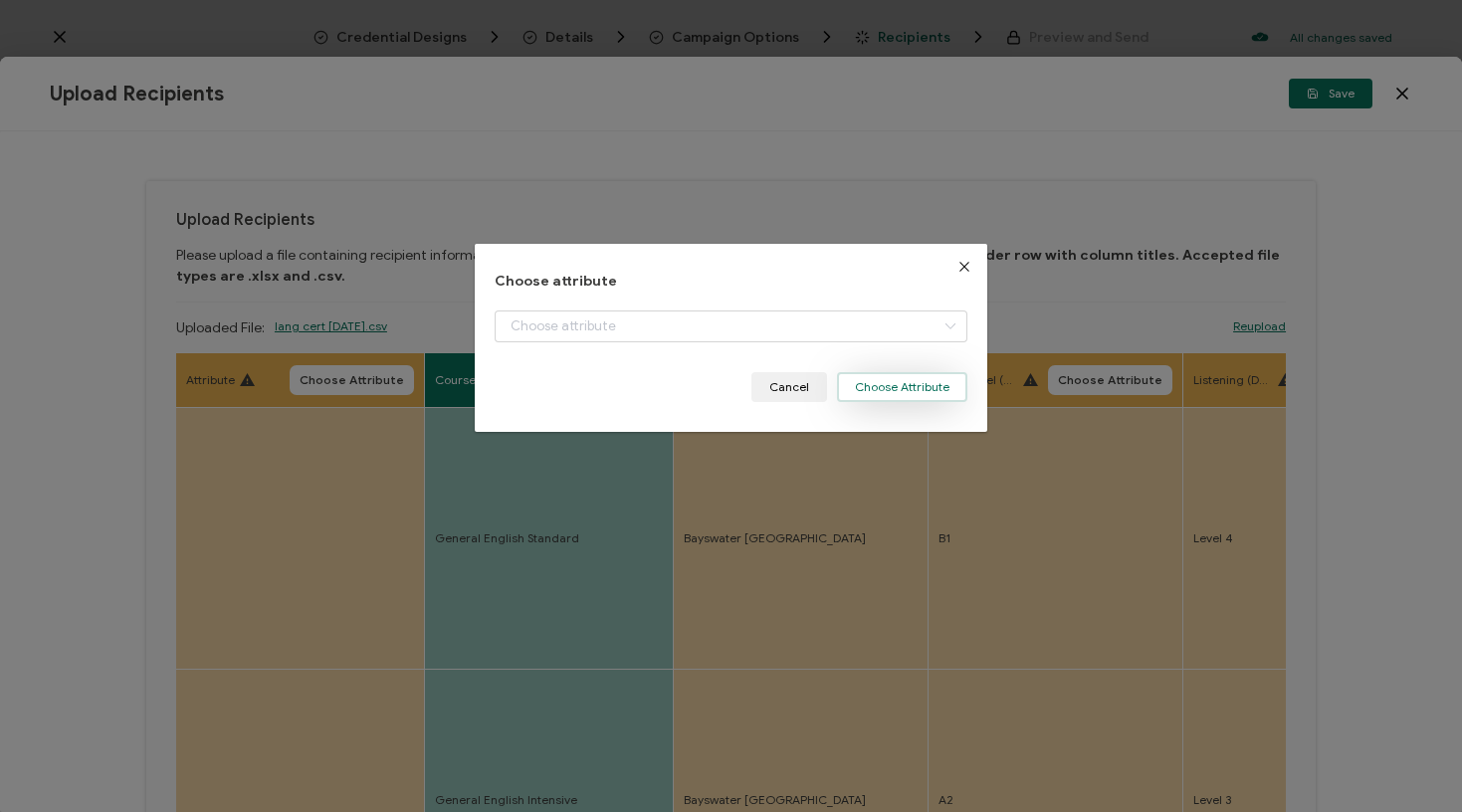 click on "Choose Attribute" at bounding box center (902, 387) 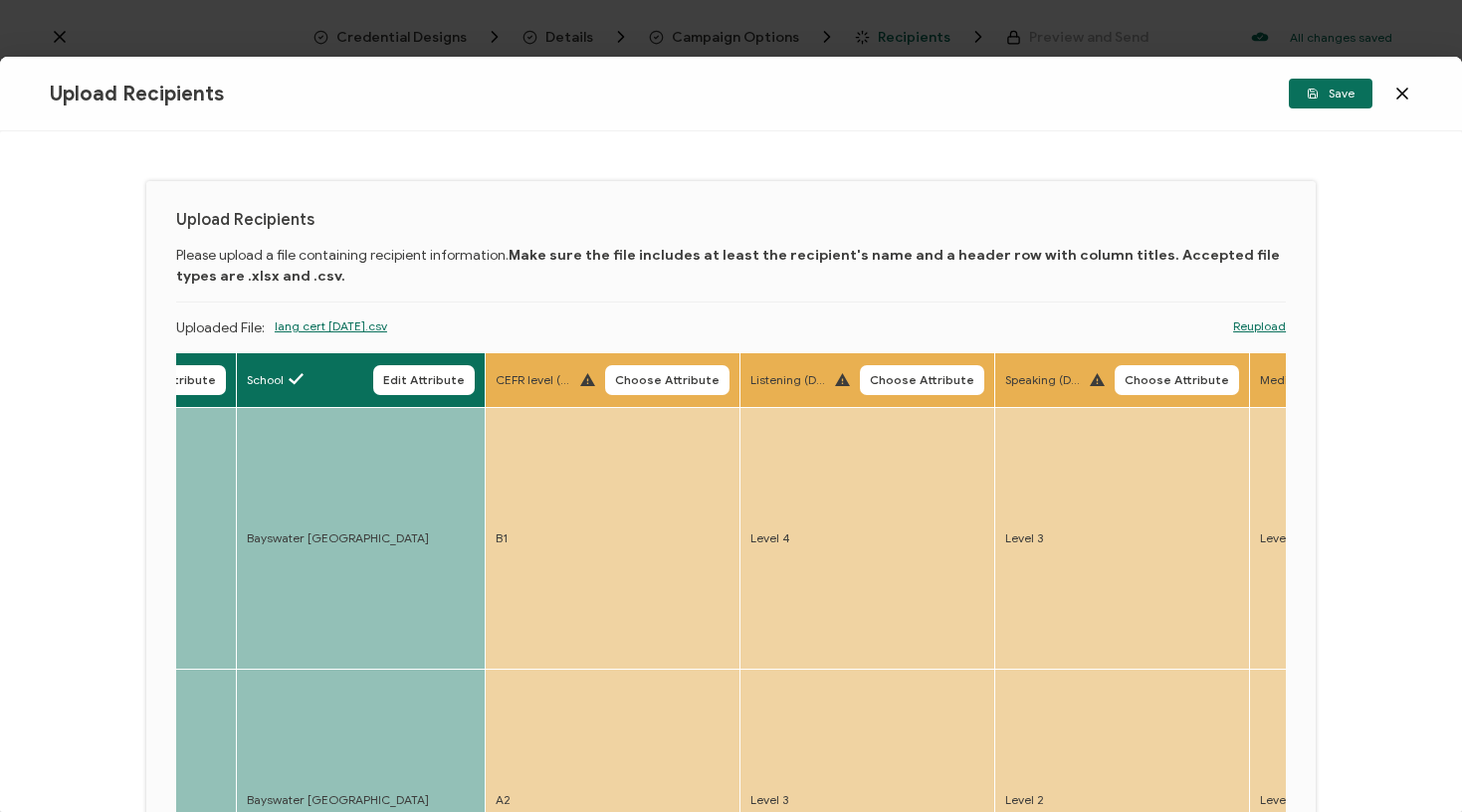 scroll, scrollTop: 0, scrollLeft: 2017, axis: horizontal 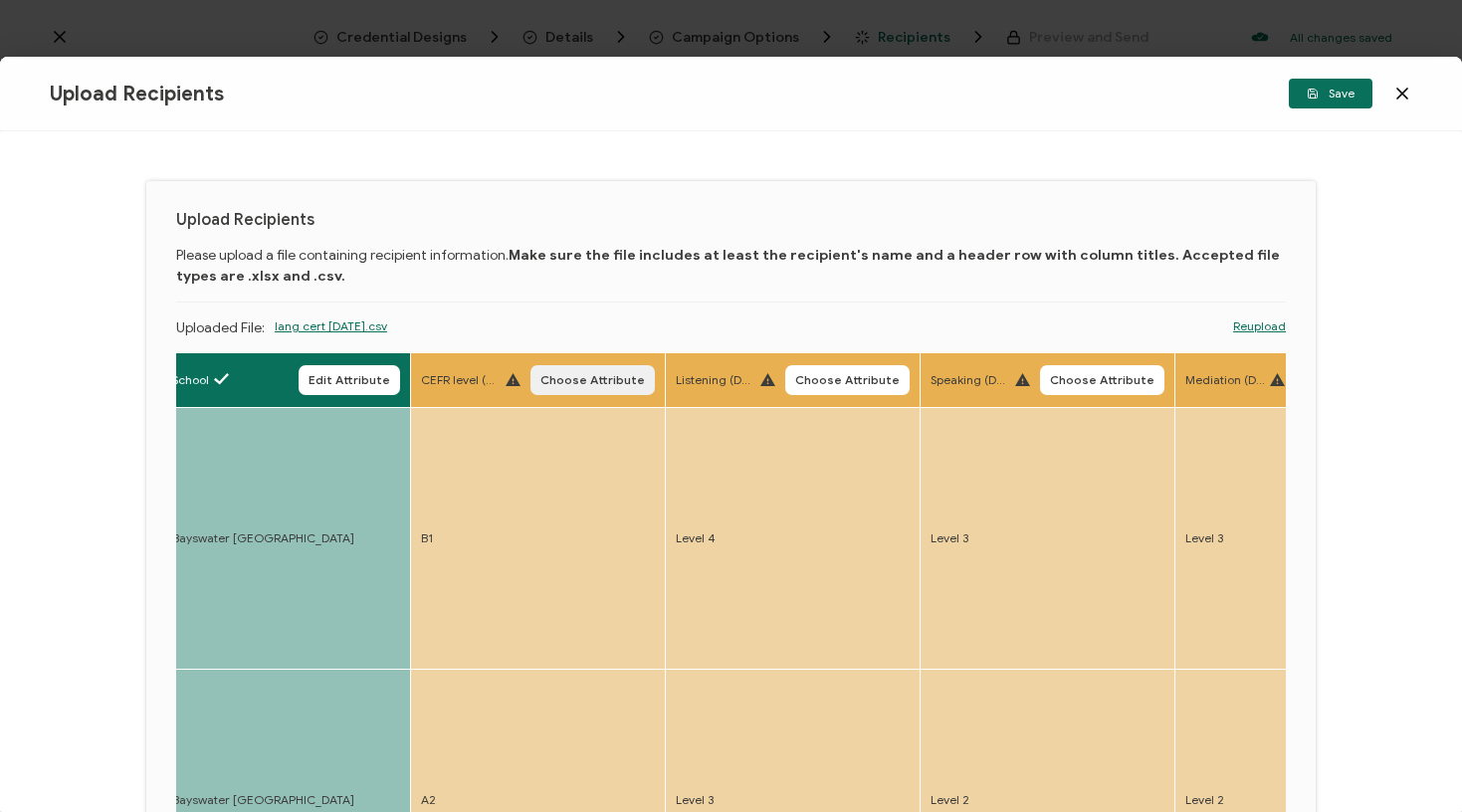 click on "Choose Attribute" at bounding box center (592, 380) 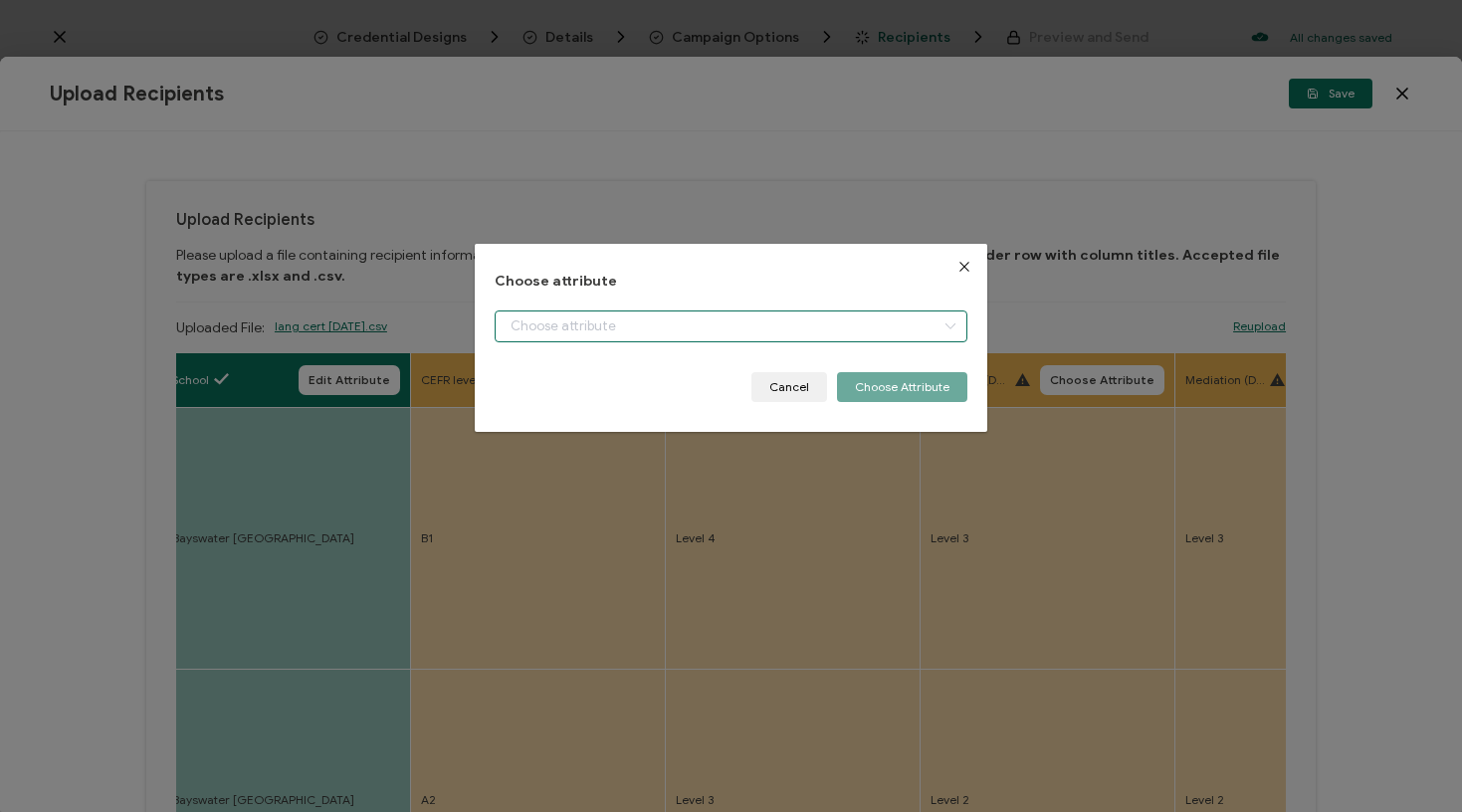 click at bounding box center [731, 326] 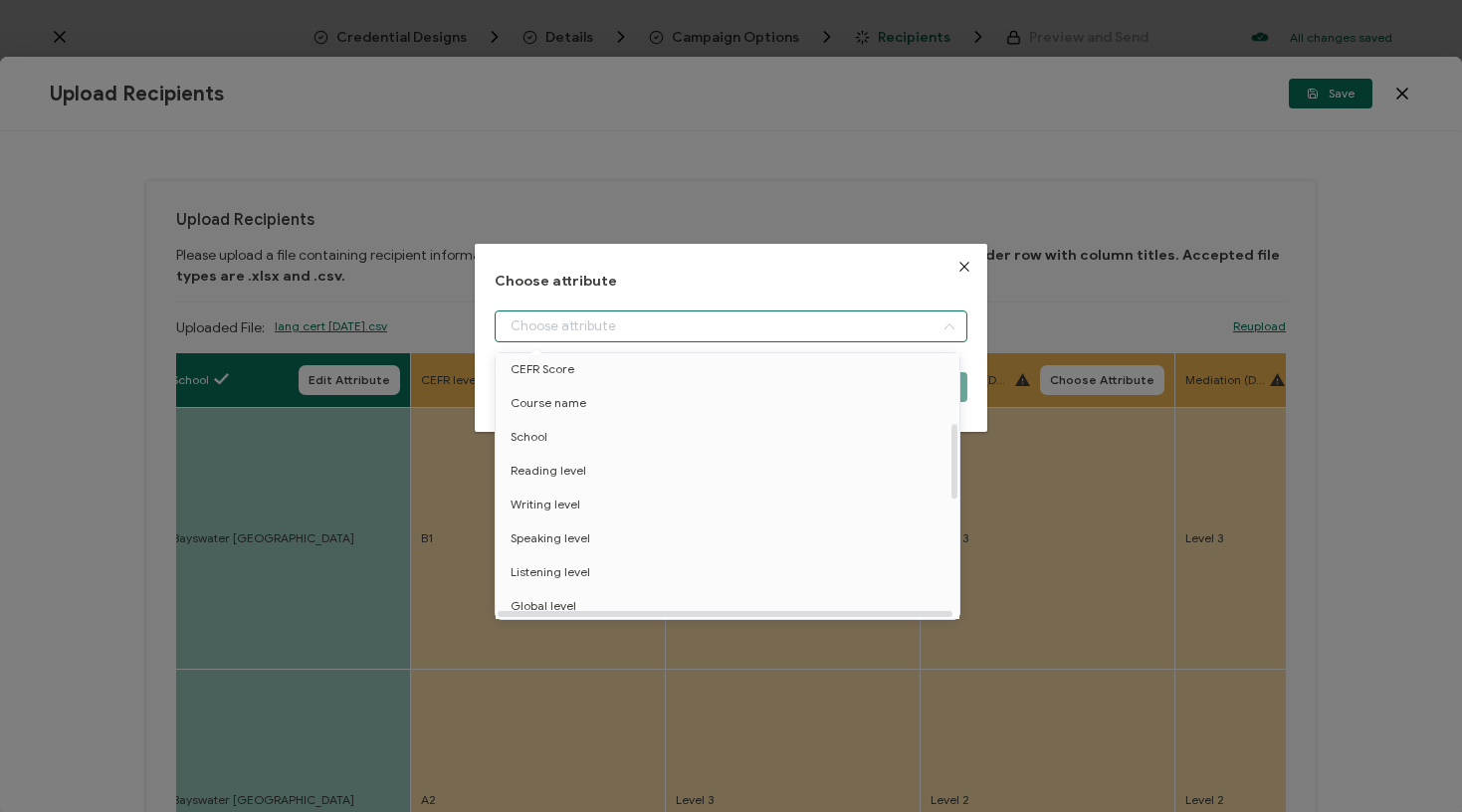 scroll, scrollTop: 261, scrollLeft: 0, axis: vertical 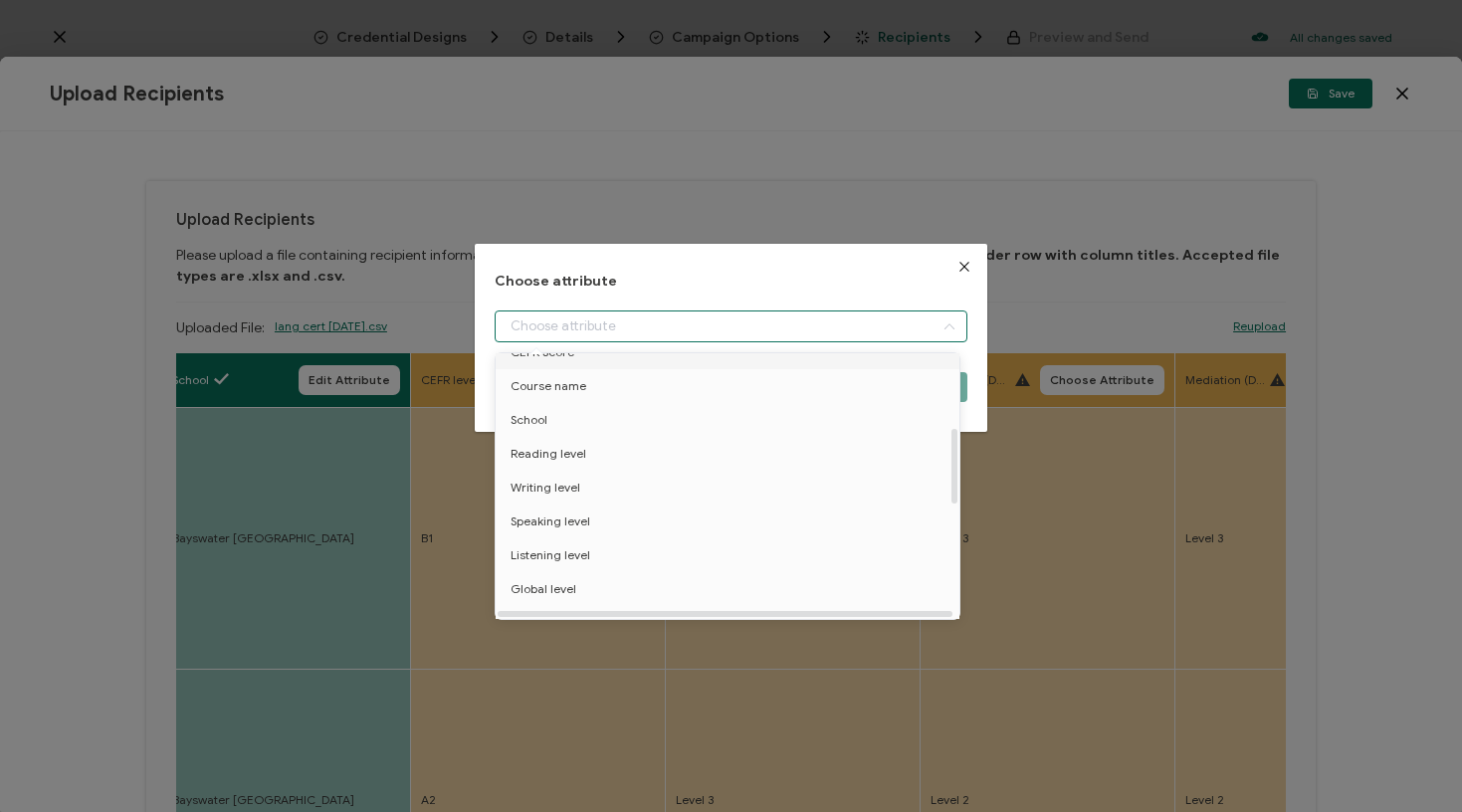 click on "CEFR Score" at bounding box center [731, 352] 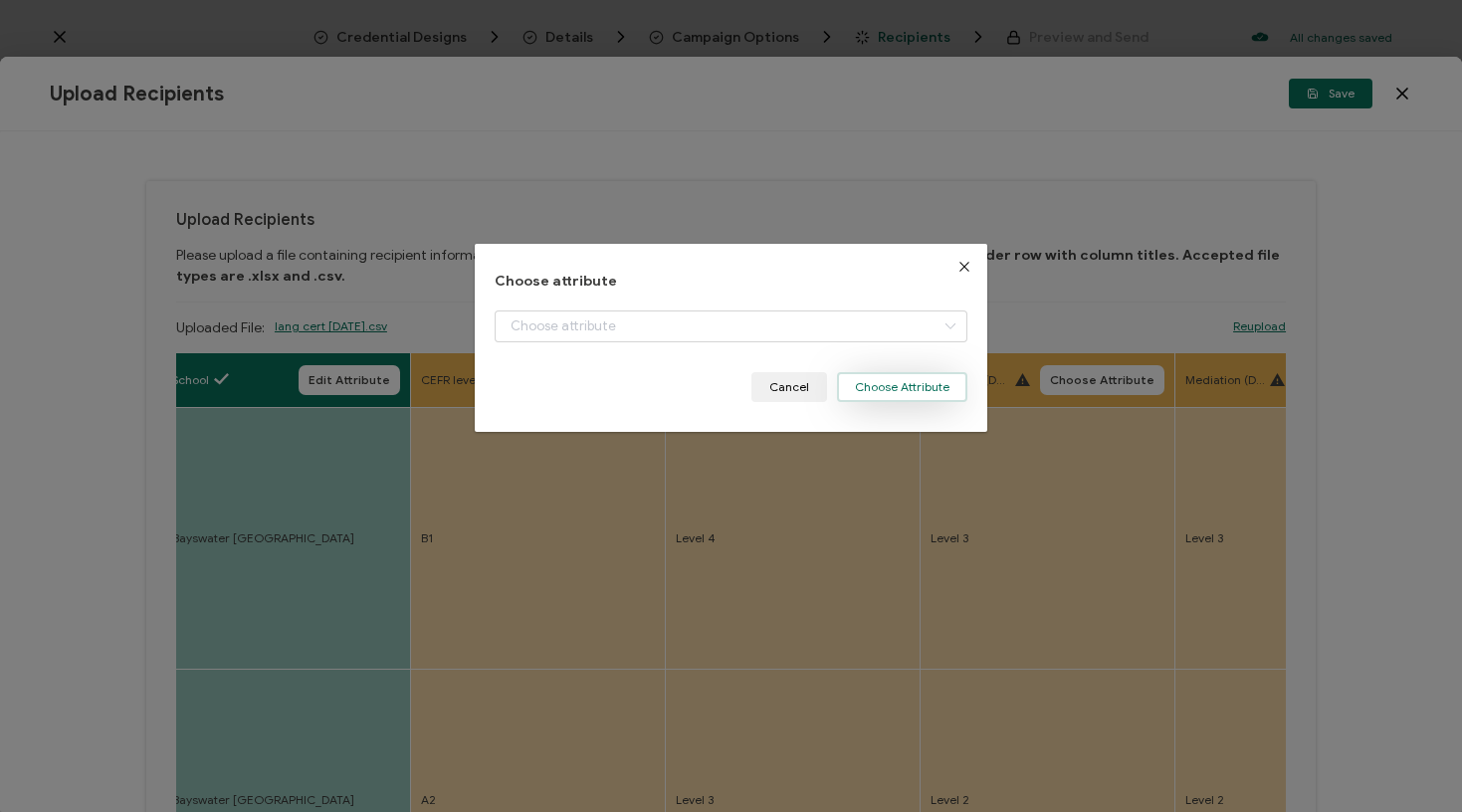 click on "Choose Attribute" at bounding box center [902, 387] 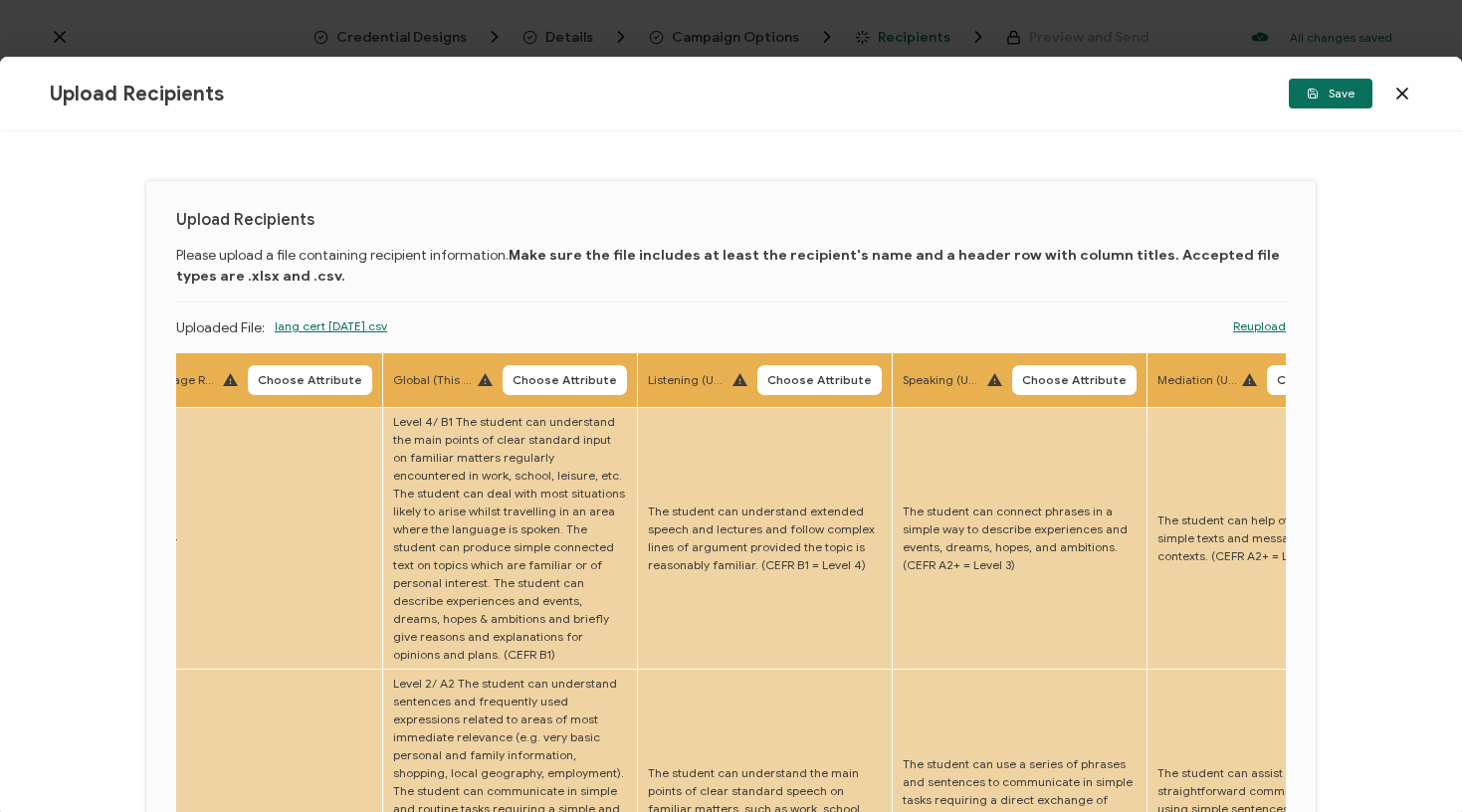 scroll, scrollTop: 0, scrollLeft: 3832, axis: horizontal 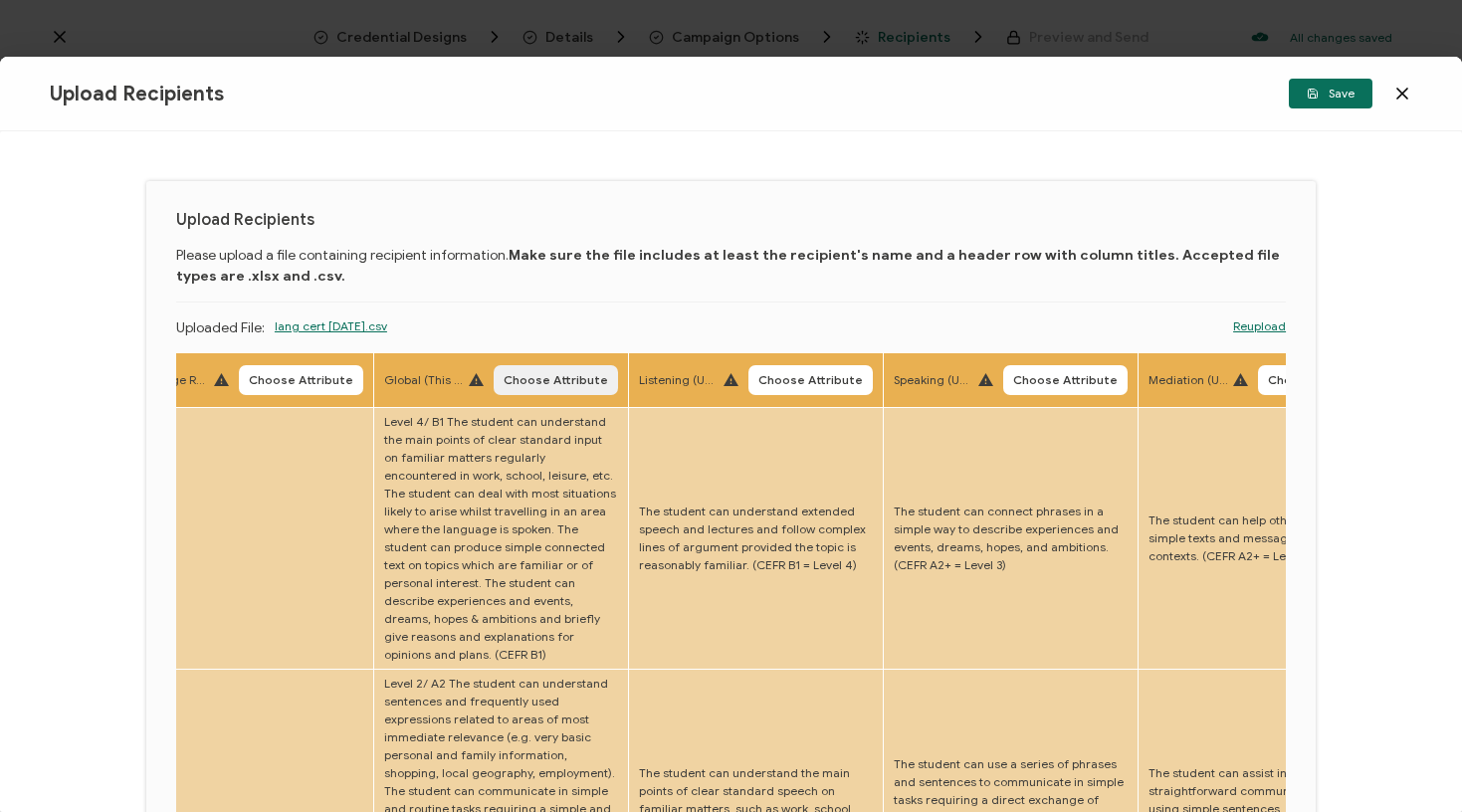 click on "Choose Attribute" at bounding box center [555, 380] 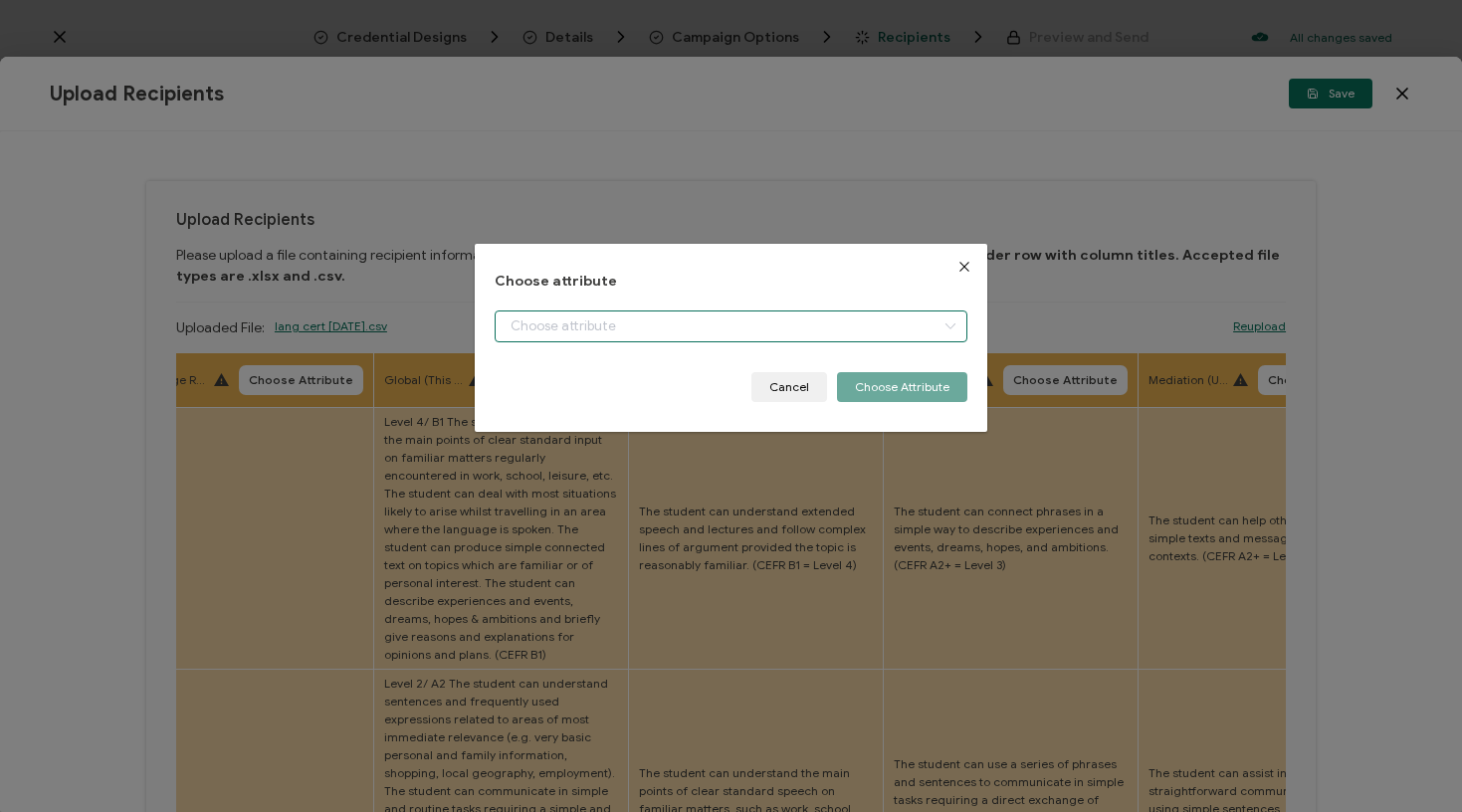 click at bounding box center [731, 326] 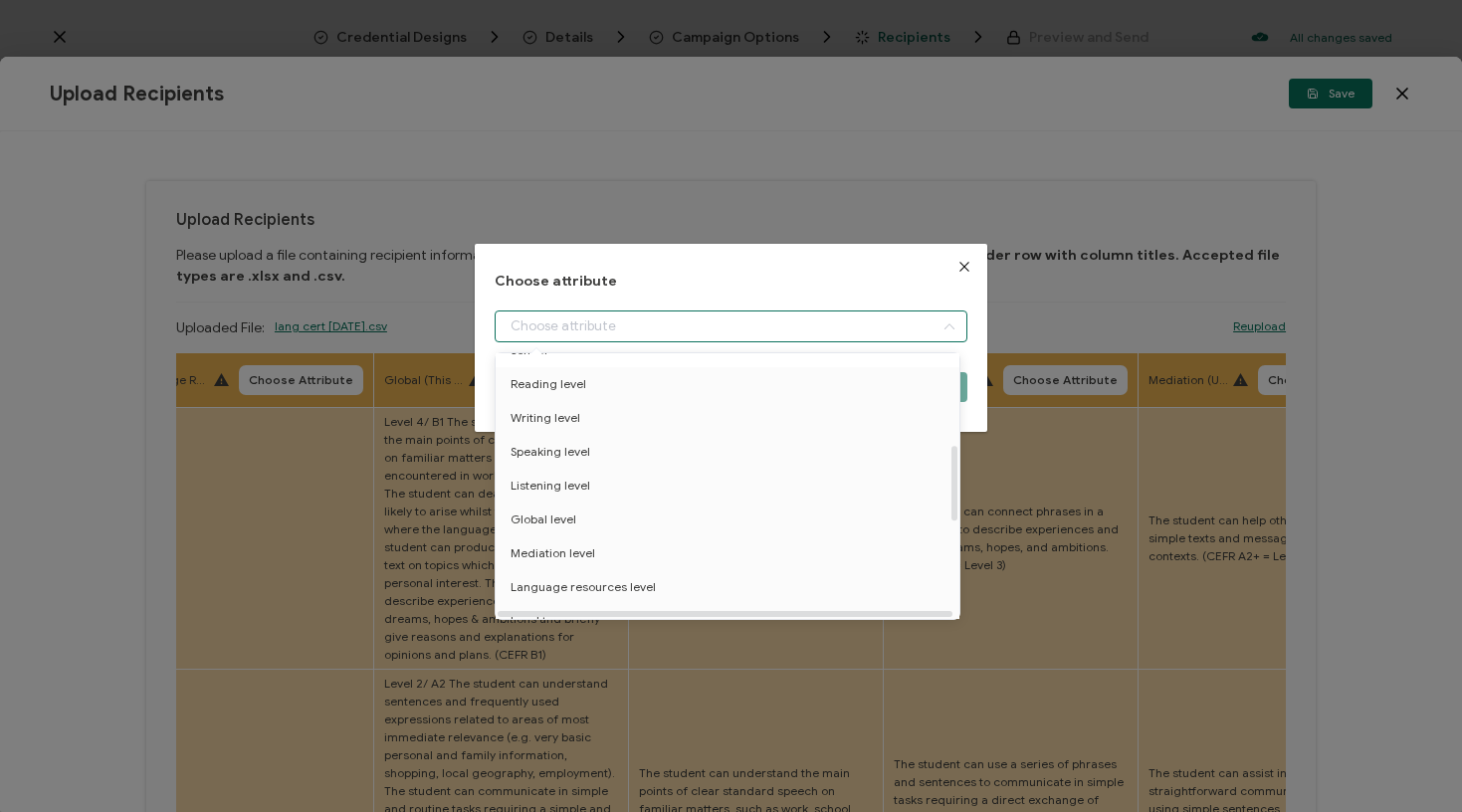 scroll, scrollTop: 350, scrollLeft: 0, axis: vertical 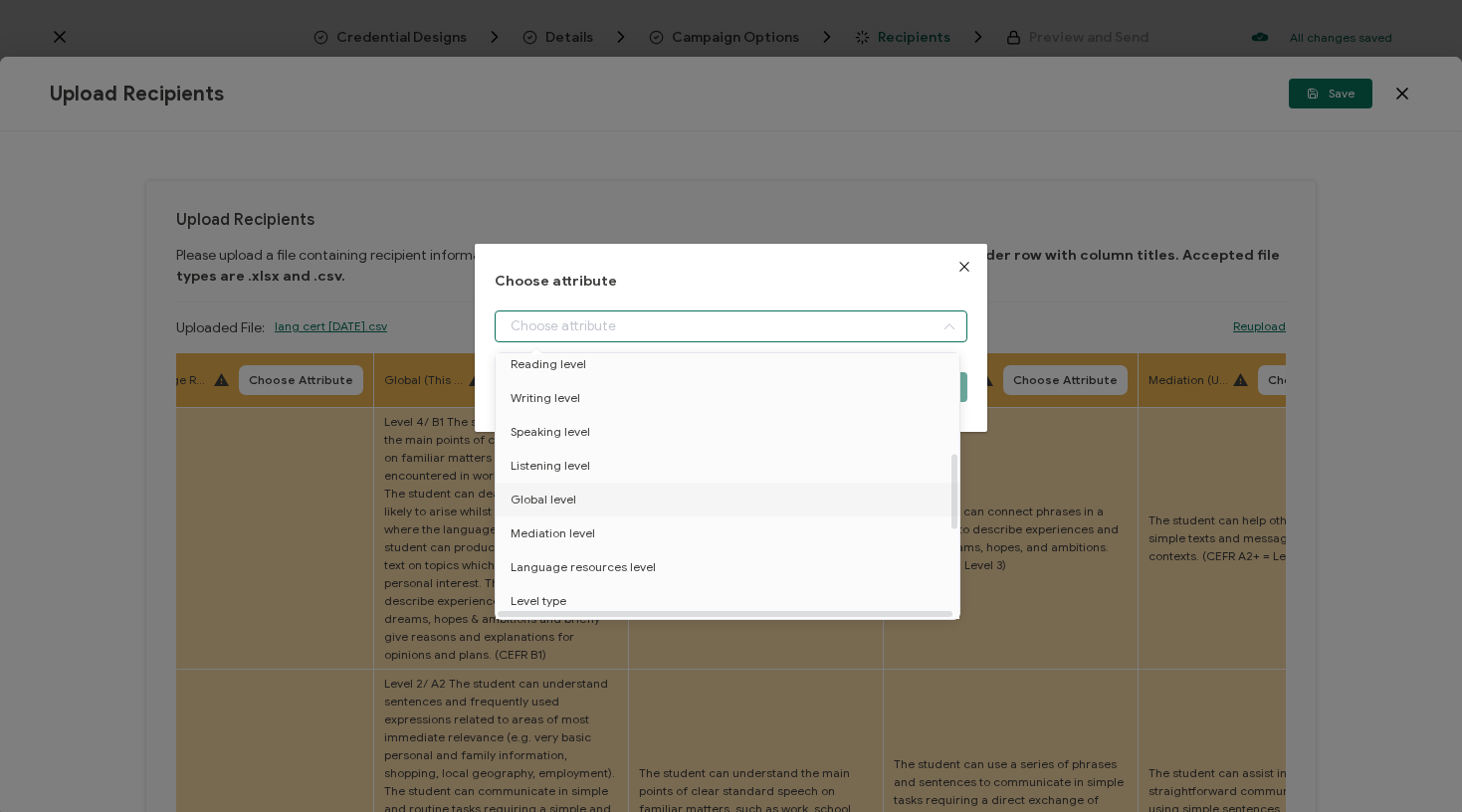 click on "Global level" at bounding box center [543, 500] 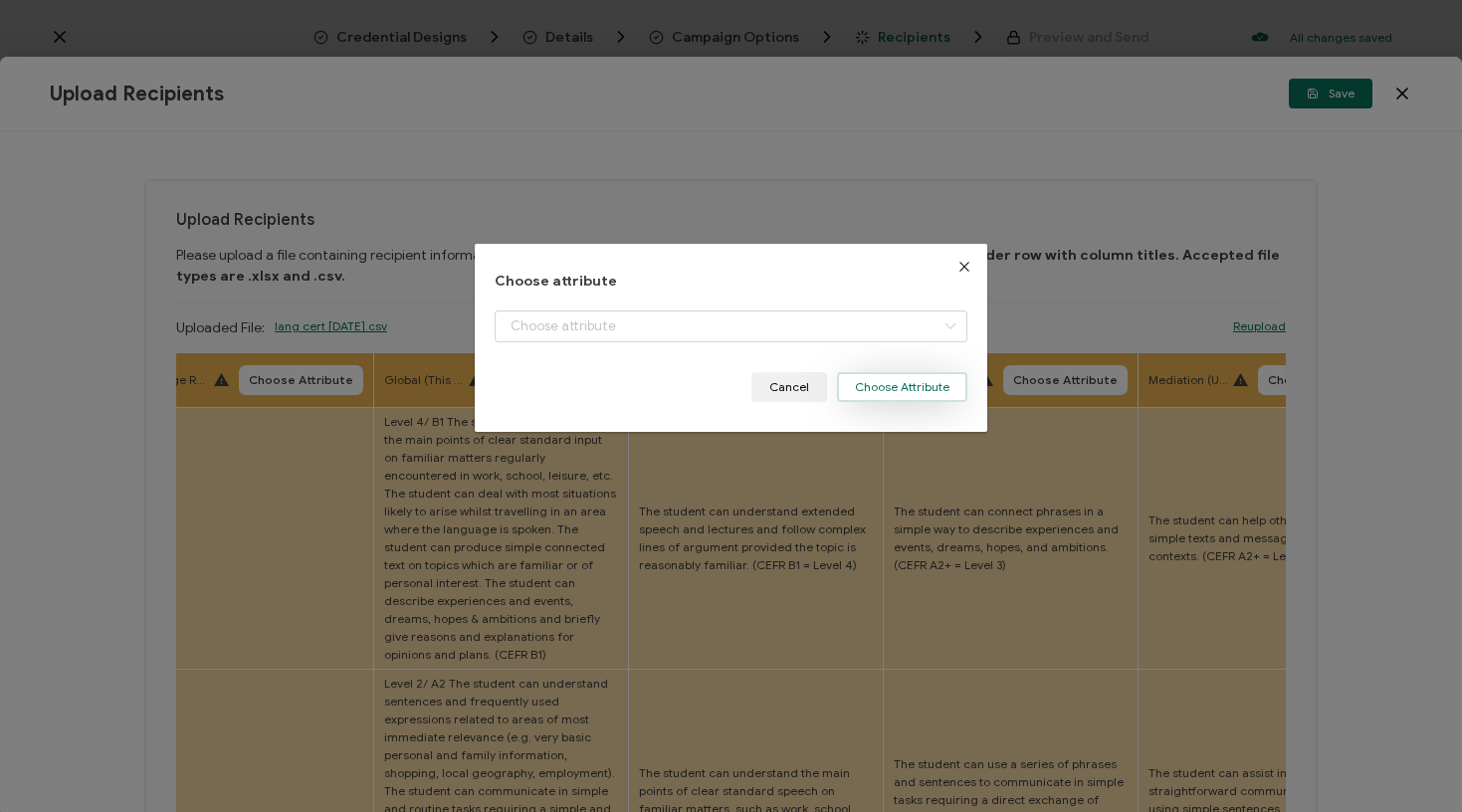 click on "Choose Attribute" at bounding box center [902, 387] 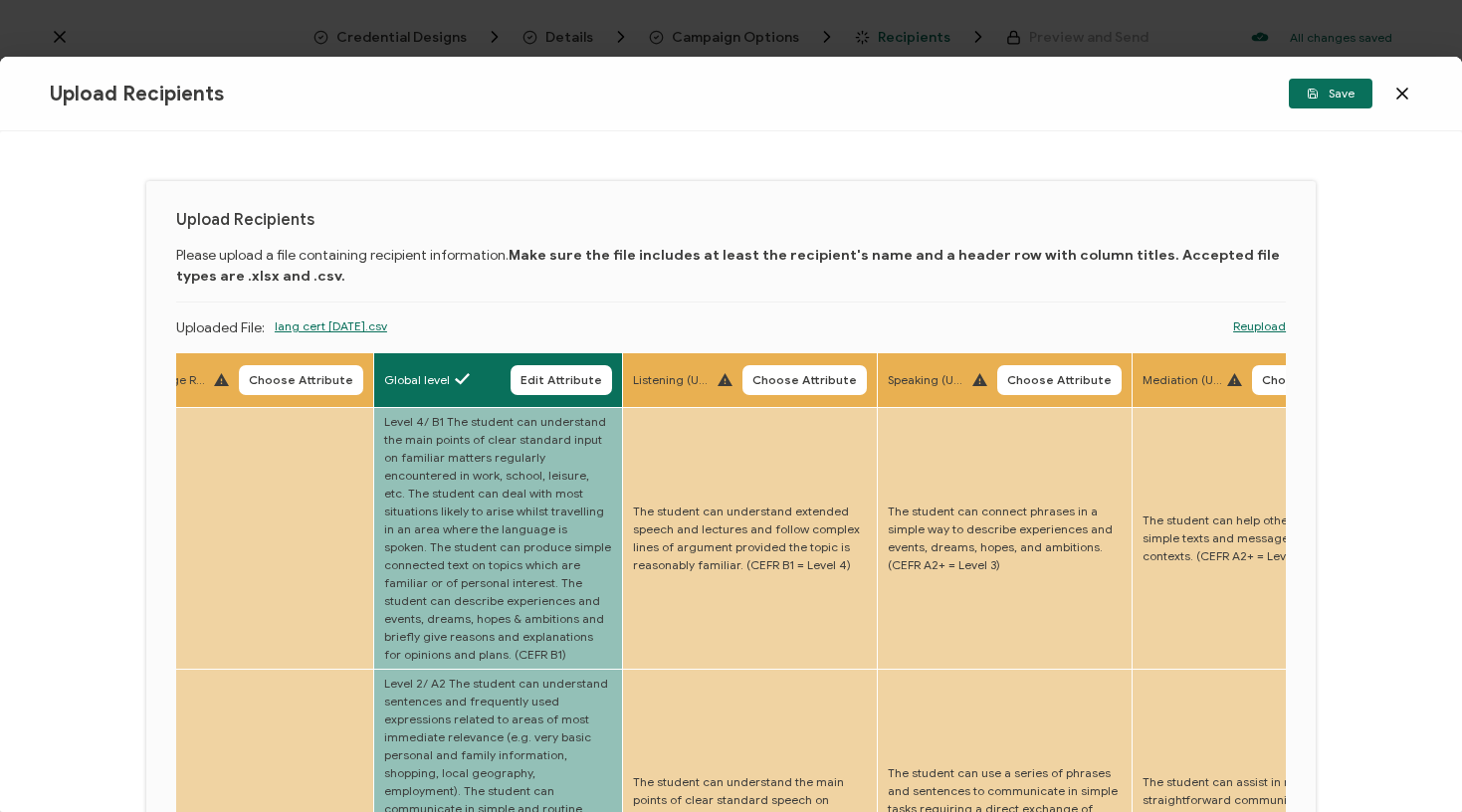 click on "Listening
(UPLOAD)       Choose Attribute" at bounding box center [749, 380] 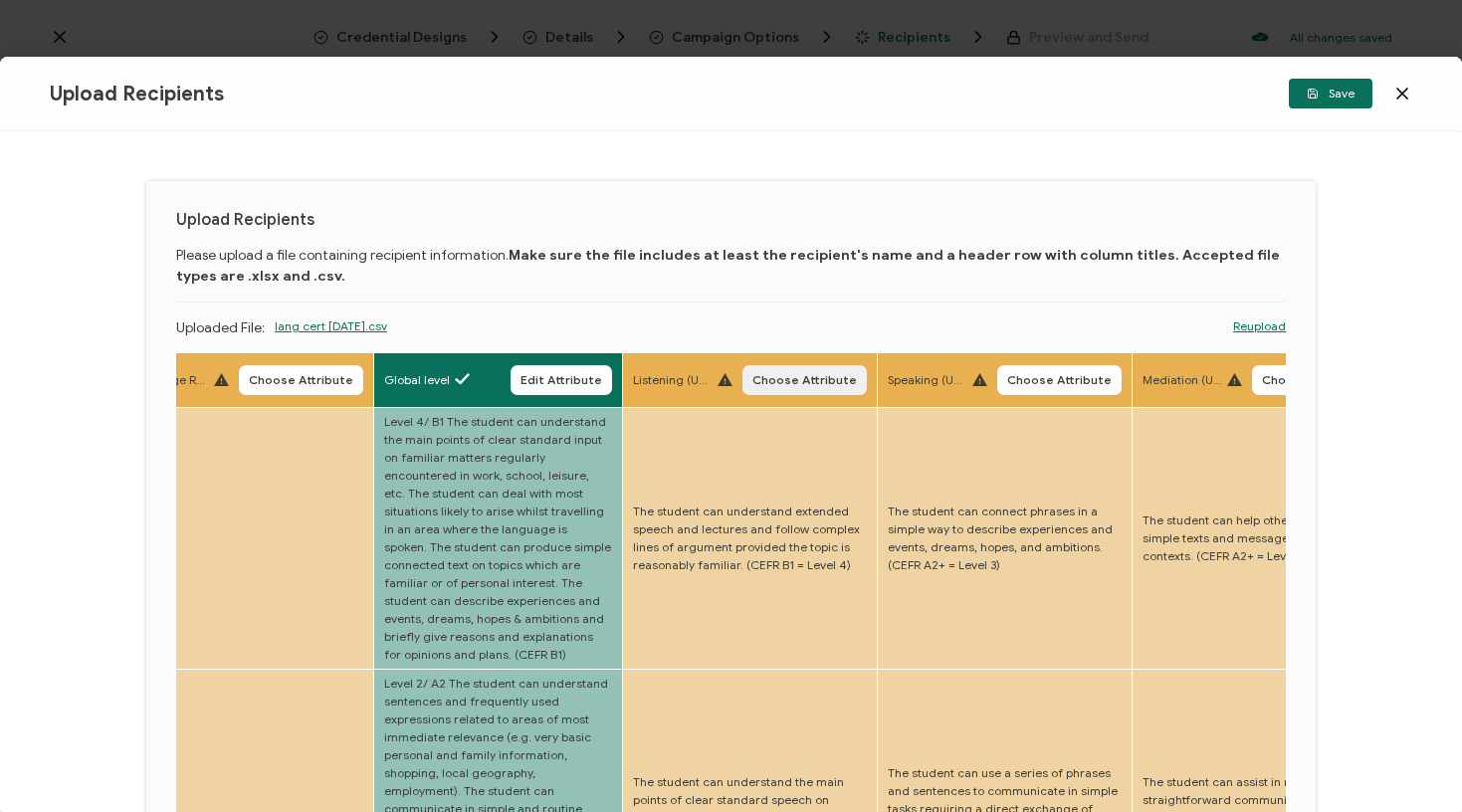 click on "Choose Attribute" at bounding box center (804, 380) 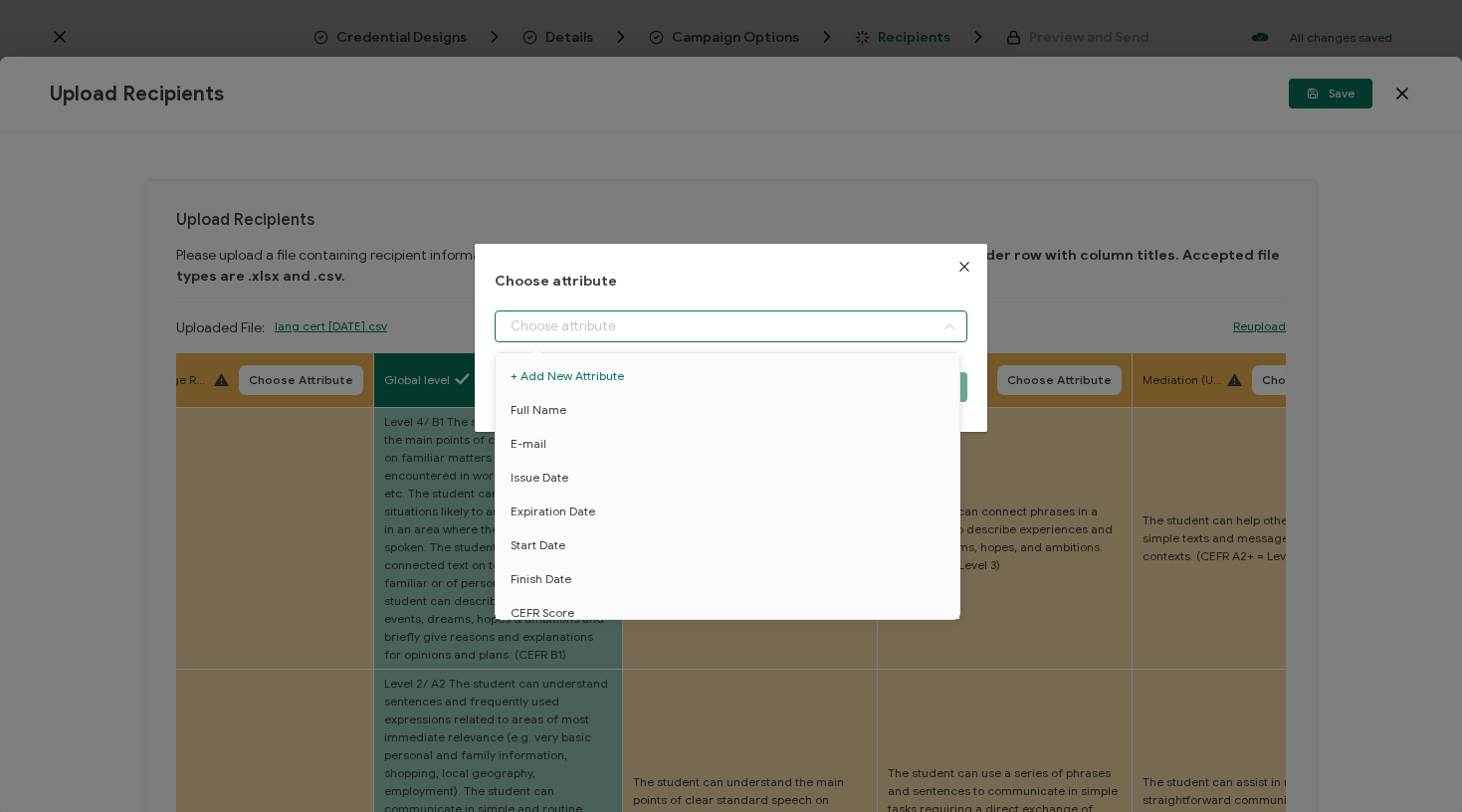 click at bounding box center [731, 326] 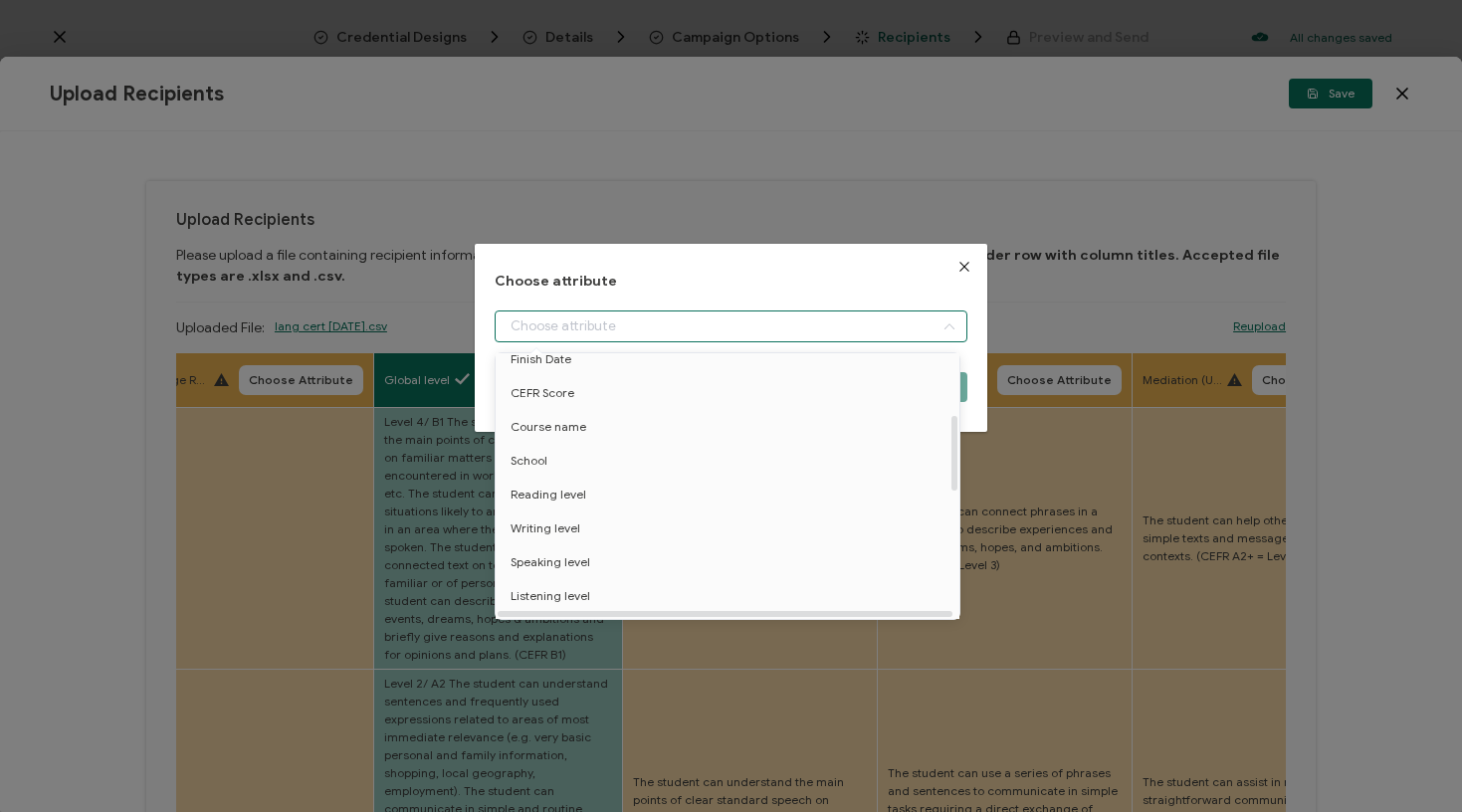 scroll, scrollTop: 246, scrollLeft: 0, axis: vertical 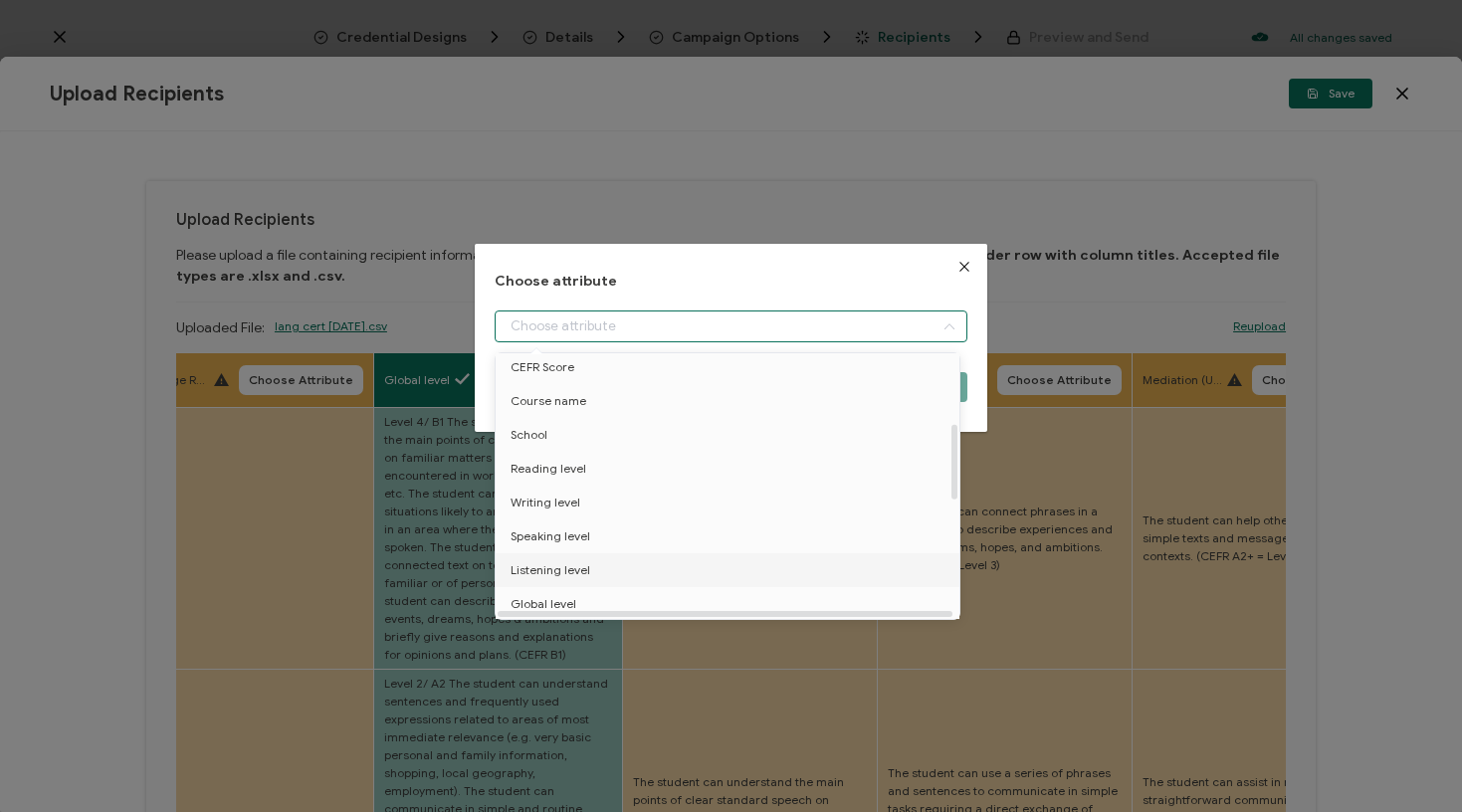 click on "Listening level" at bounding box center (550, 570) 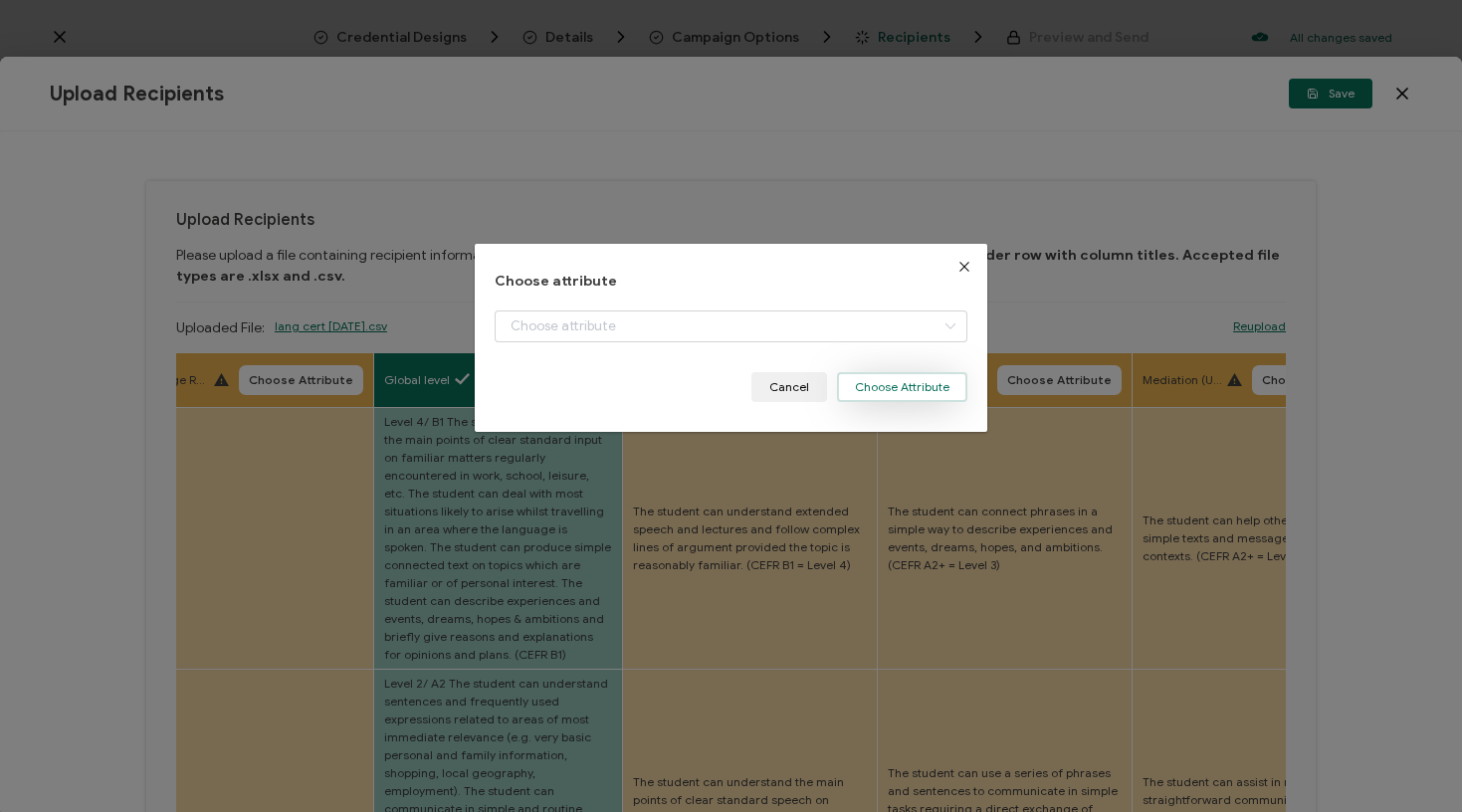 click on "Choose Attribute" at bounding box center [902, 387] 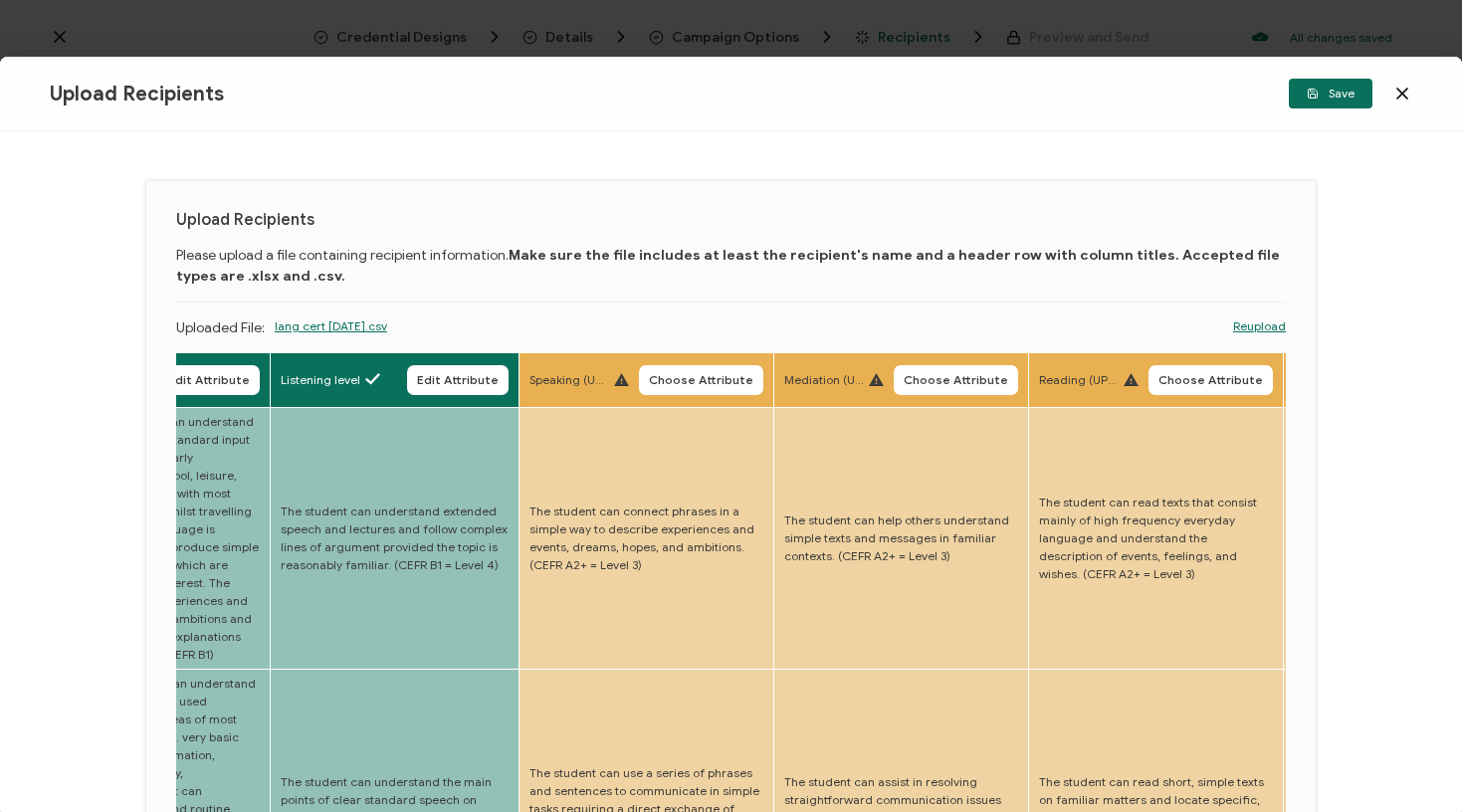 scroll, scrollTop: 0, scrollLeft: 4313, axis: horizontal 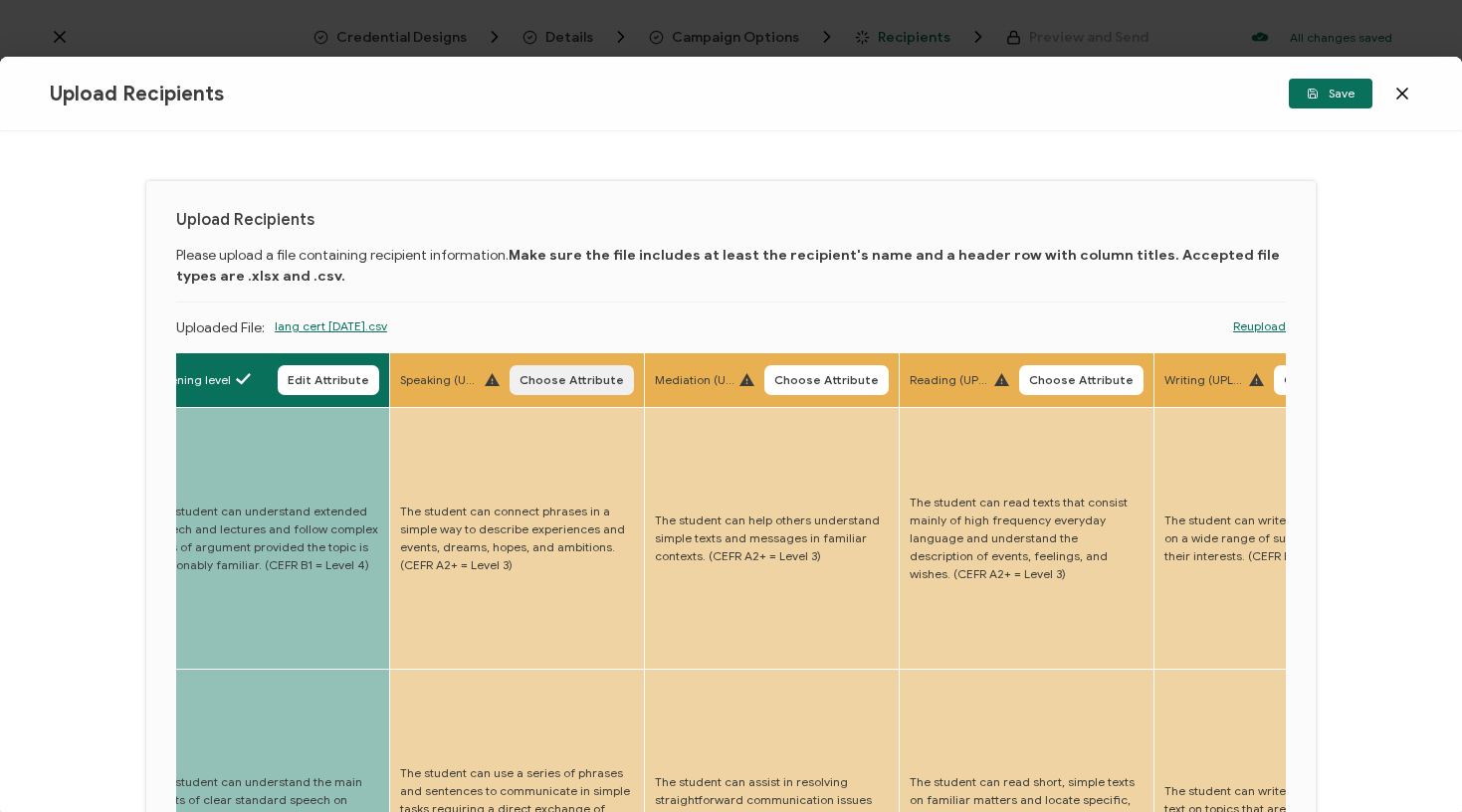 click on "Choose Attribute" at bounding box center (571, 380) 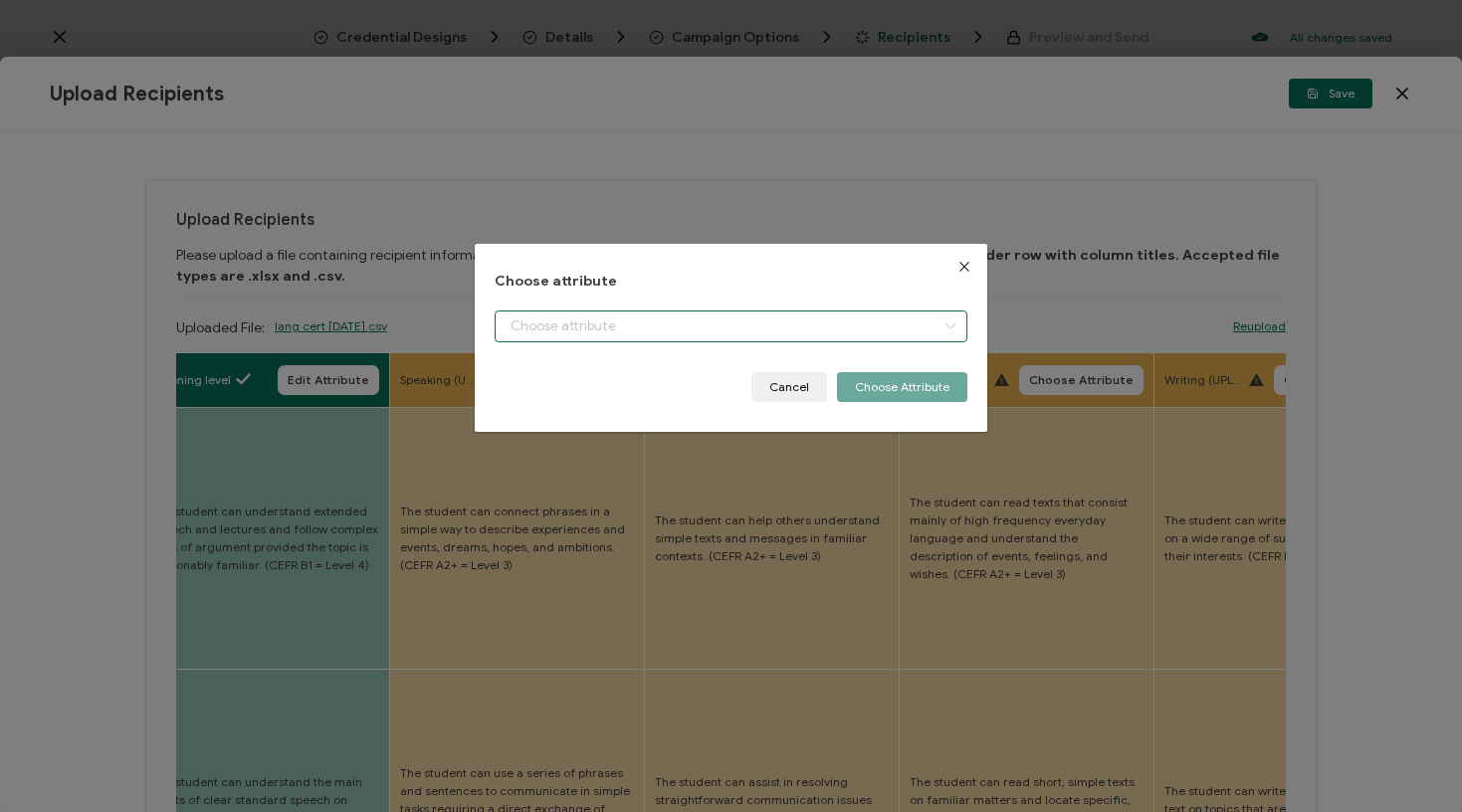 click at bounding box center (731, 326) 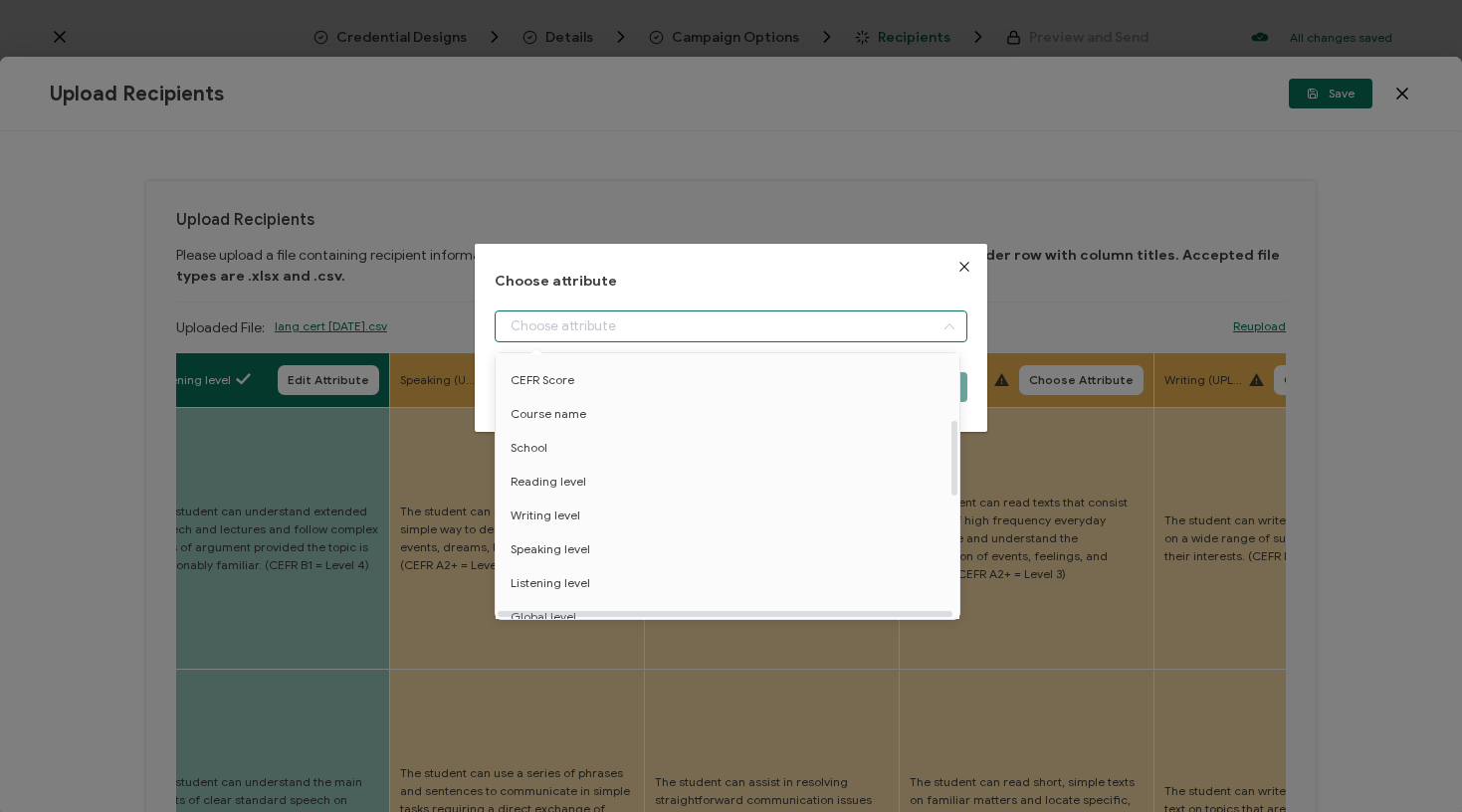 scroll, scrollTop: 236, scrollLeft: 0, axis: vertical 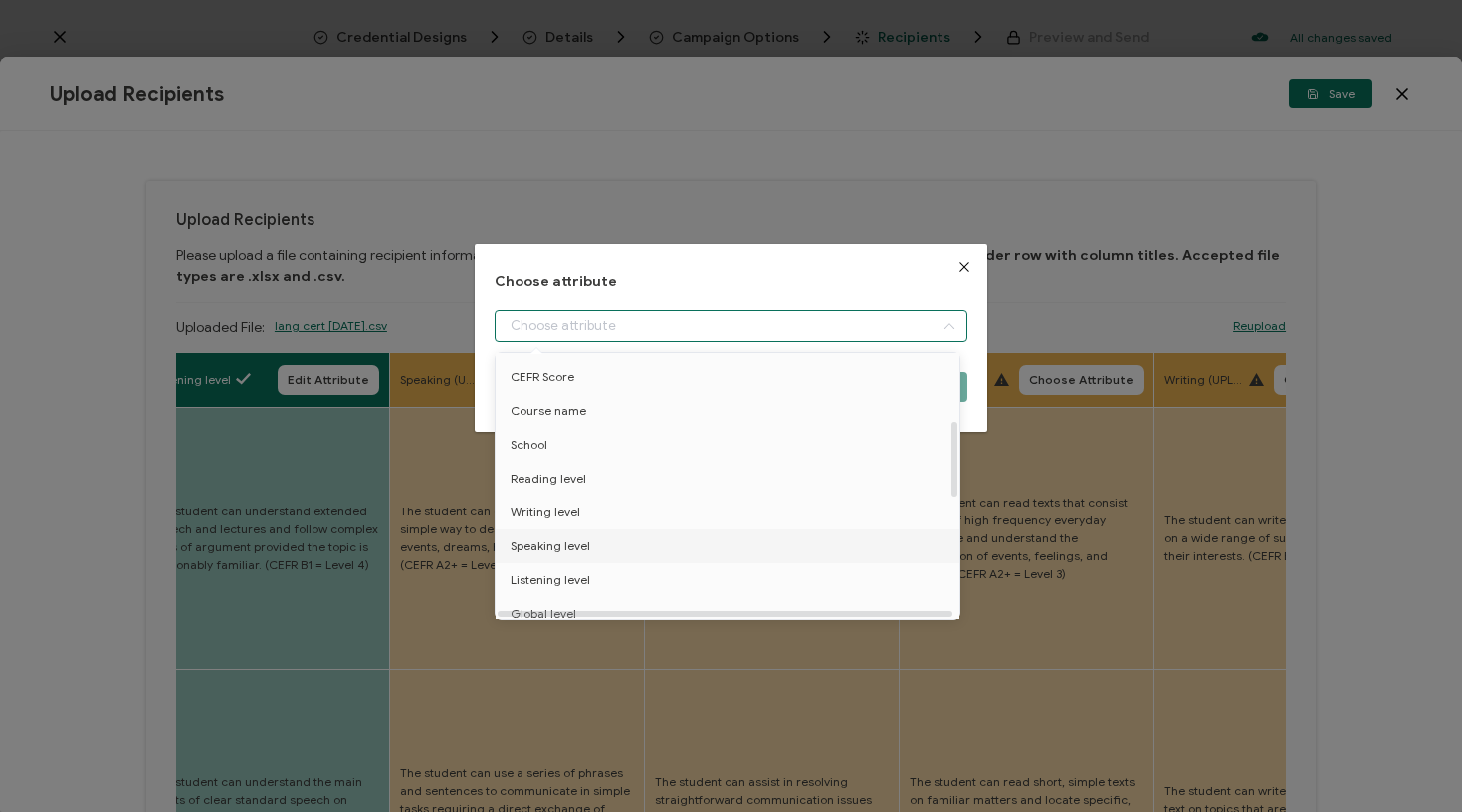 click on "Speaking level" at bounding box center (731, 546) 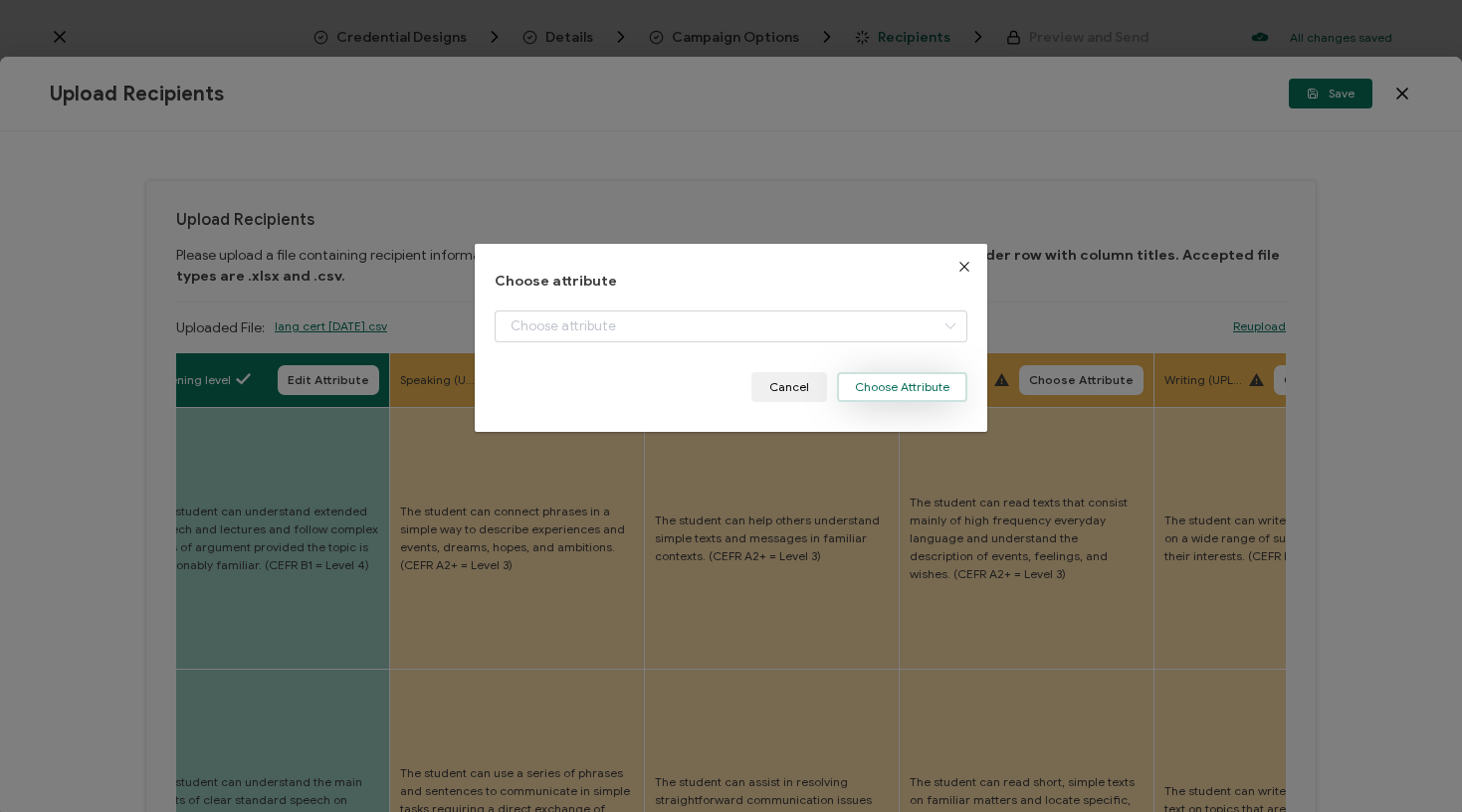 click on "Choose Attribute" at bounding box center (902, 387) 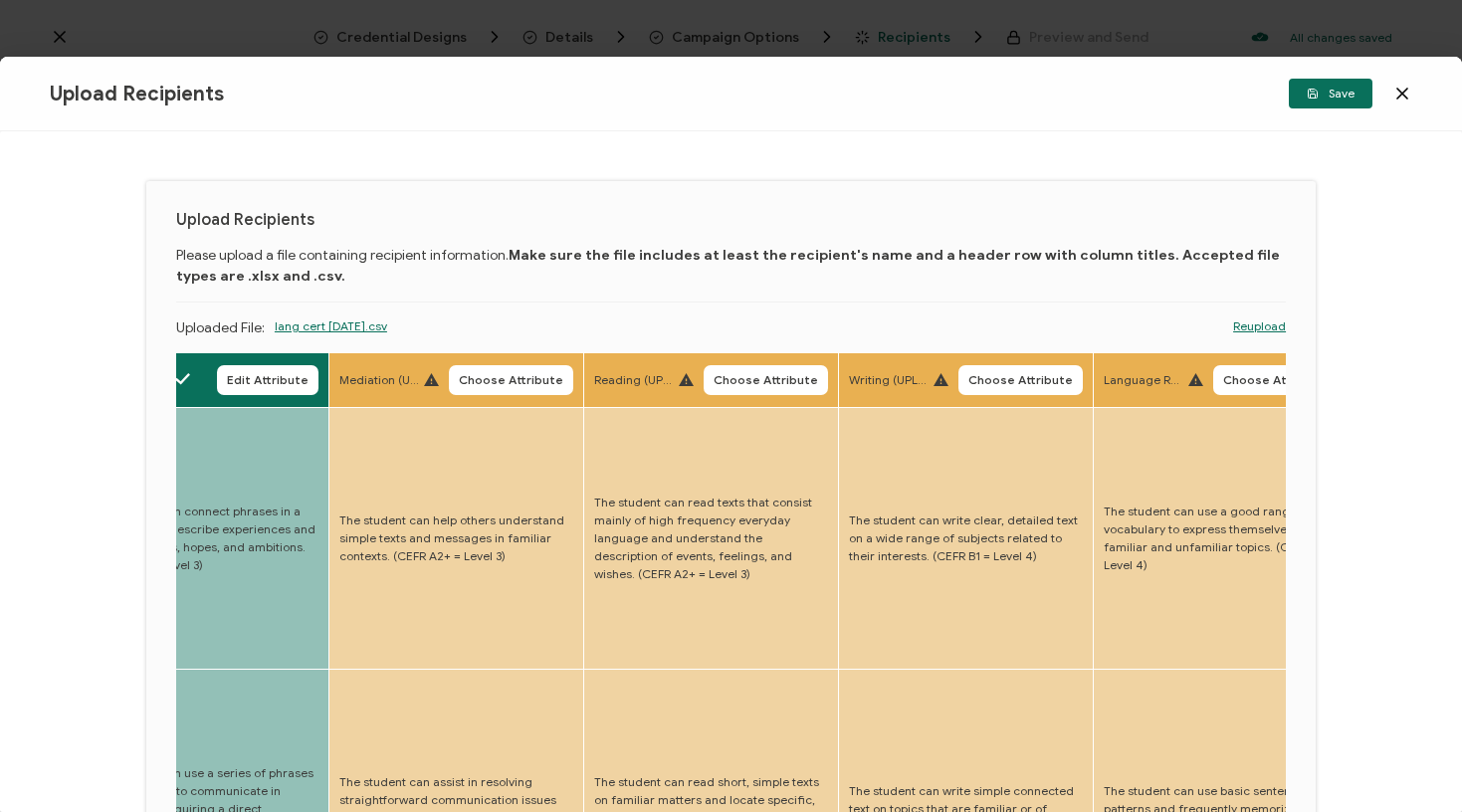 scroll, scrollTop: 0, scrollLeft: 4649, axis: horizontal 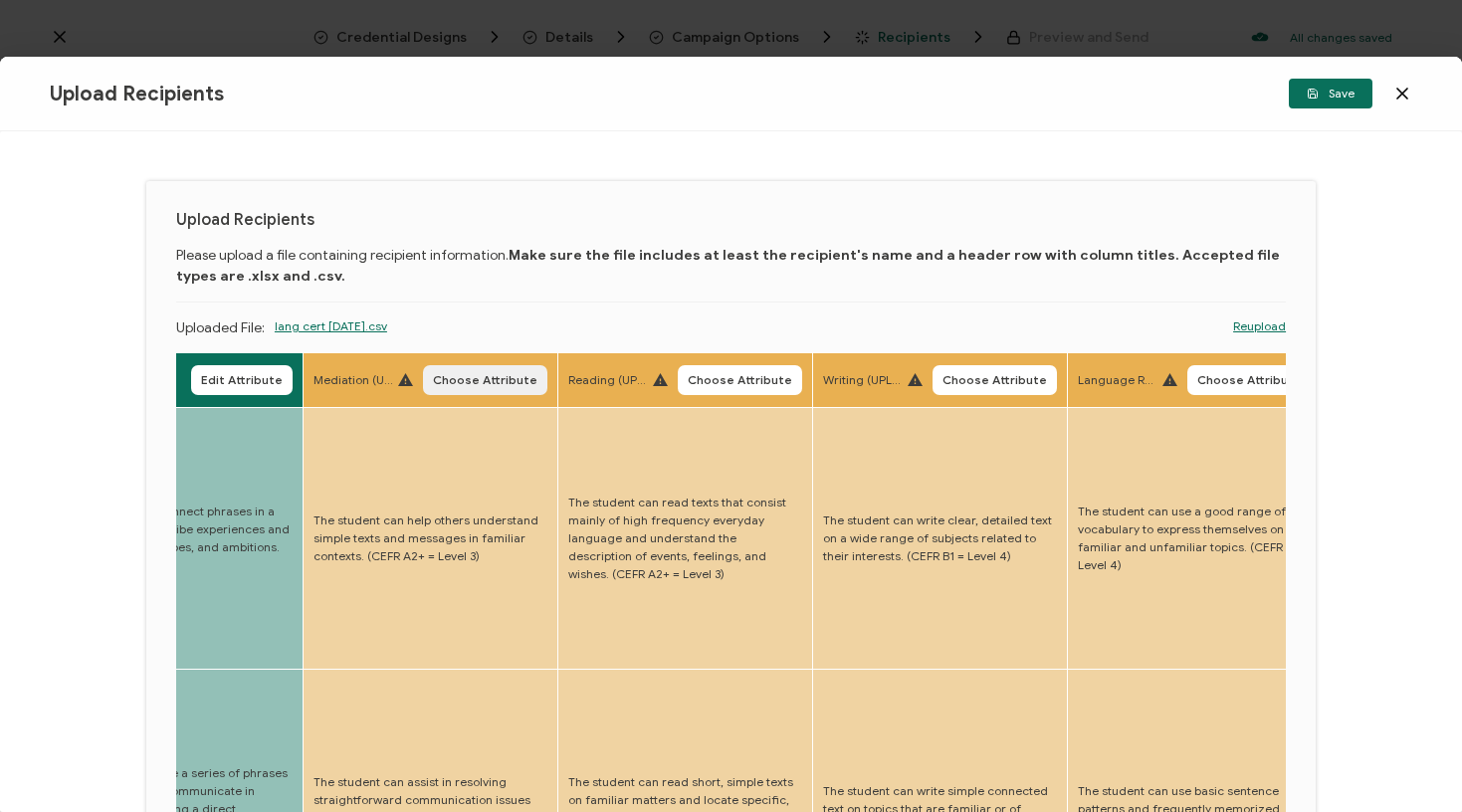 click on "Choose Attribute" at bounding box center [485, 380] 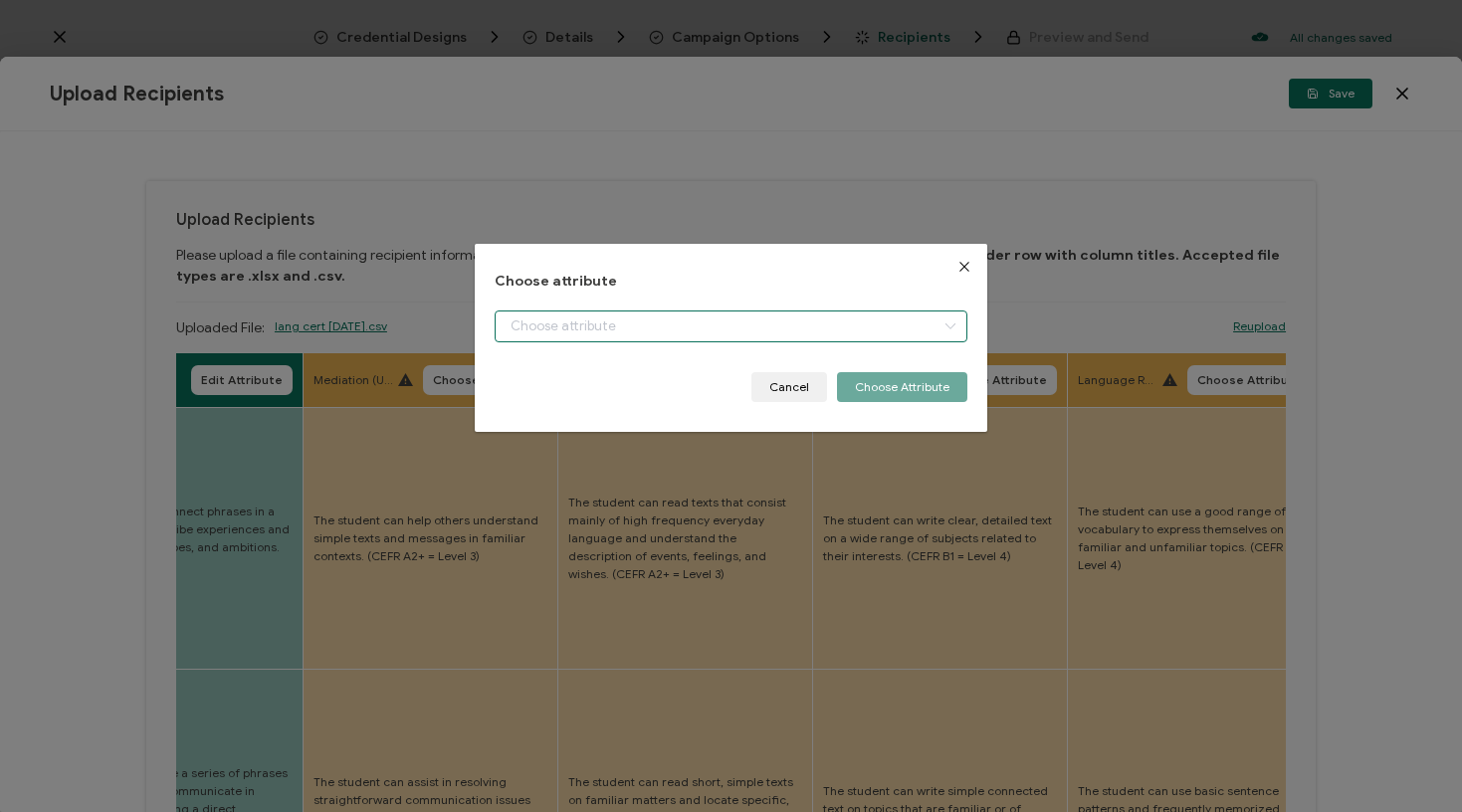 click at bounding box center (731, 326) 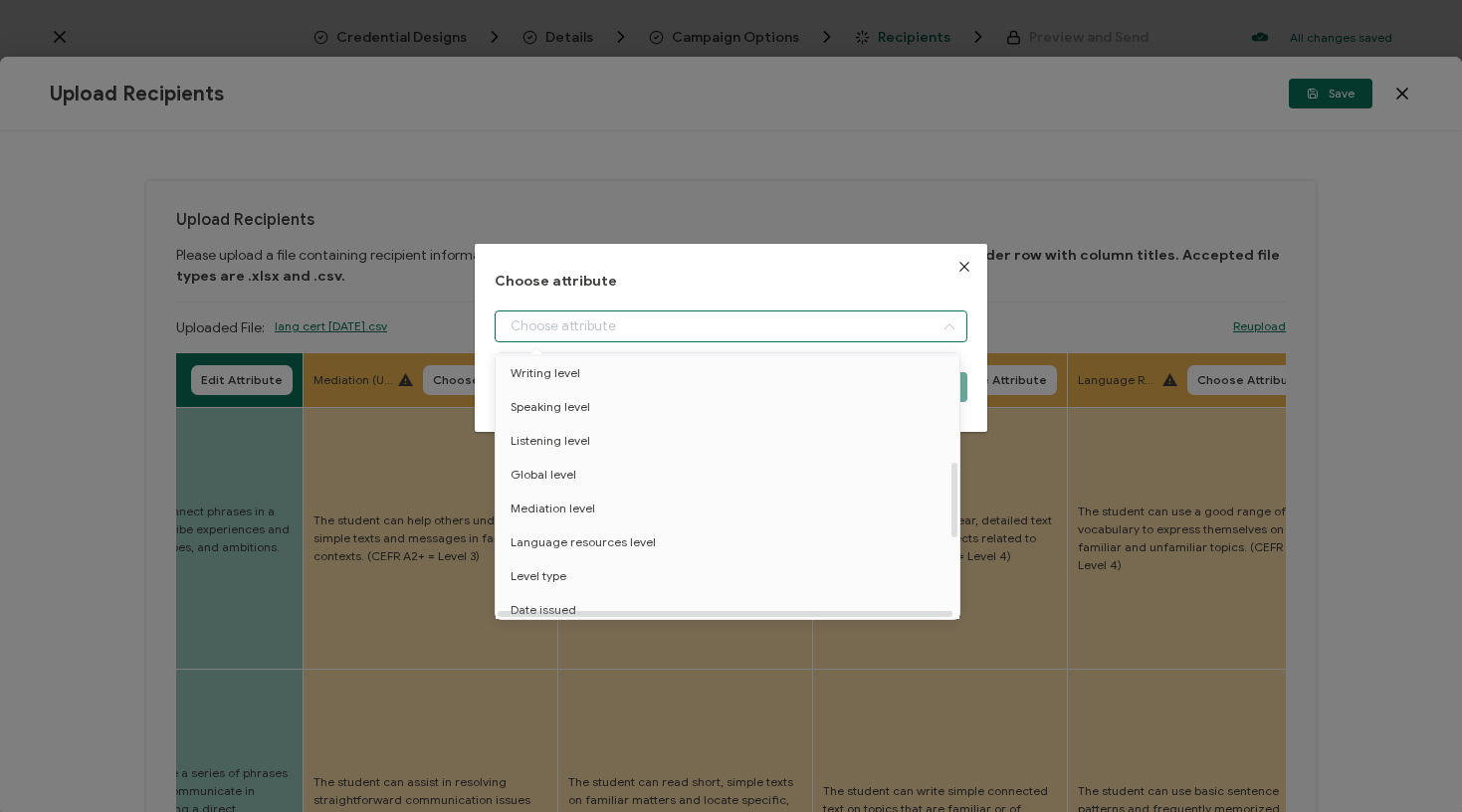scroll, scrollTop: 396, scrollLeft: 0, axis: vertical 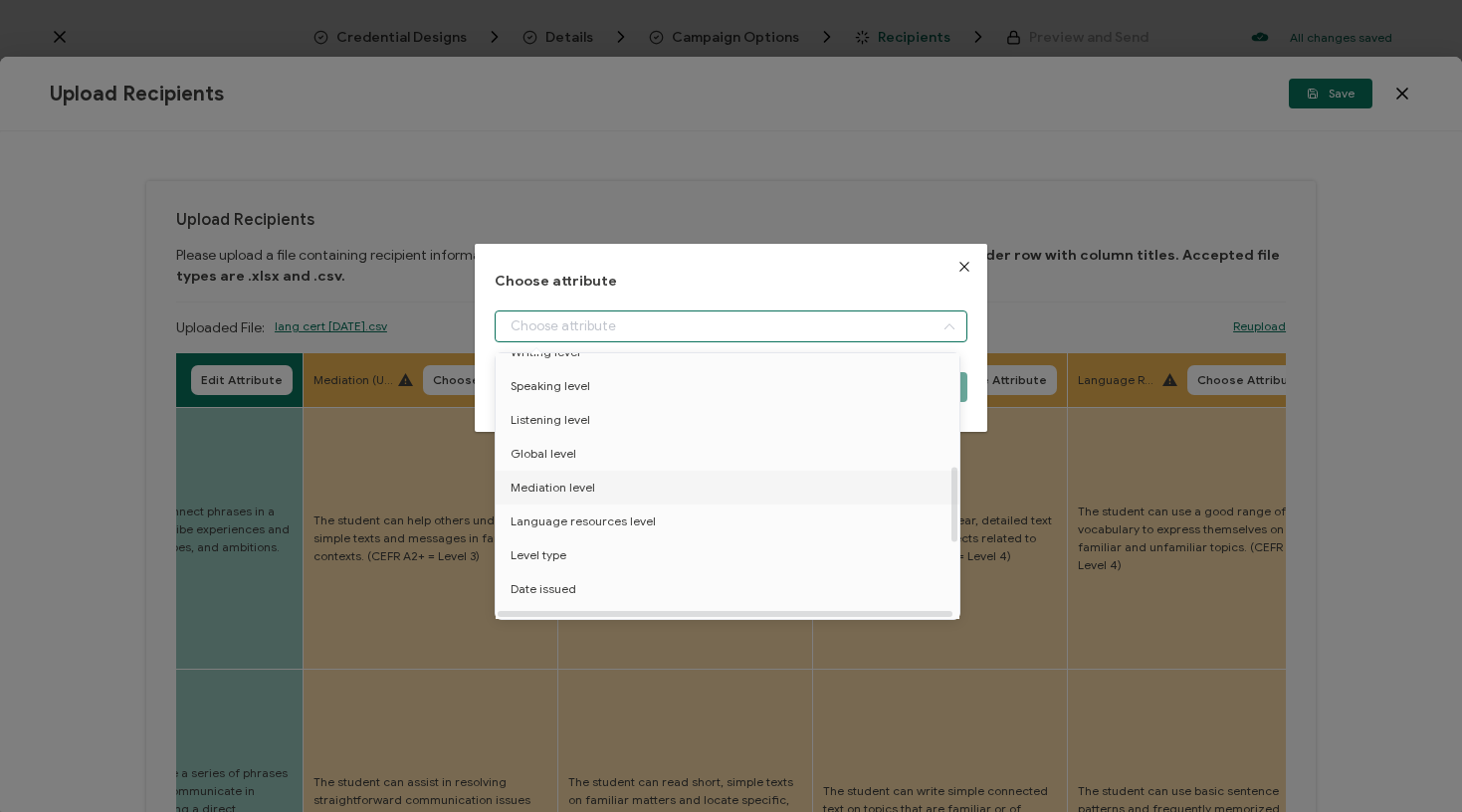 click on "Mediation level" at bounding box center [552, 488] 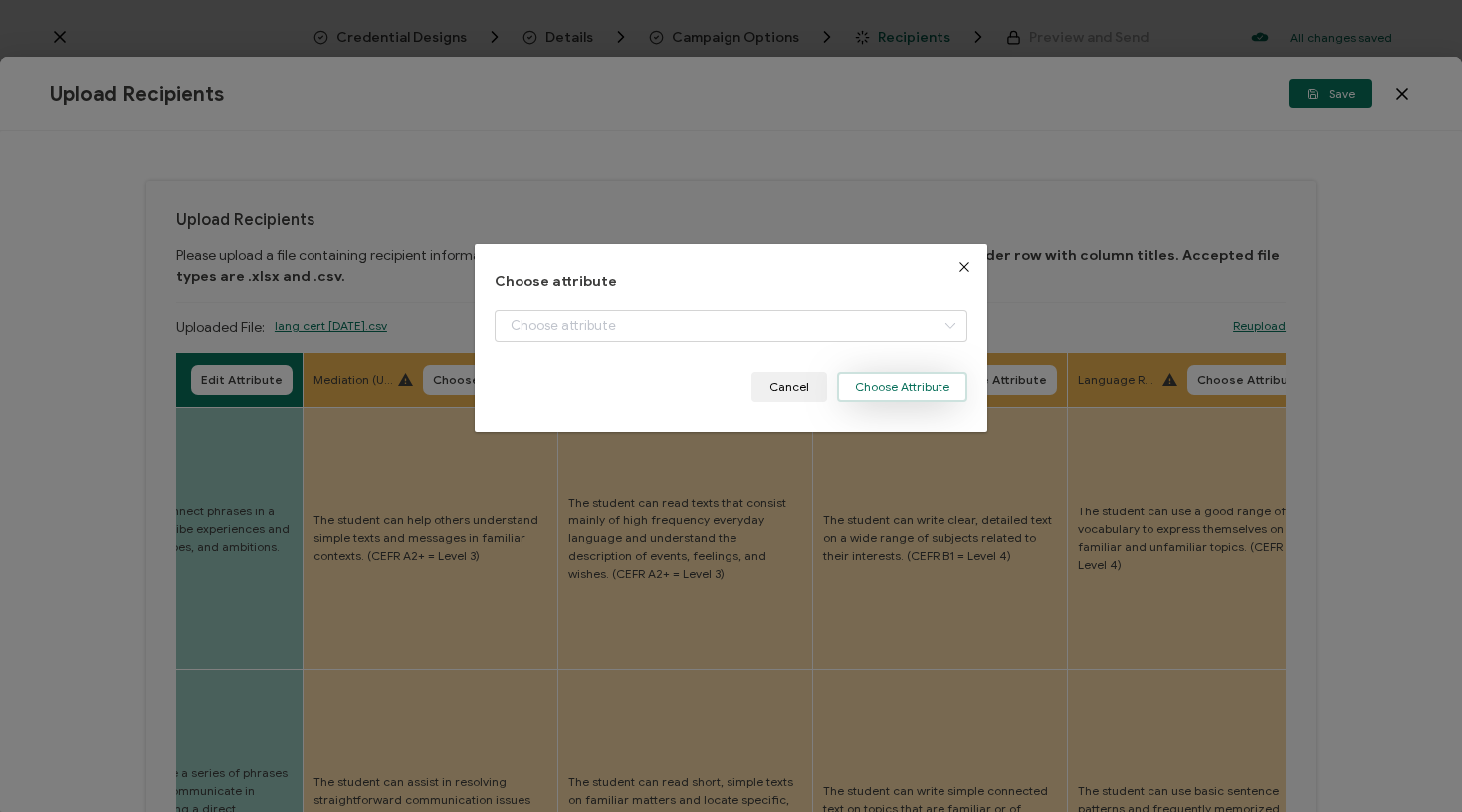 click on "Choose Attribute" at bounding box center [902, 387] 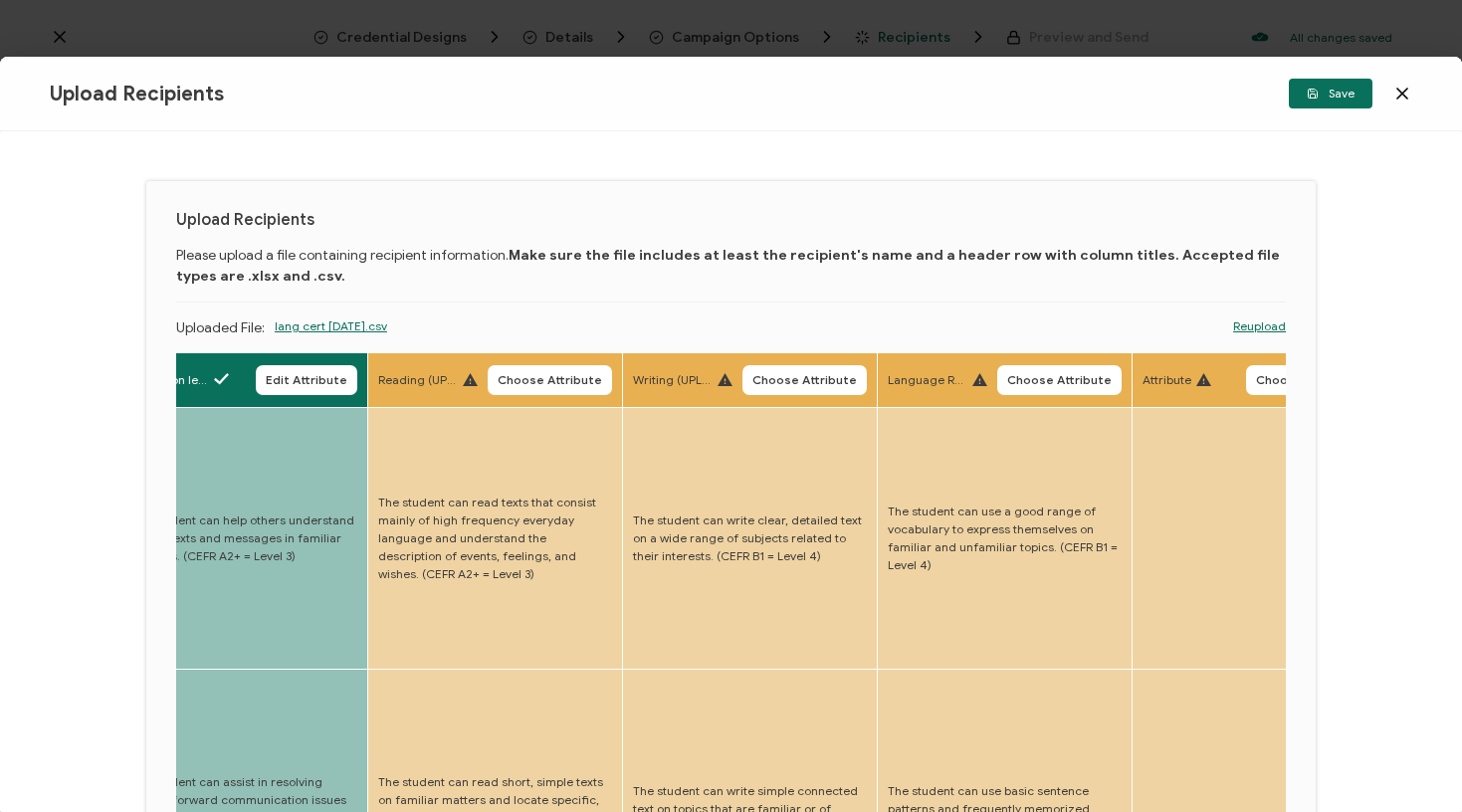 scroll, scrollTop: 0, scrollLeft: 4841, axis: horizontal 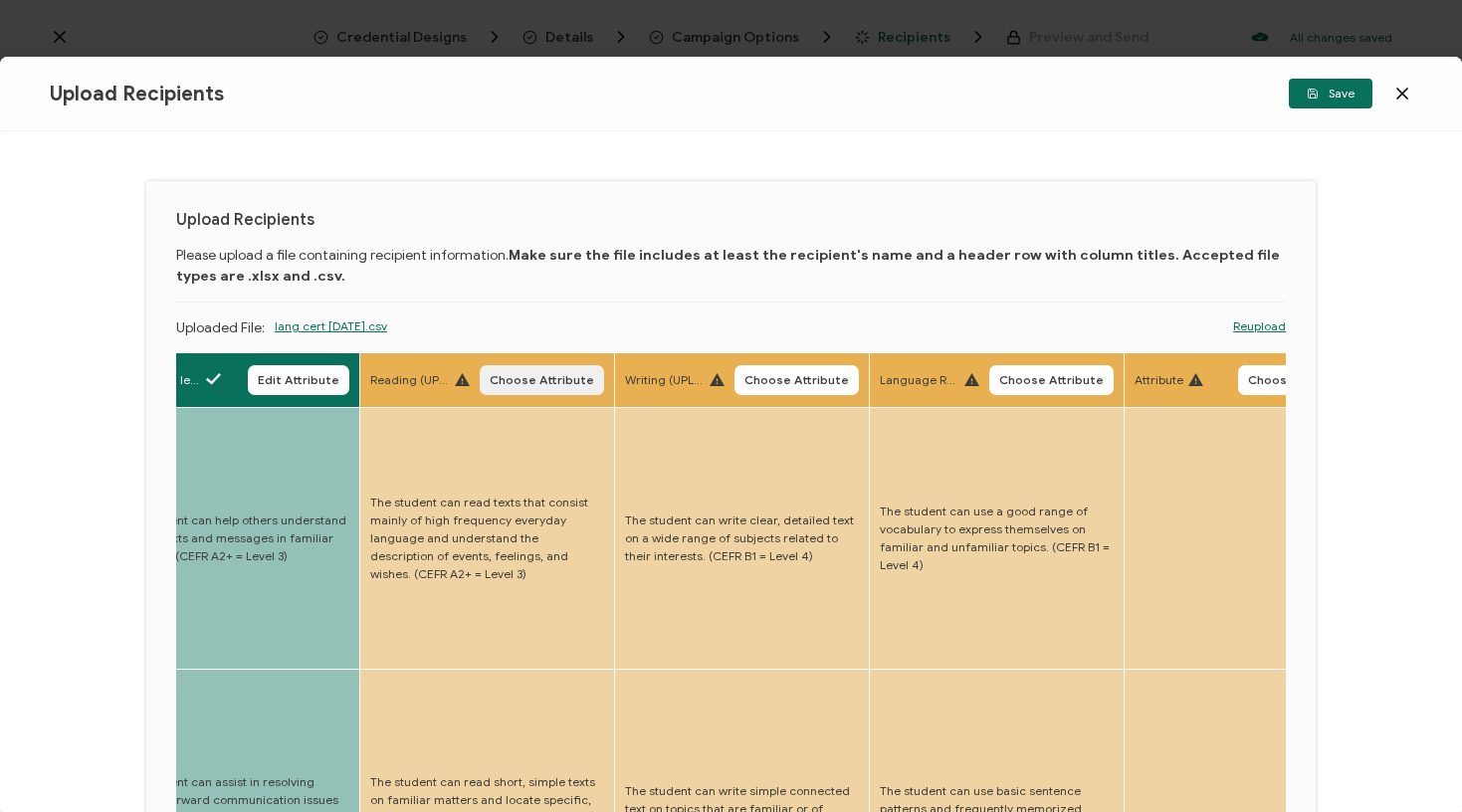 click on "Choose Attribute" at bounding box center [541, 380] 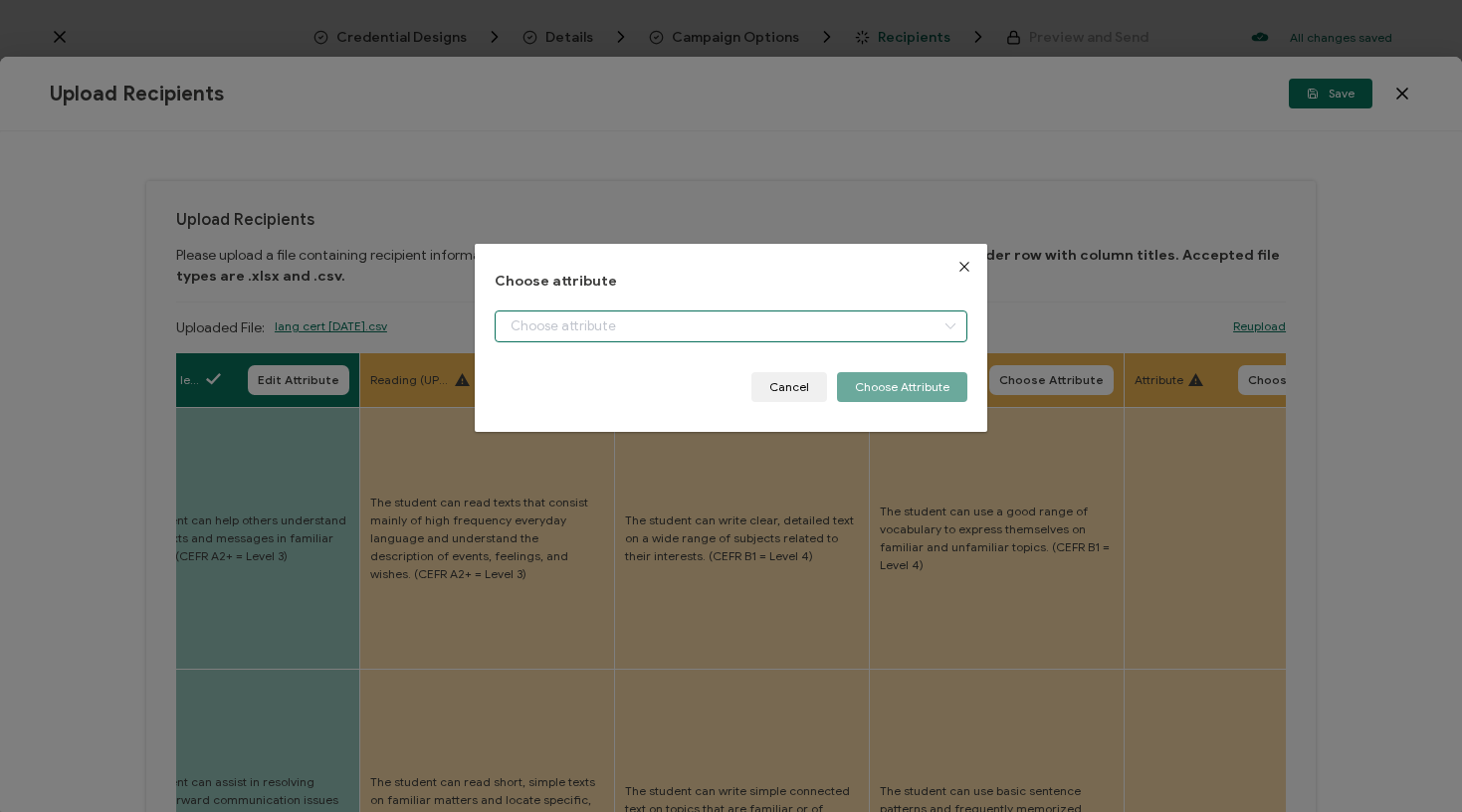 click at bounding box center [731, 326] 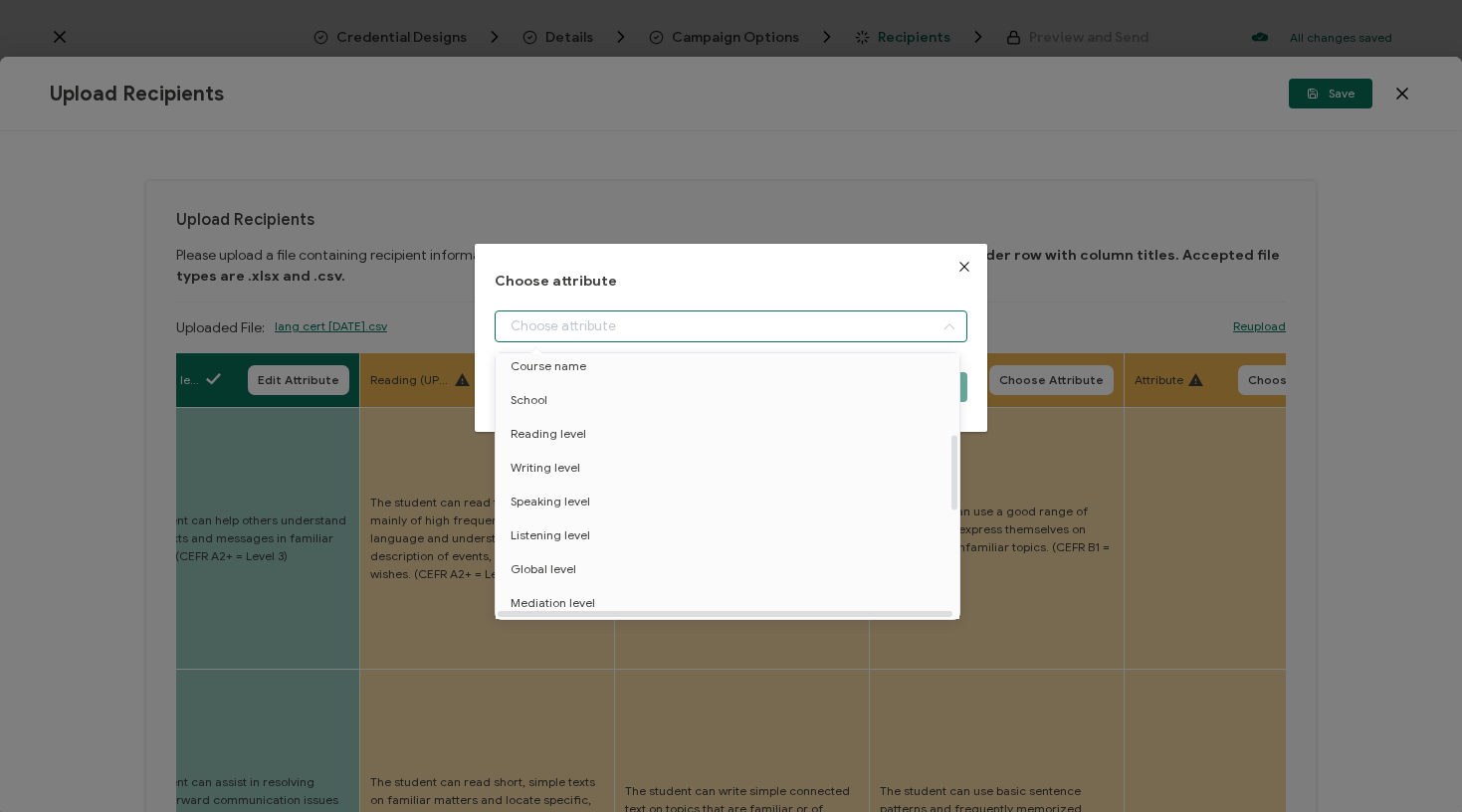 scroll, scrollTop: 284, scrollLeft: 0, axis: vertical 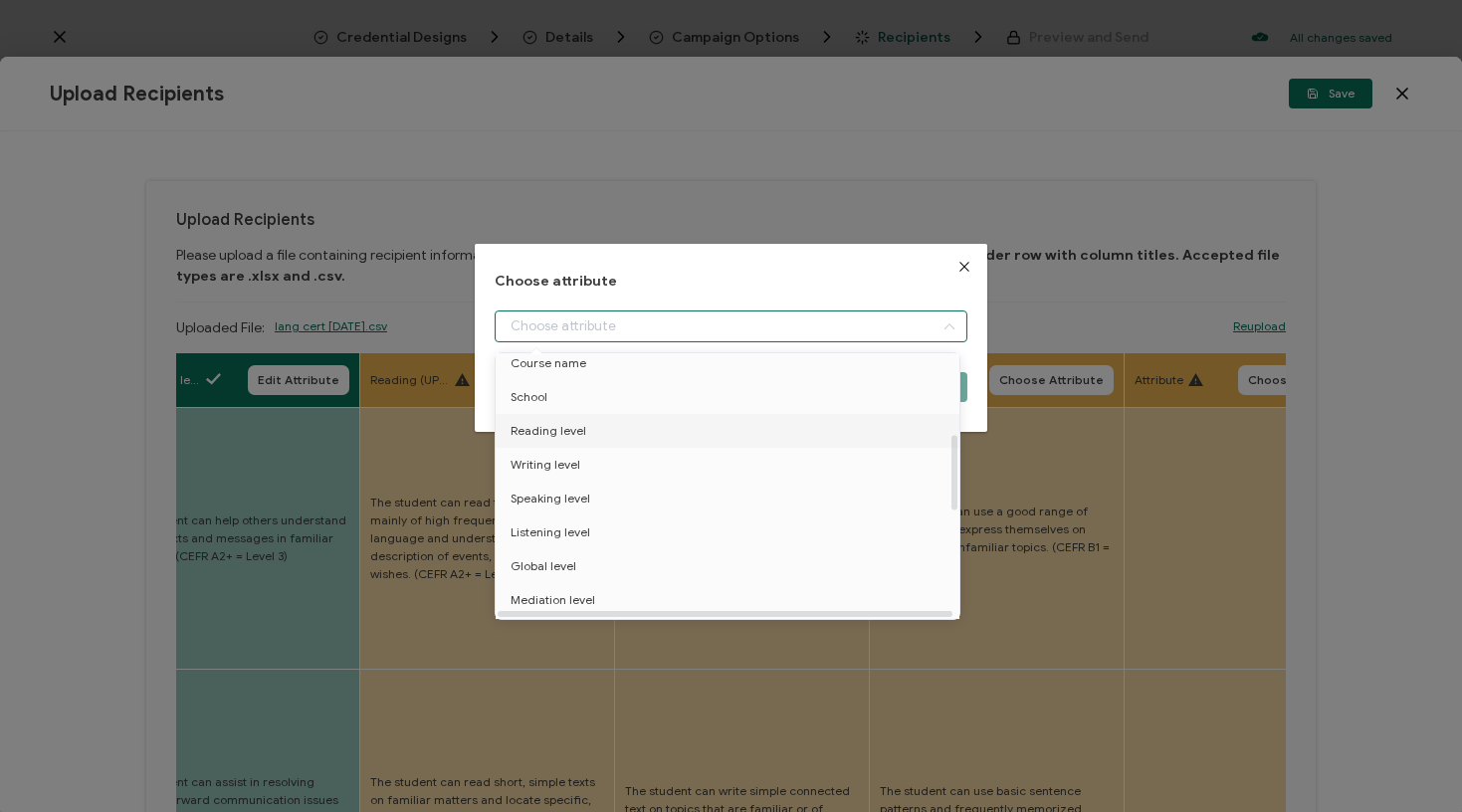 click on "Reading level" at bounding box center (731, 431) 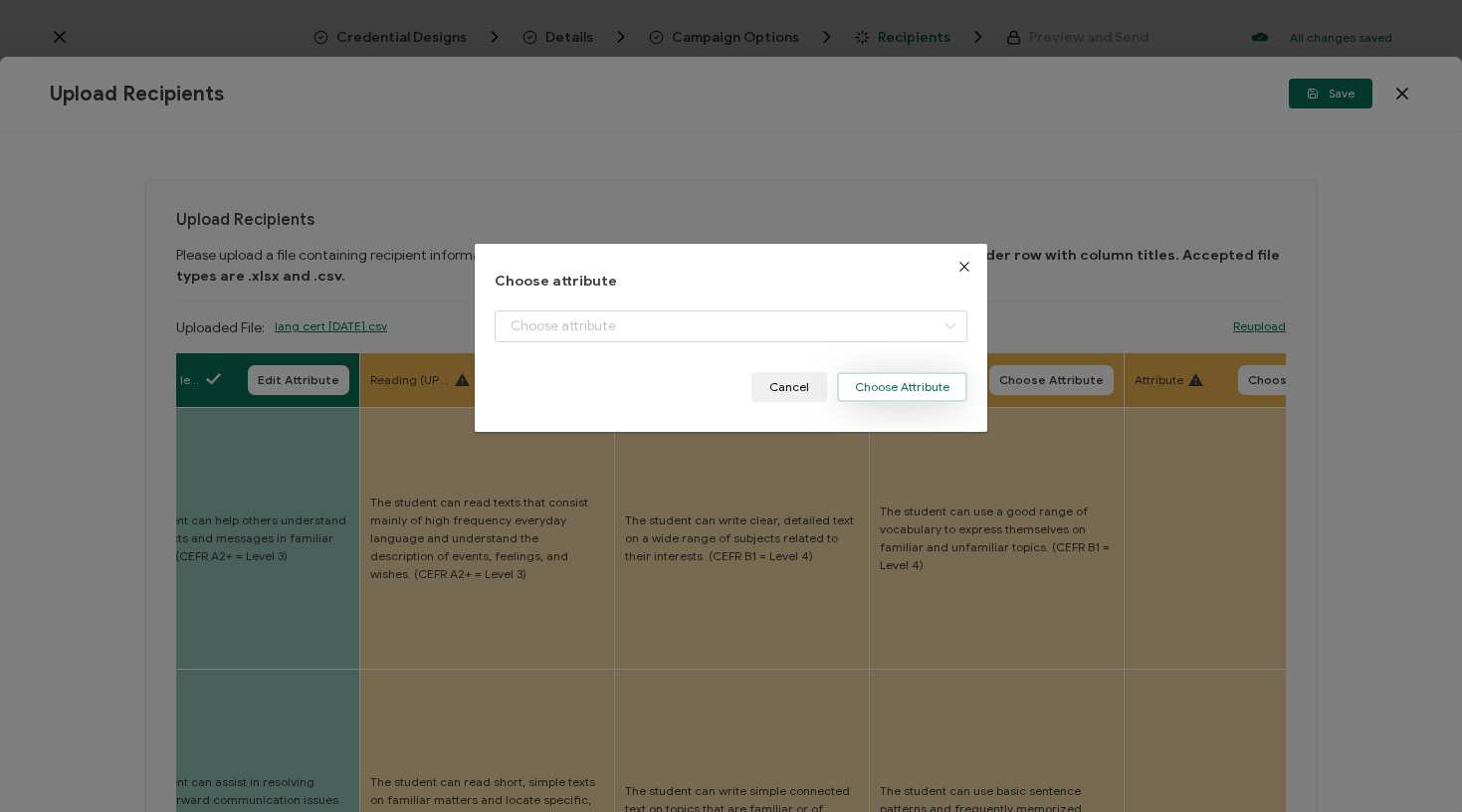 click on "Choose Attribute" at bounding box center (902, 387) 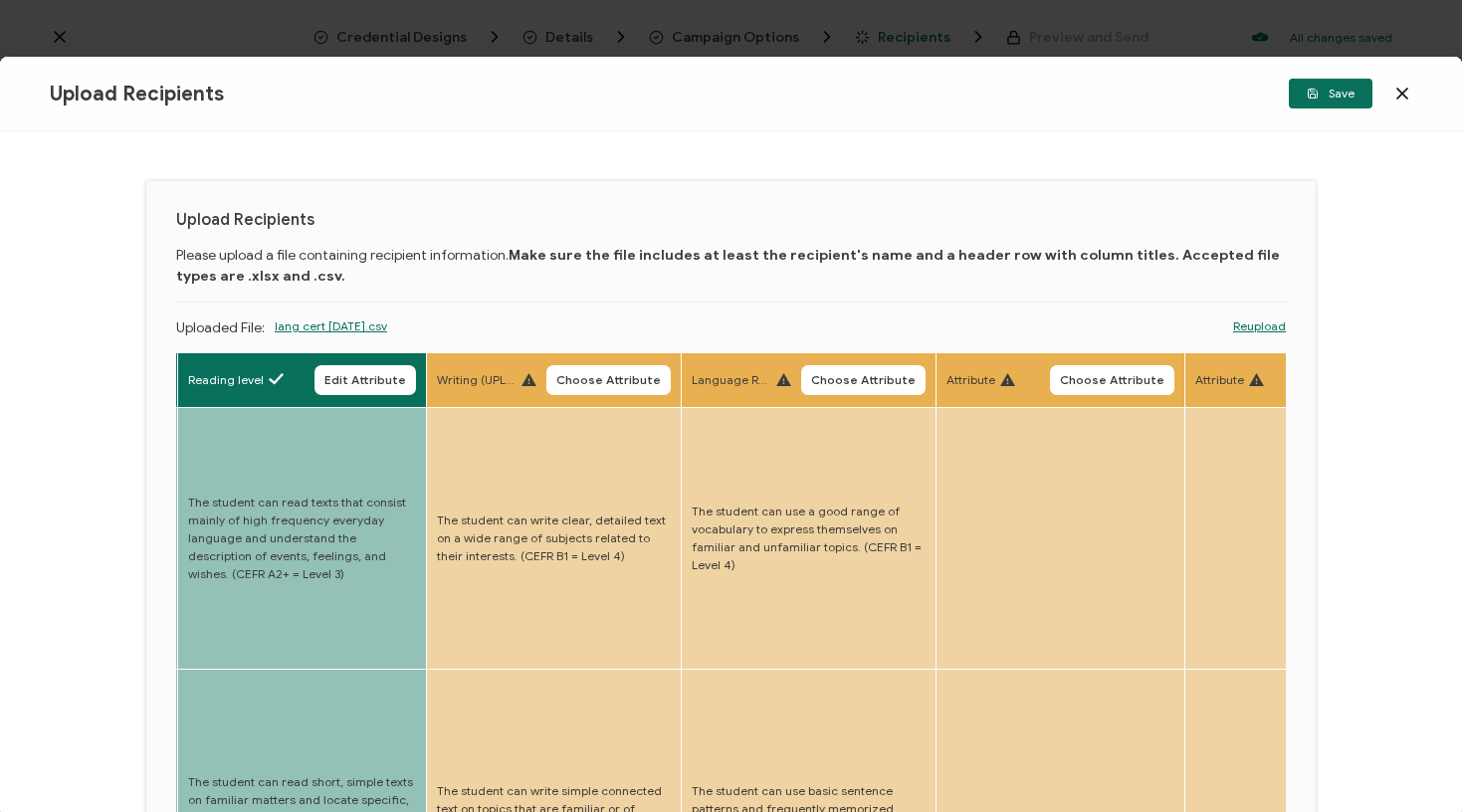 scroll, scrollTop: 0, scrollLeft: 5059, axis: horizontal 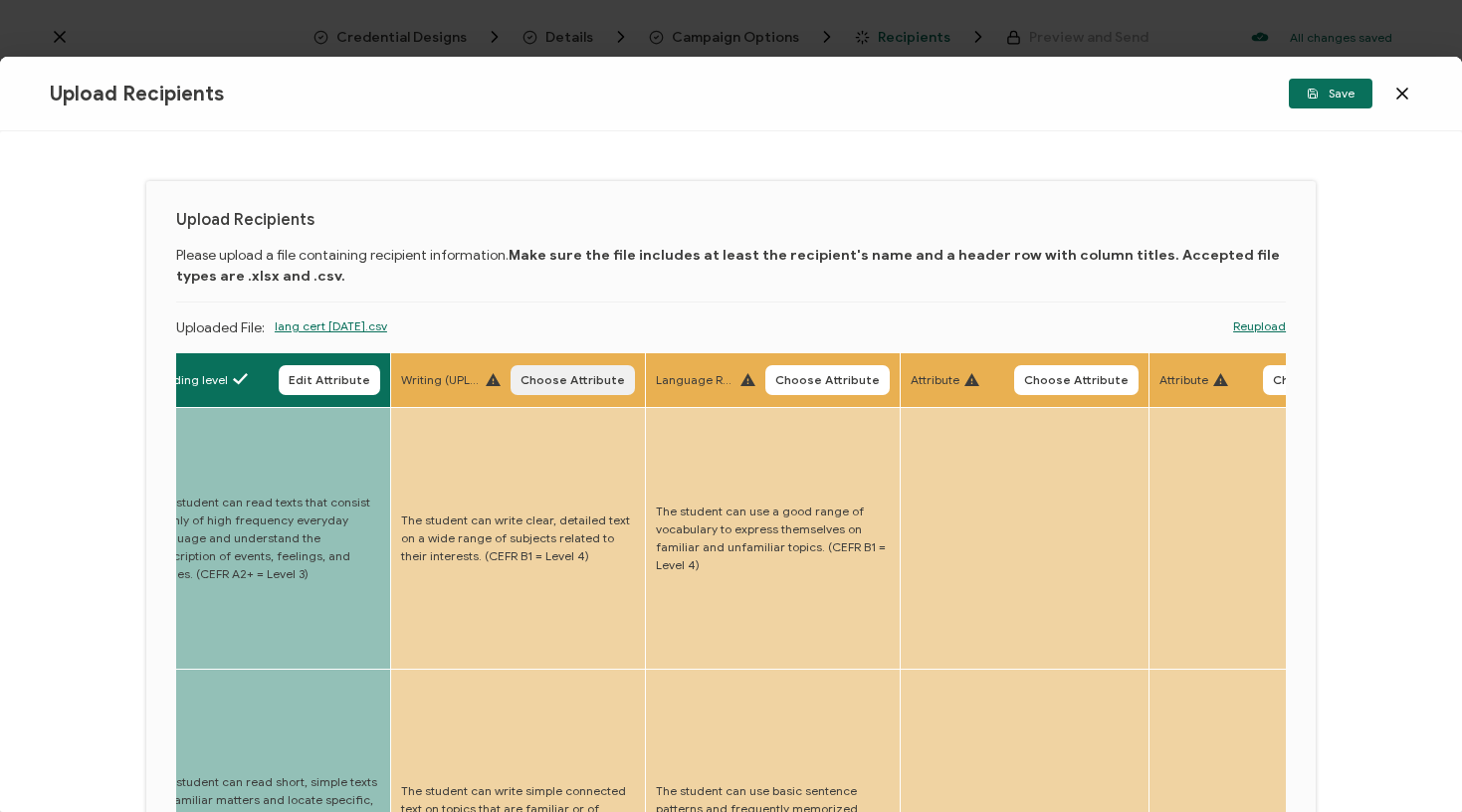 click on "Choose Attribute" at bounding box center [572, 380] 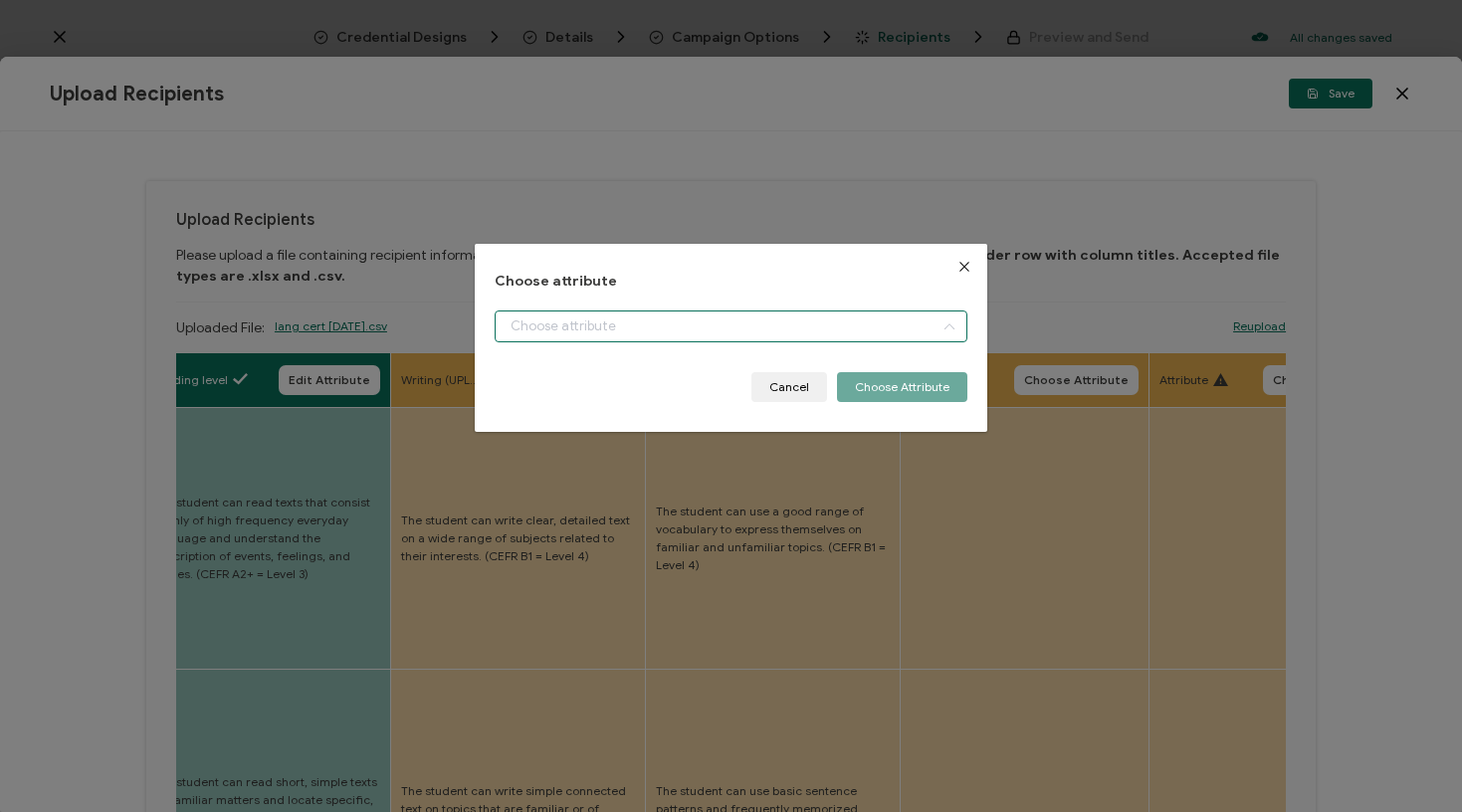 click at bounding box center [731, 326] 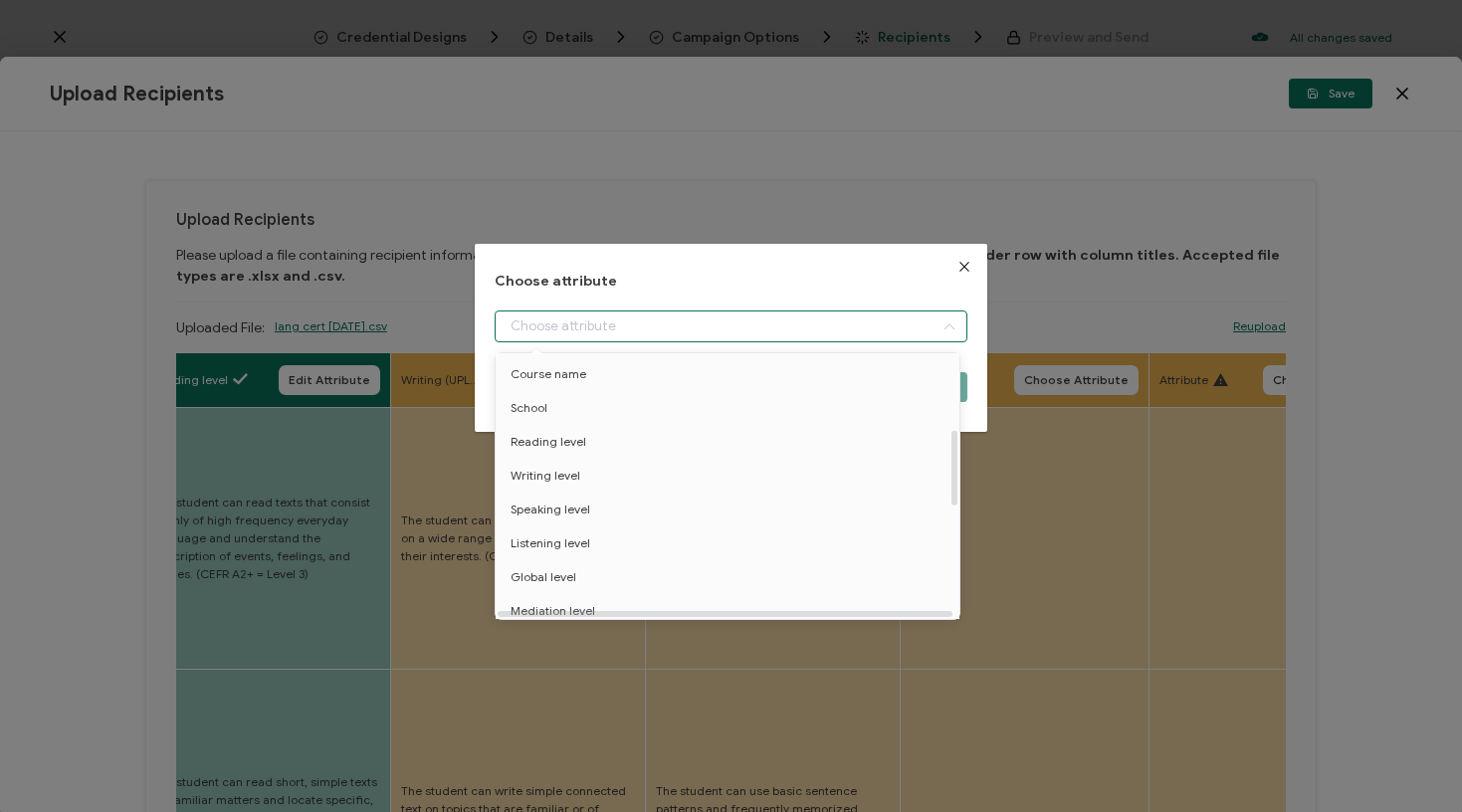 scroll, scrollTop: 282, scrollLeft: 0, axis: vertical 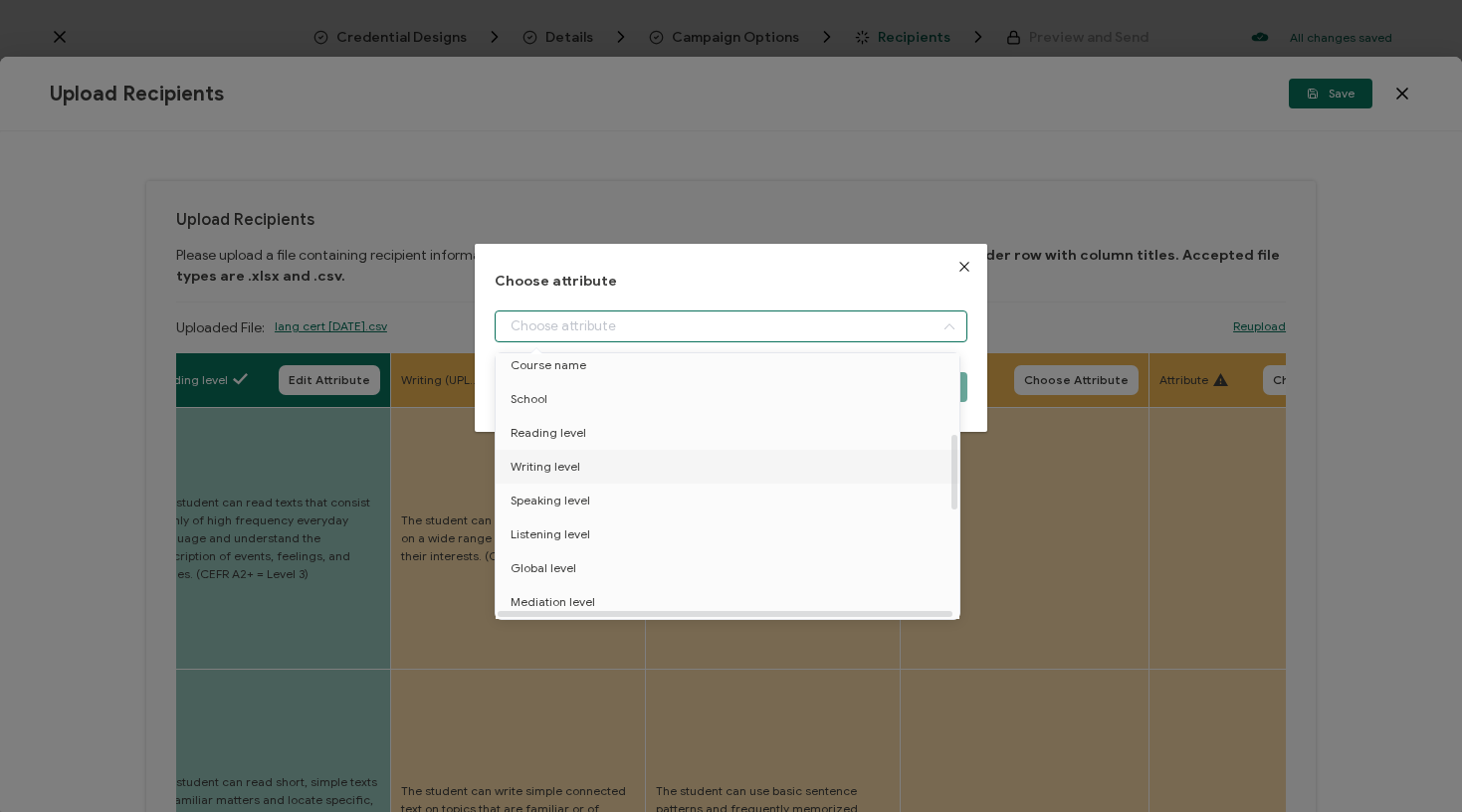 click on "Writing level" at bounding box center (731, 467) 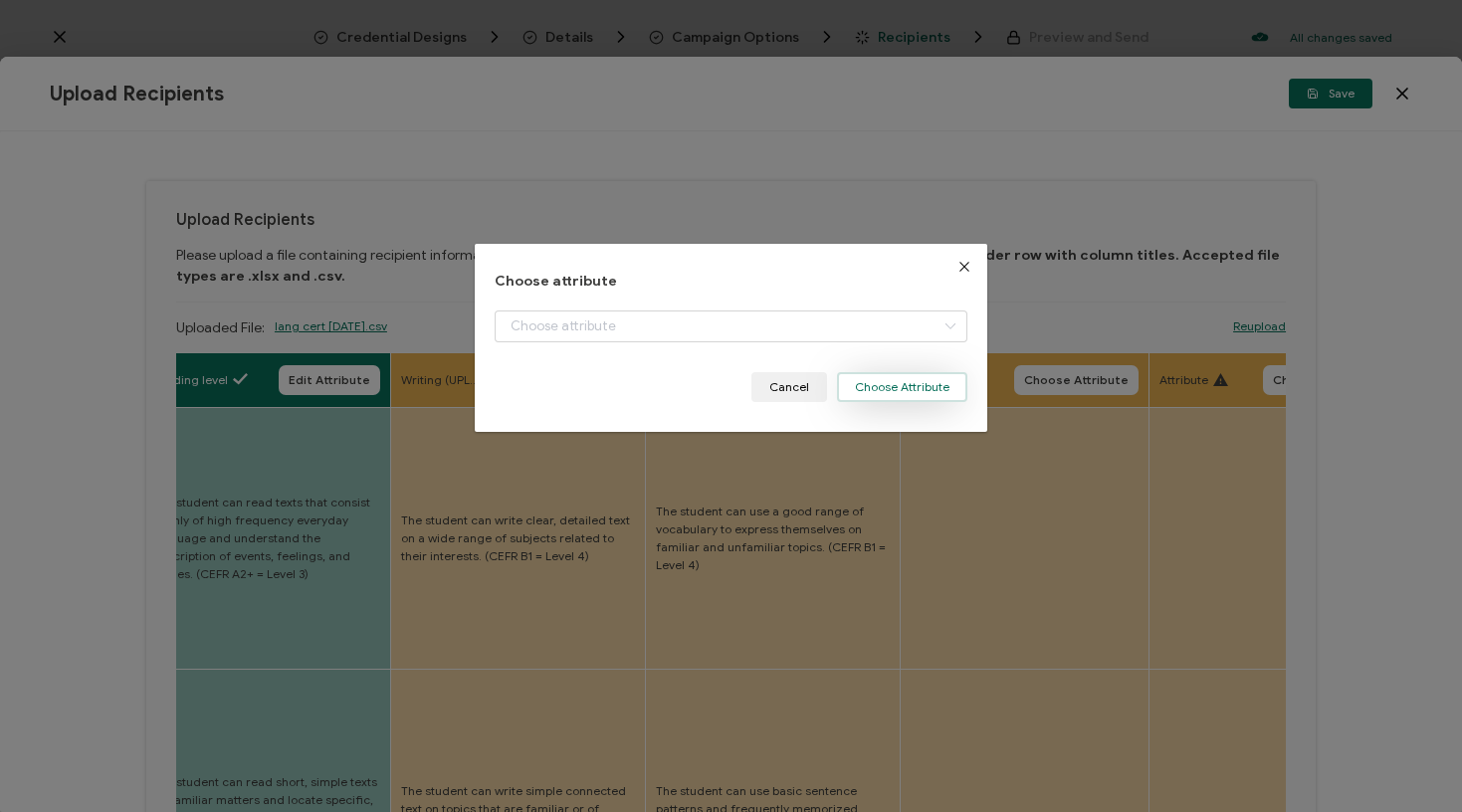 click on "Choose Attribute" at bounding box center [902, 387] 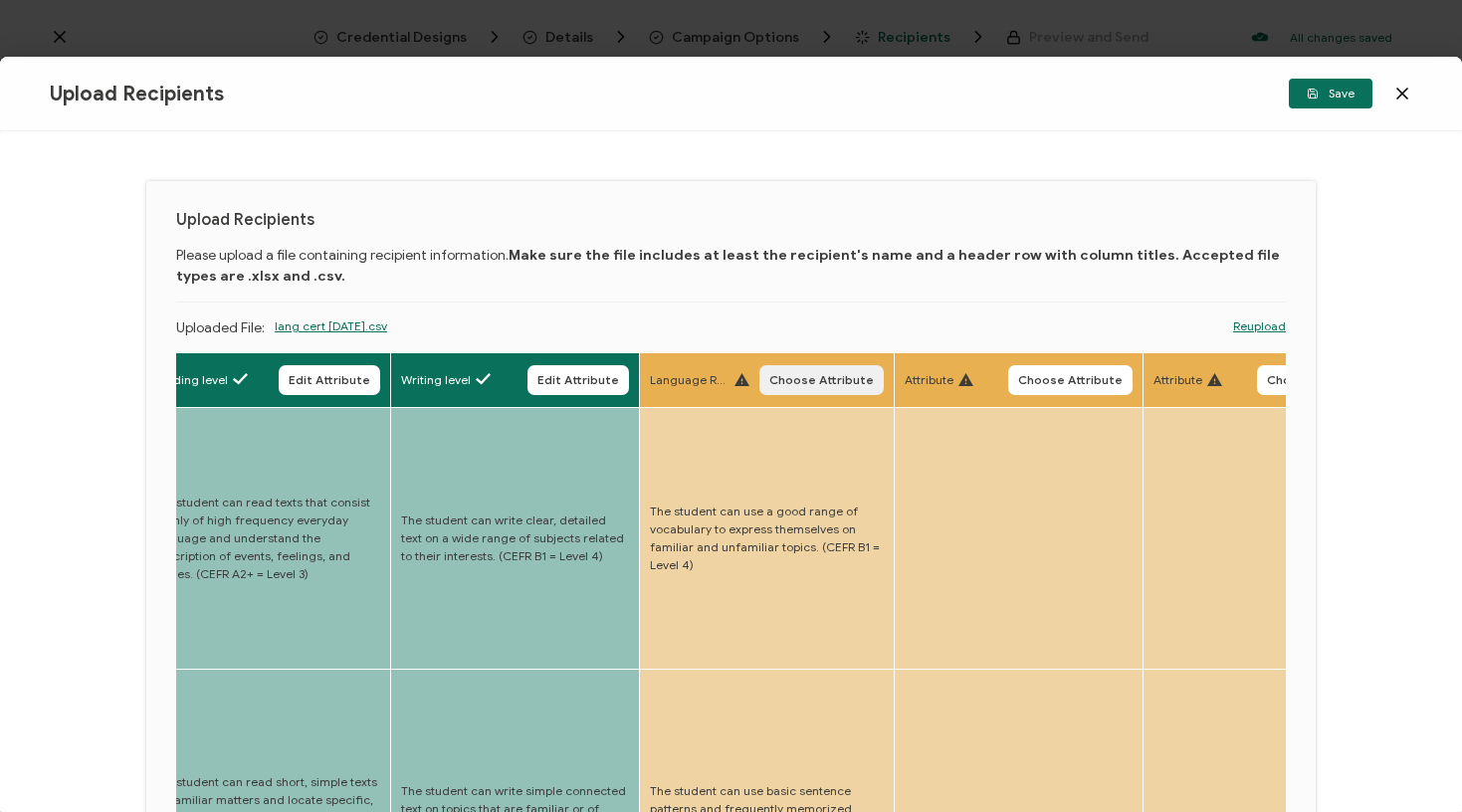 click on "Choose Attribute" at bounding box center (821, 380) 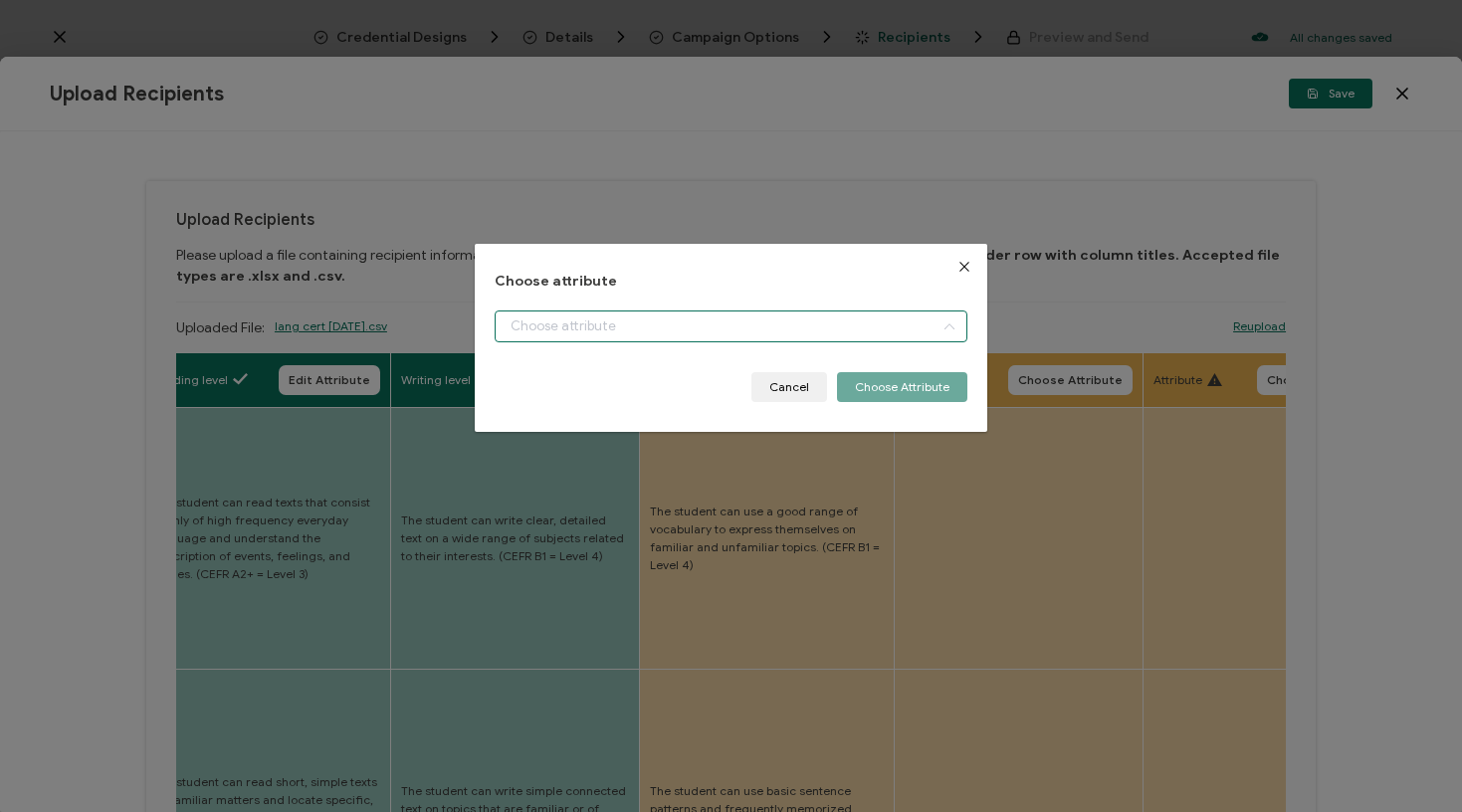 click at bounding box center [731, 326] 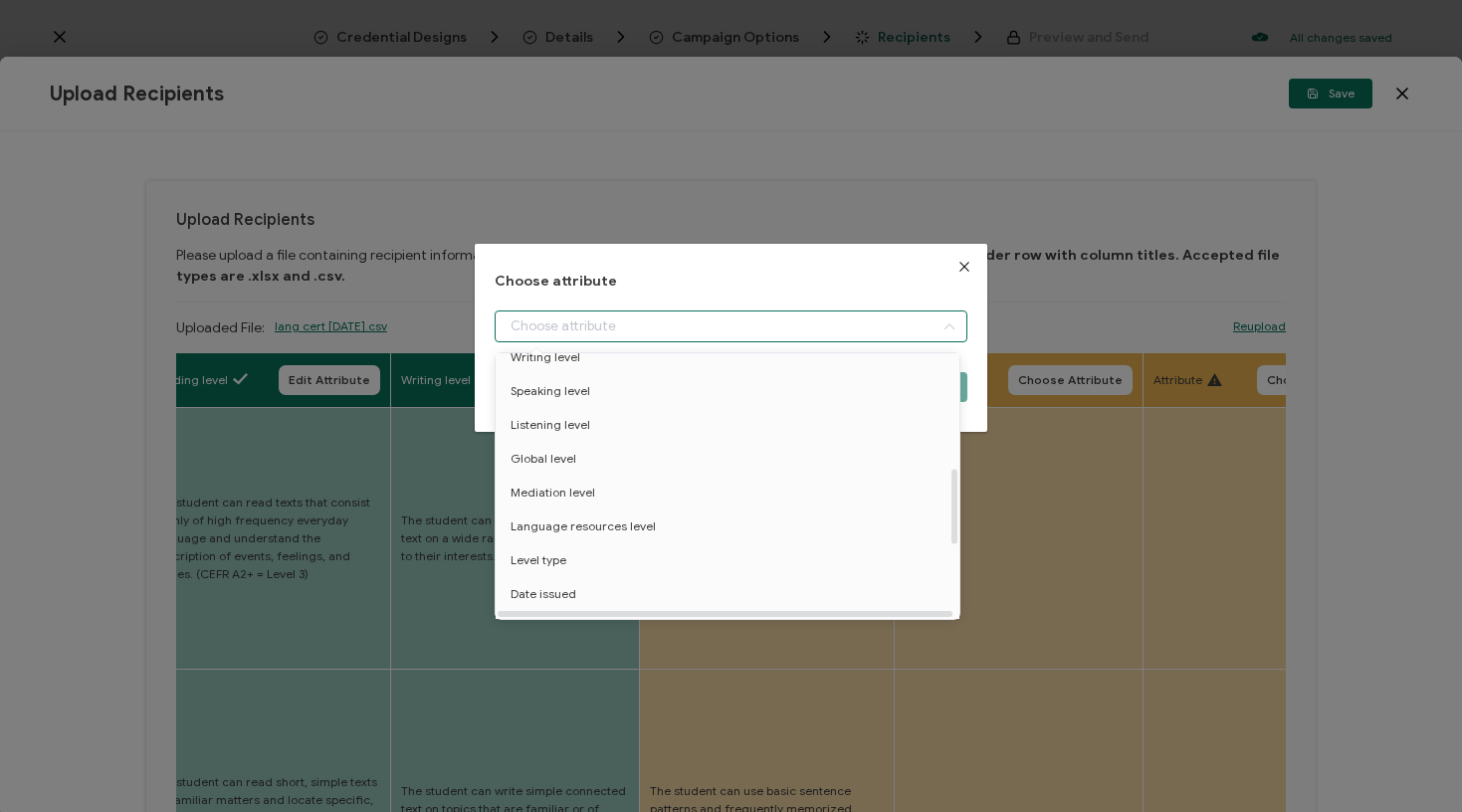 scroll, scrollTop: 403, scrollLeft: 0, axis: vertical 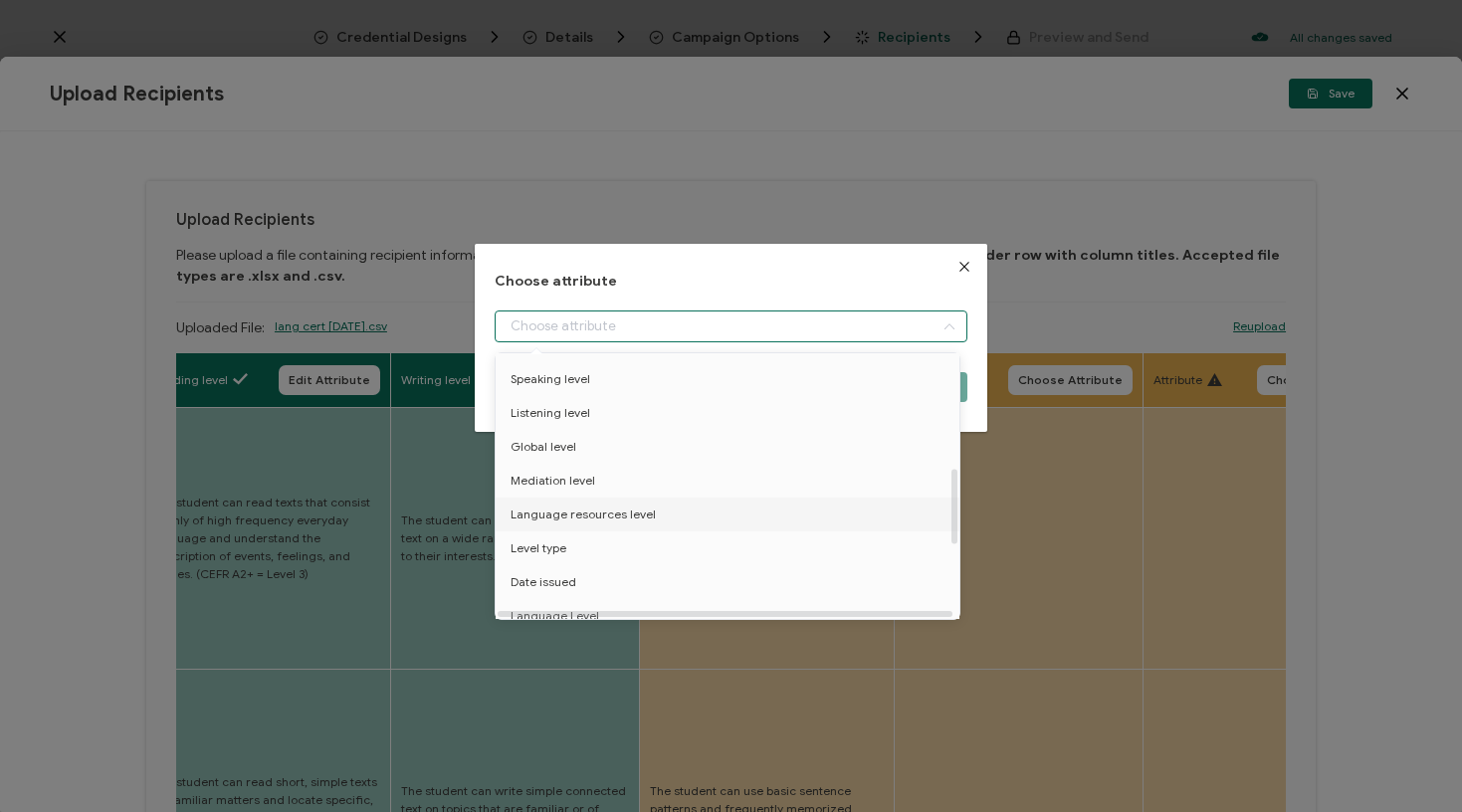 click on "Language resources level" at bounding box center (583, 514) 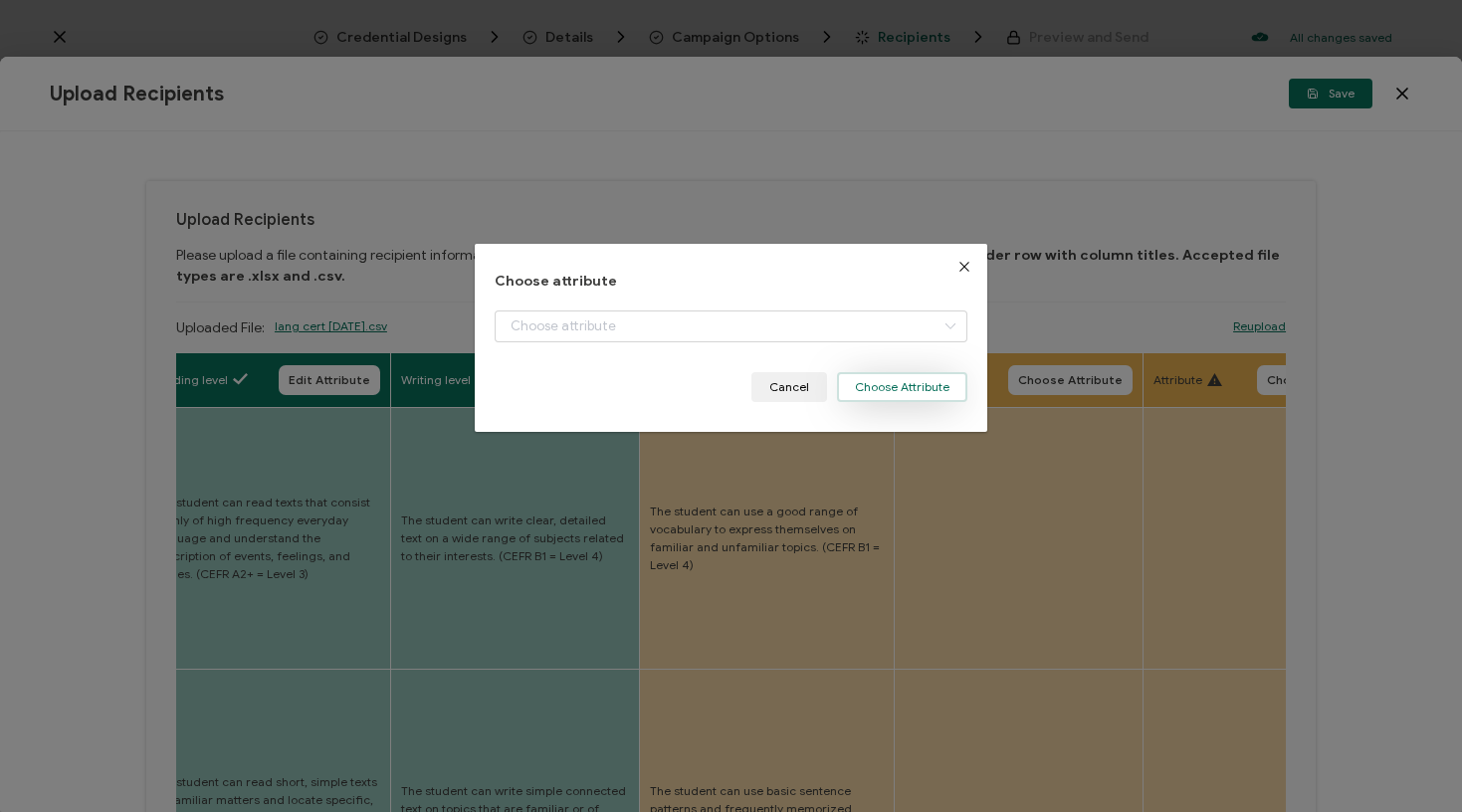 click on "Choose Attribute" at bounding box center [902, 387] 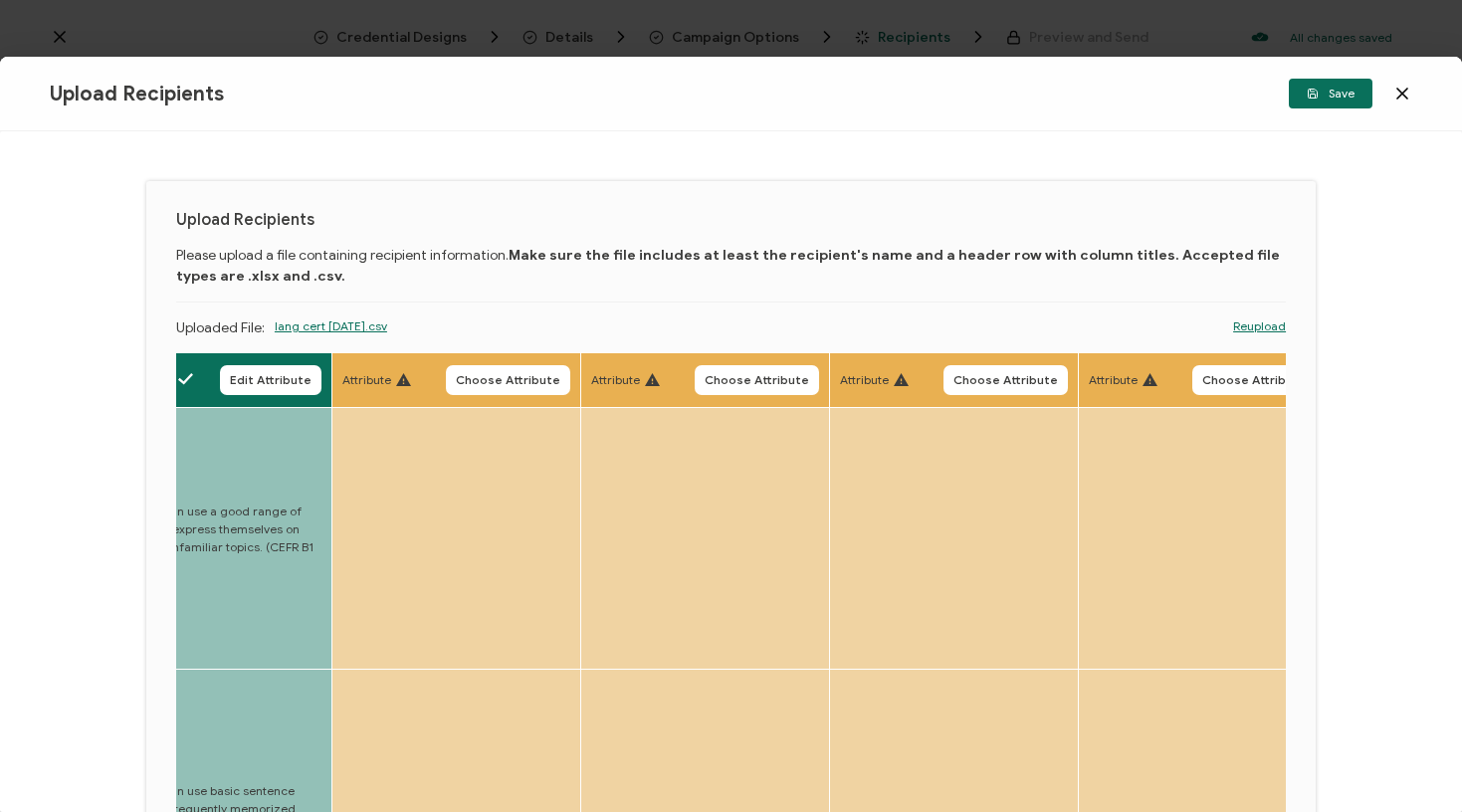 scroll, scrollTop: 0, scrollLeft: 5614, axis: horizontal 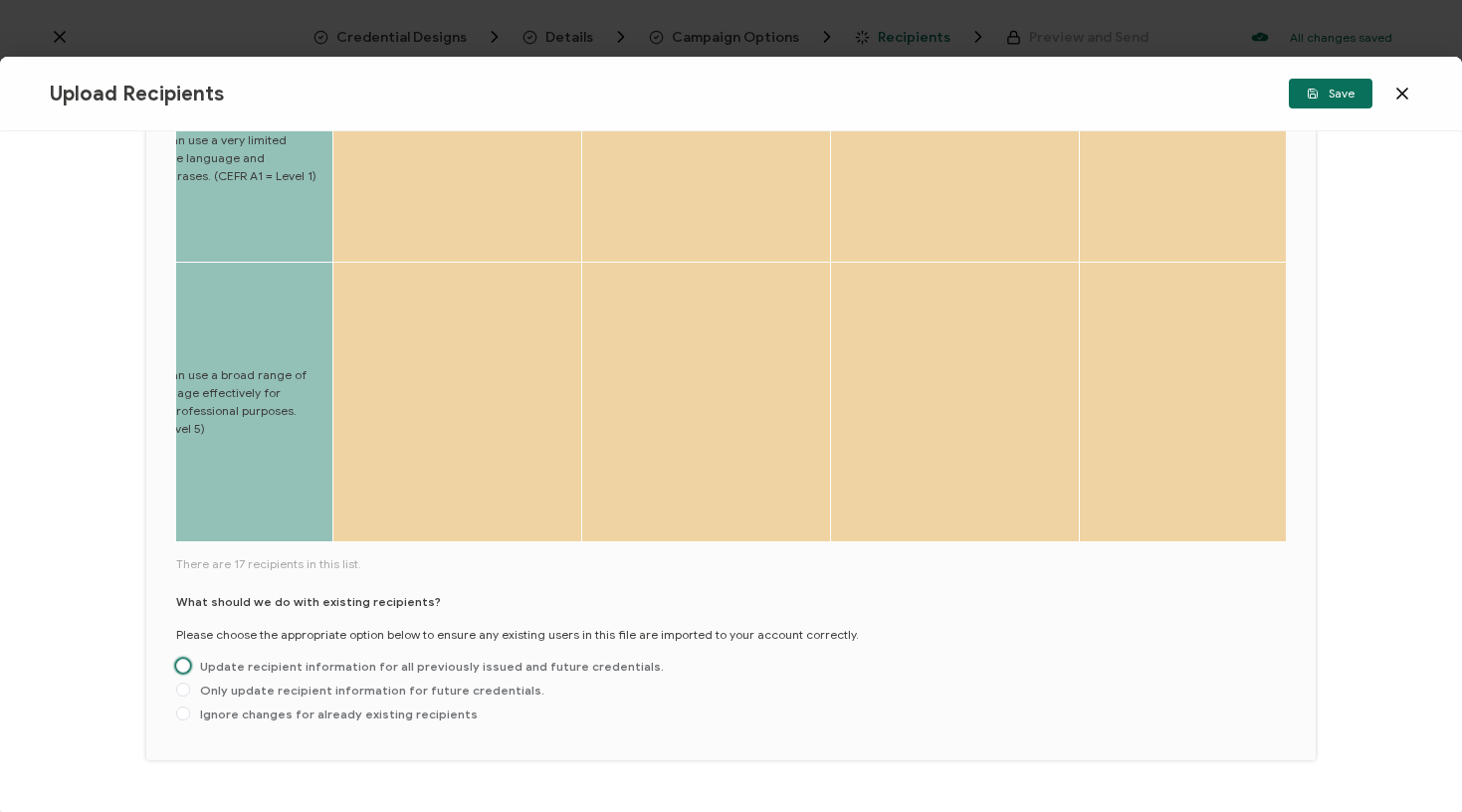 click on "Update recipient information for all previously issued and future credentials." at bounding box center [427, 666] 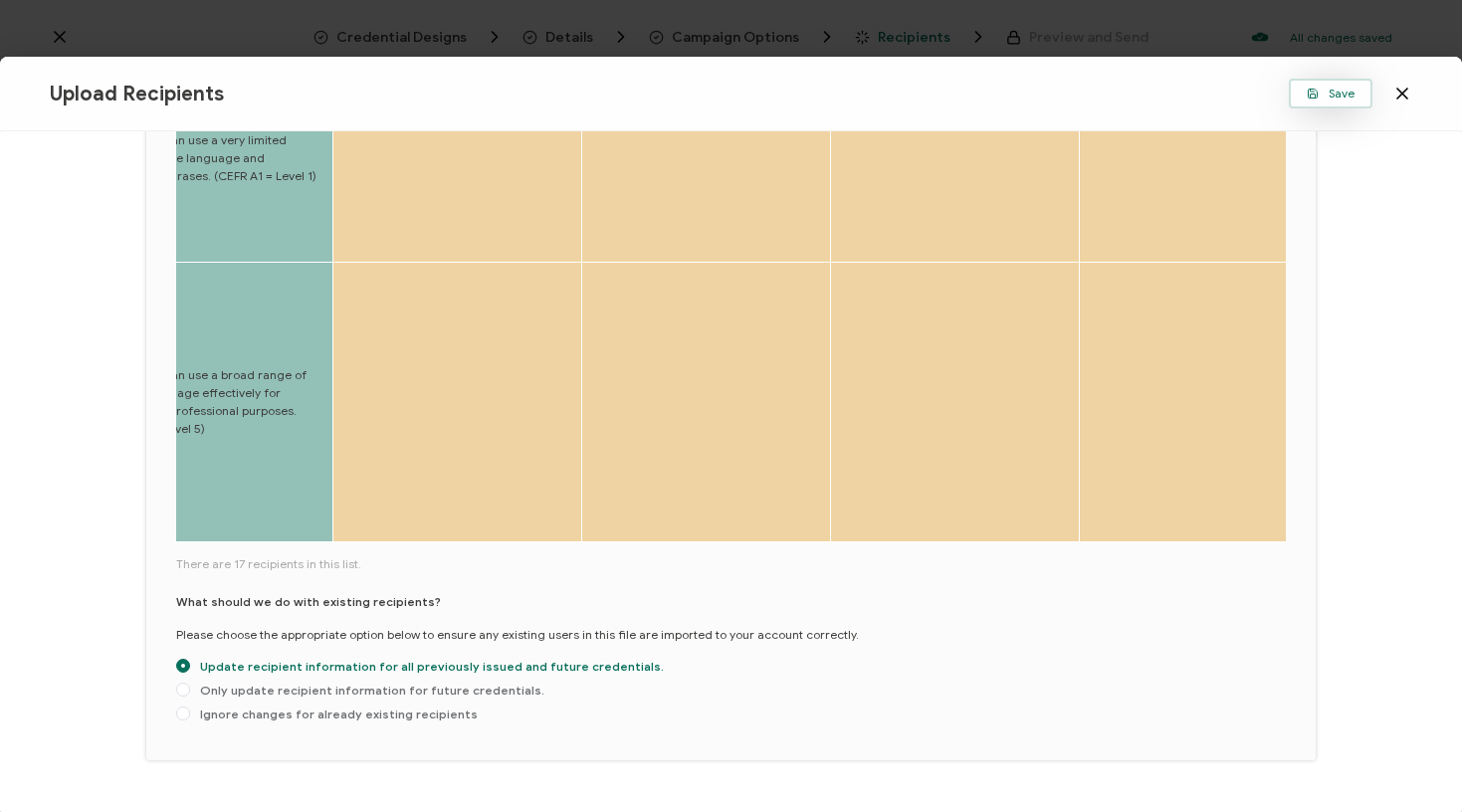 click on "Save" at bounding box center [1331, 94] 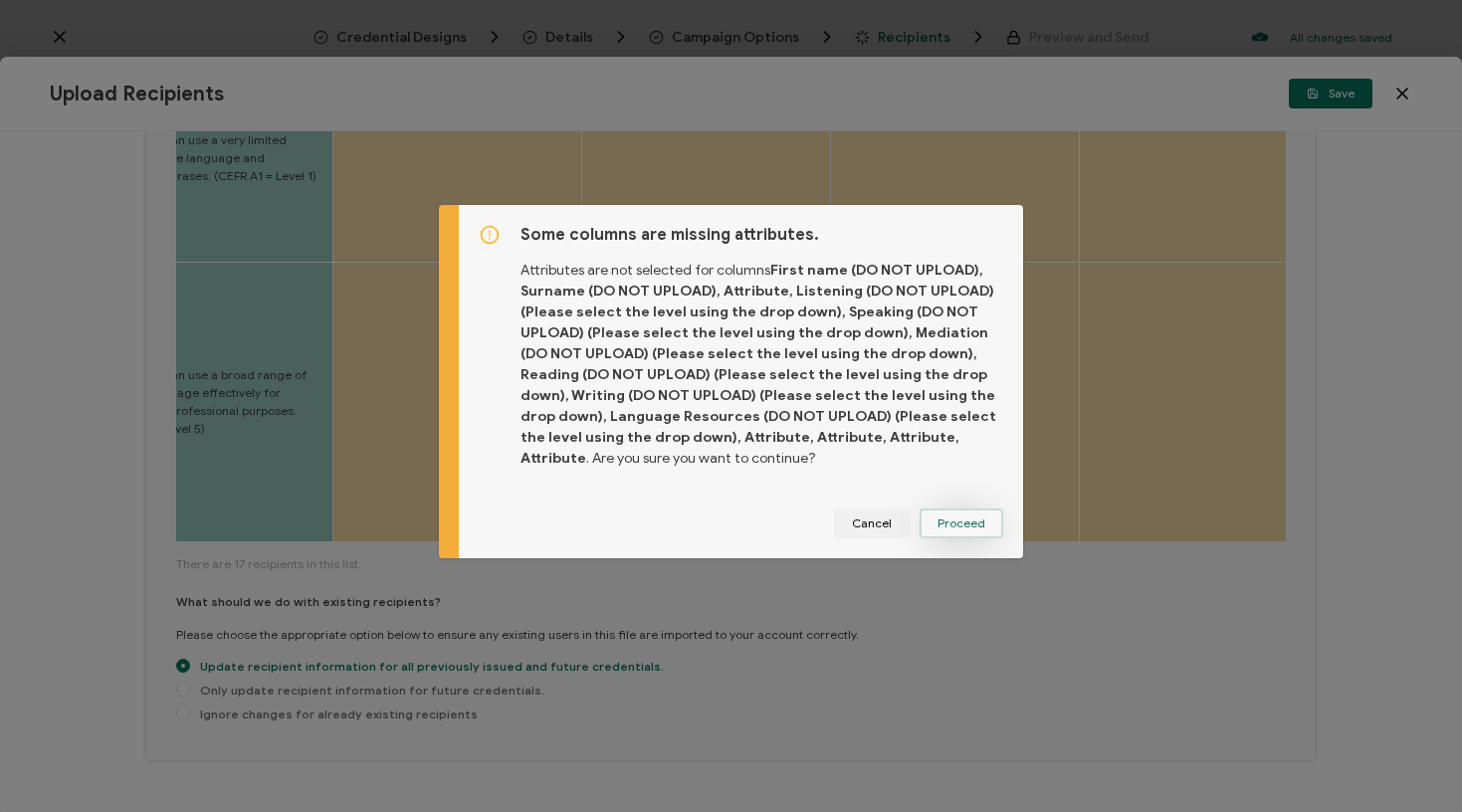 click on "Proceed" at bounding box center [961, 523] 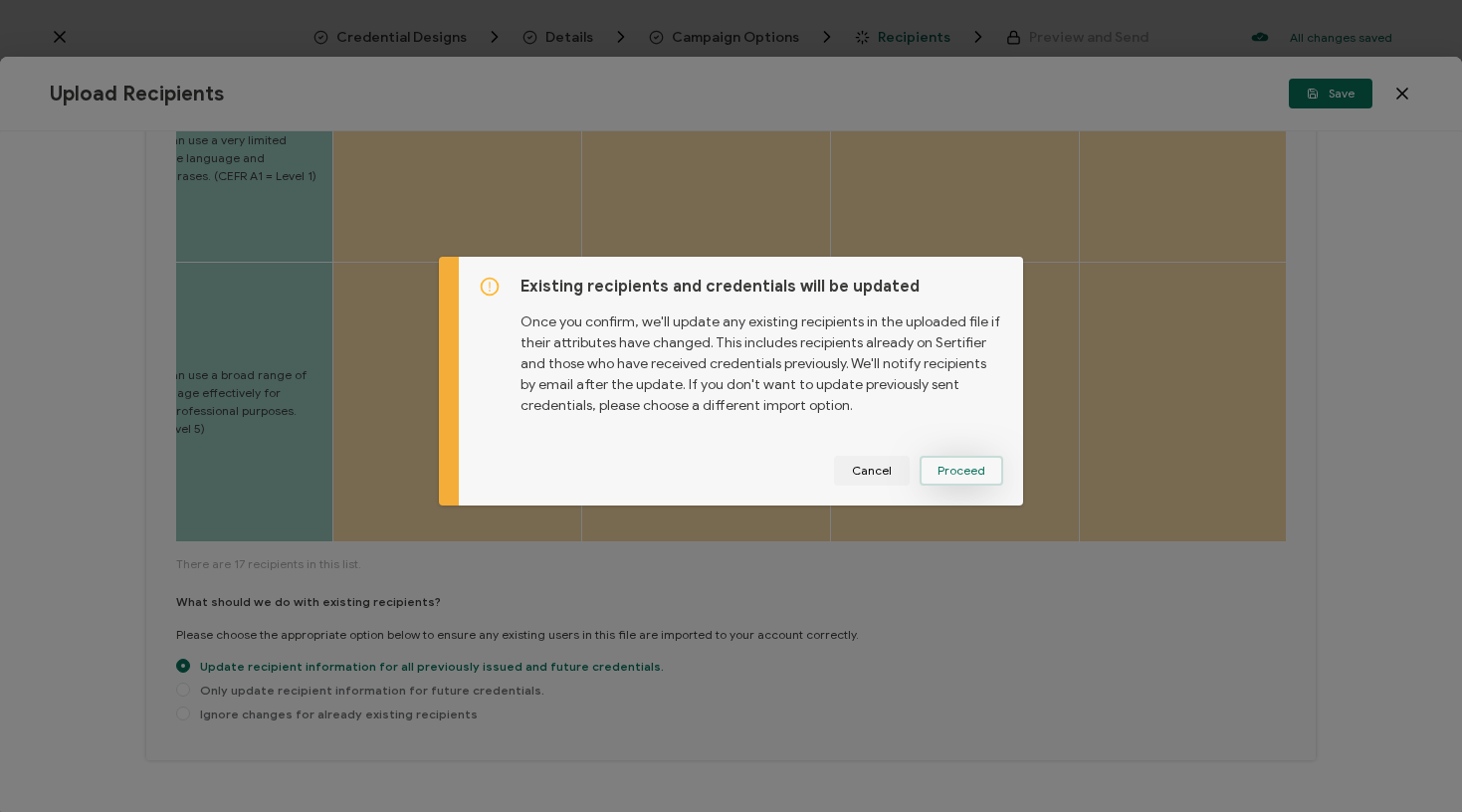 click on "Proceed" at bounding box center [0, 0] 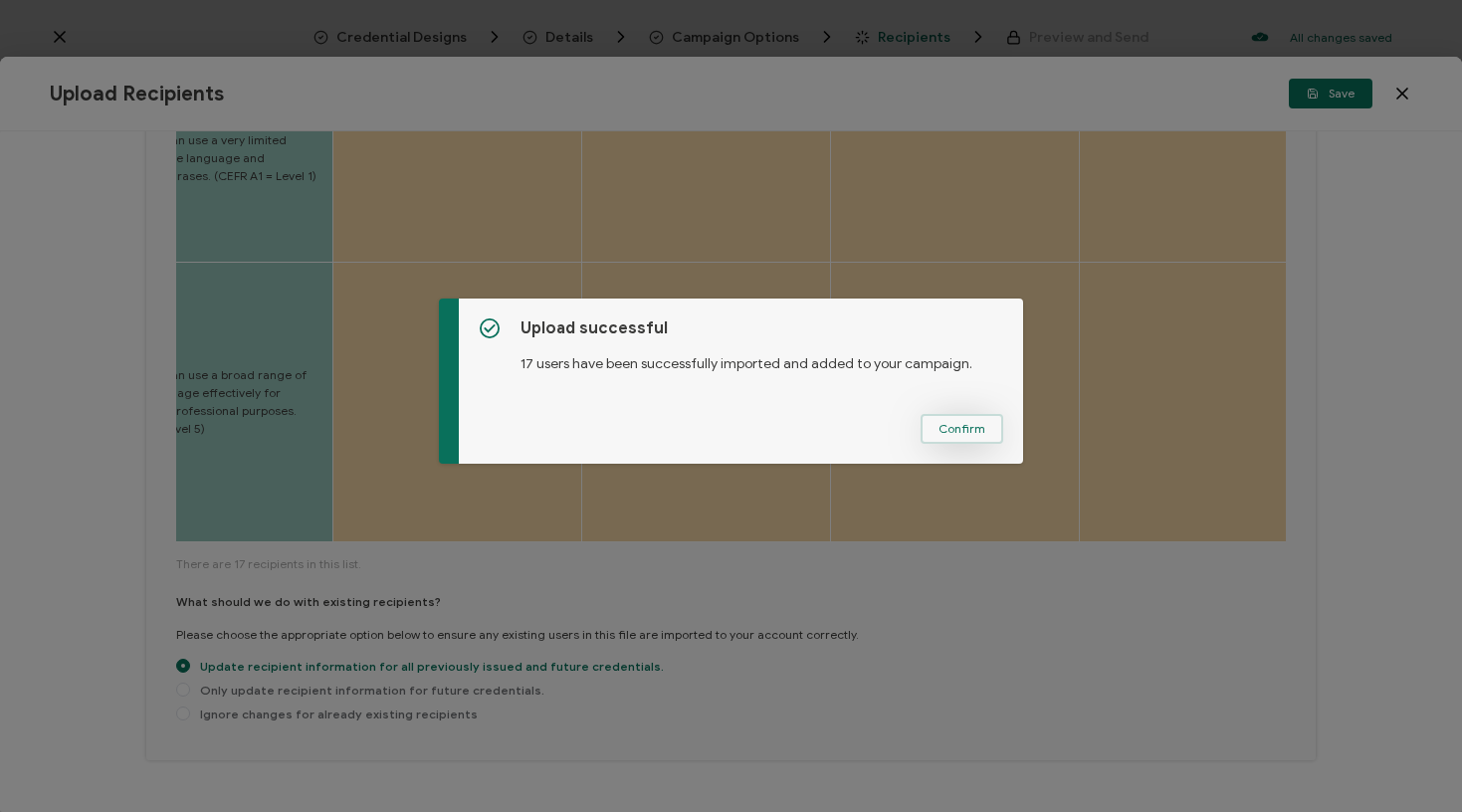 click on "Confirm" at bounding box center (961, 429) 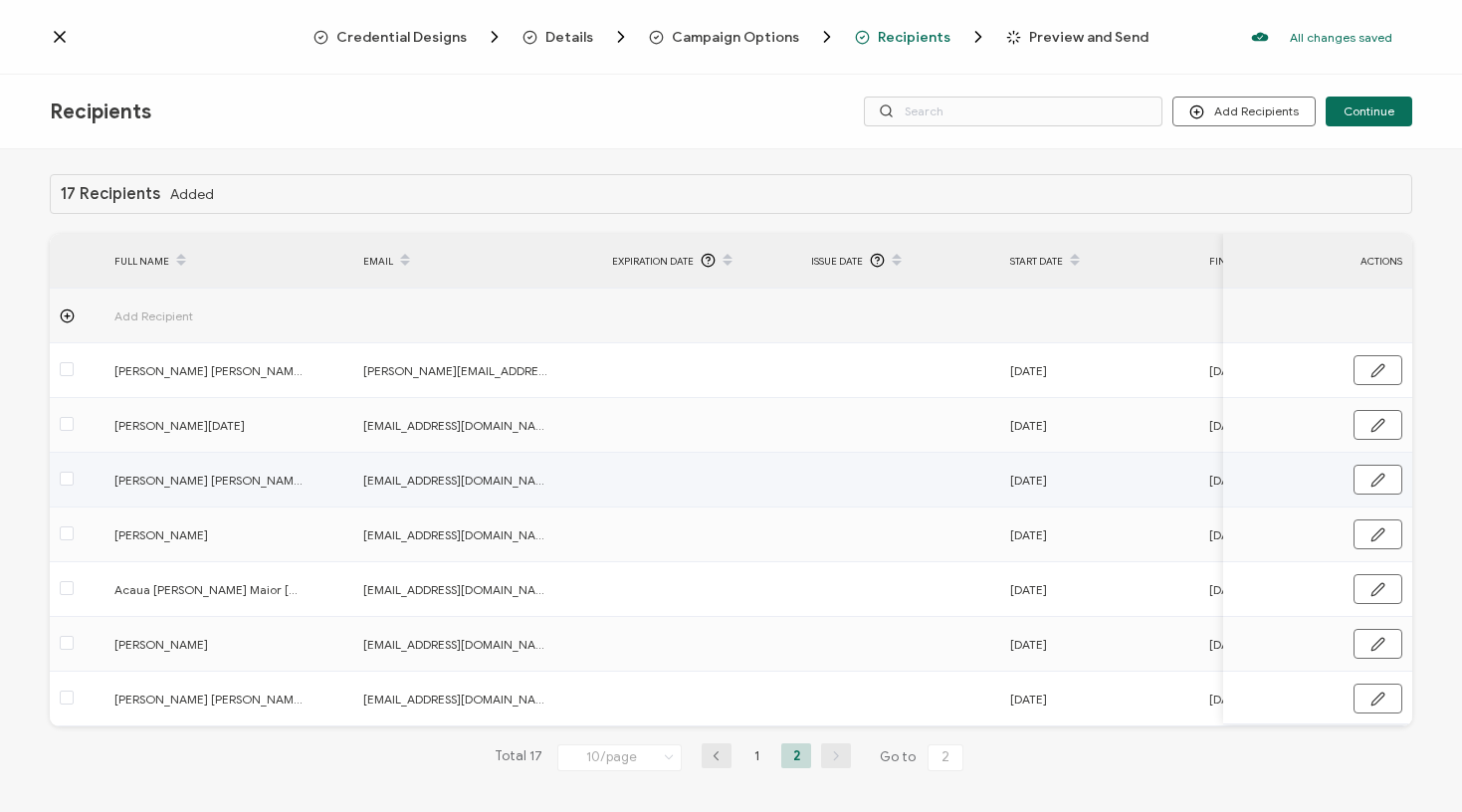 scroll, scrollTop: 0, scrollLeft: 0, axis: both 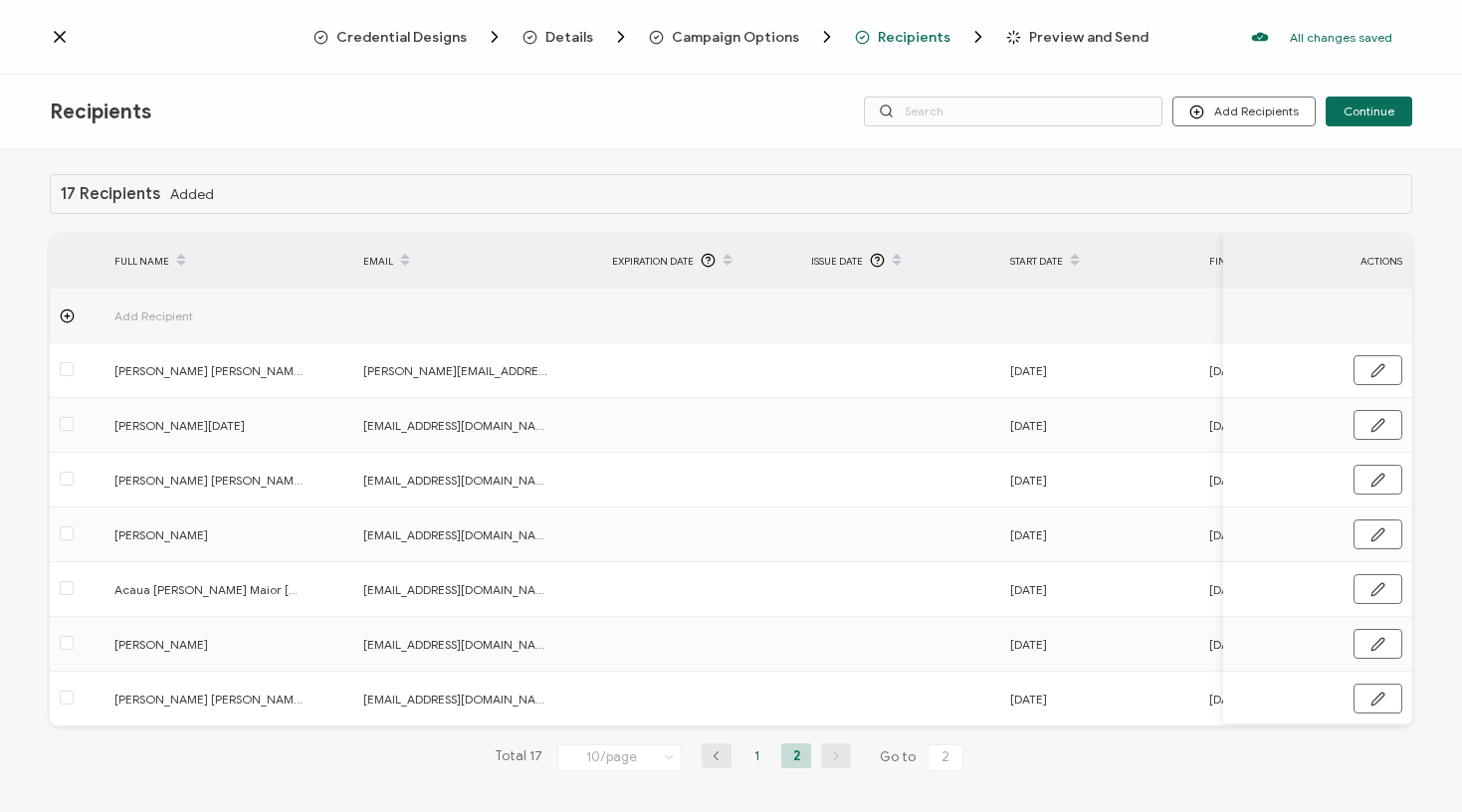 click on "1" at bounding box center [756, 755] 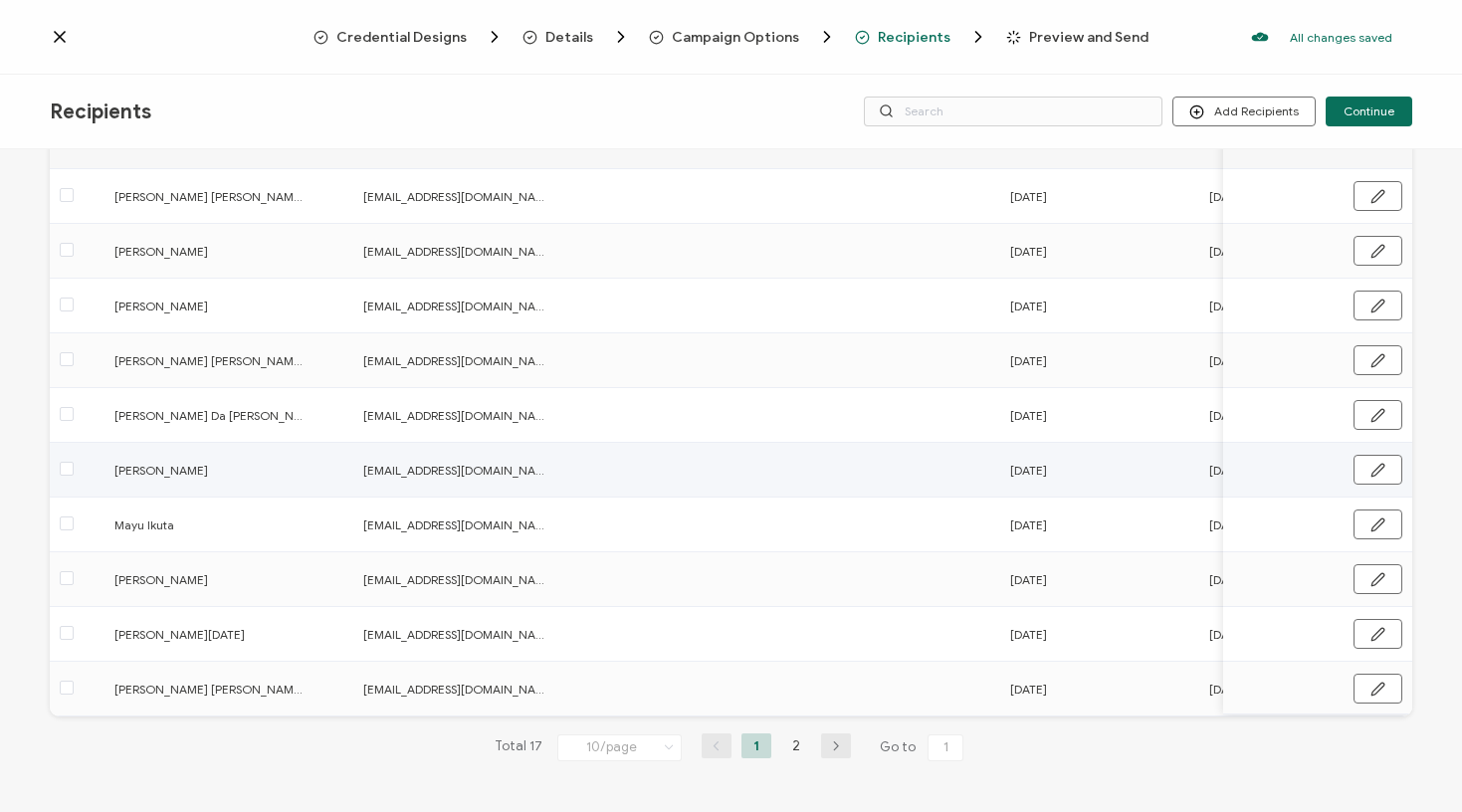 scroll, scrollTop: 179, scrollLeft: 0, axis: vertical 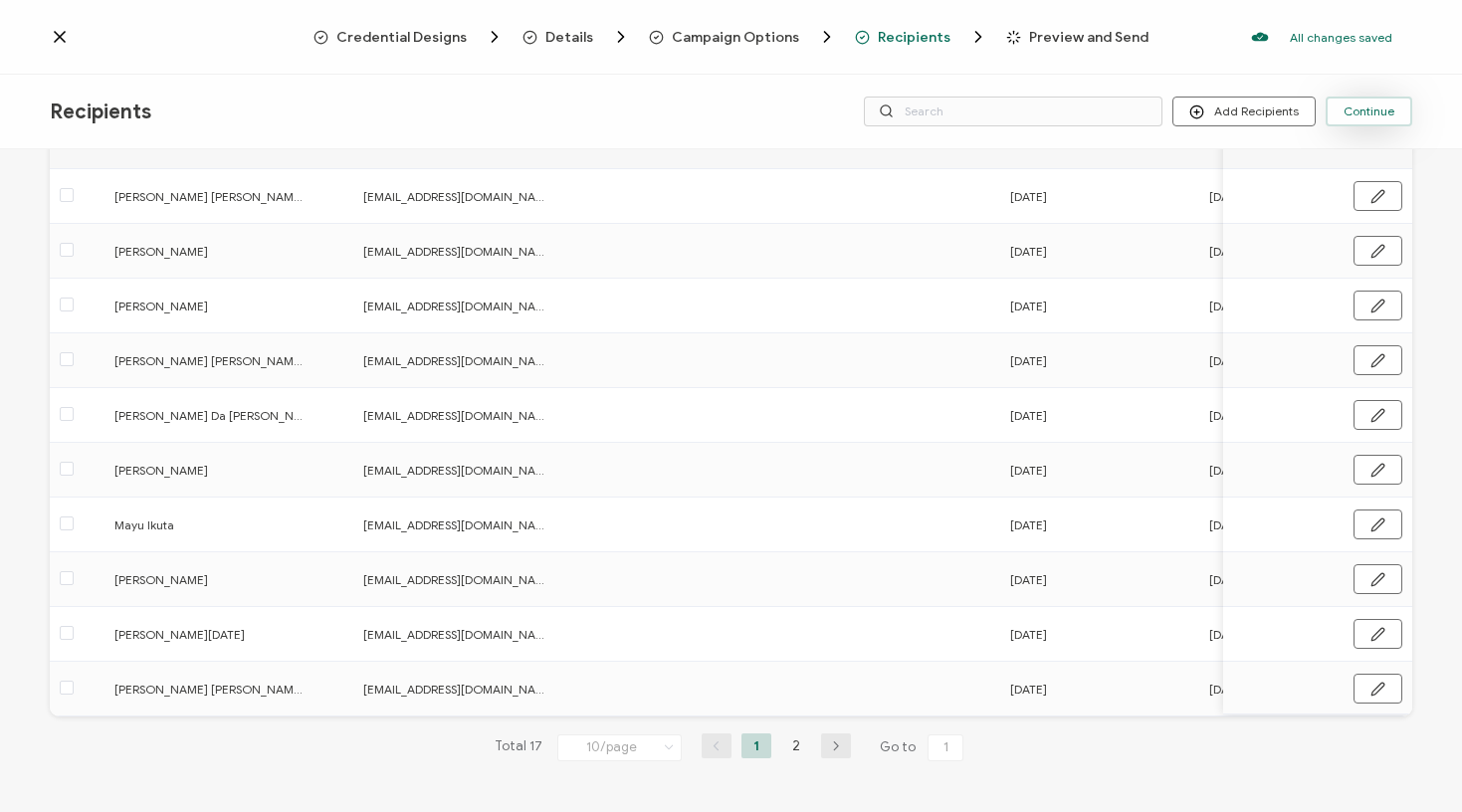click on "Continue" at bounding box center (1368, 111) 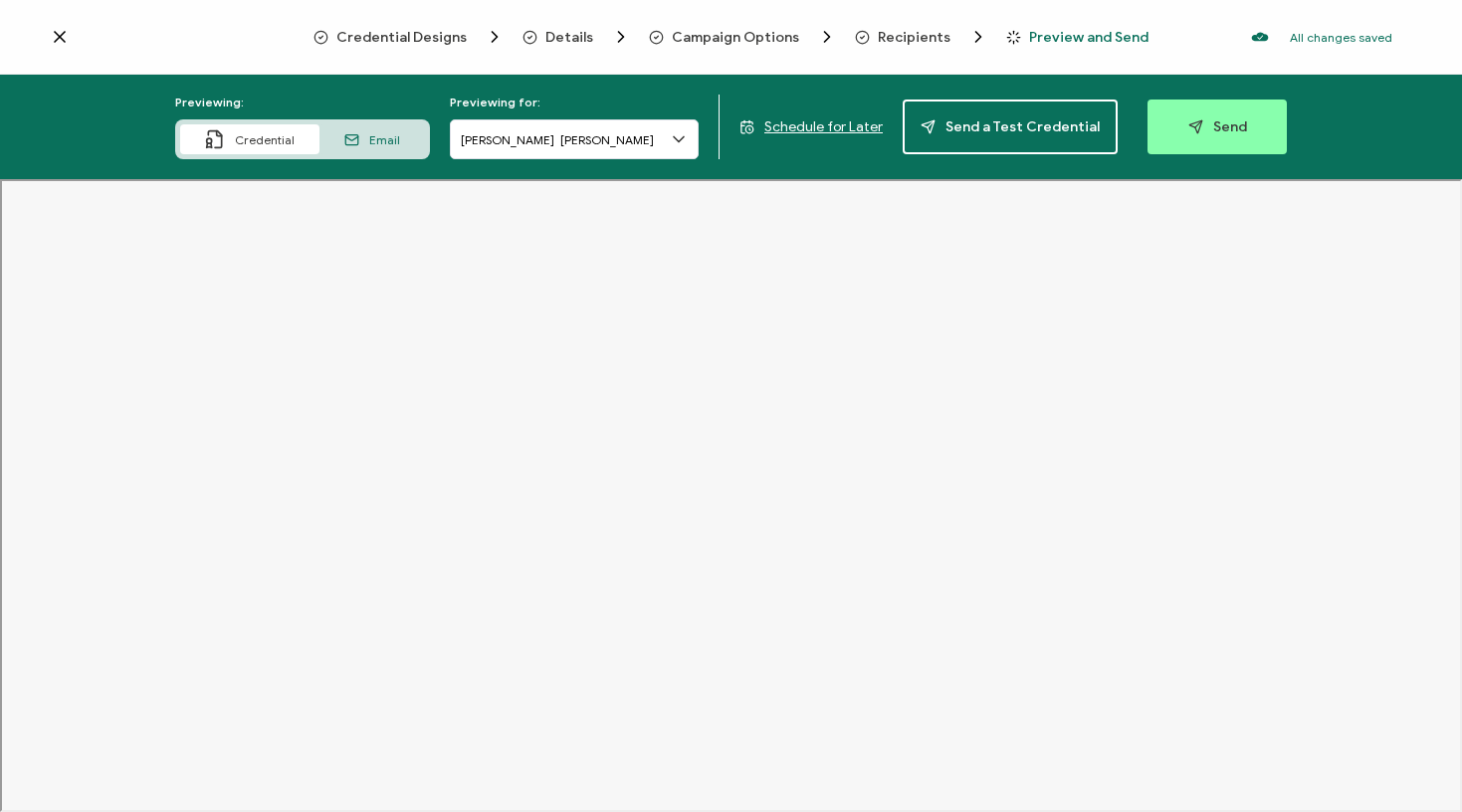 click on "Schedule for Later" at bounding box center [823, 126] 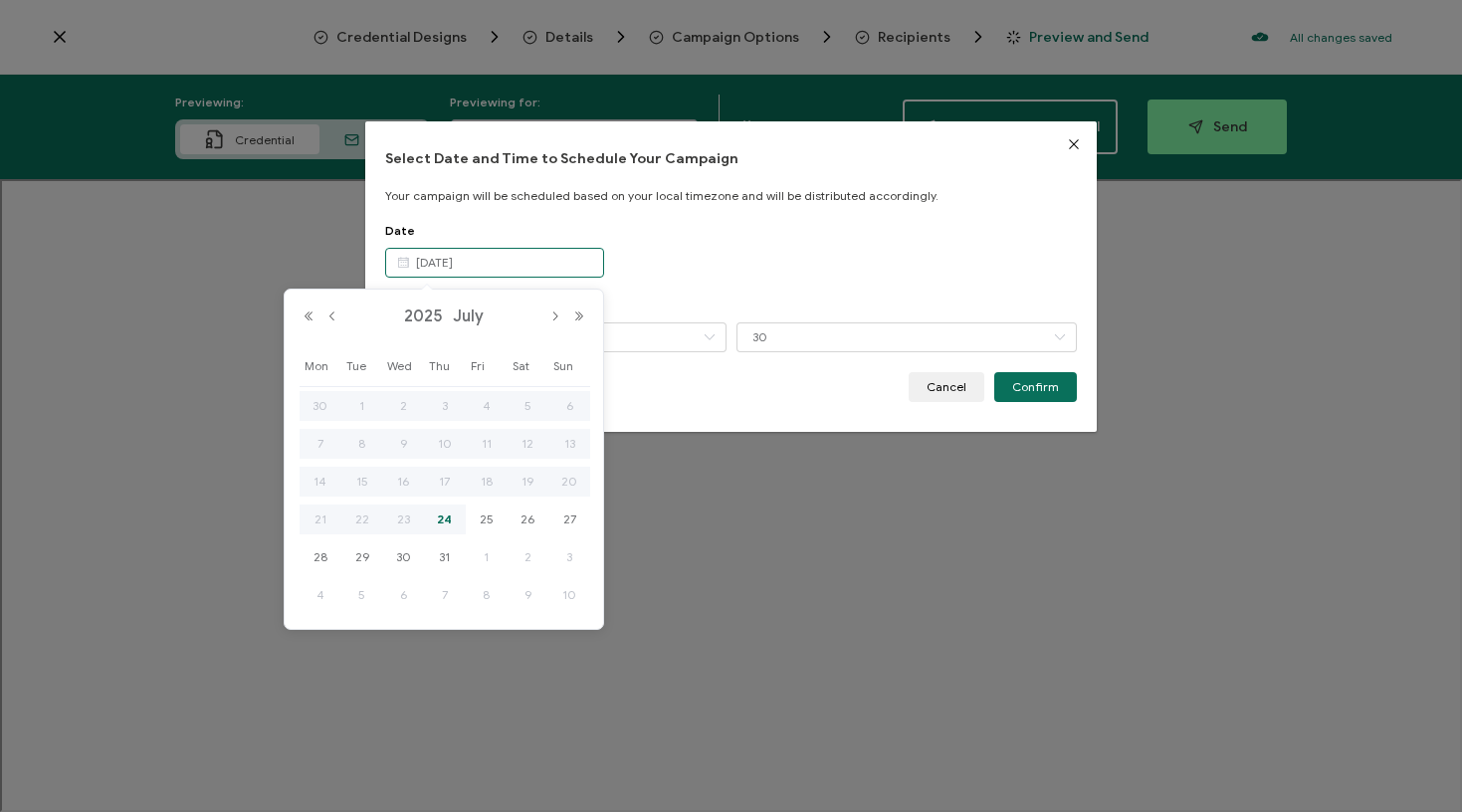 click on "24 Jul 2025" at bounding box center (495, 263) 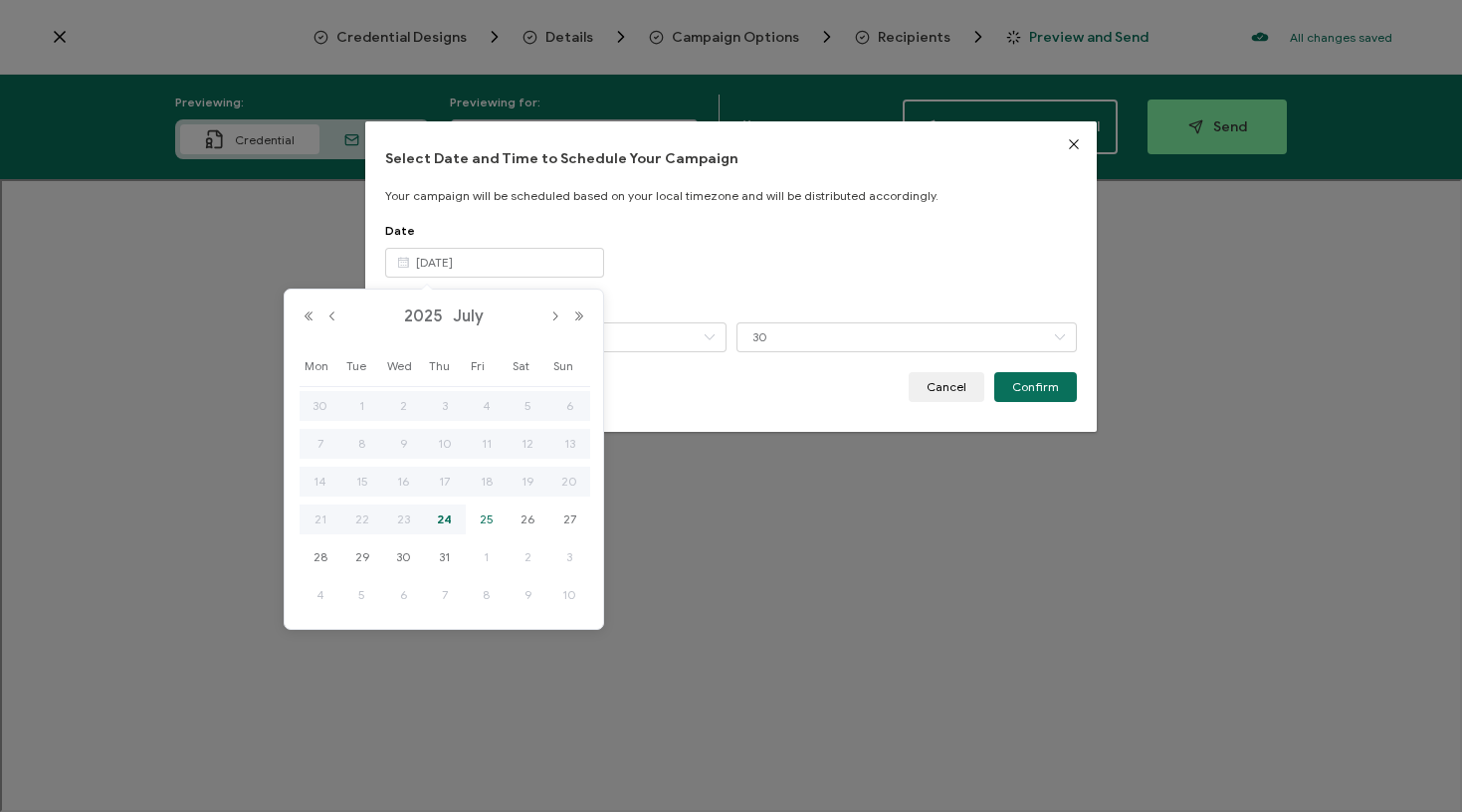 click on "25" at bounding box center [487, 519] 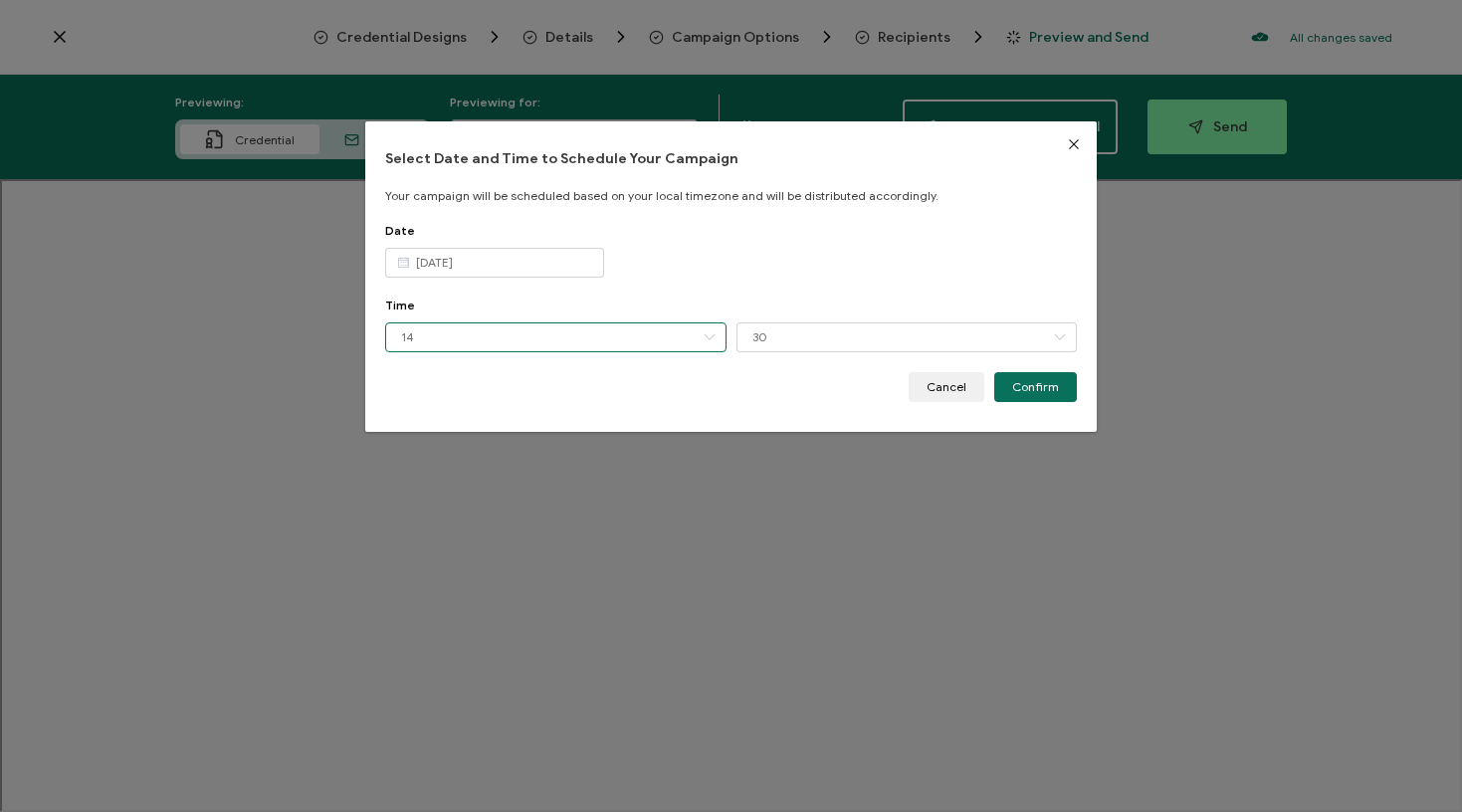 click on "14" at bounding box center (555, 337) 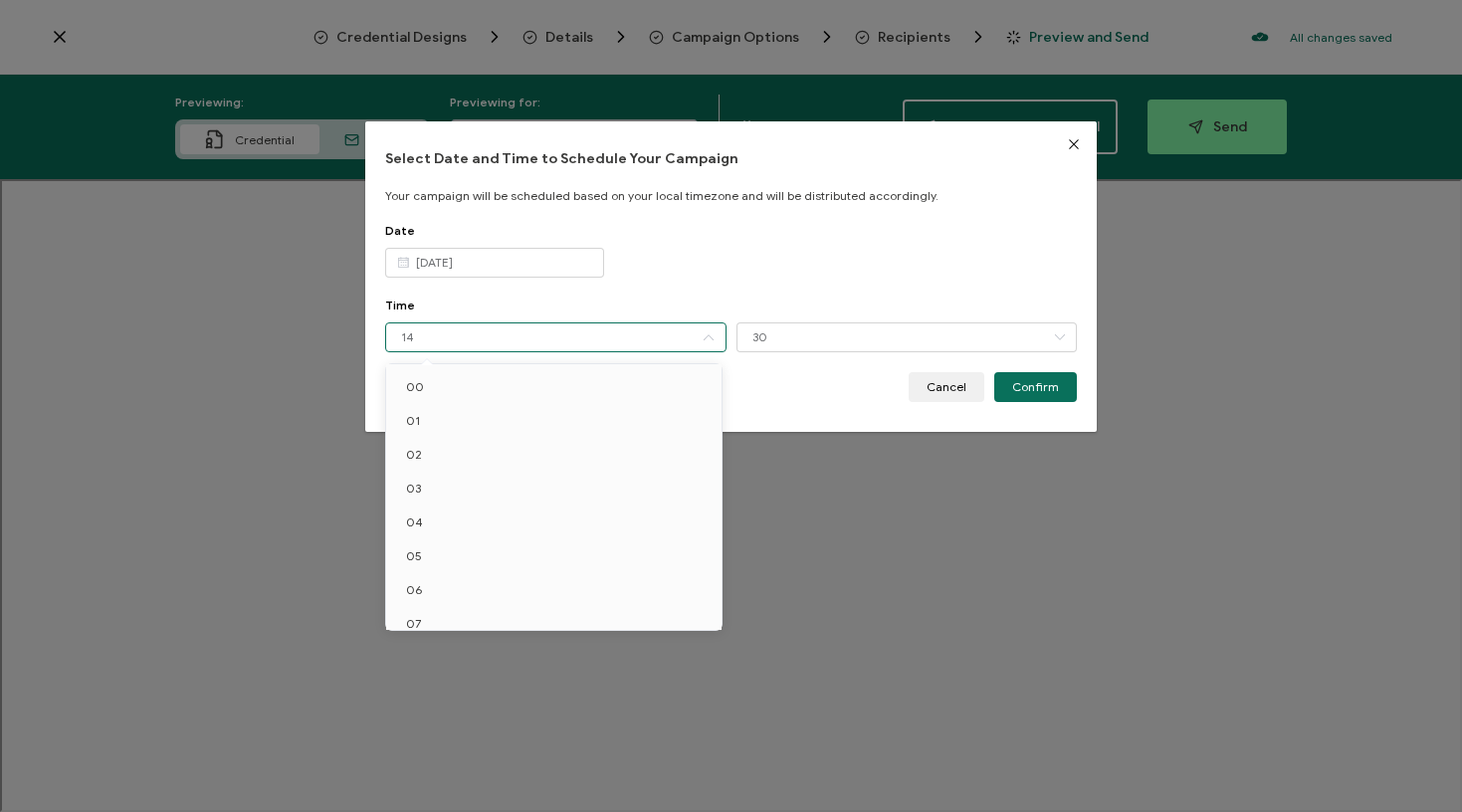 scroll, scrollTop: 251, scrollLeft: 0, axis: vertical 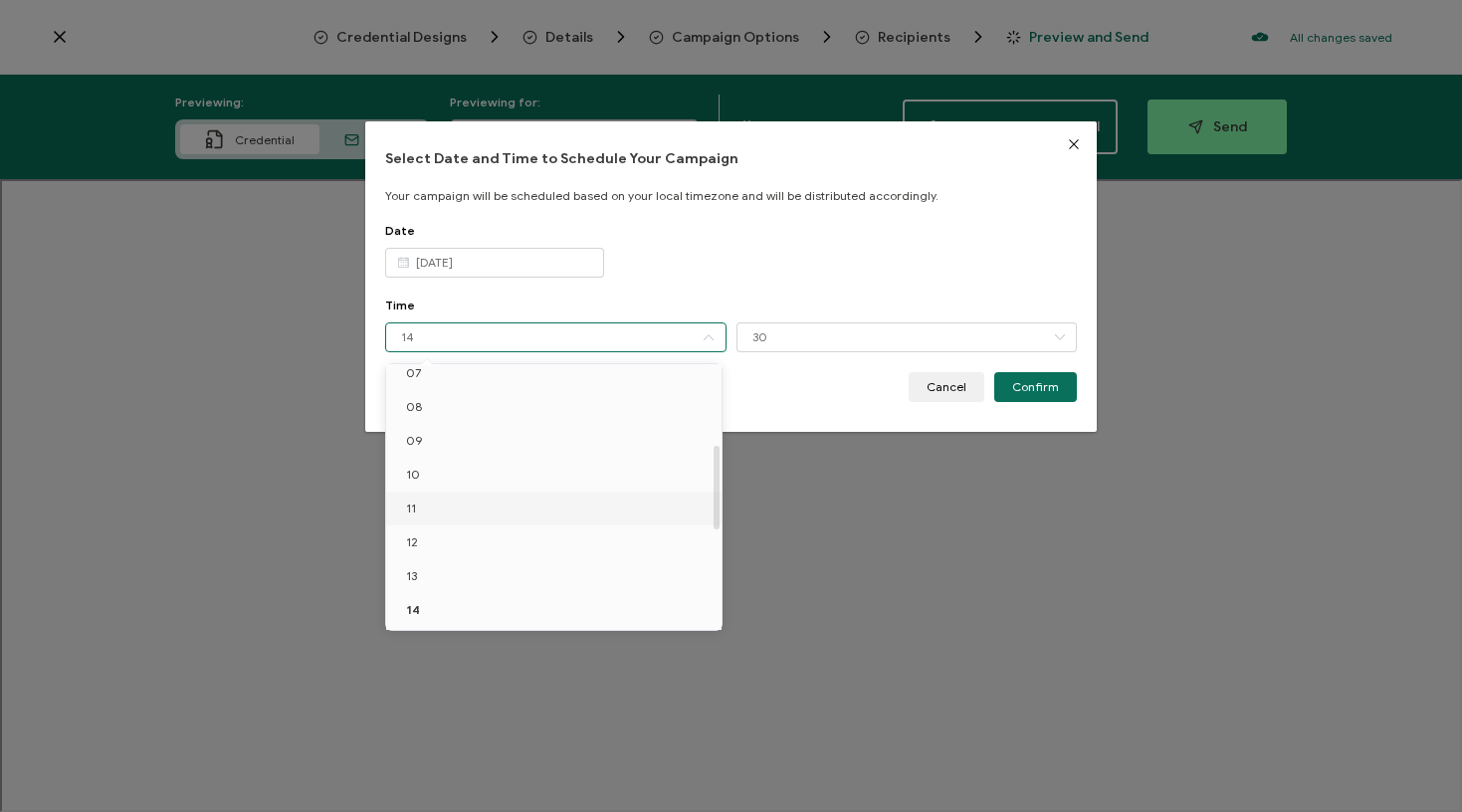 click on "11" at bounding box center [557, 508] 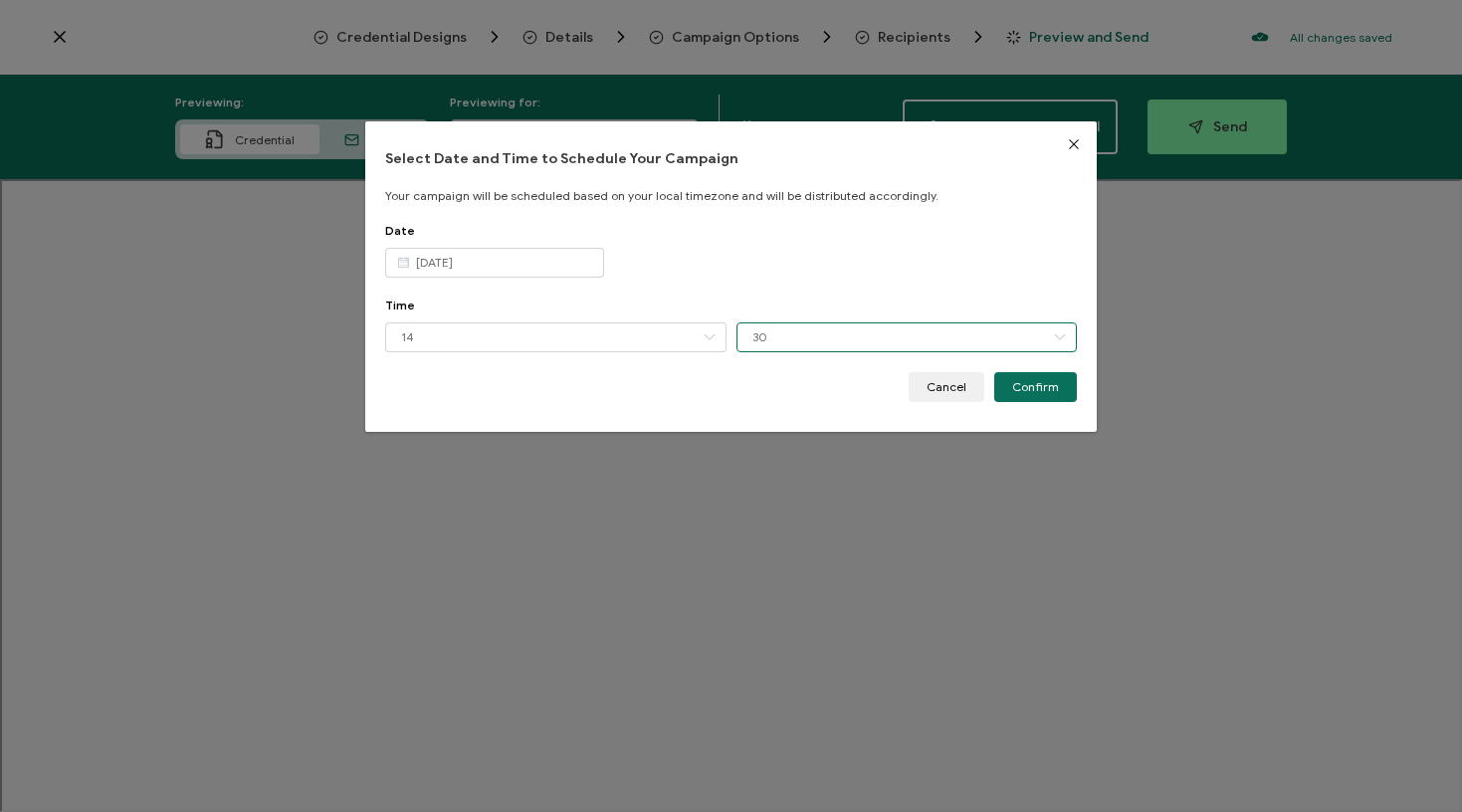 click on "30" at bounding box center (907, 337) 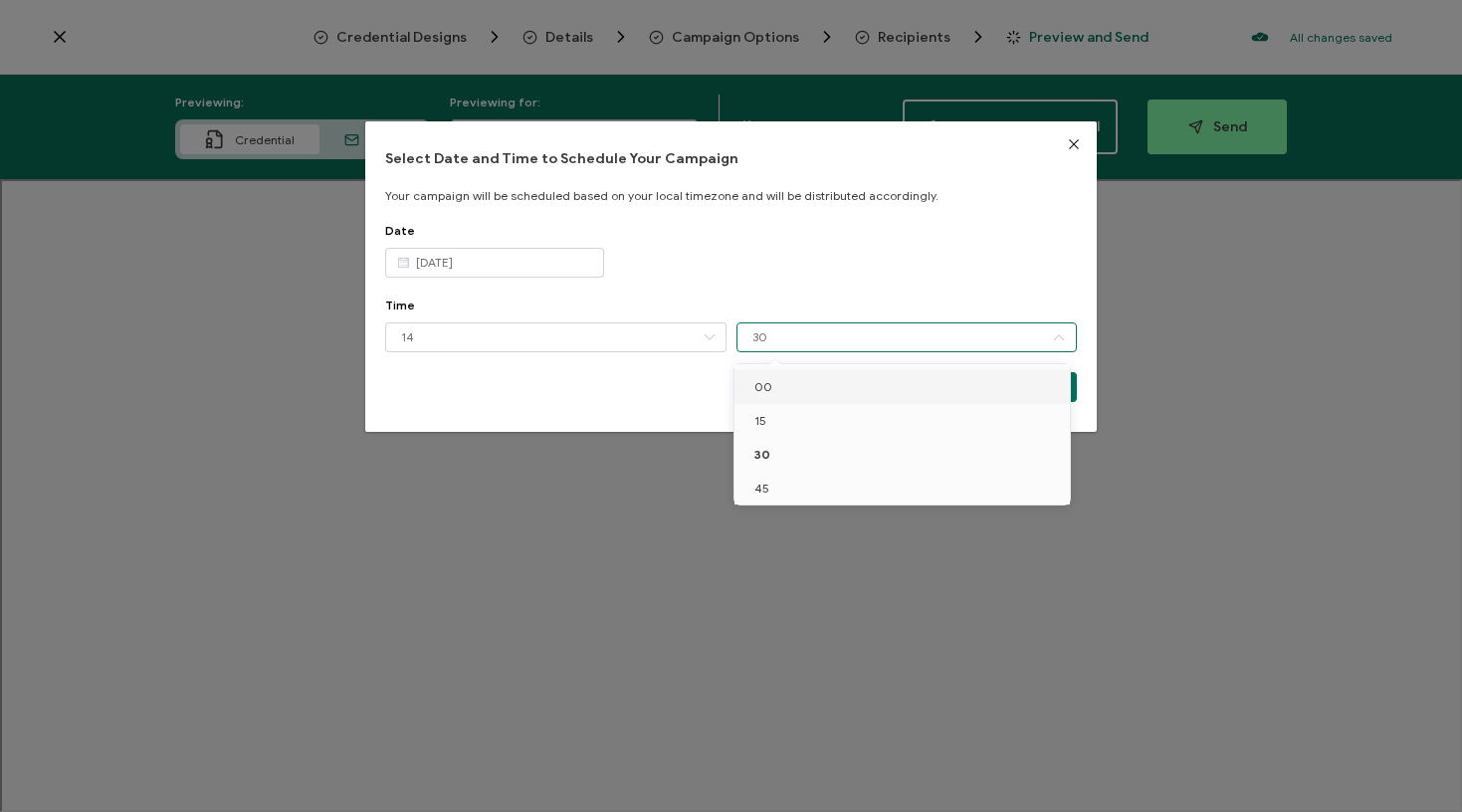 click on "00" at bounding box center (906, 387) 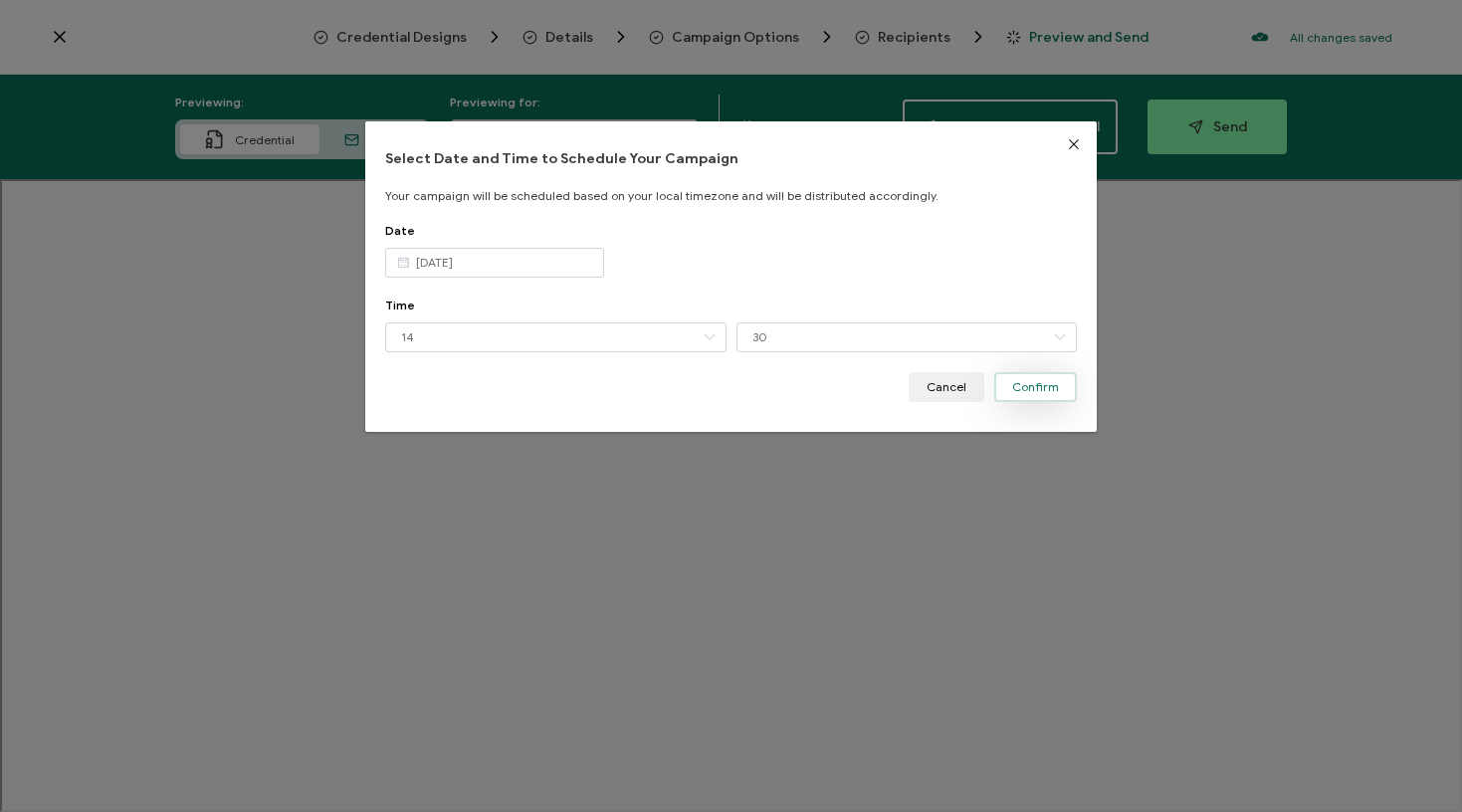 click on "Confirm" at bounding box center (1035, 387) 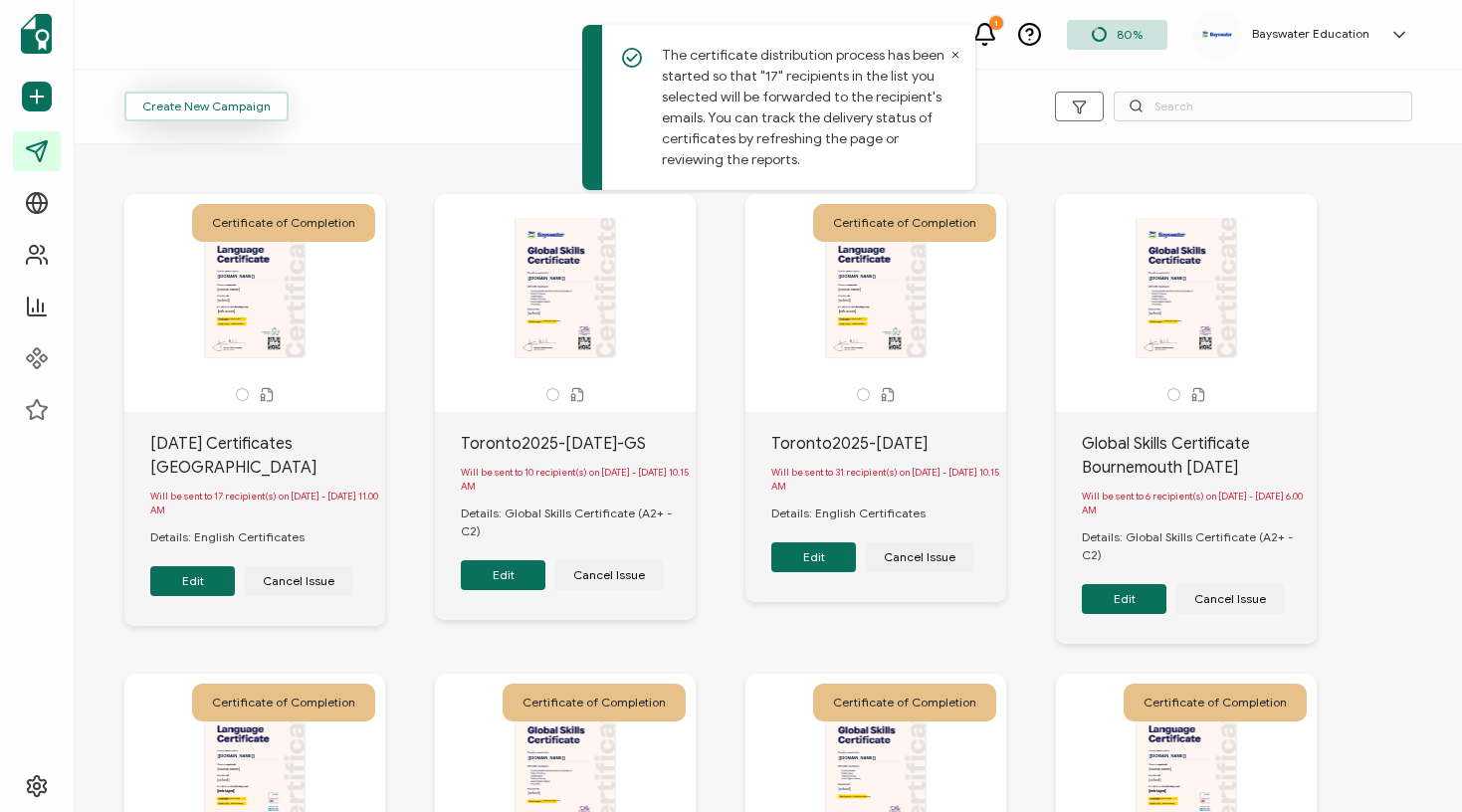 click on "Create New Campaign" at bounding box center [206, 106] 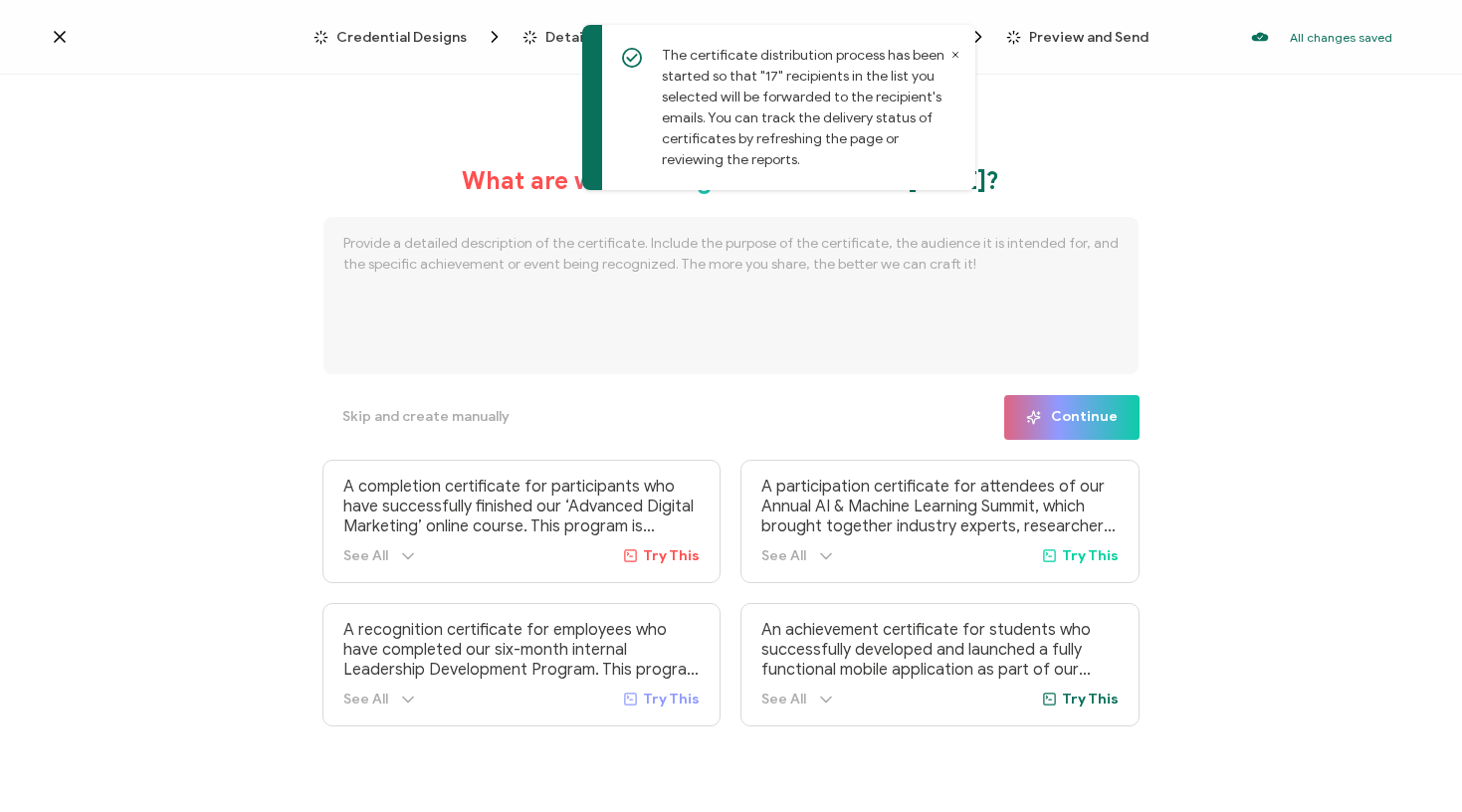 click 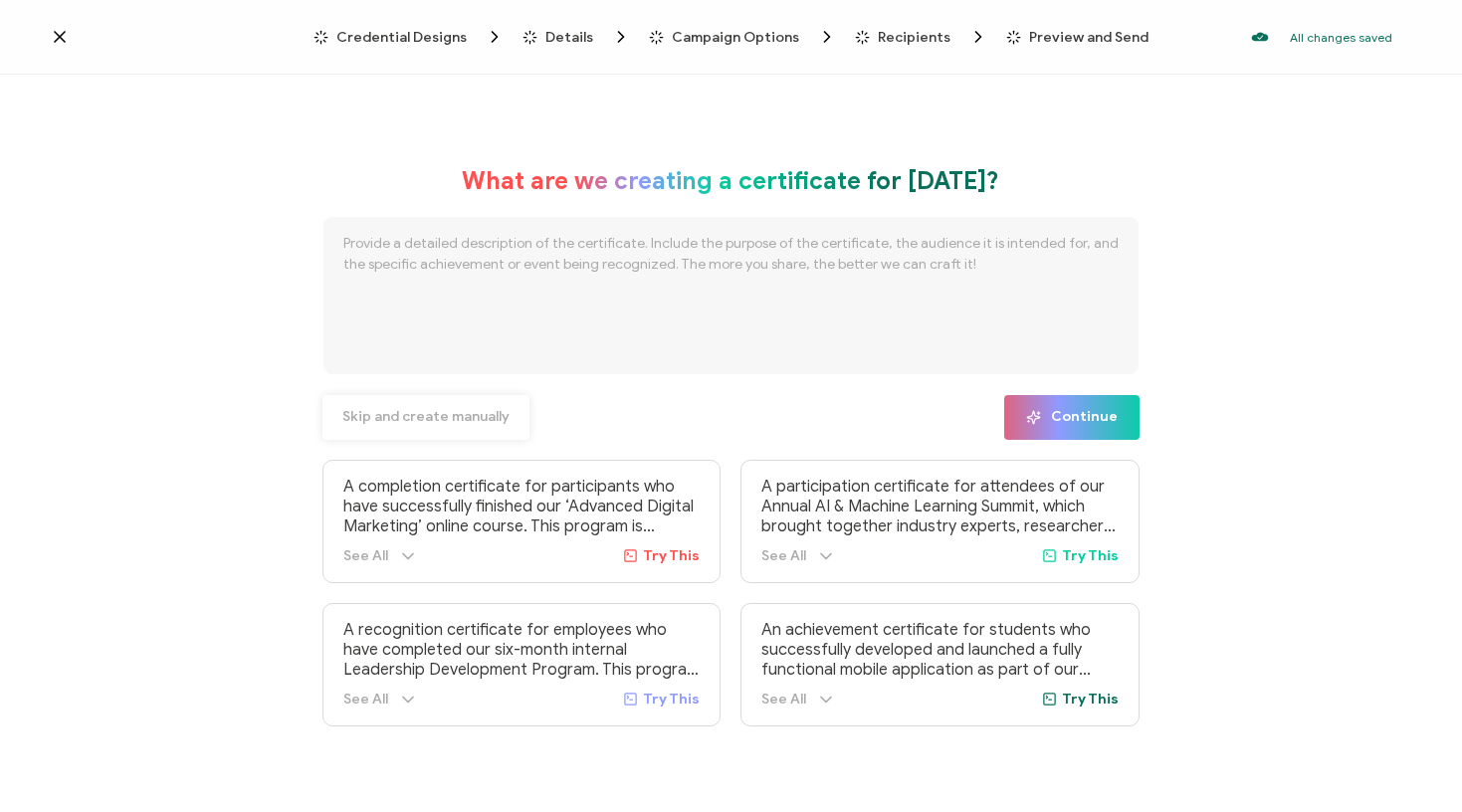 click on "Skip and create manually" at bounding box center (426, 417) 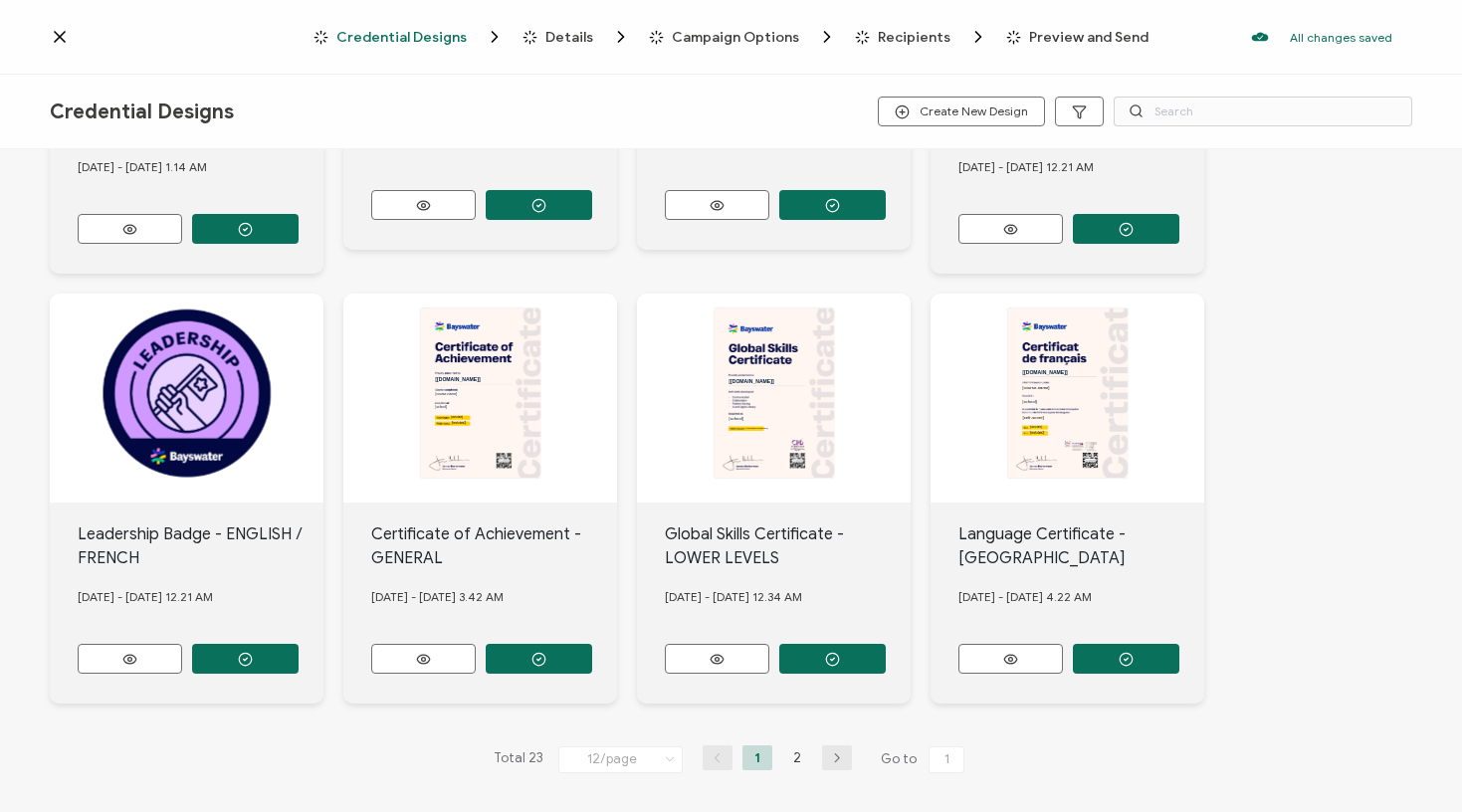 scroll, scrollTop: 753, scrollLeft: 0, axis: vertical 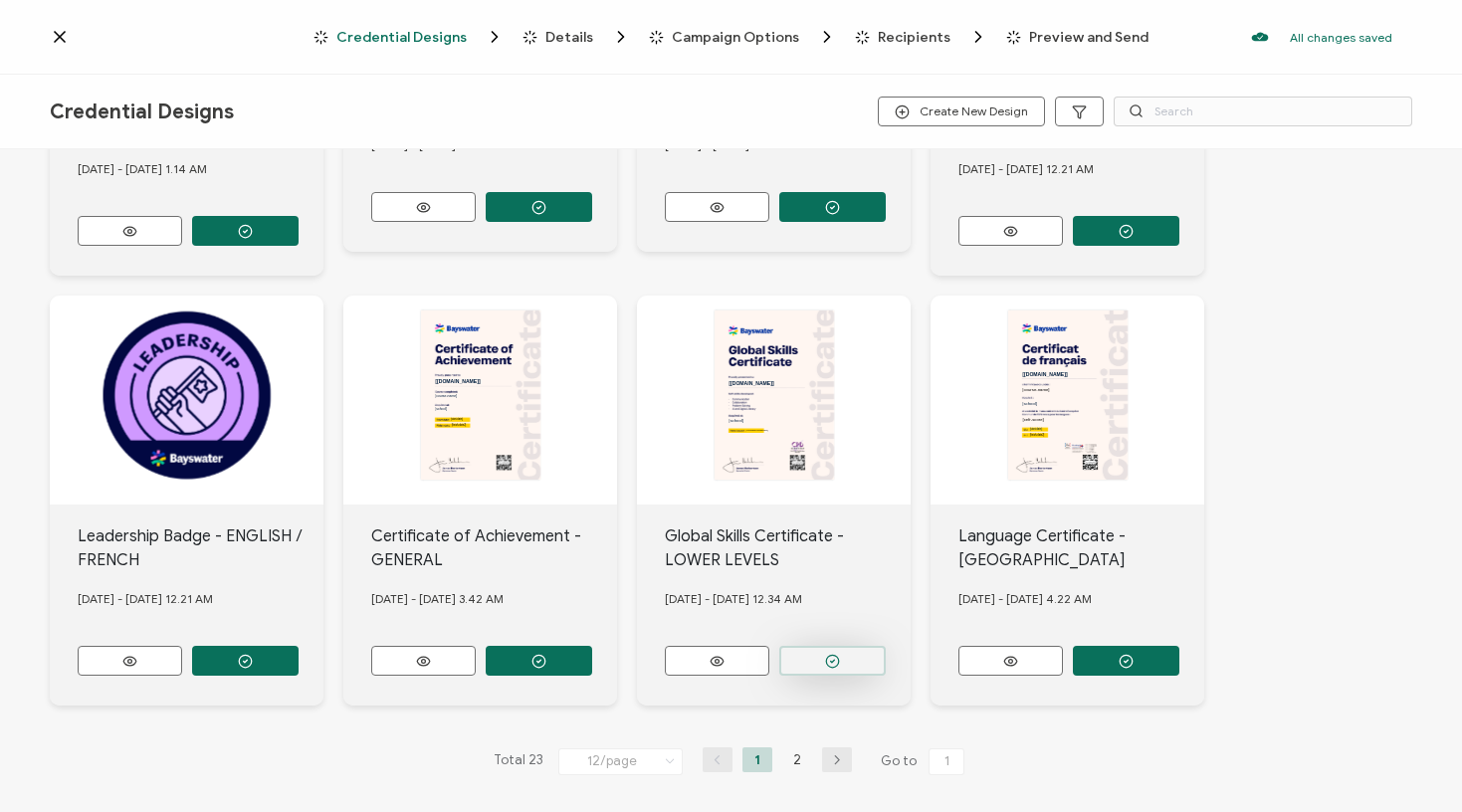 click at bounding box center (245, -223) 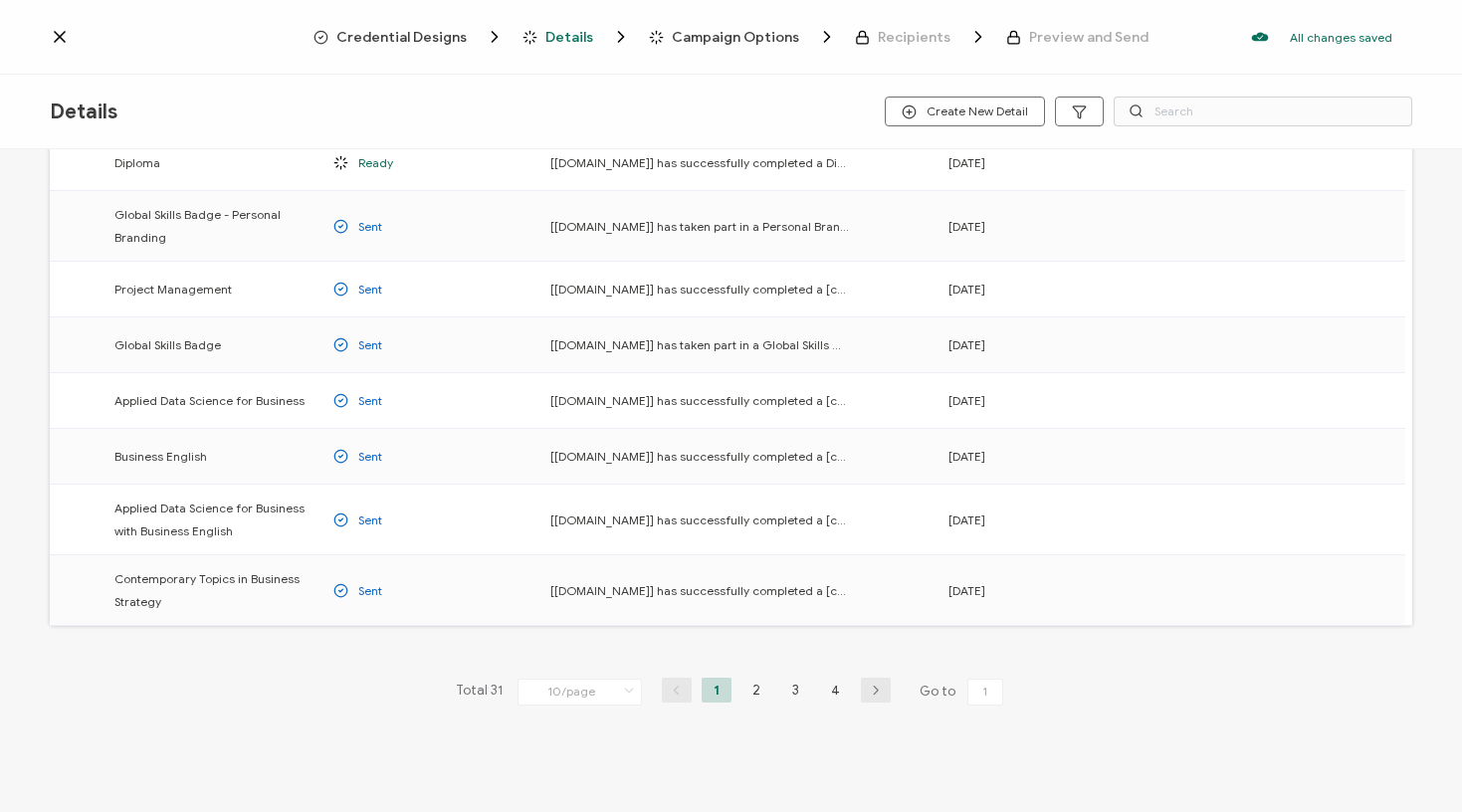 scroll, scrollTop: 246, scrollLeft: 0, axis: vertical 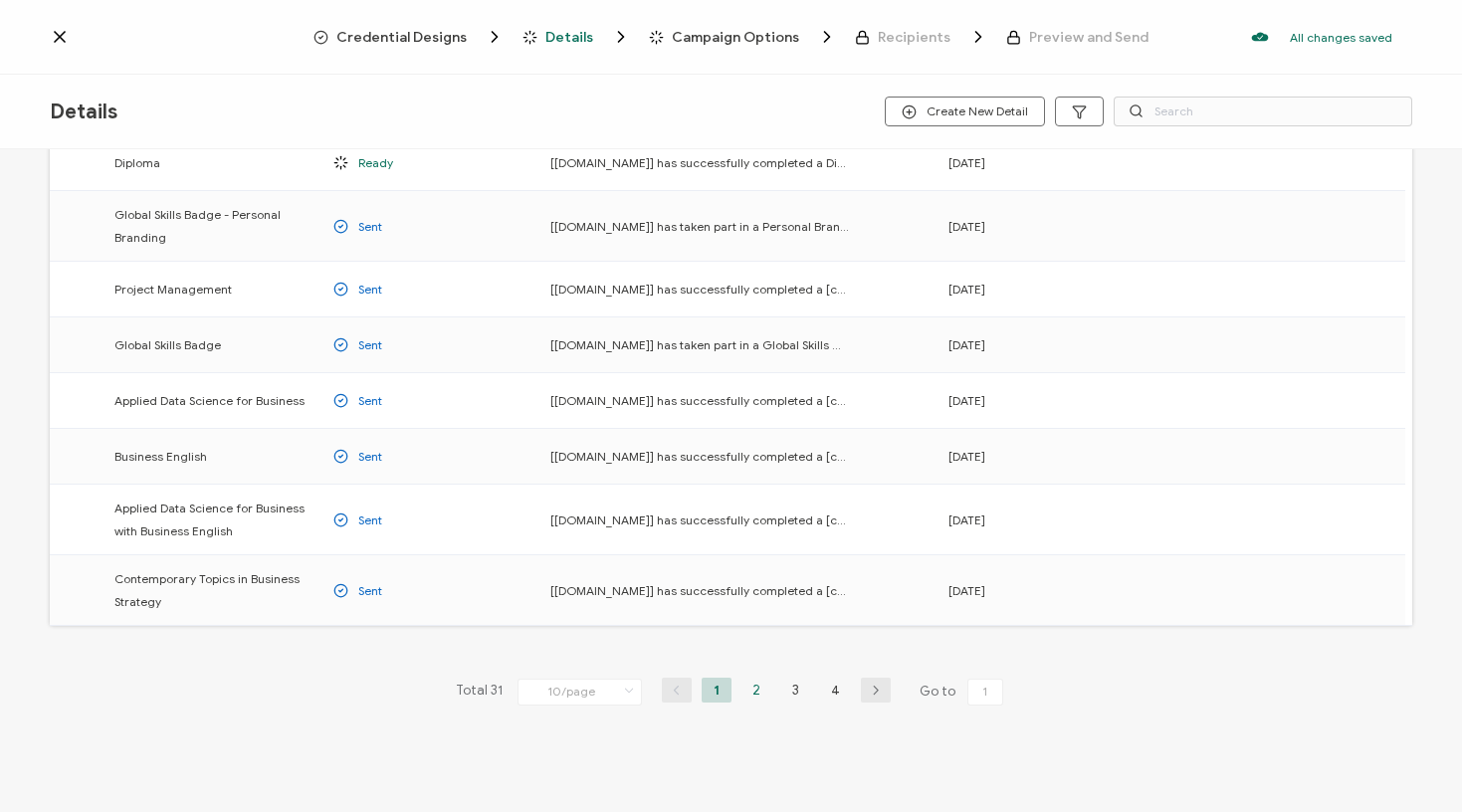 click on "2" at bounding box center [756, 690] 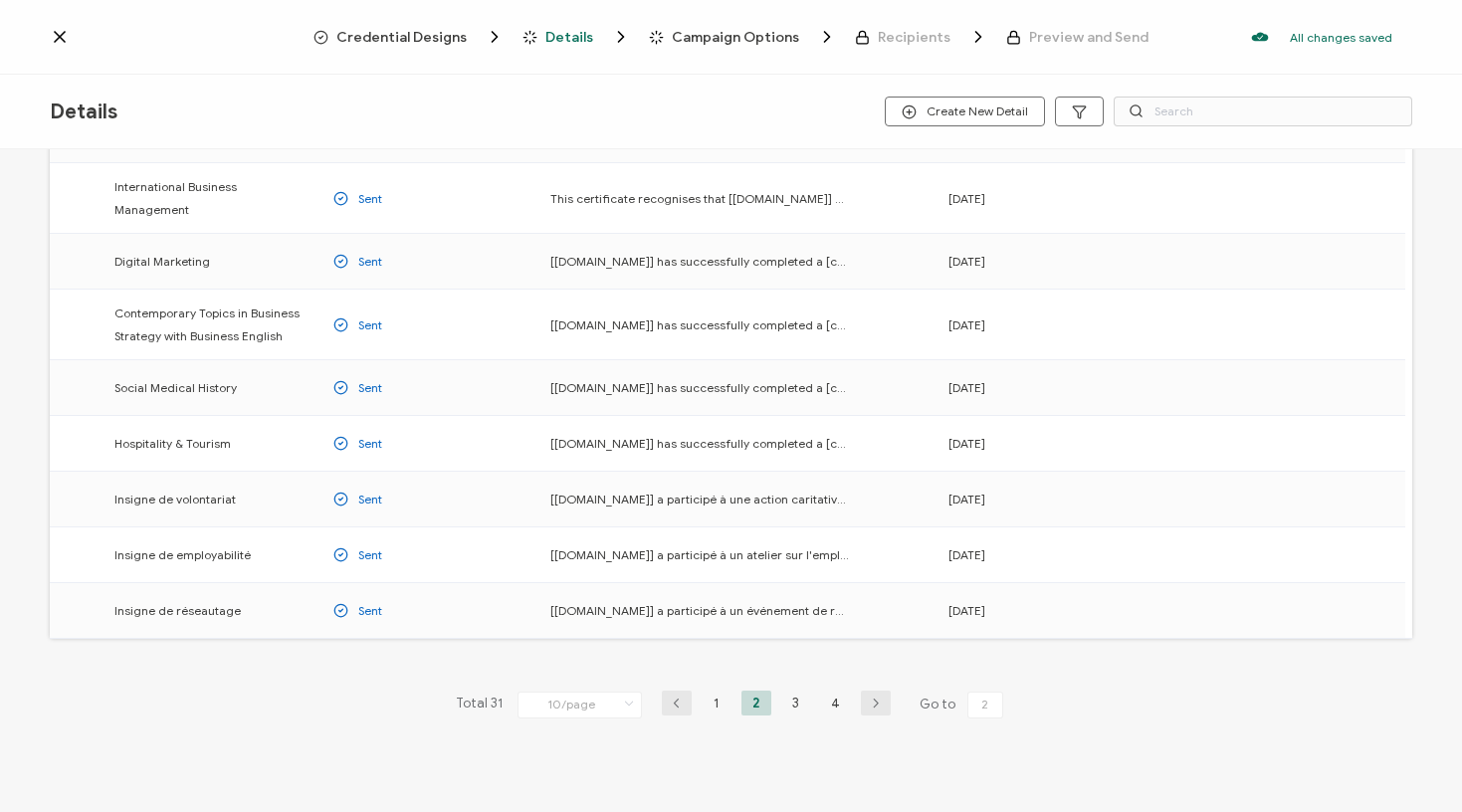 scroll, scrollTop: 201, scrollLeft: 0, axis: vertical 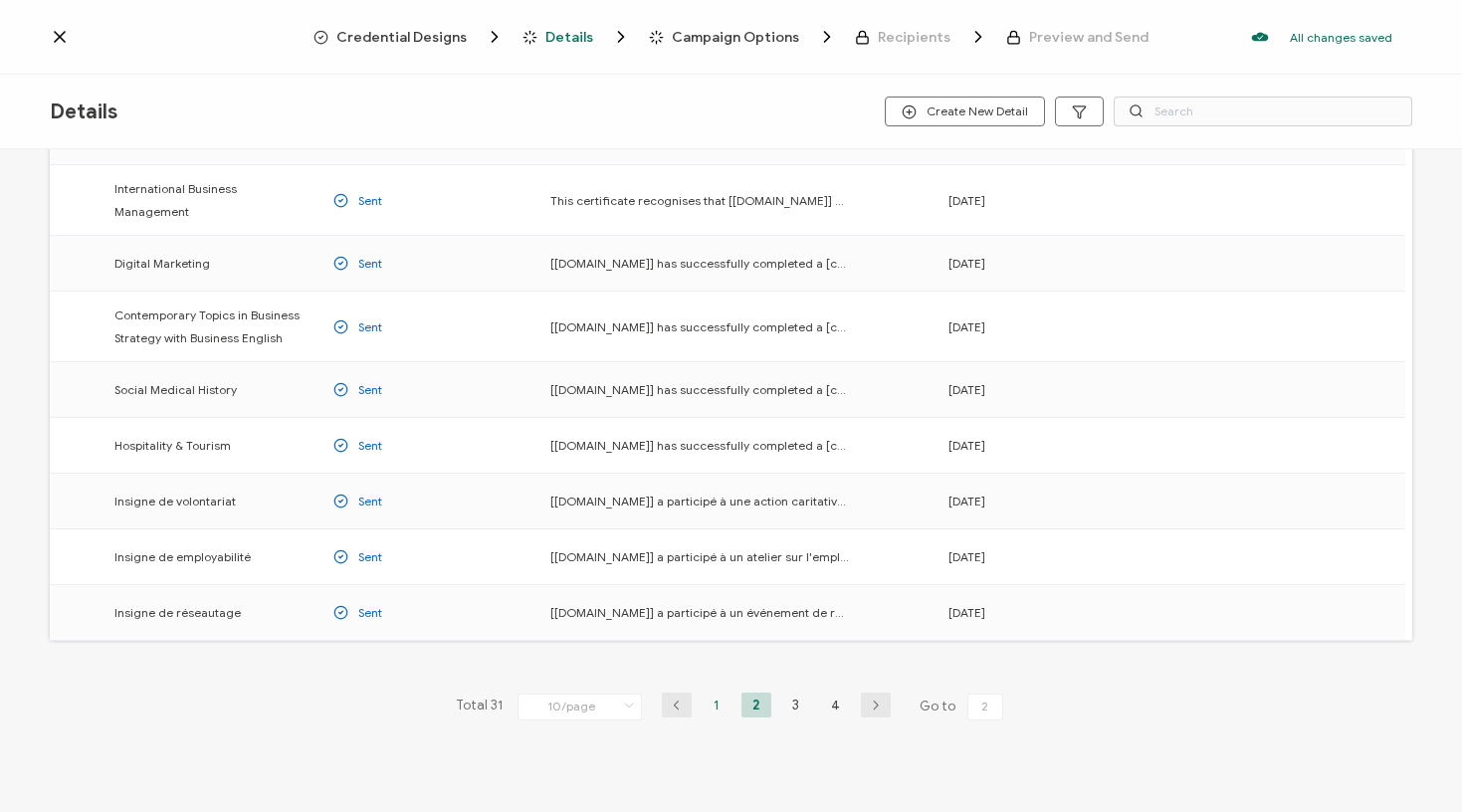 click on "1" at bounding box center [717, 705] 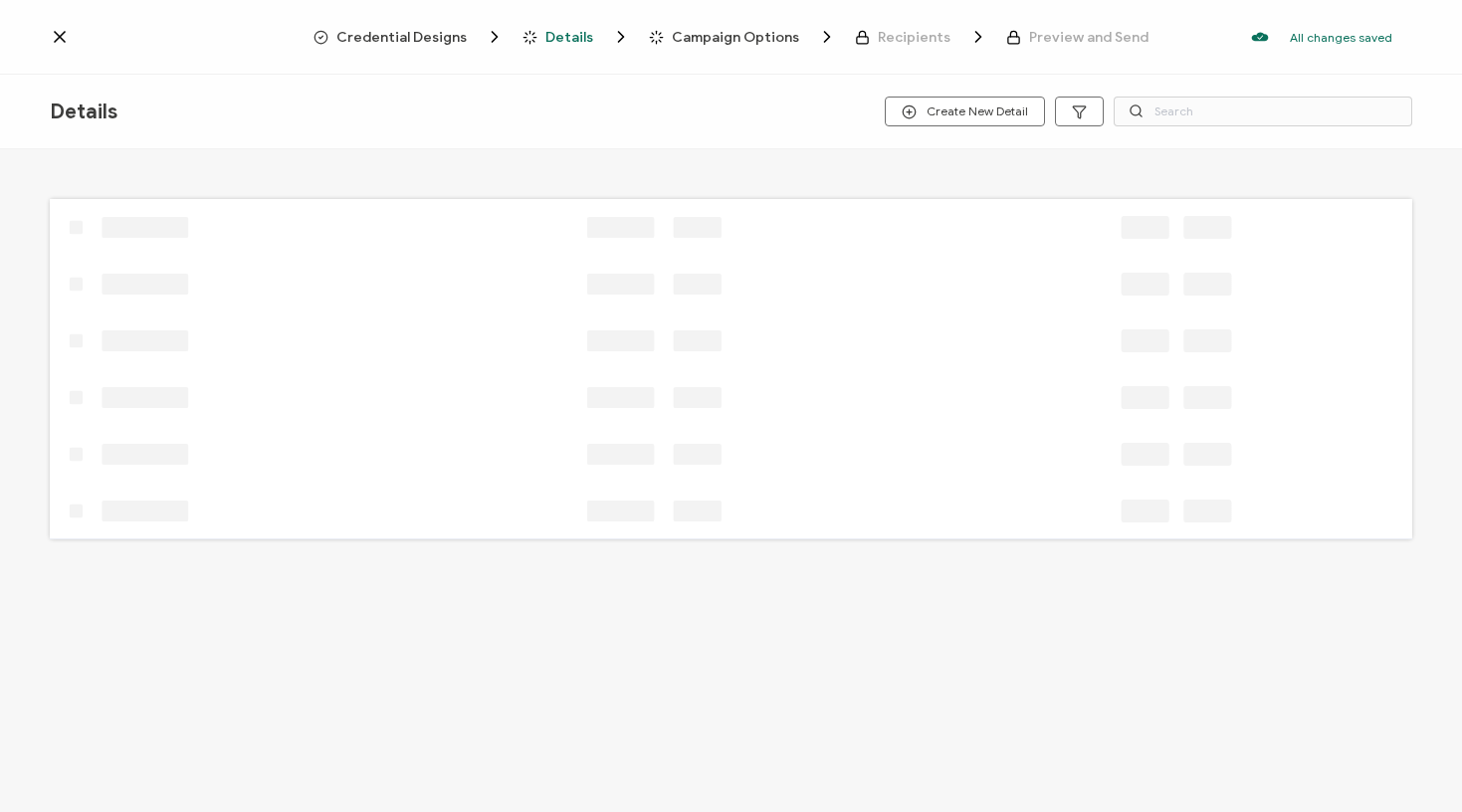 scroll, scrollTop: 0, scrollLeft: 0, axis: both 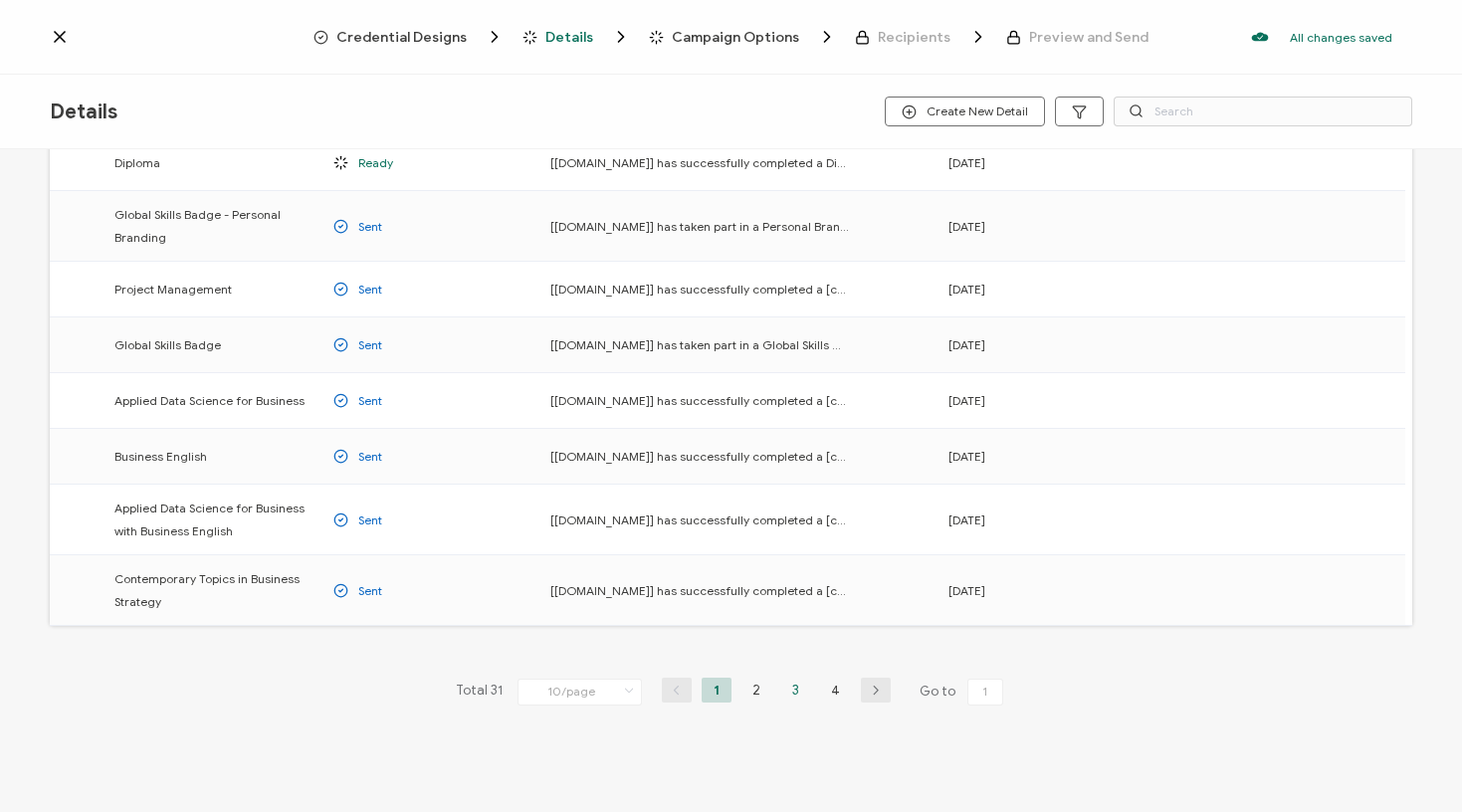 click on "3" at bounding box center (796, 690) 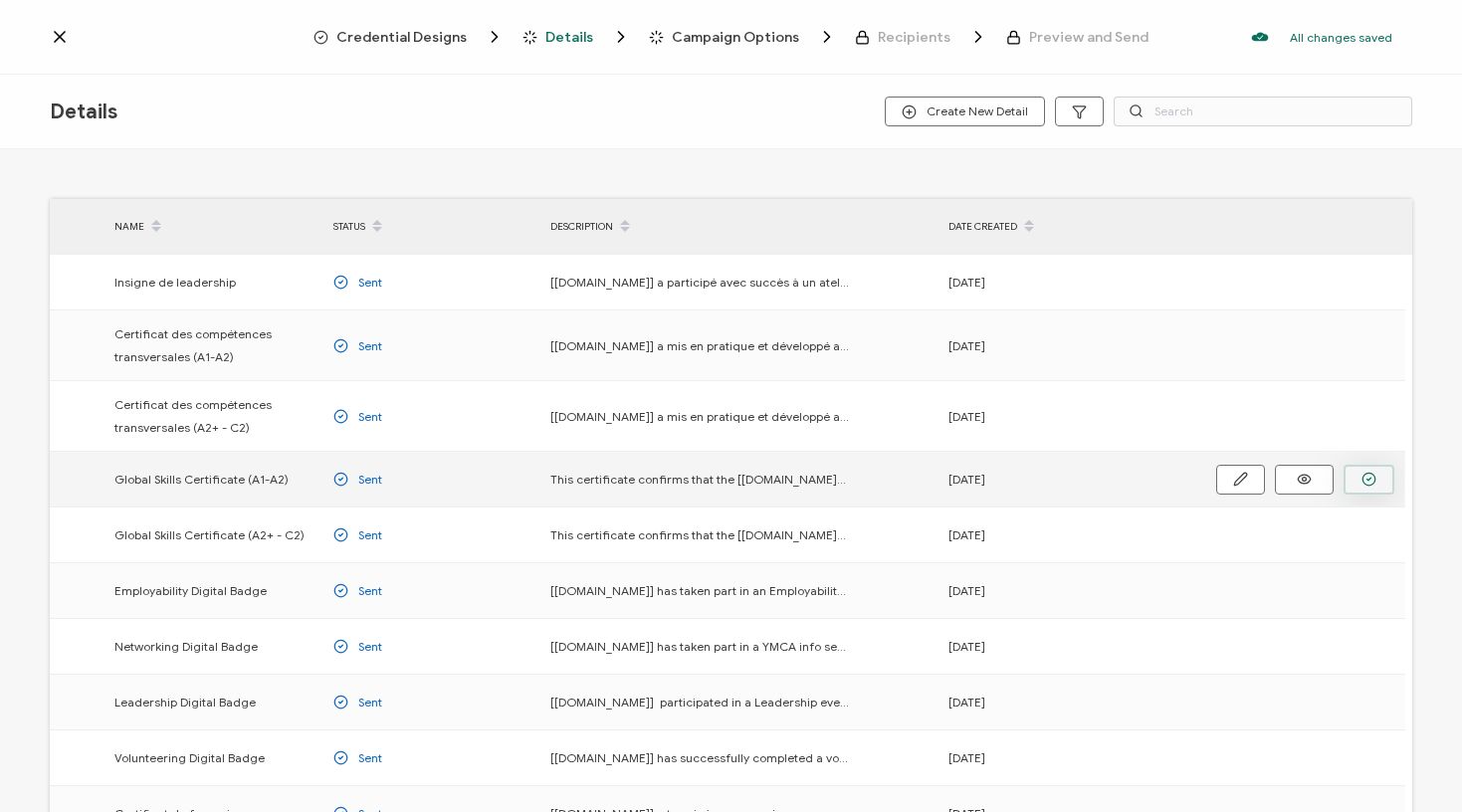 click at bounding box center [0, 0] 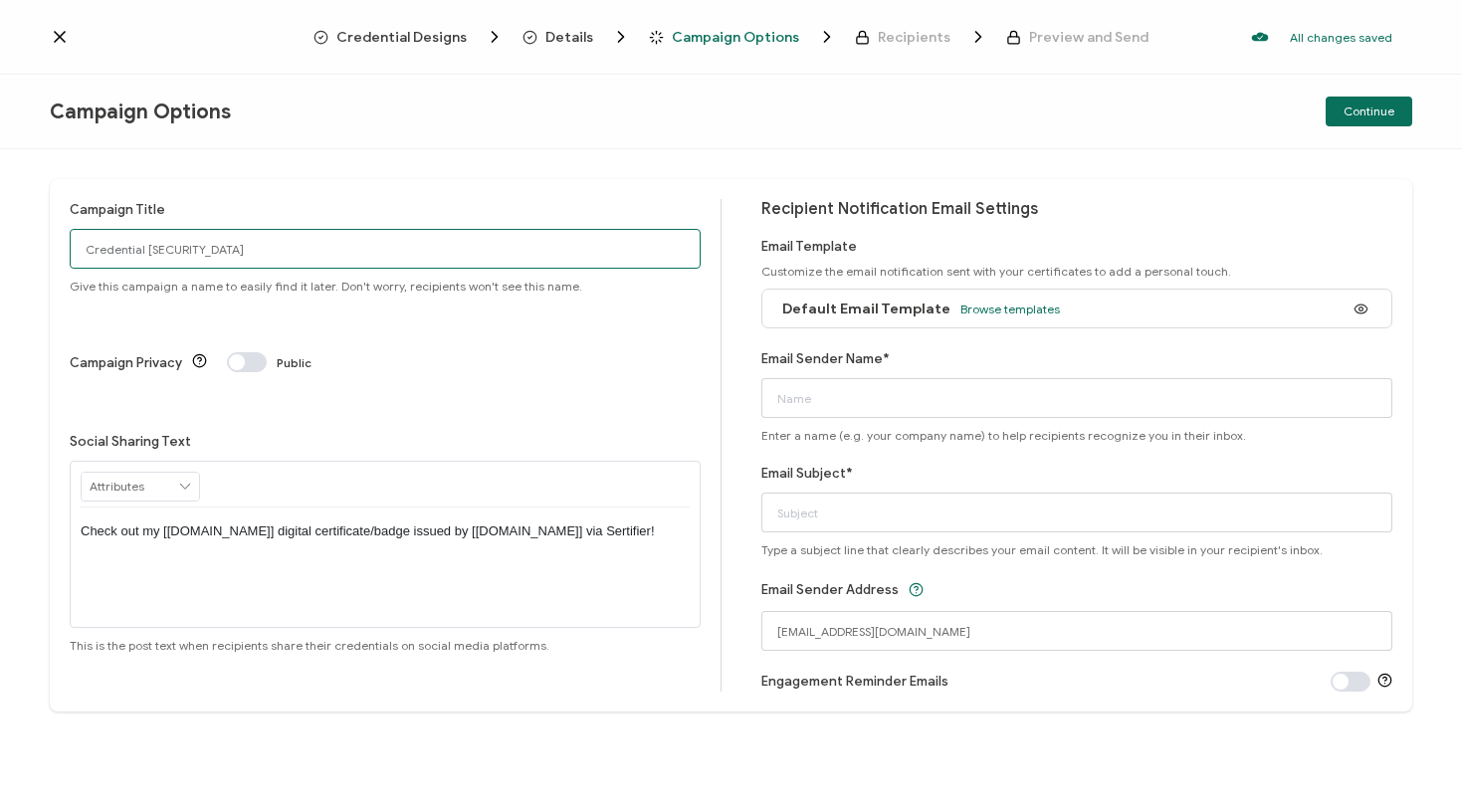 drag, startPoint x: 203, startPoint y: 242, endPoint x: 12, endPoint y: 242, distance: 191 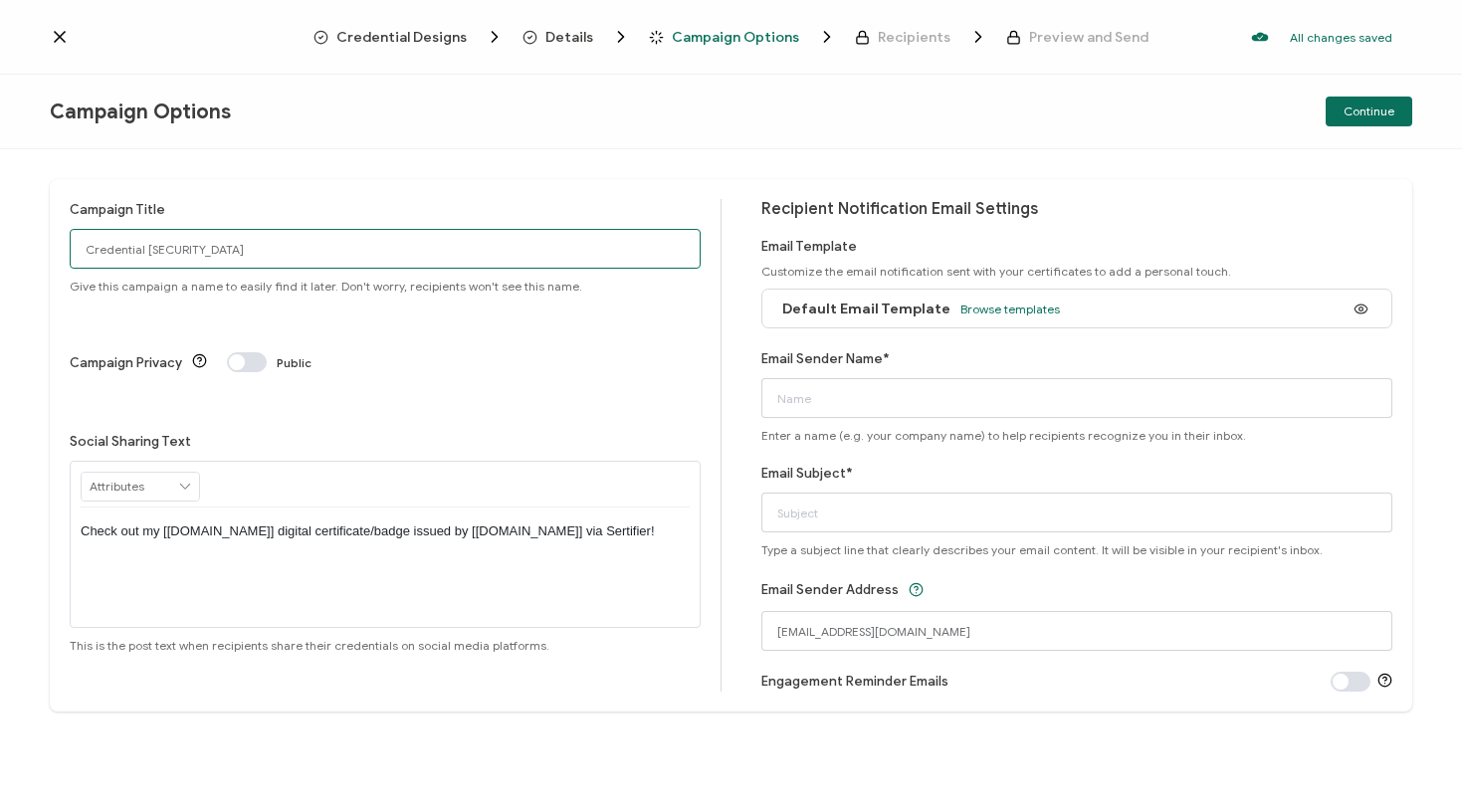 type on "G" 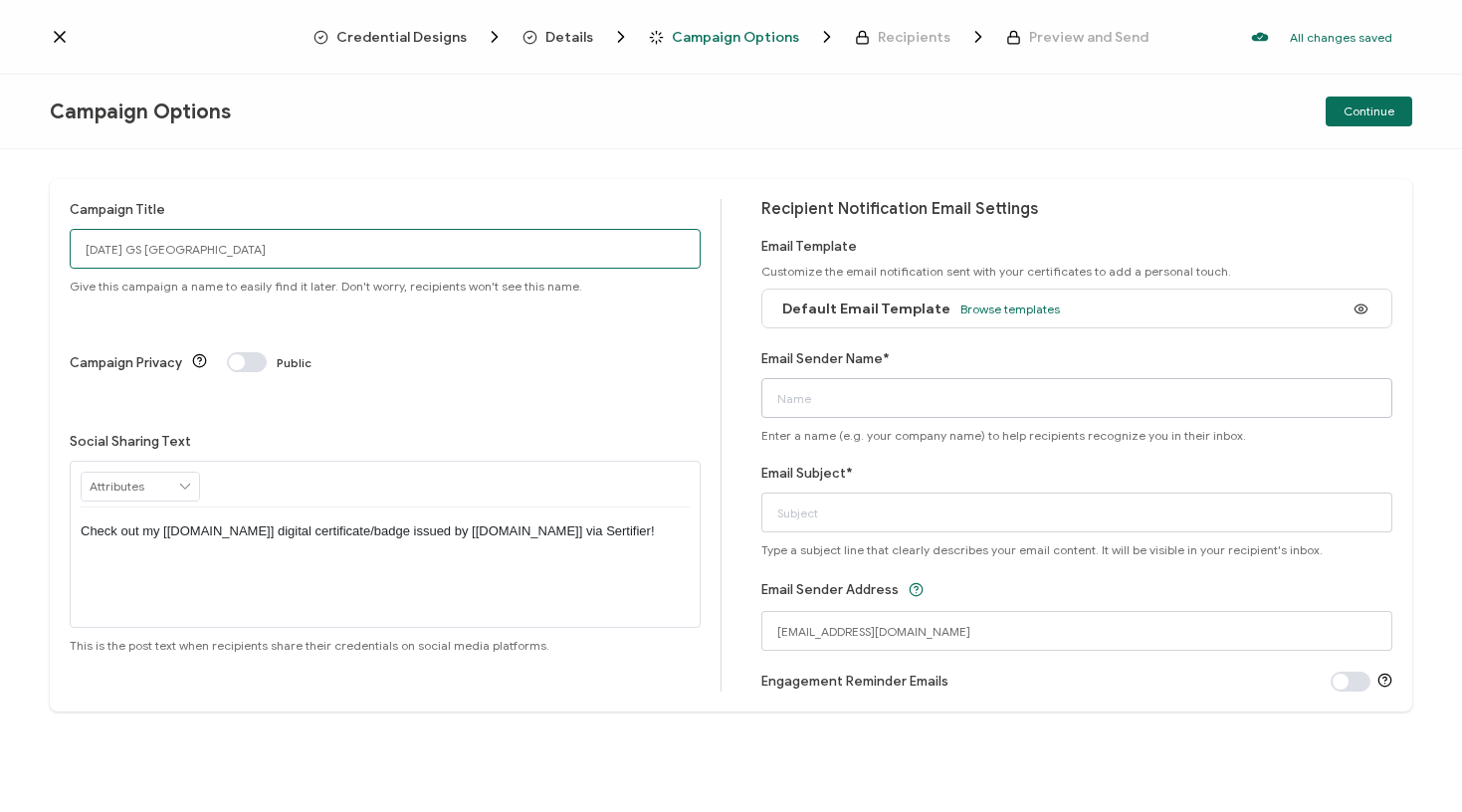 type on "27.08.25 GS Calgary" 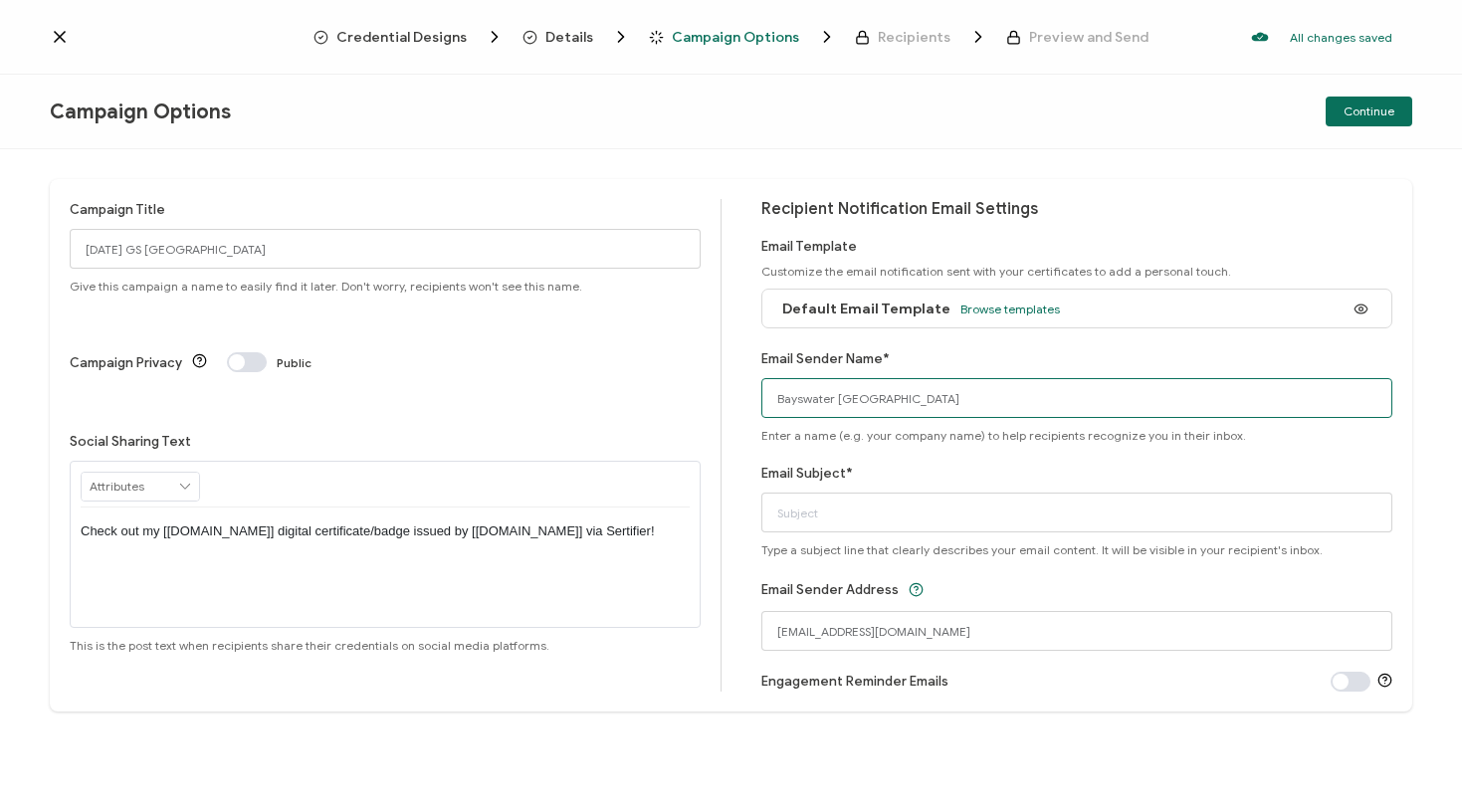 type on "Bayswater Calgary" 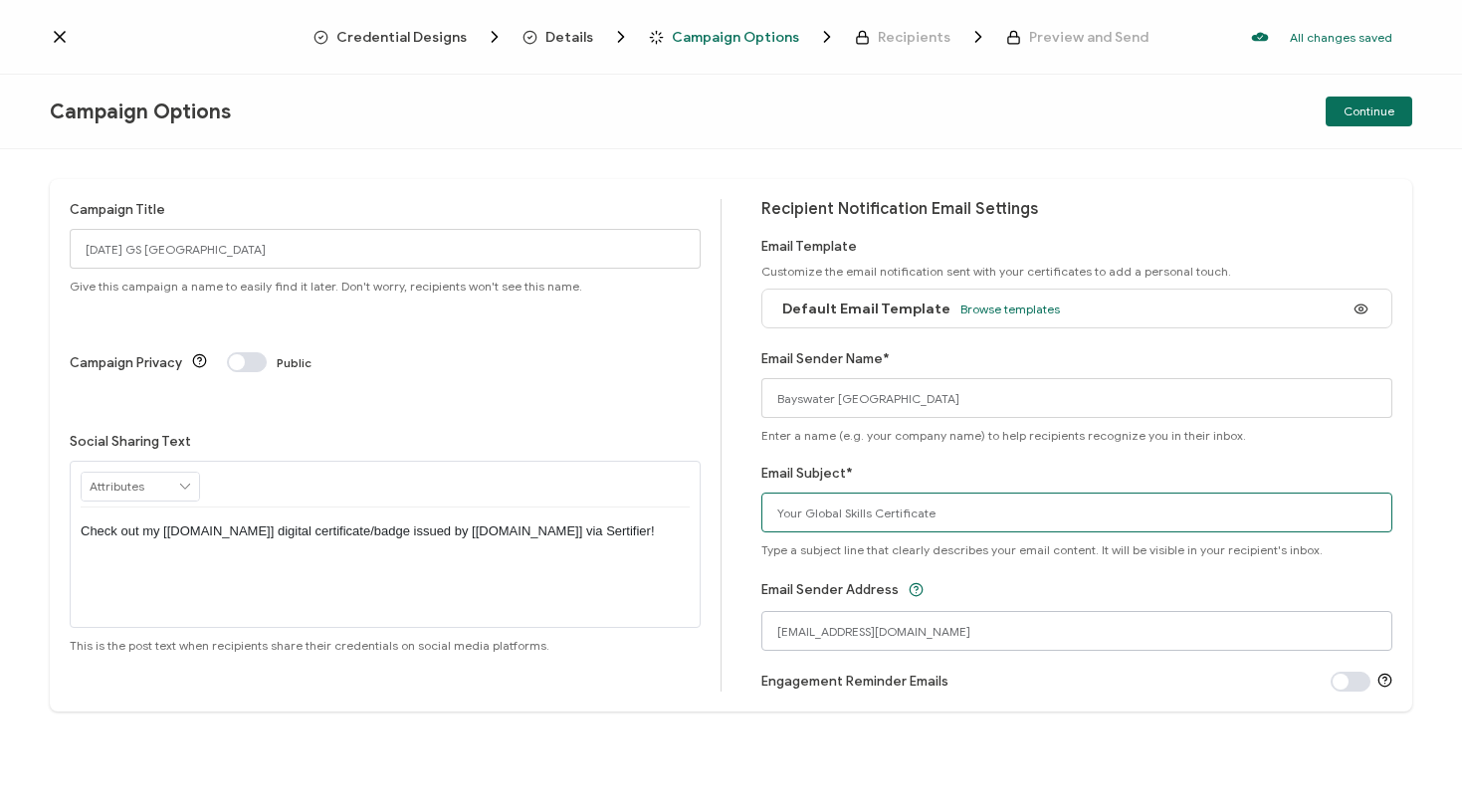 type on "Your Global Skills Certificate" 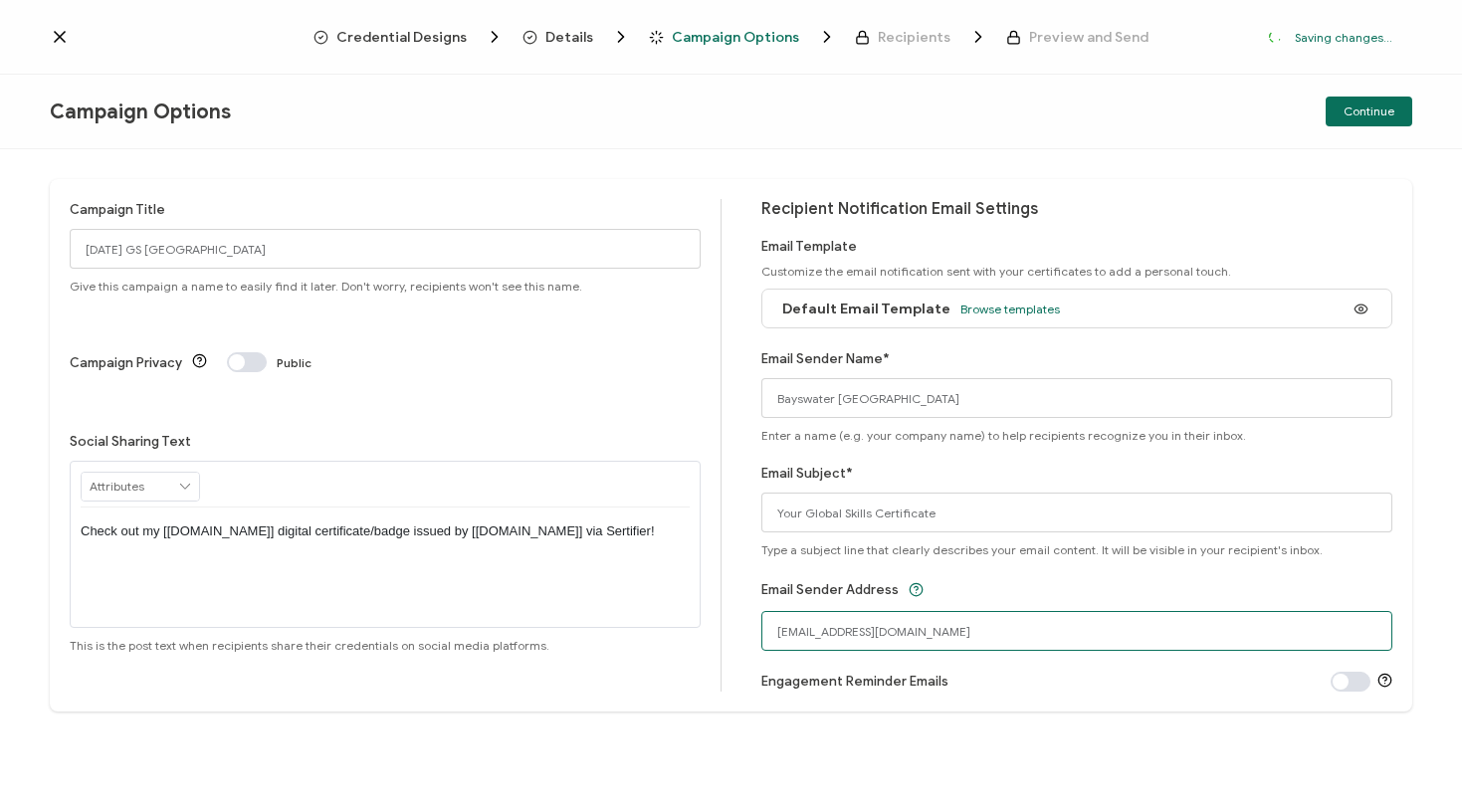 drag, startPoint x: 896, startPoint y: 630, endPoint x: 730, endPoint y: 630, distance: 166 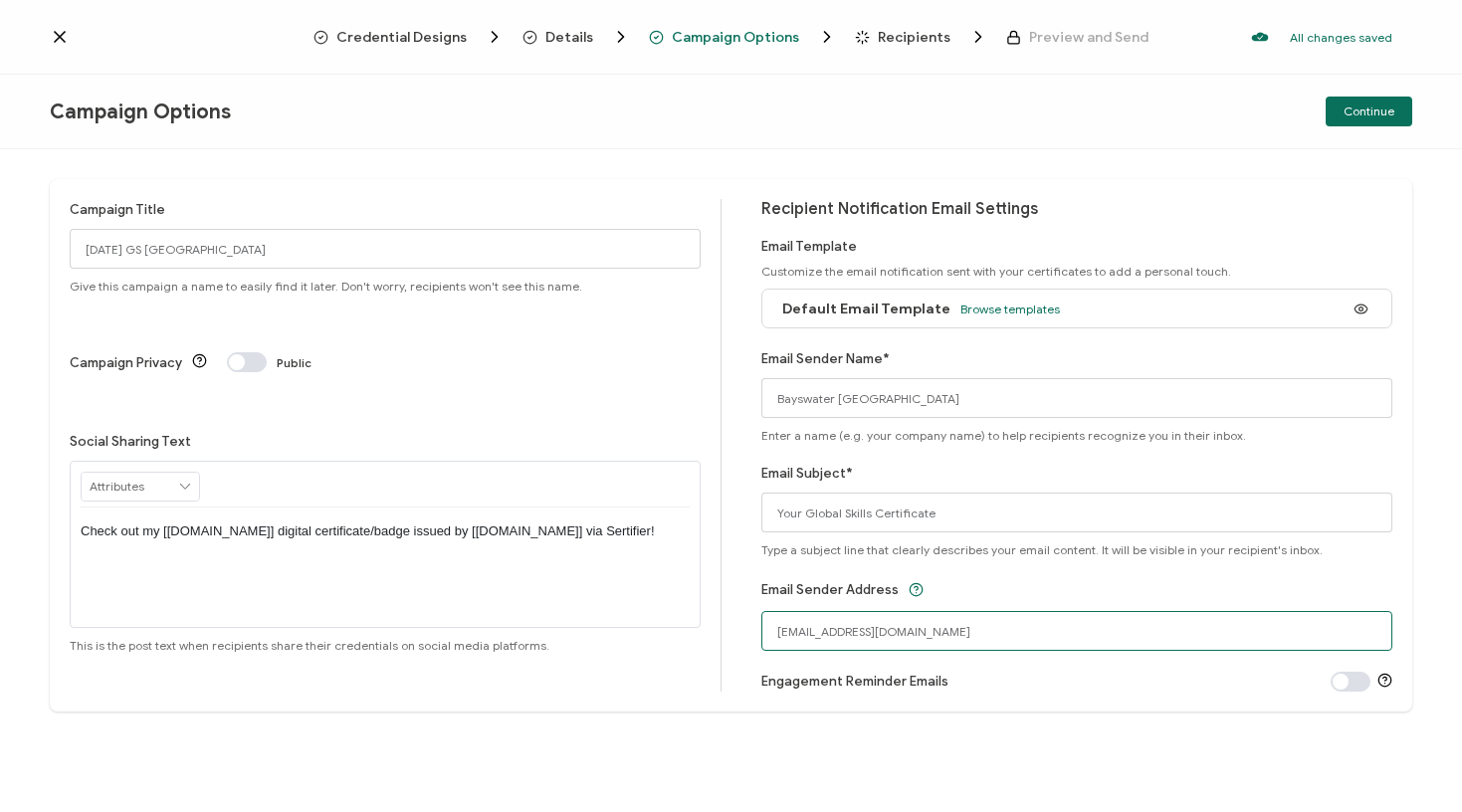 type on "[EMAIL_ADDRESS][DOMAIN_NAME]" 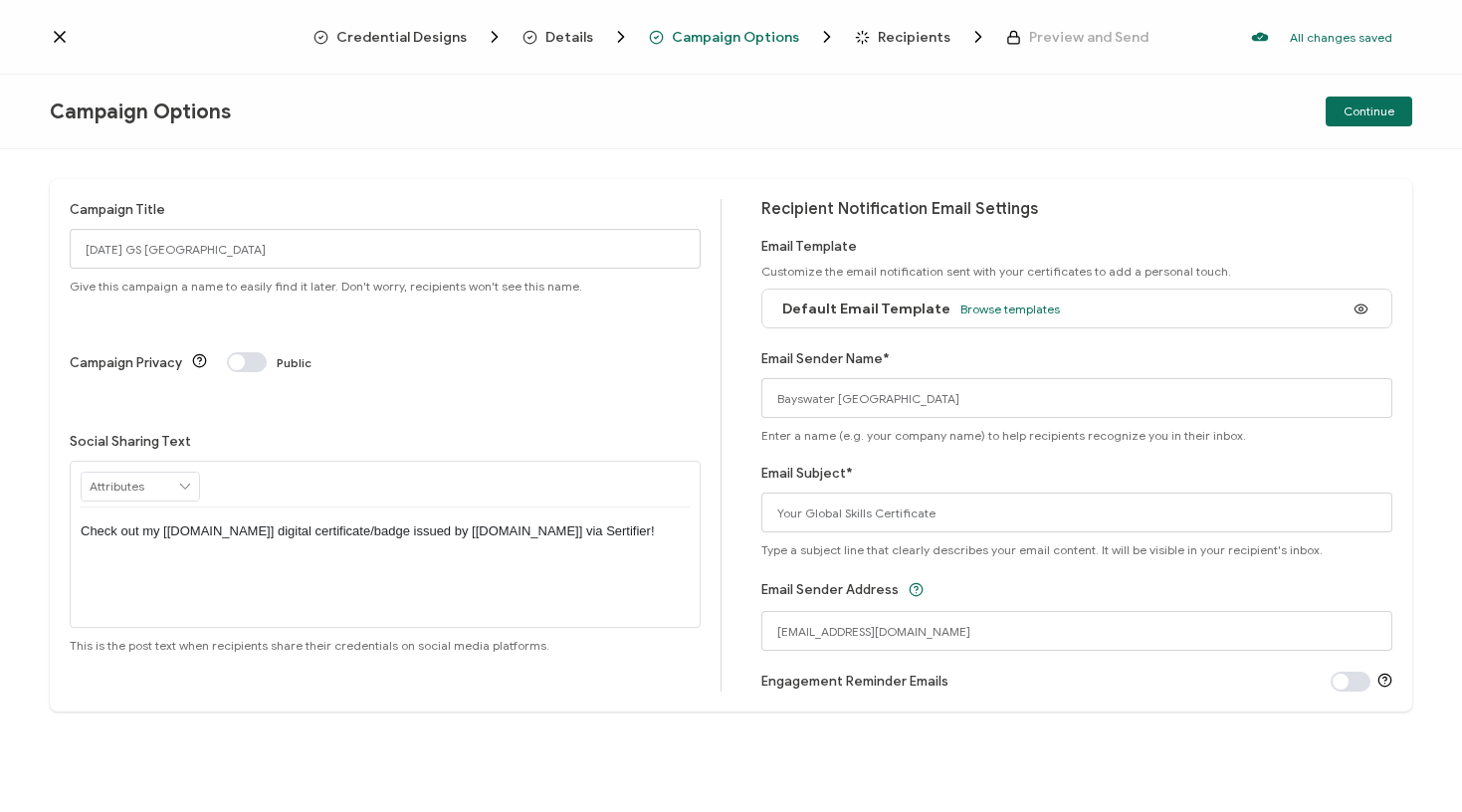 click on "Campaign Title
27.08.25 GS Calgary     Give this campaign a name to easily find it later. Don't worry, recipients won't see this name.
Campaign Privacy
Public
Social Sharing Text
RECIPIENT
Recipient Name
Recipient E-Mail
CREDENTIAL
Credential ID
Issue Date
Credential Name
Credential Desciption
Expire Date
ISSUER
Issuer Name
CUSTOM
Start Date" at bounding box center (731, 481) 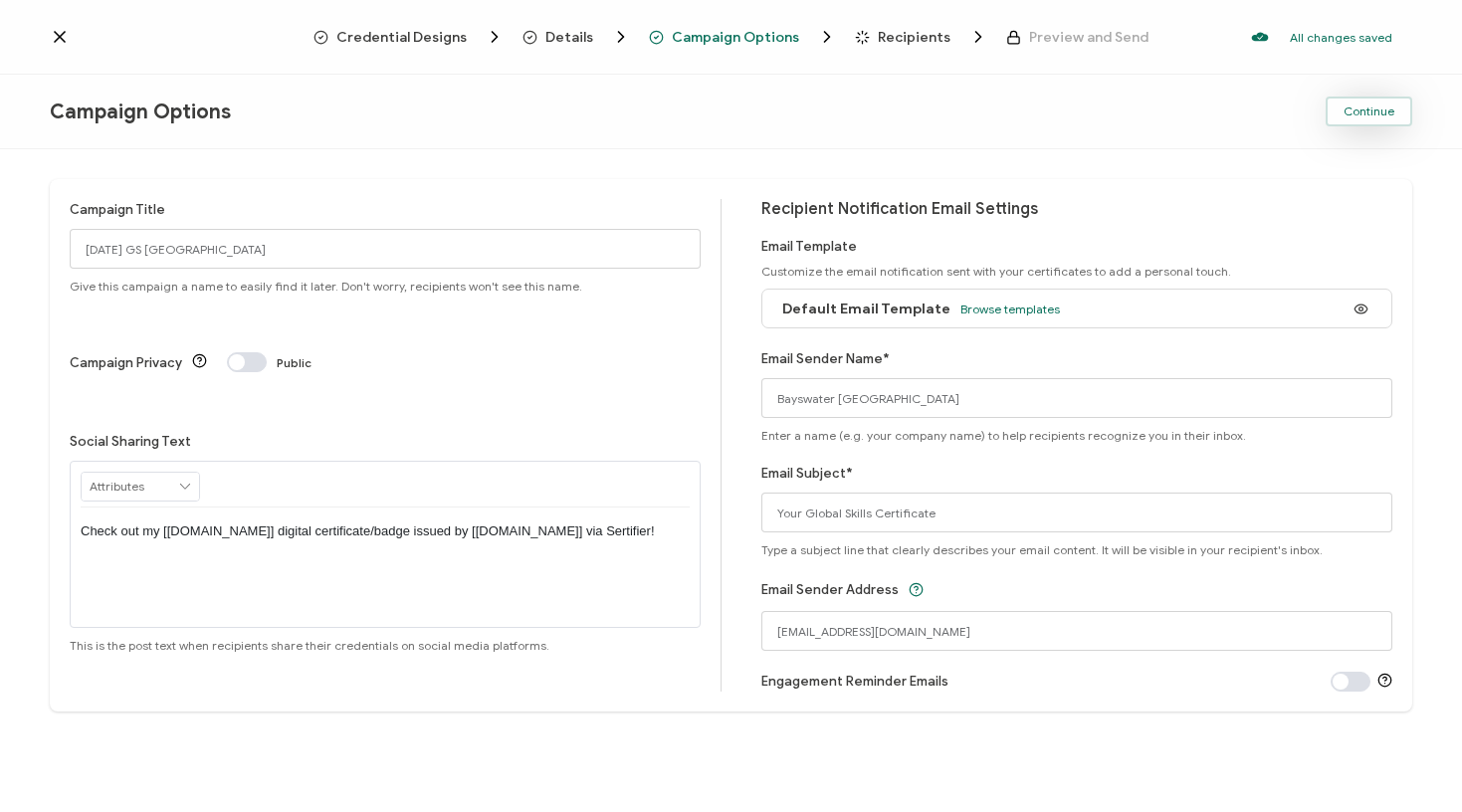 click on "Continue" at bounding box center [1368, 111] 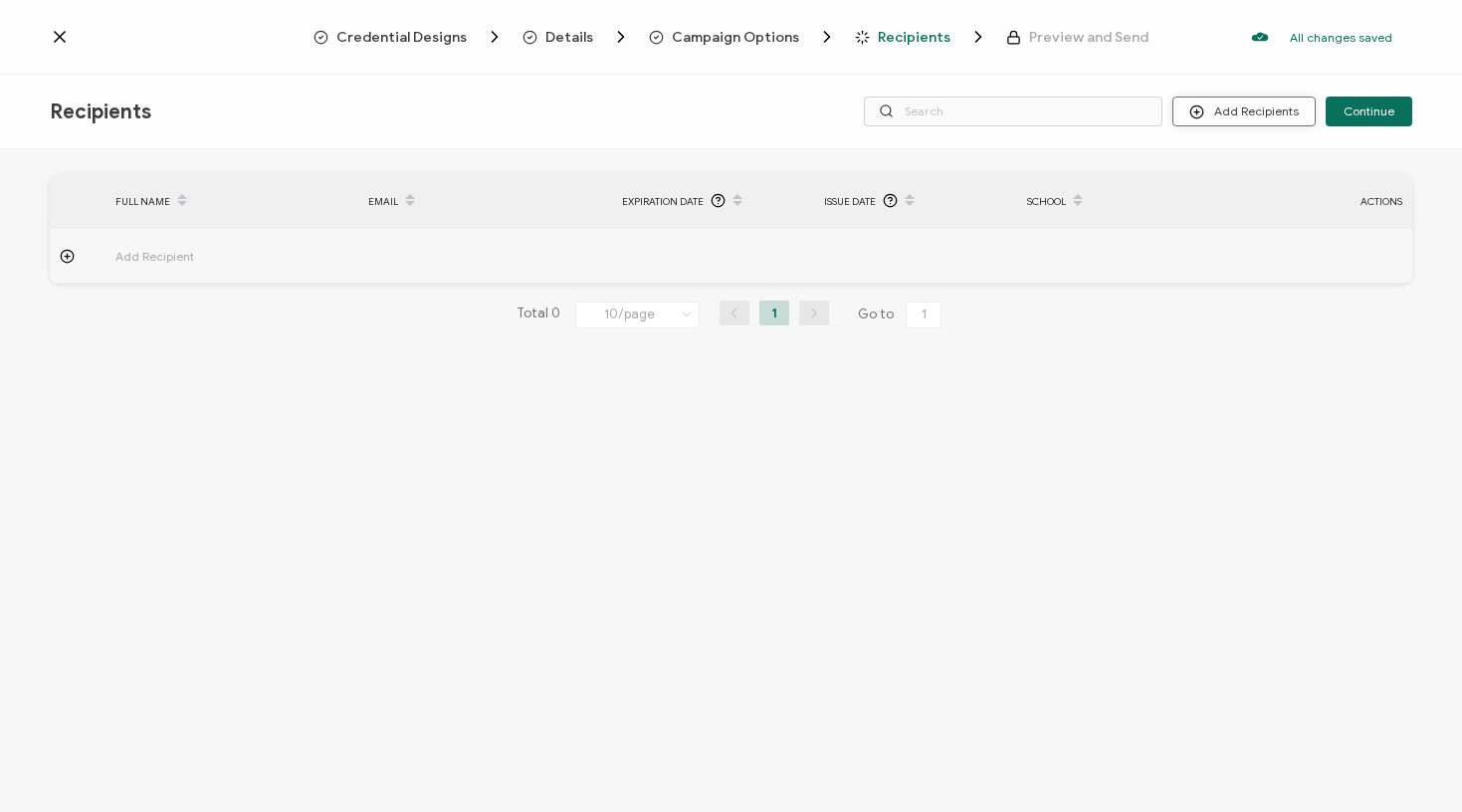 click on "Add Recipients" at bounding box center (1244, 111) 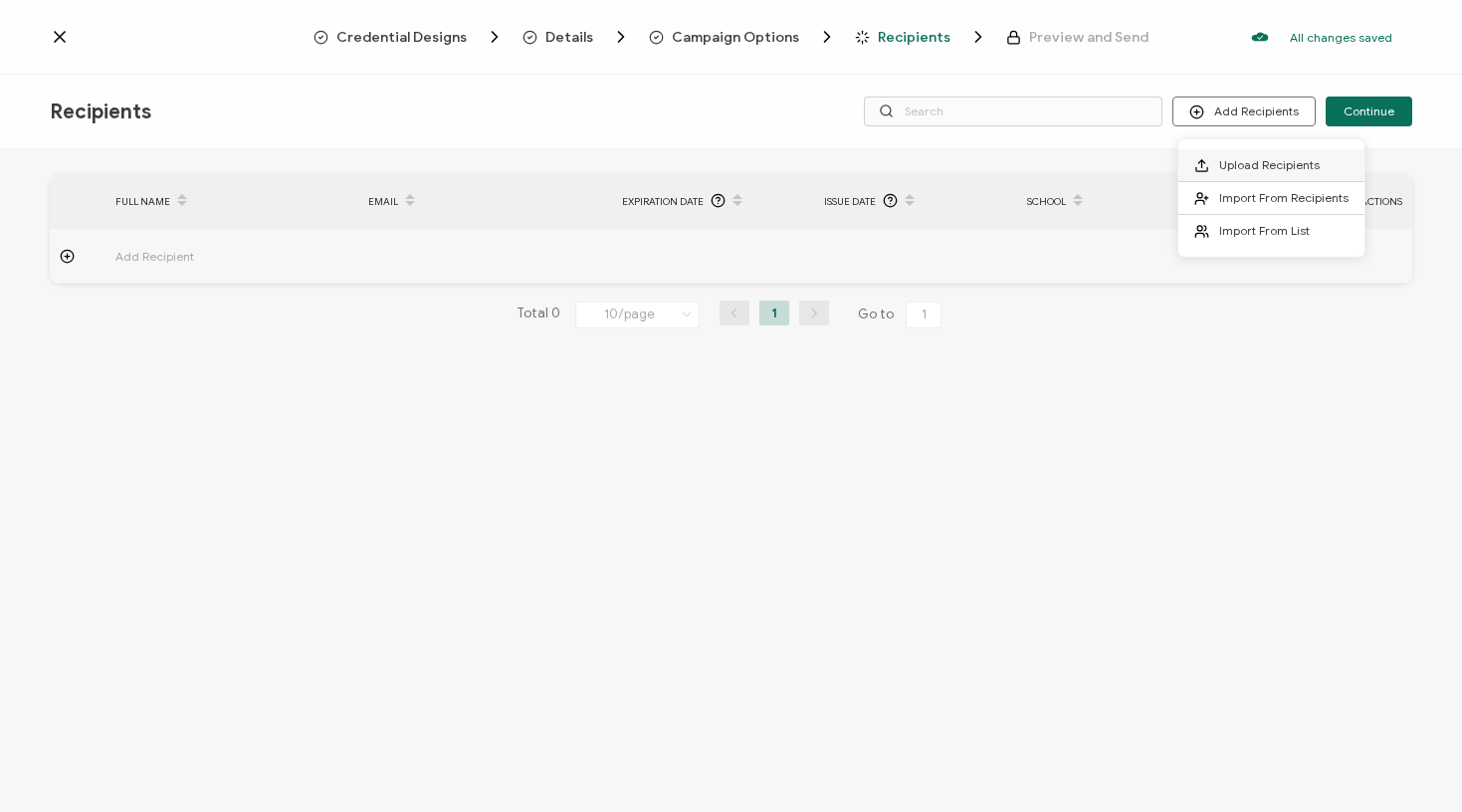 click on "Upload Recipients" at bounding box center [1271, 165] 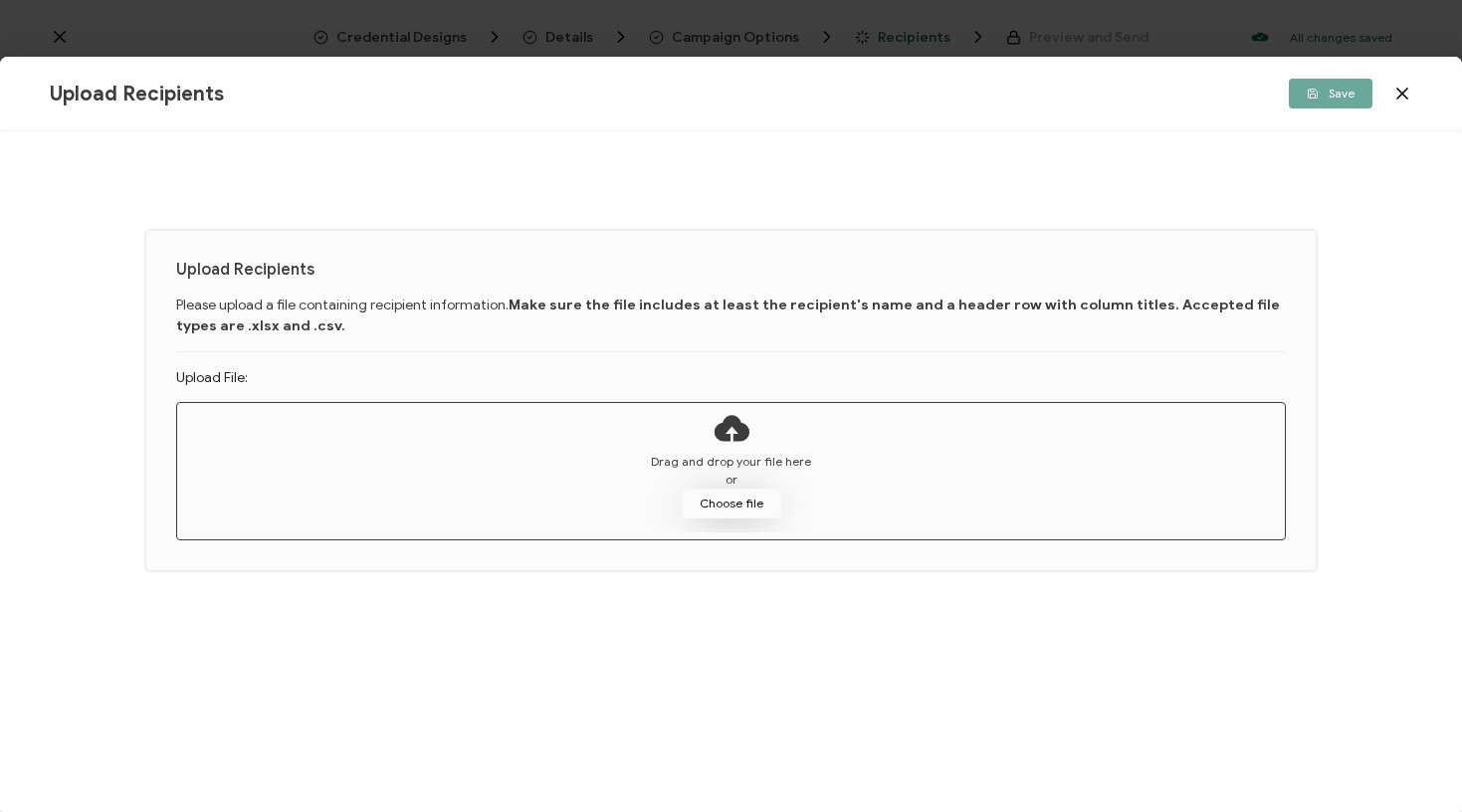 click on "Choose file" at bounding box center (731, 504) 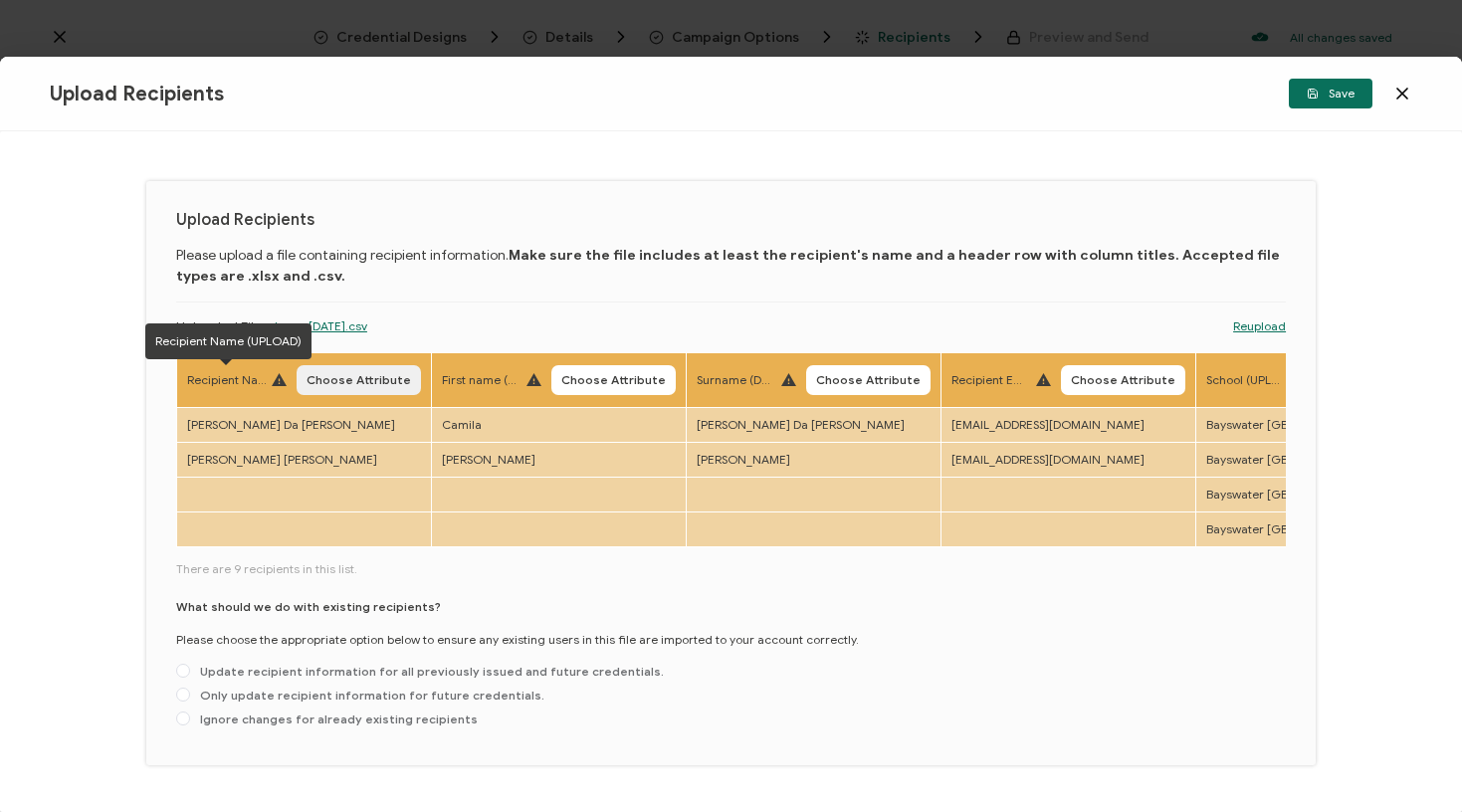 click on "Choose Attribute" at bounding box center (358, 380) 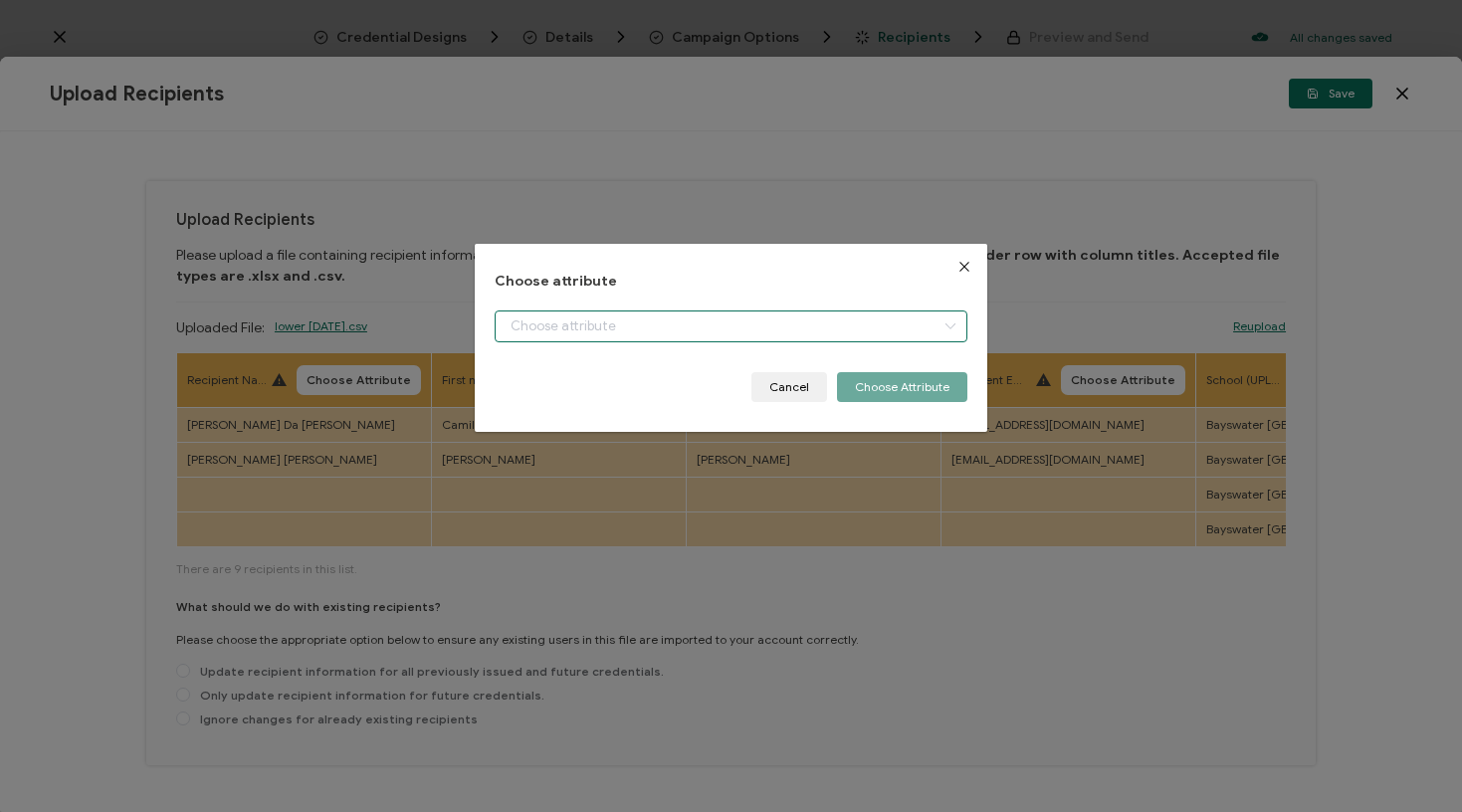 click at bounding box center (731, 326) 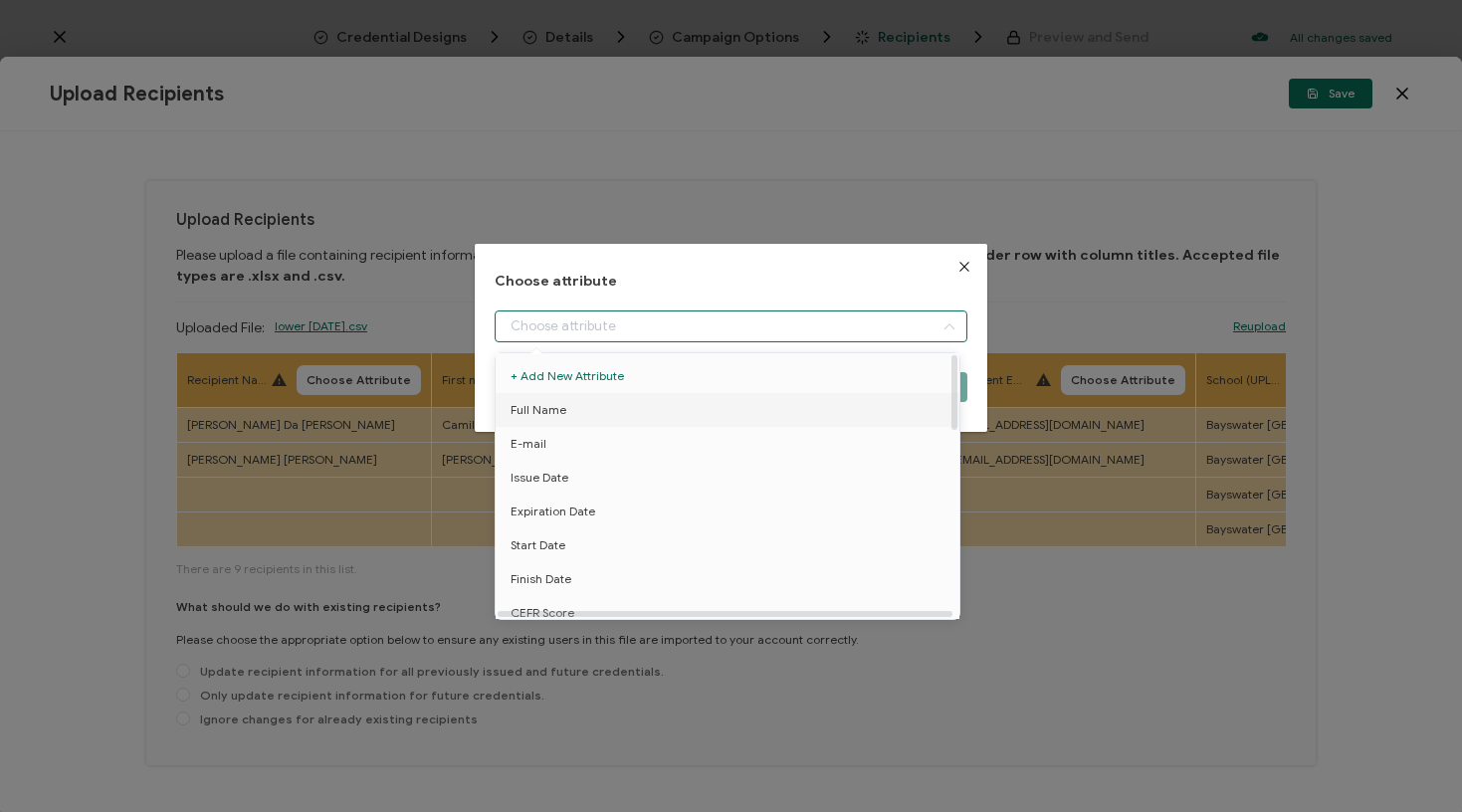 click on "Full Name" at bounding box center [538, 410] 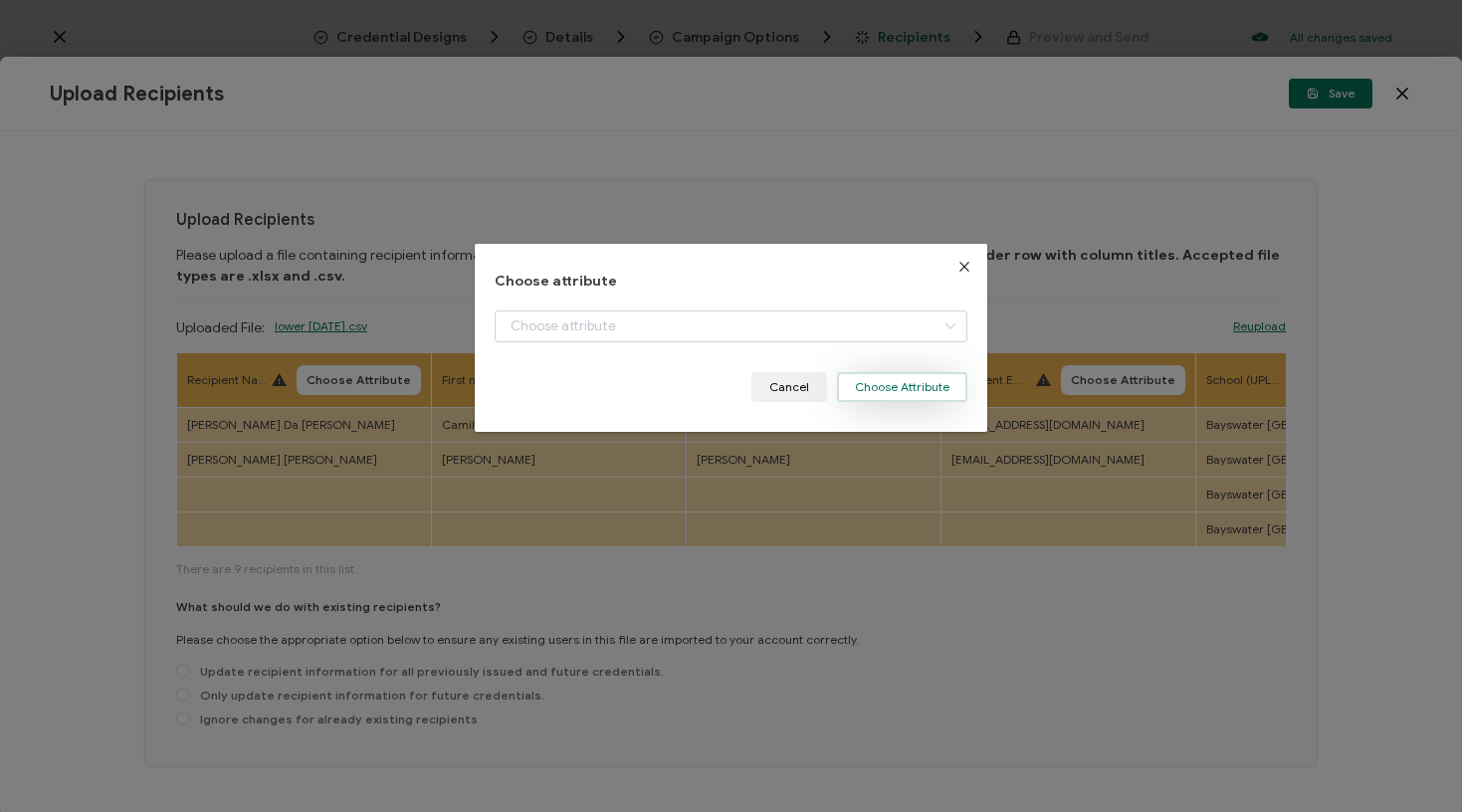 click on "Choose Attribute" at bounding box center (902, 387) 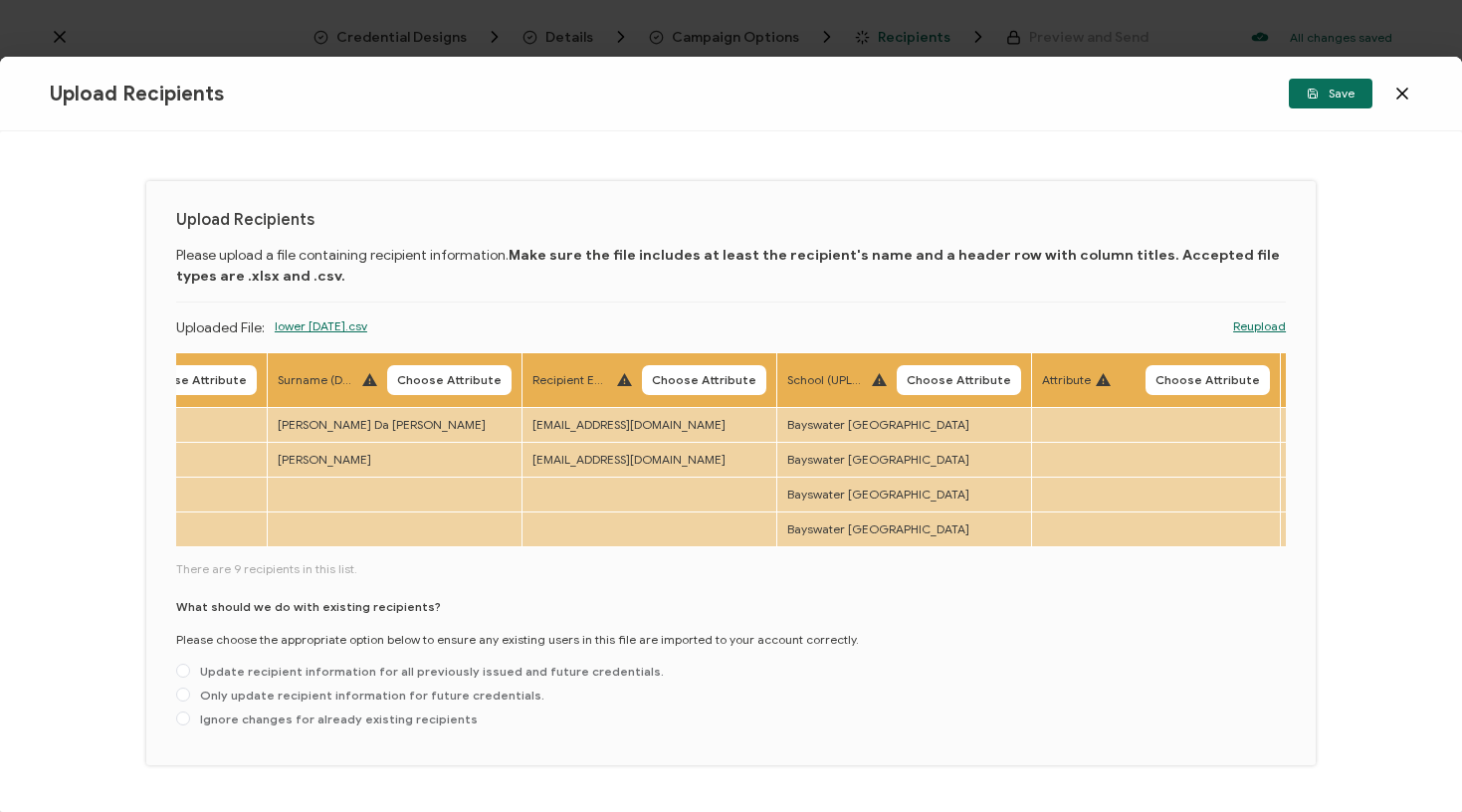 scroll, scrollTop: 0, scrollLeft: 553, axis: horizontal 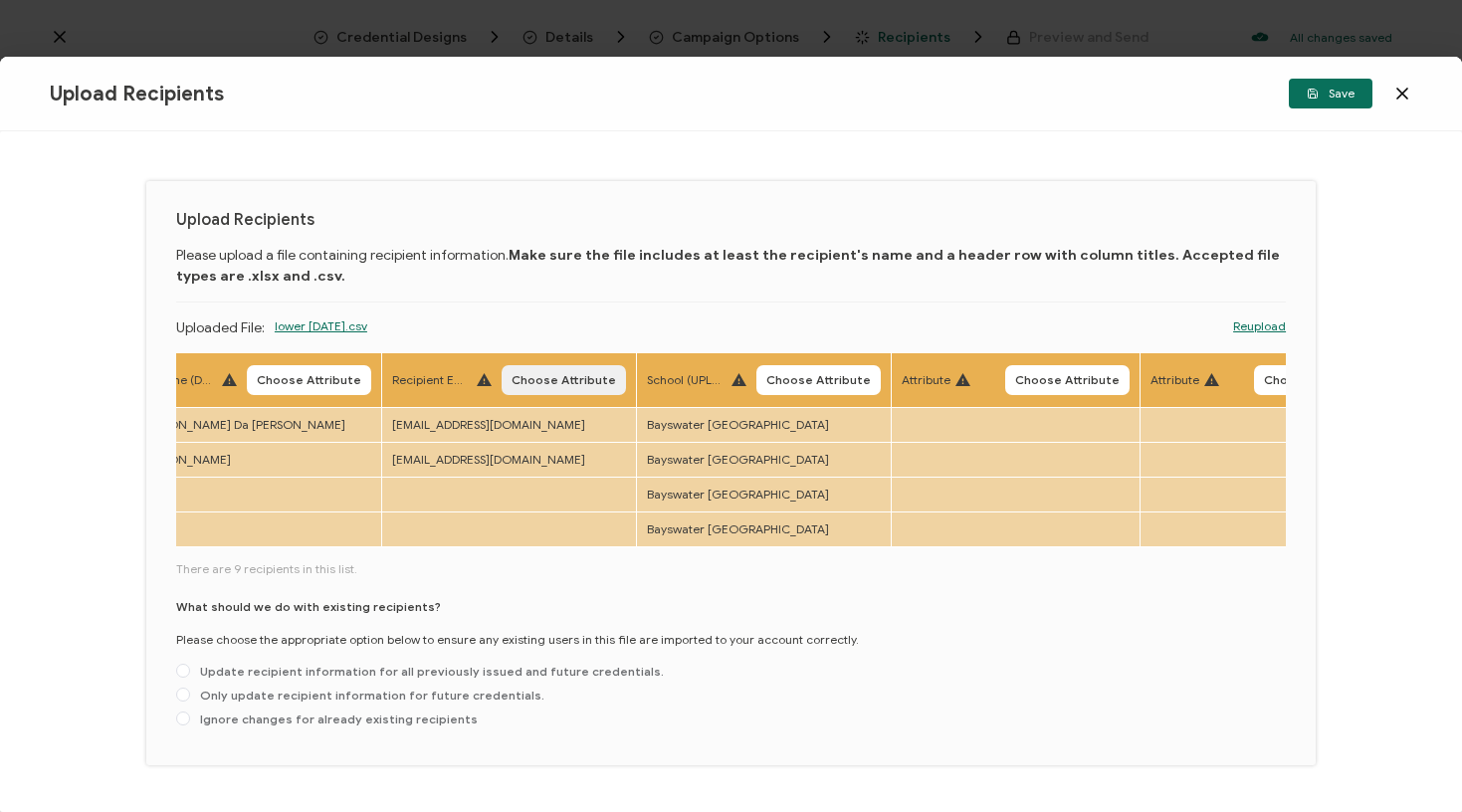click on "Choose Attribute" at bounding box center (563, 380) 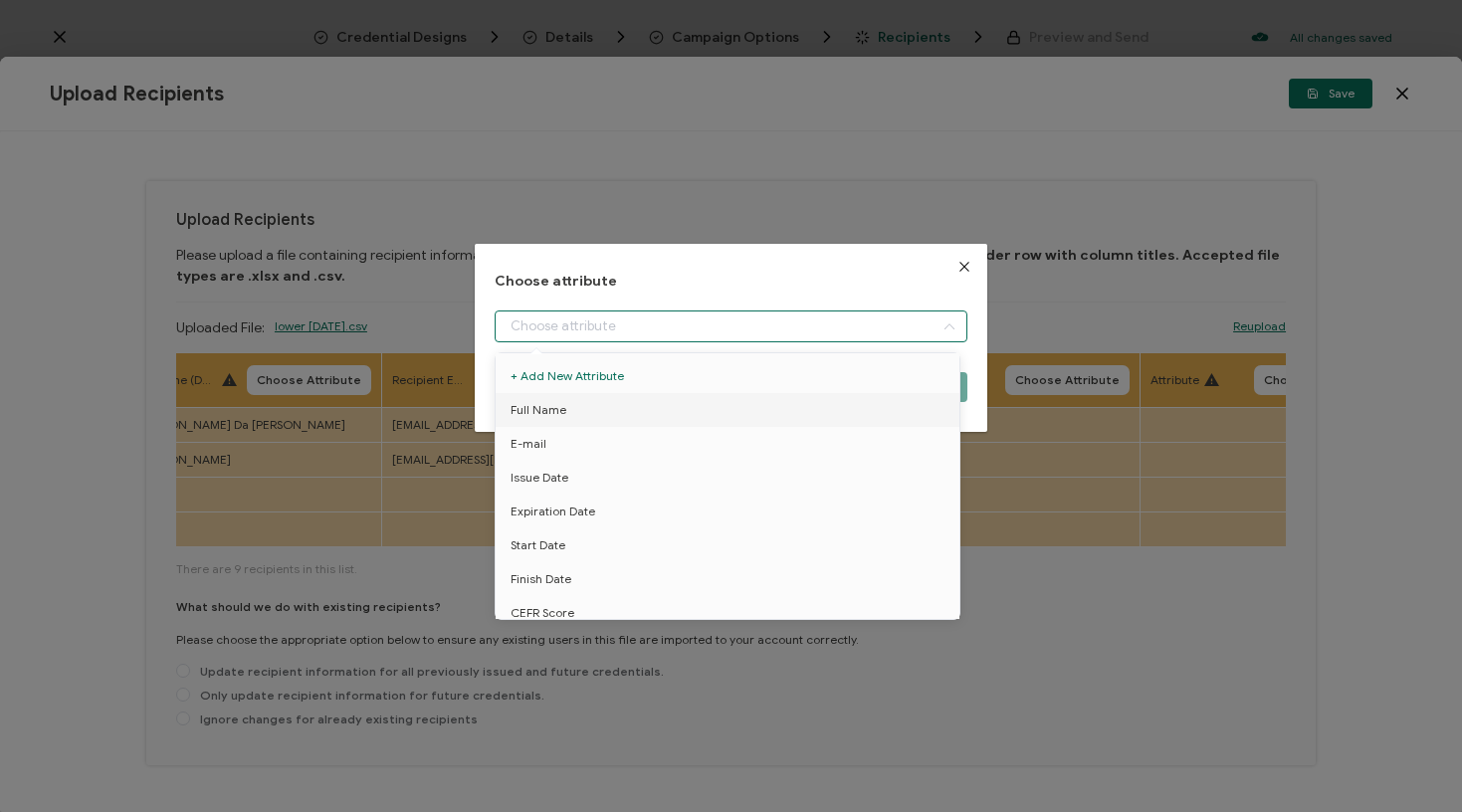 click at bounding box center (731, 326) 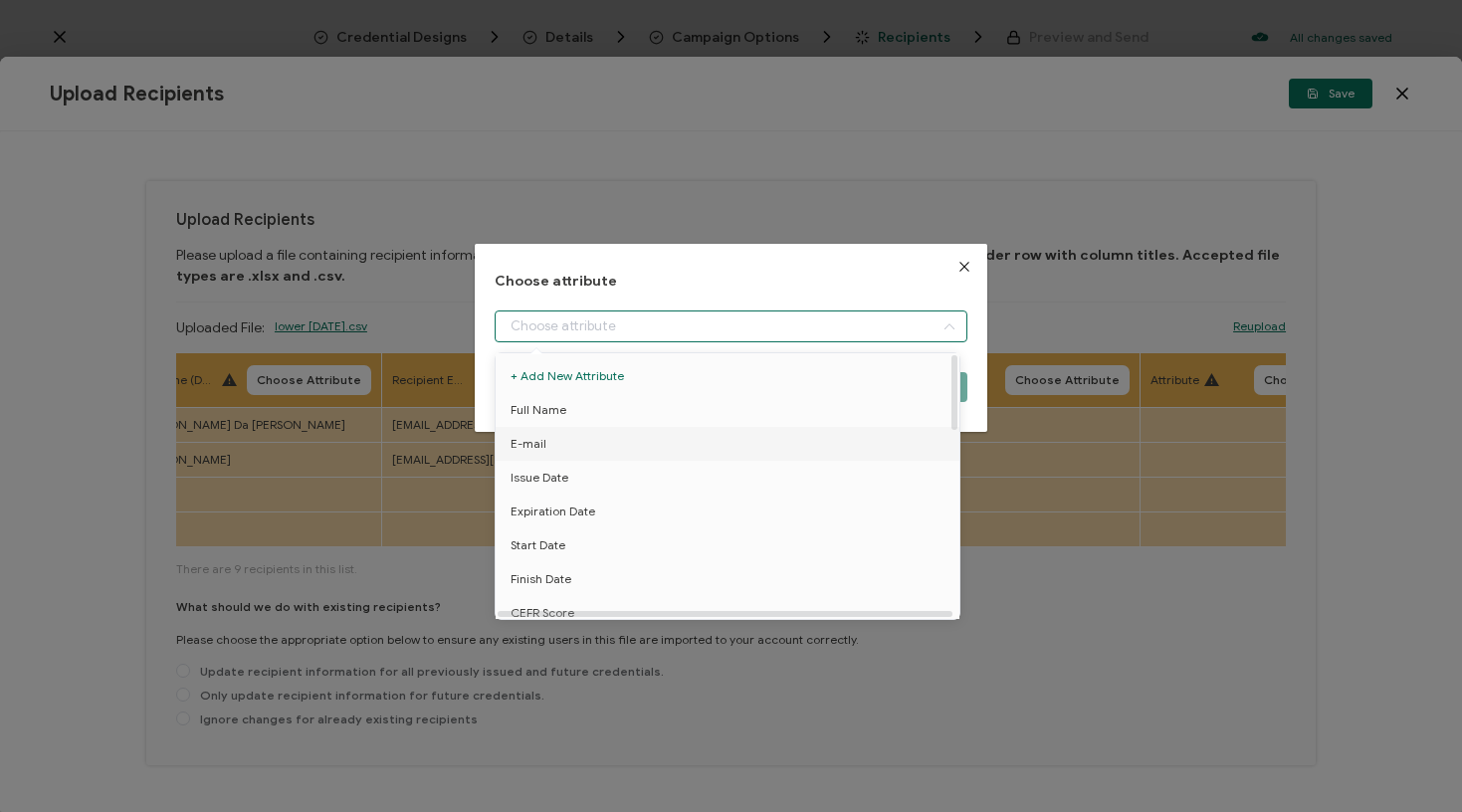click on "E-mail" at bounding box center [731, 444] 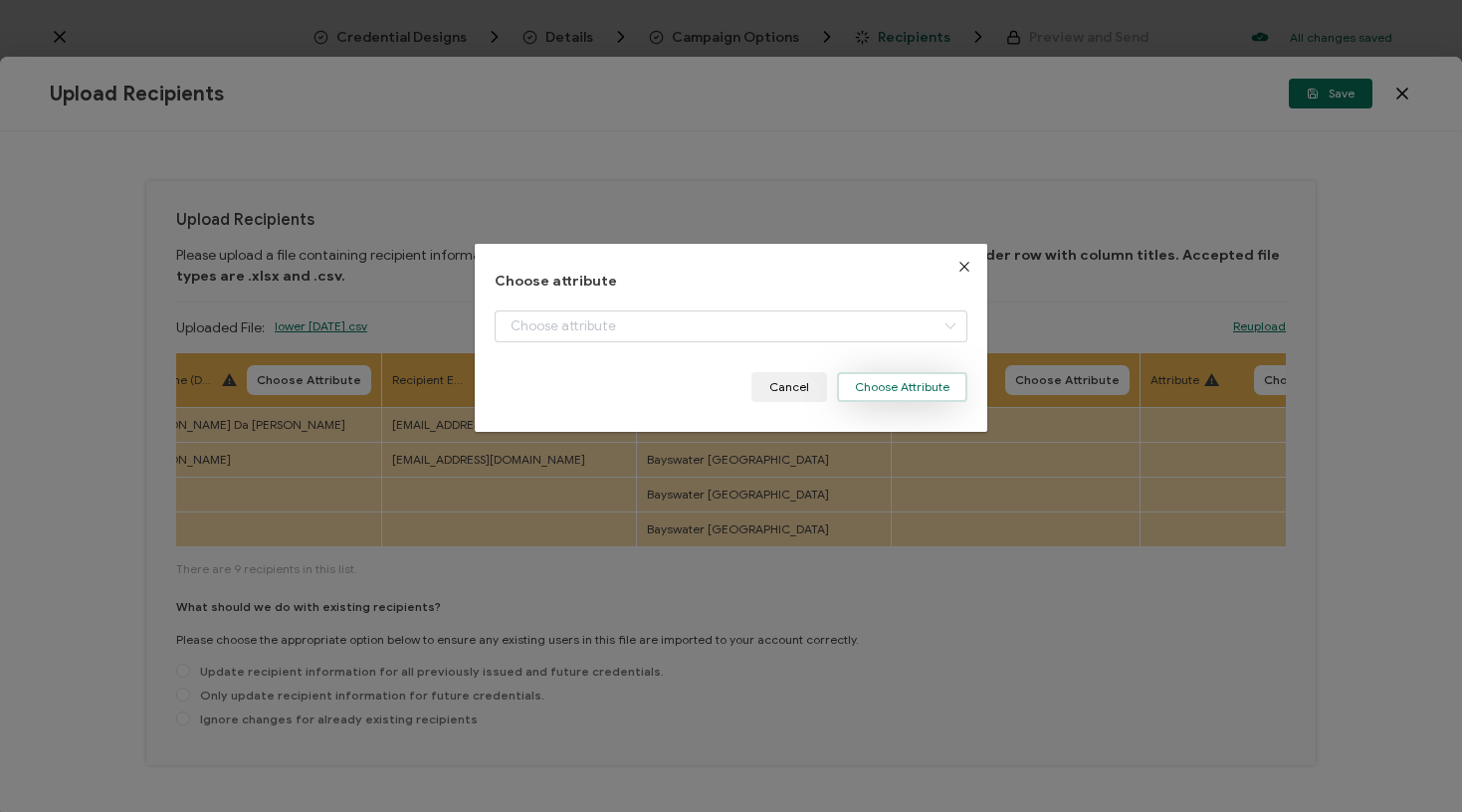 click on "Choose Attribute" at bounding box center [902, 387] 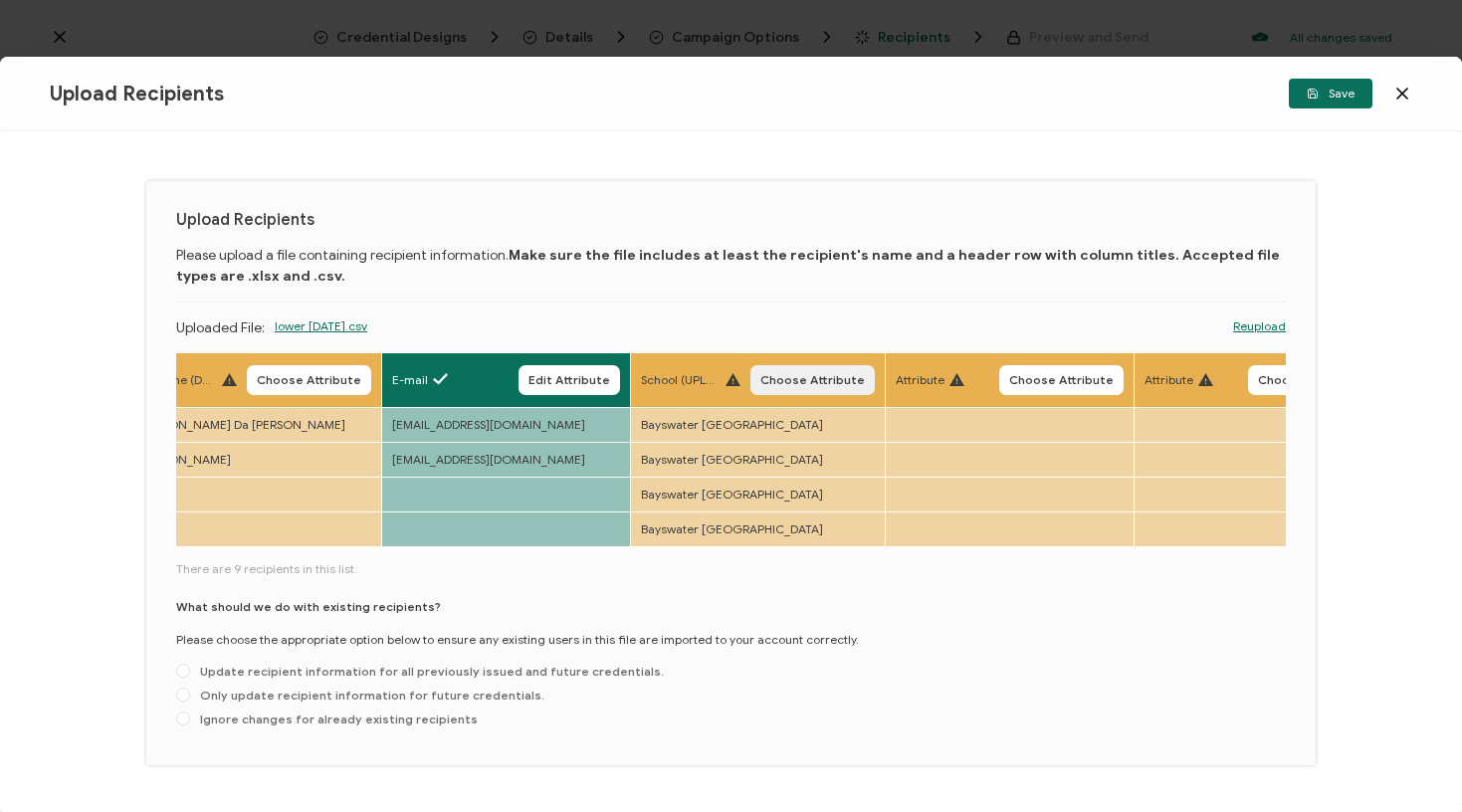 click on "Choose Attribute" at bounding box center [812, 380] 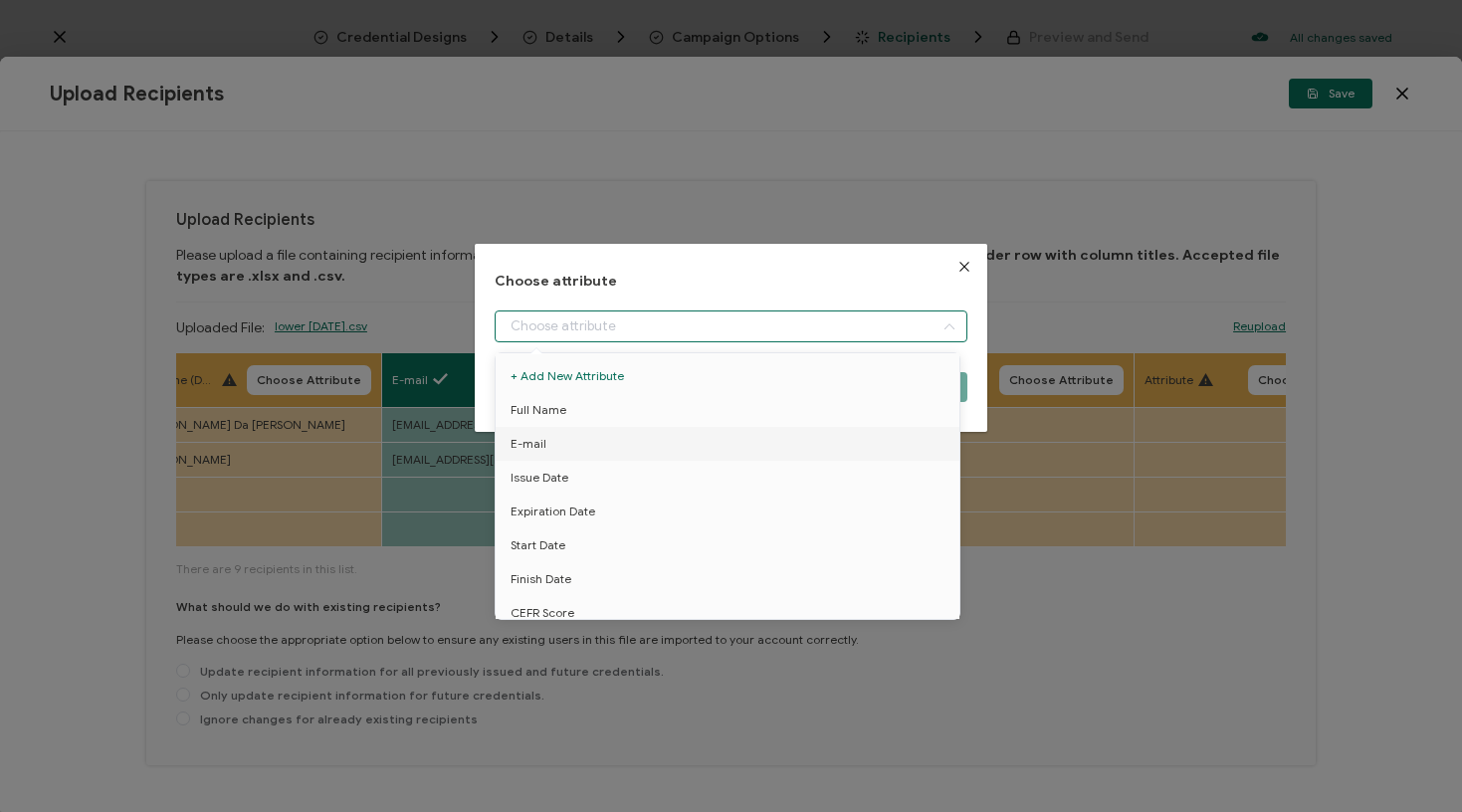click at bounding box center [731, 326] 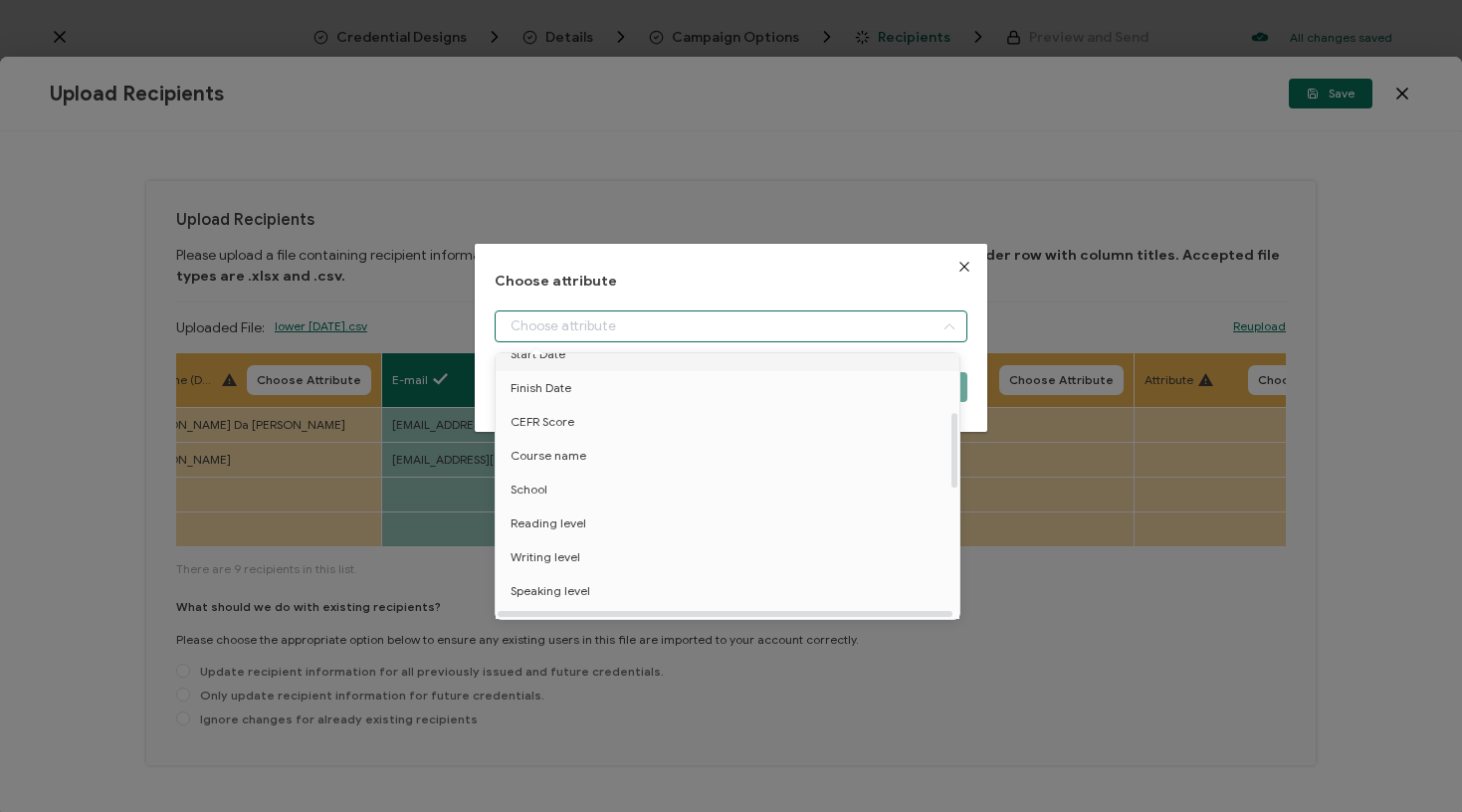 scroll, scrollTop: 208, scrollLeft: 0, axis: vertical 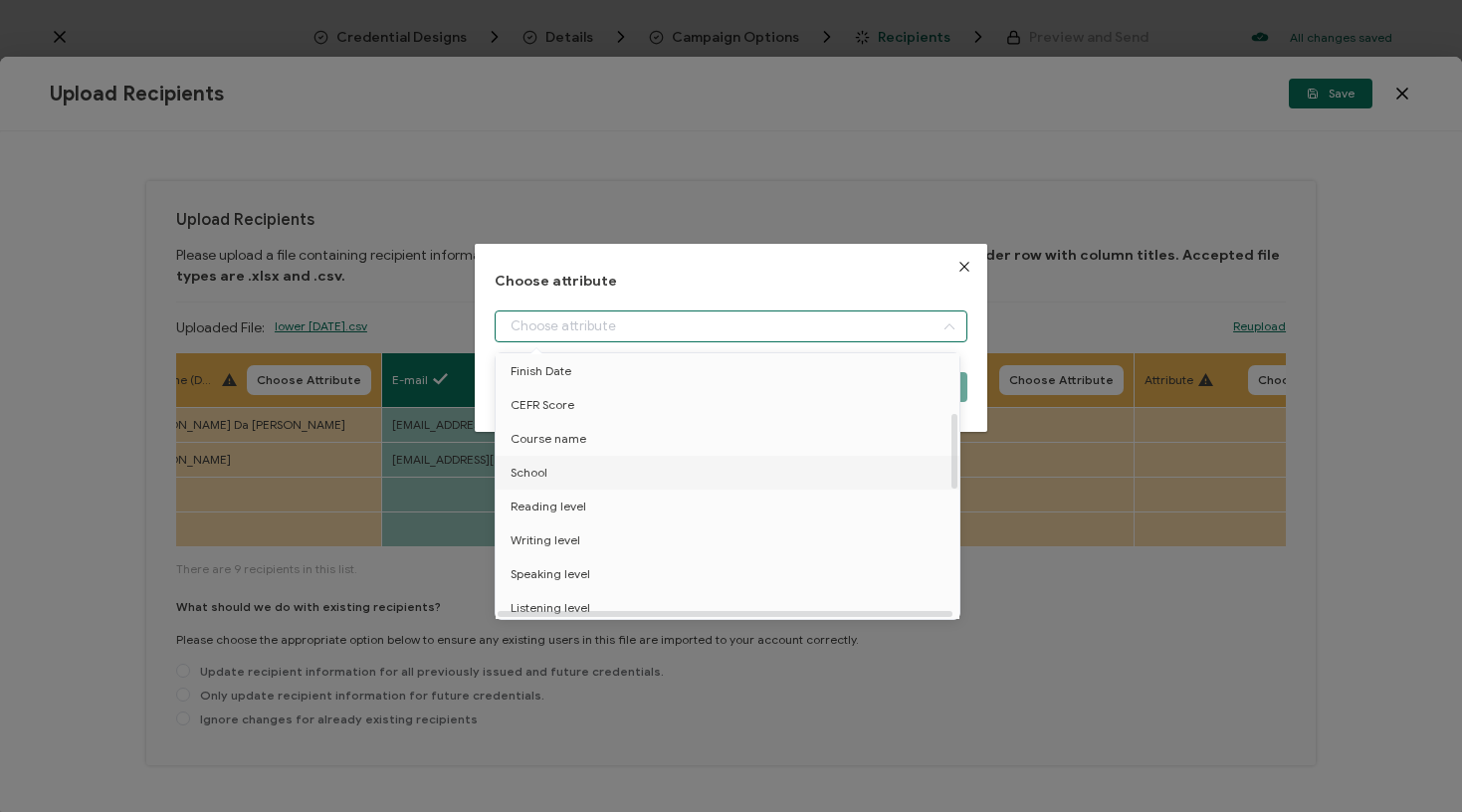 click on "School" at bounding box center (731, 473) 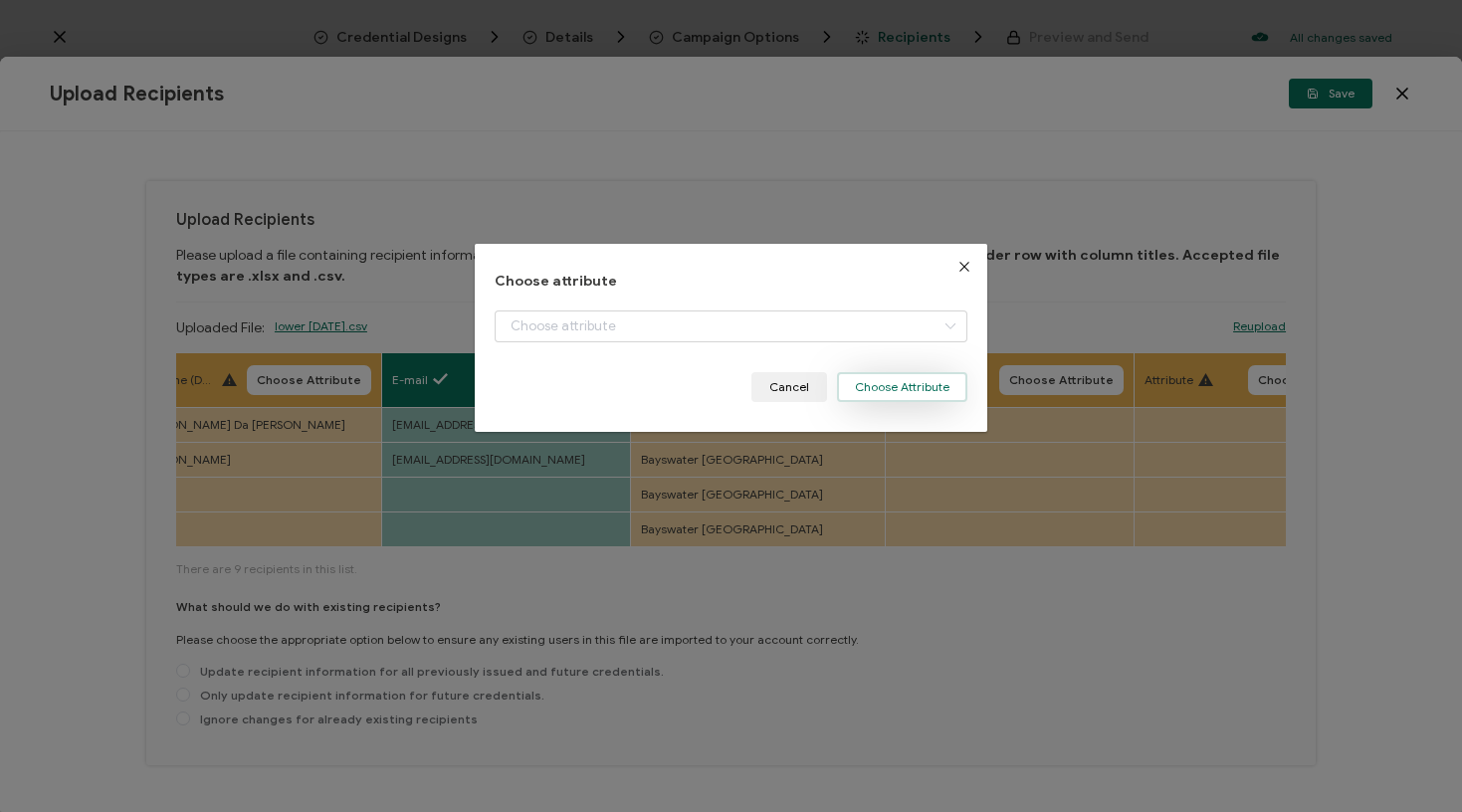 click on "Choose Attribute" at bounding box center [902, 387] 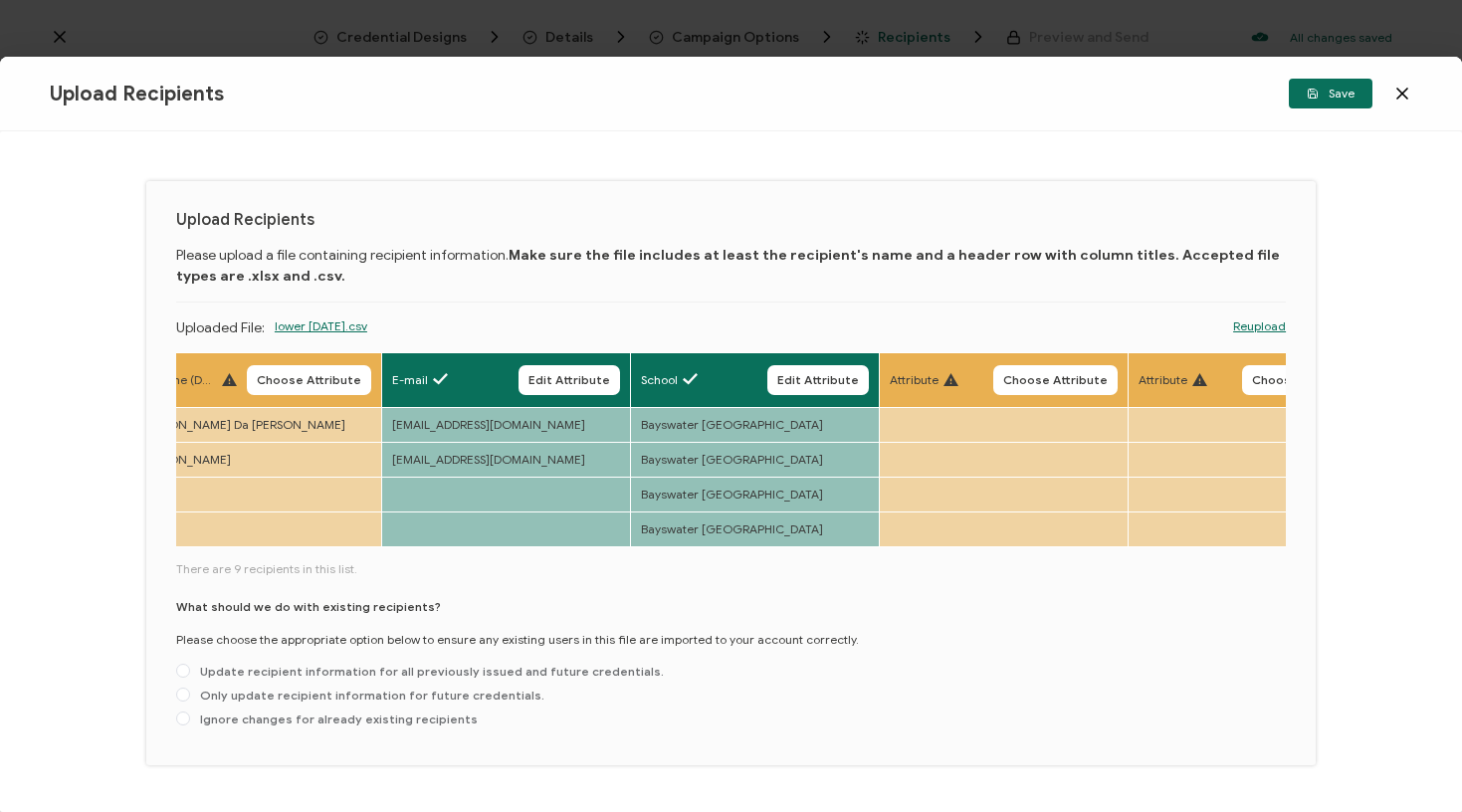 click on "What should we do with existing recipients?
Please choose the appropriate option below to ensure any existing users in this file are imported to your account correctly.
Update recipient information for all previously issued and future credentials.   Only update recipient information for future credentials.   Ignore changes for already existing recipients" at bounding box center [731, 667] 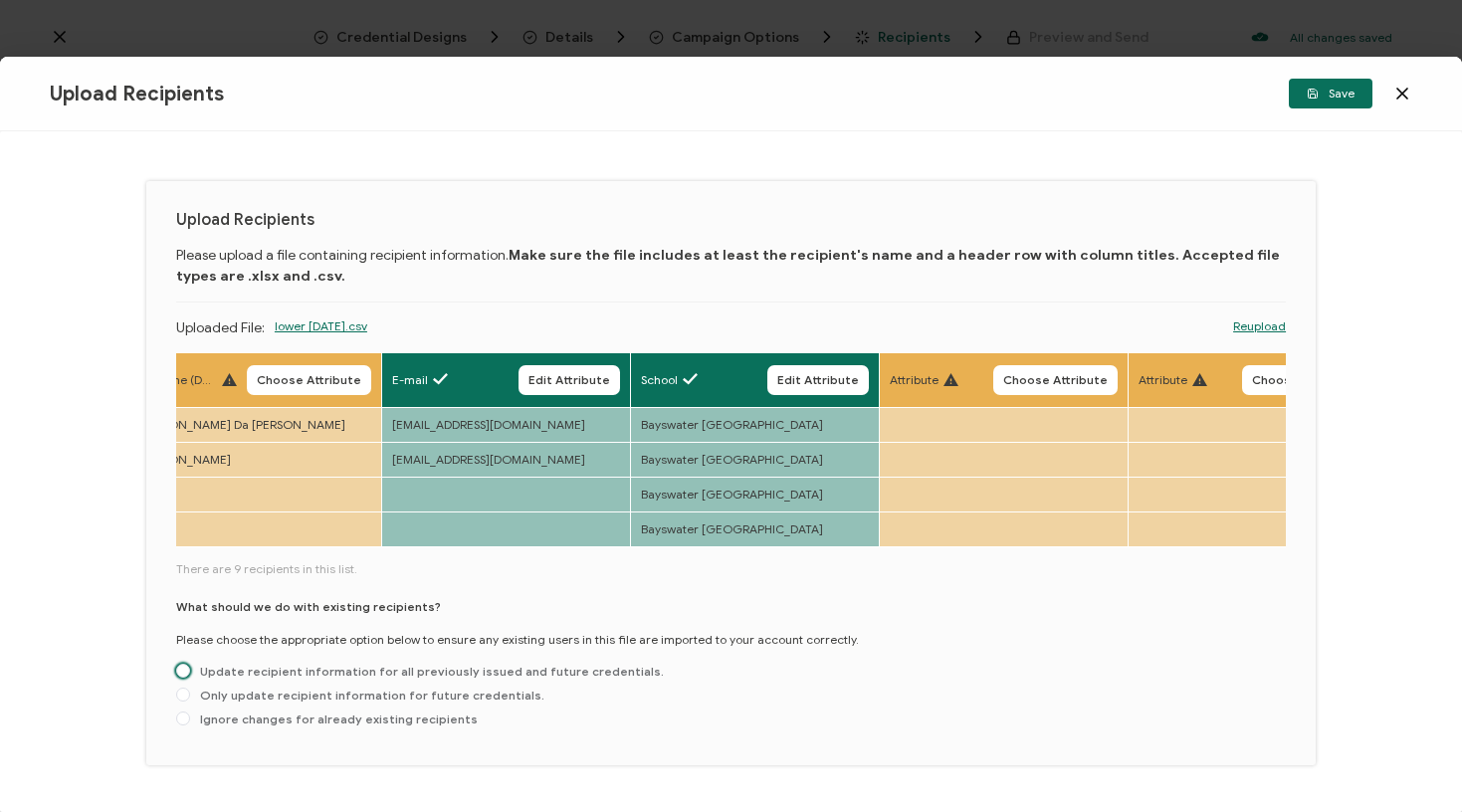 click on "Update recipient information for all previously issued and future credentials." at bounding box center (427, 671) 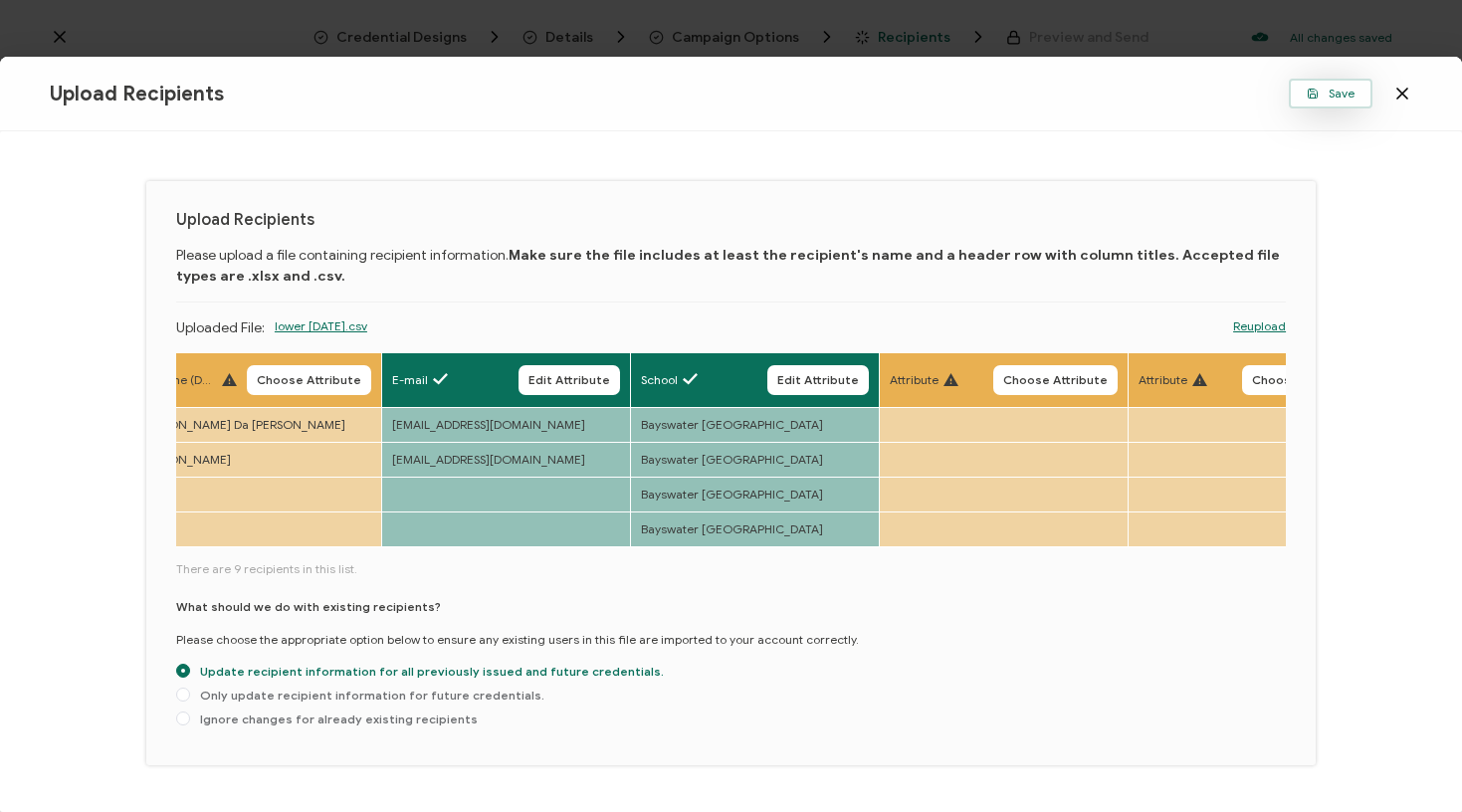 click on "Save" at bounding box center (1331, 94) 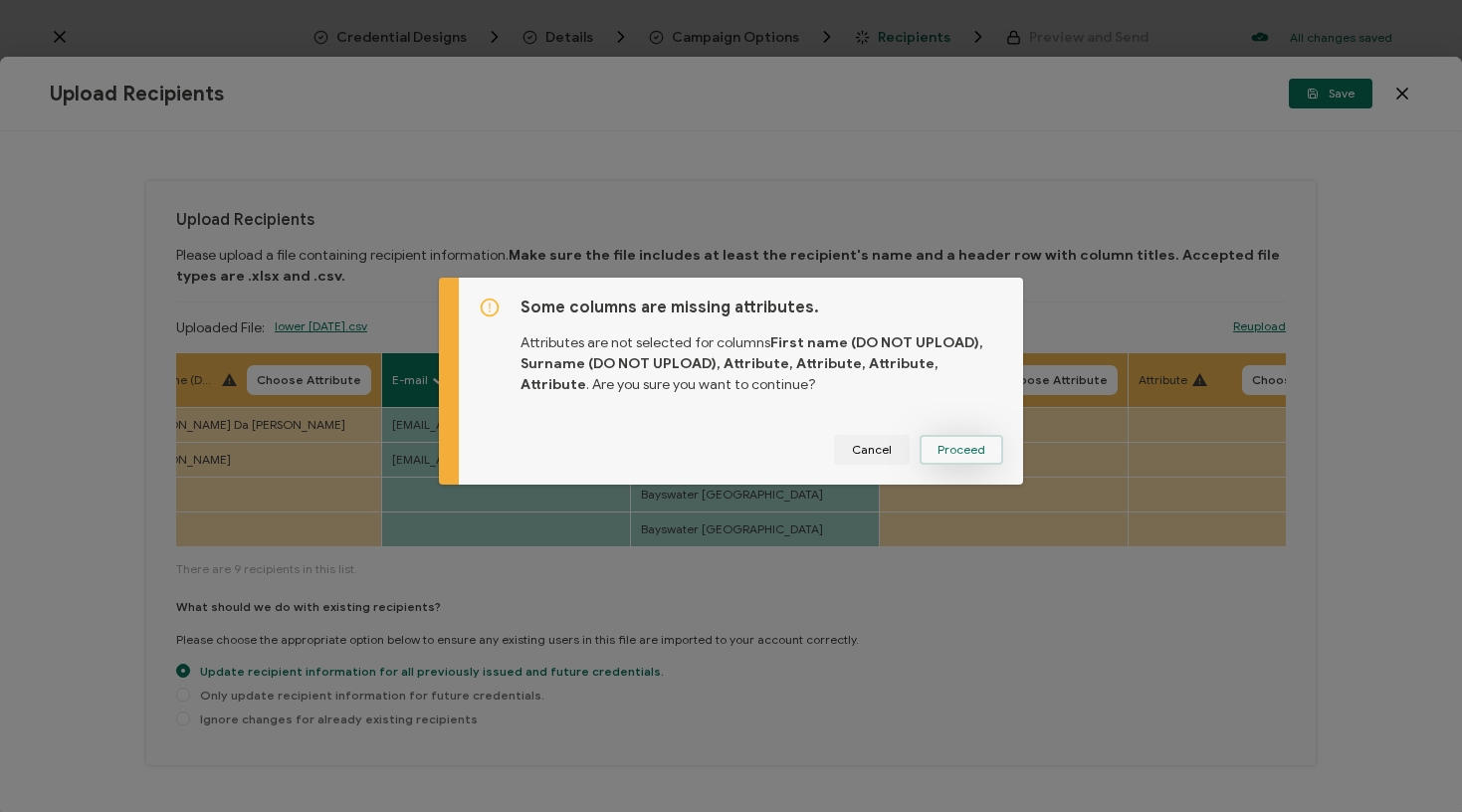 click on "Proceed" at bounding box center (961, 450) 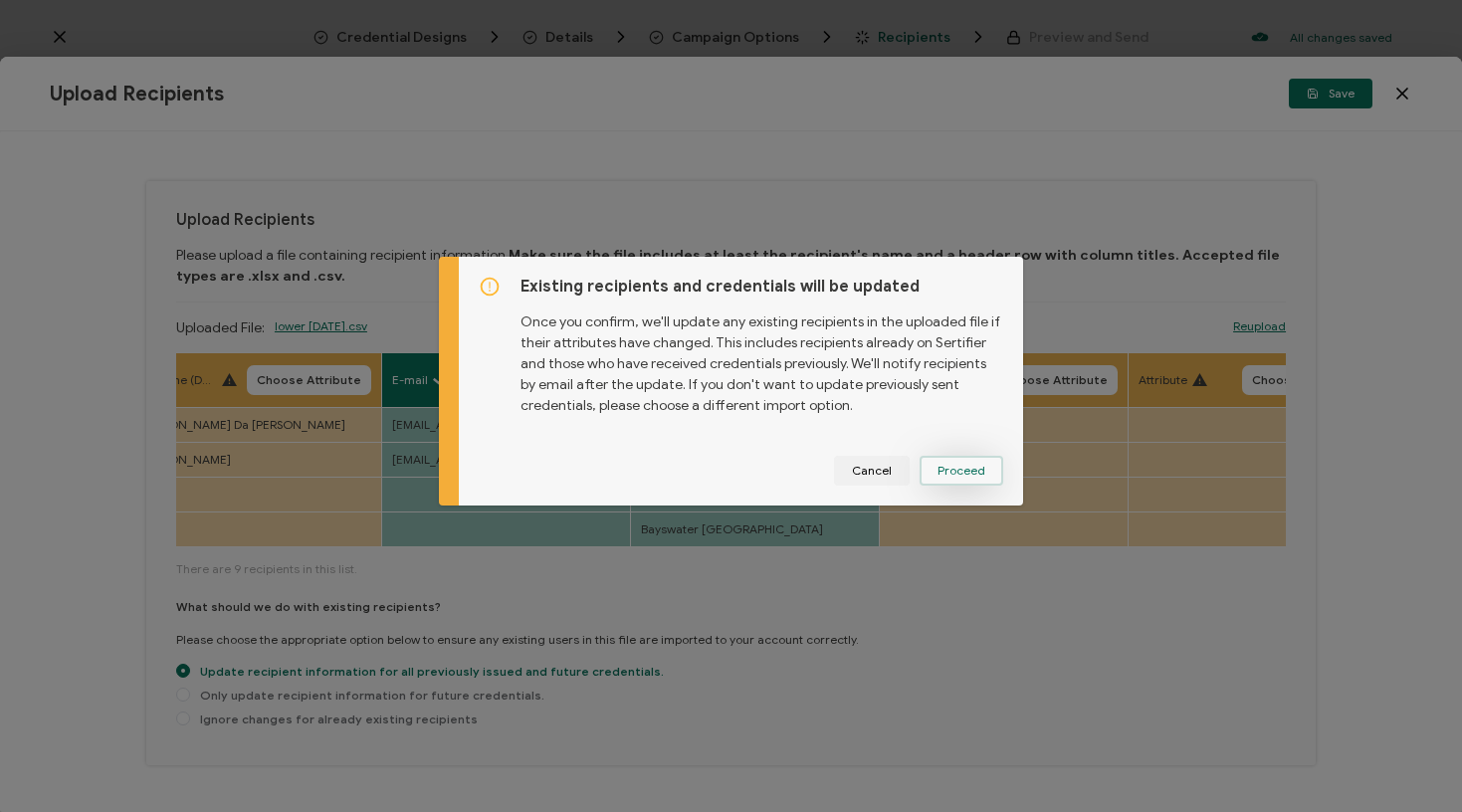 click on "Proceed" at bounding box center (0, 0) 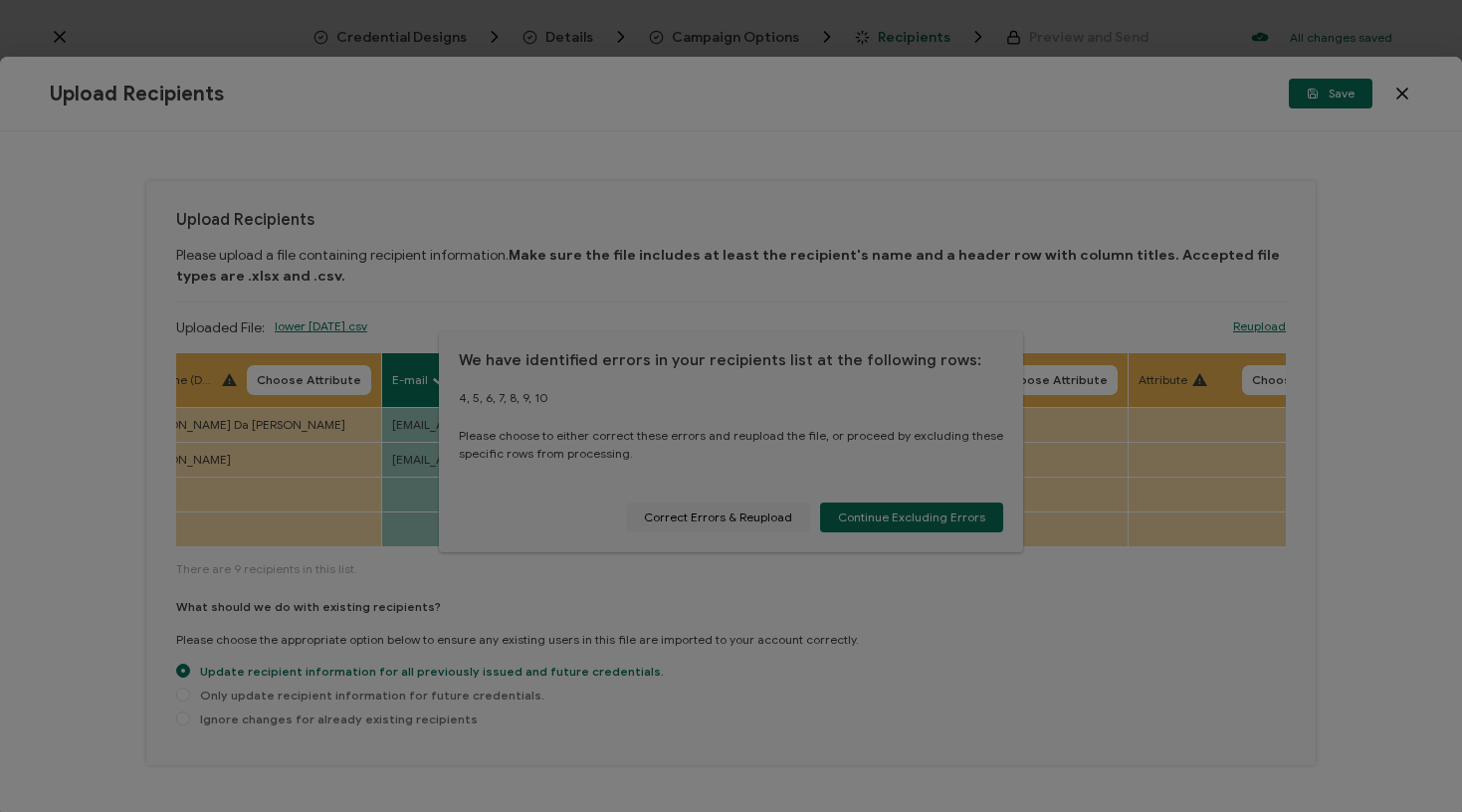 click at bounding box center [731, 406] 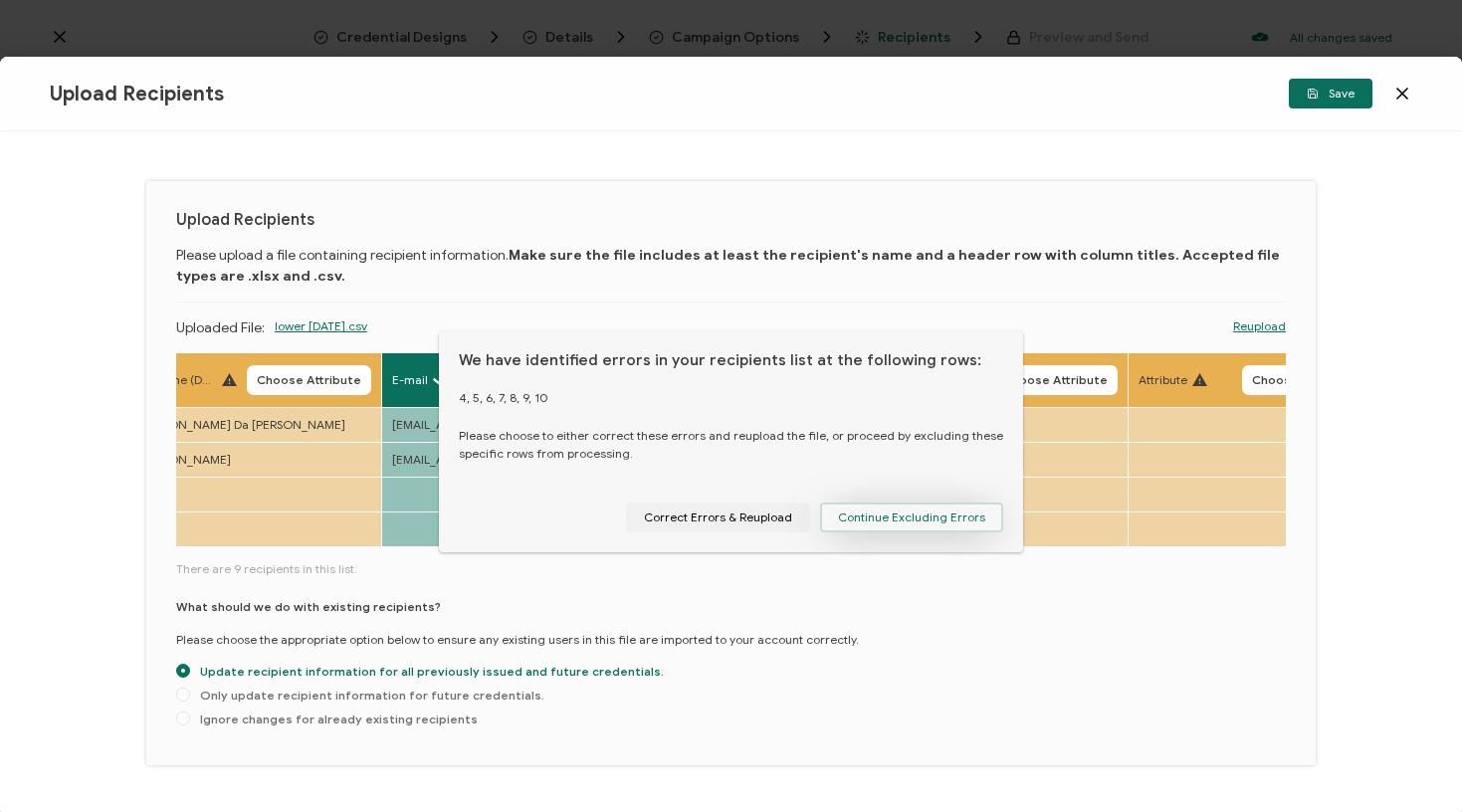 click on "Continue Excluding Errors" at bounding box center (912, 517) 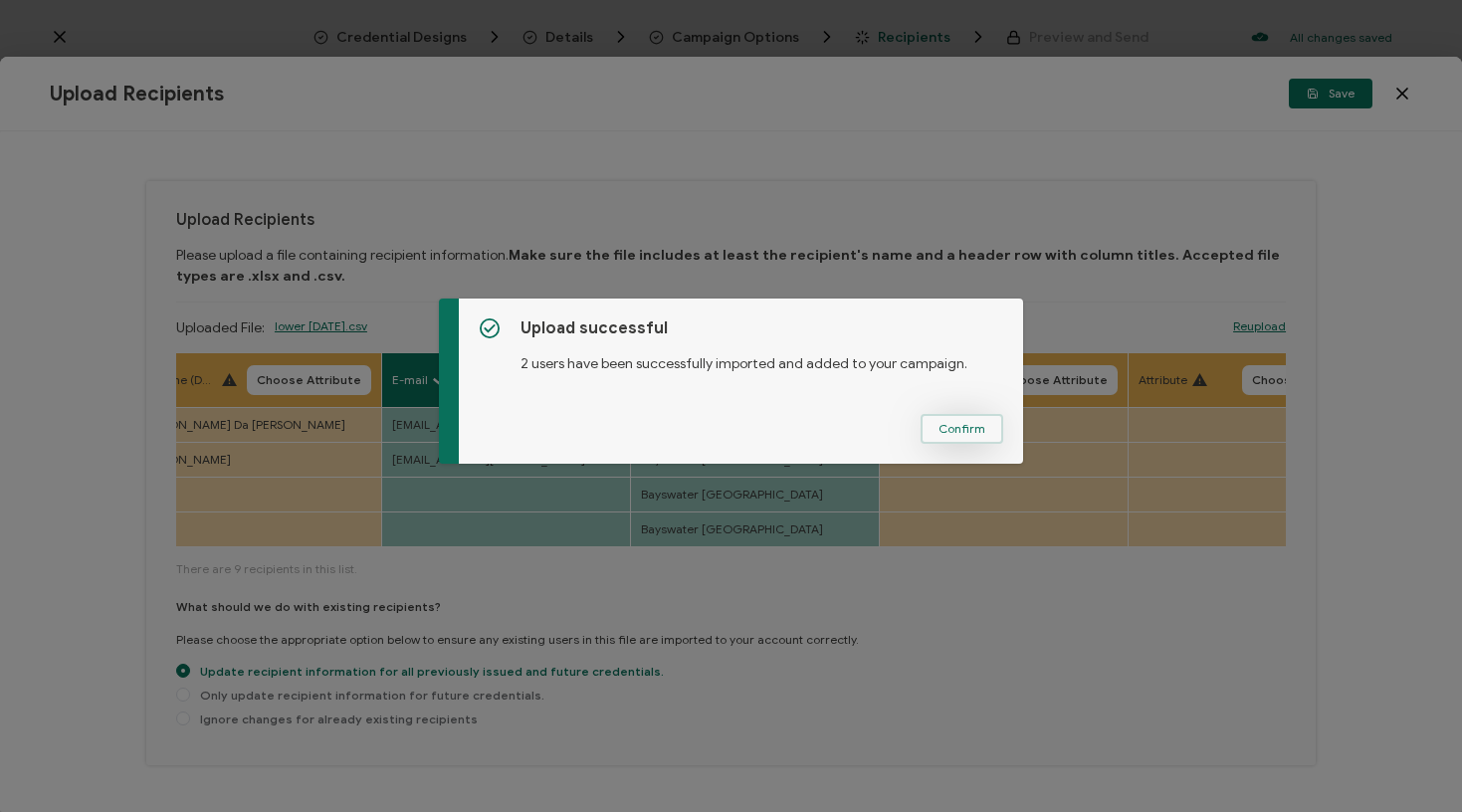 click on "Confirm" at bounding box center [961, 429] 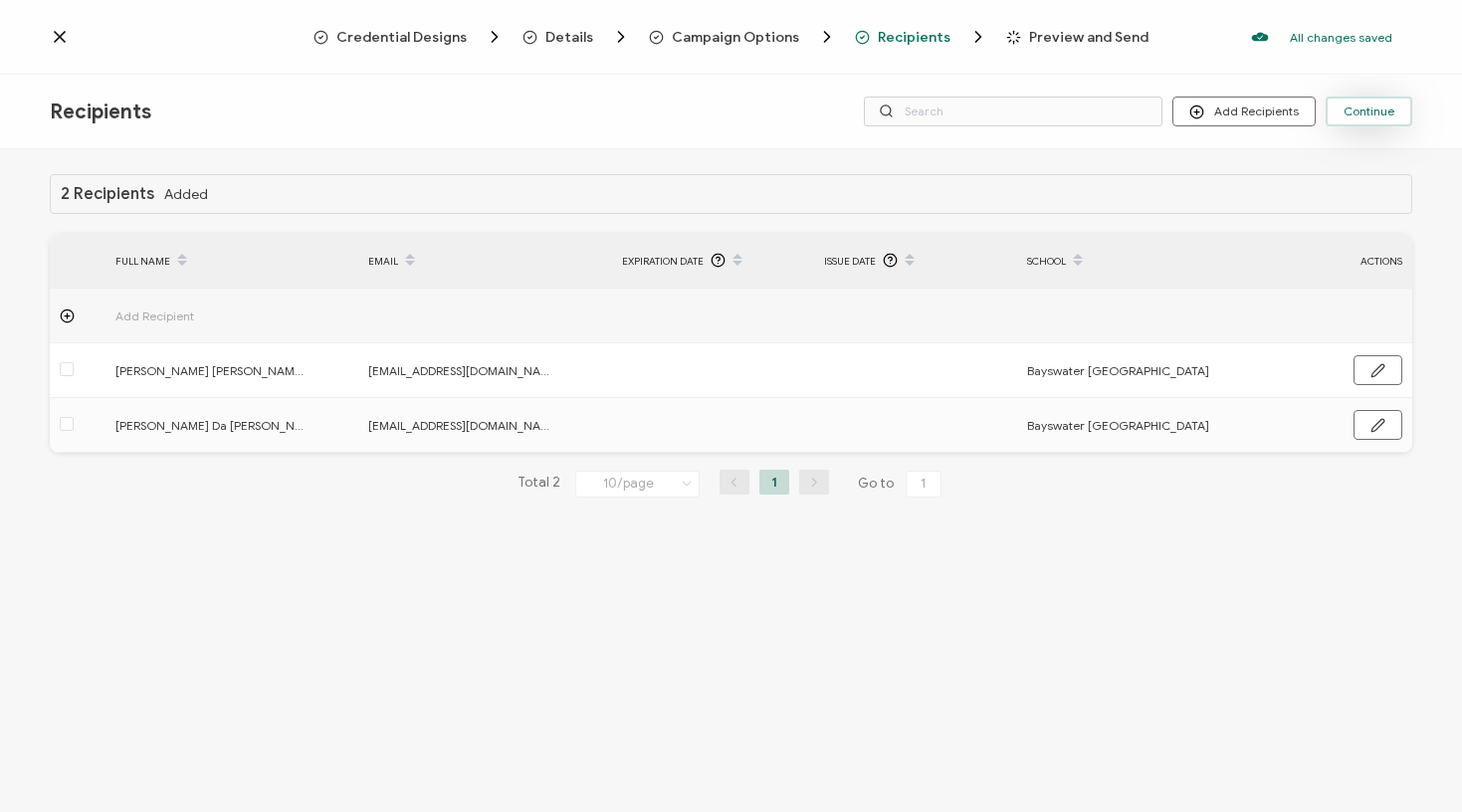 click on "Continue" at bounding box center (1368, 111) 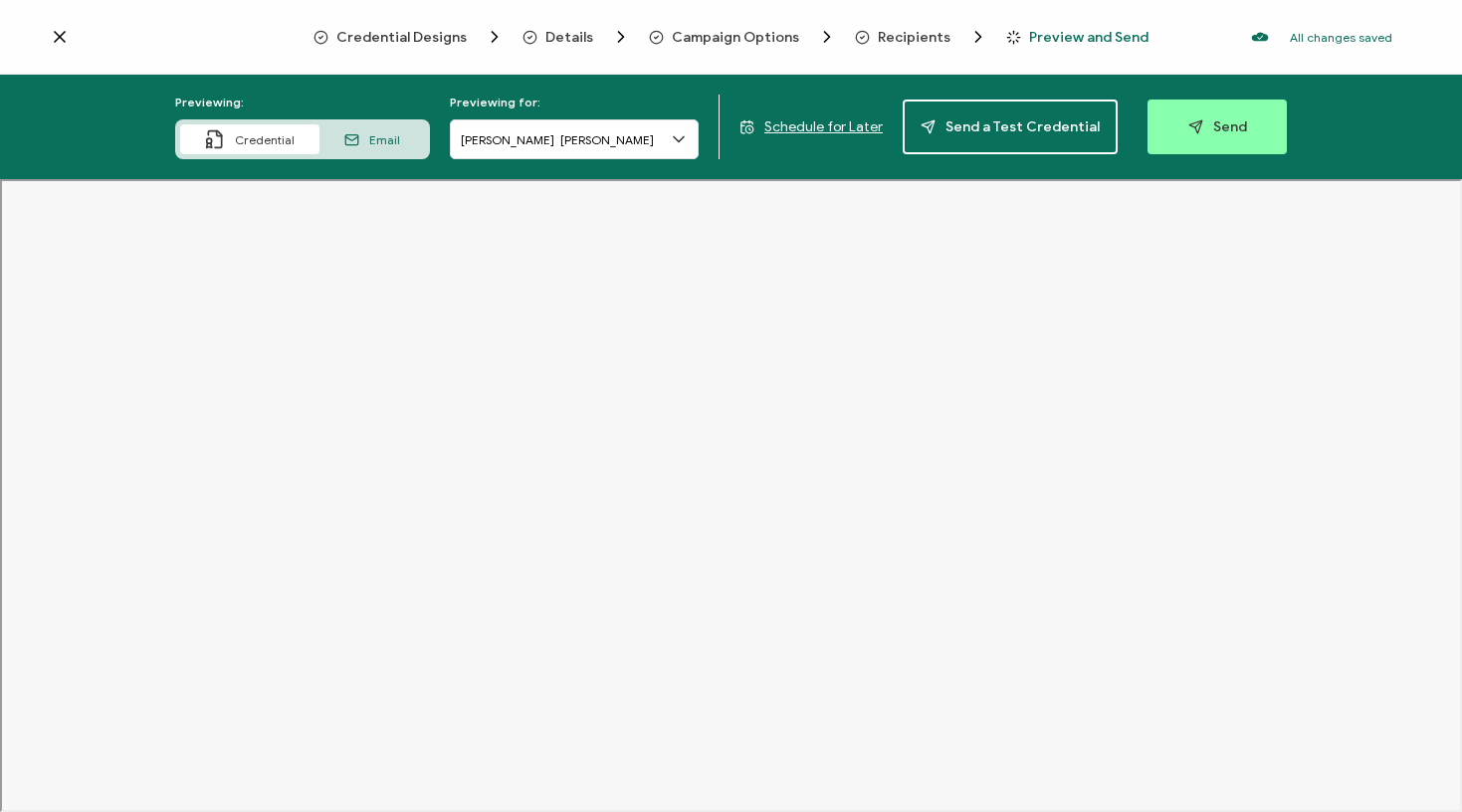 click on "Schedule for Later" at bounding box center [823, 126] 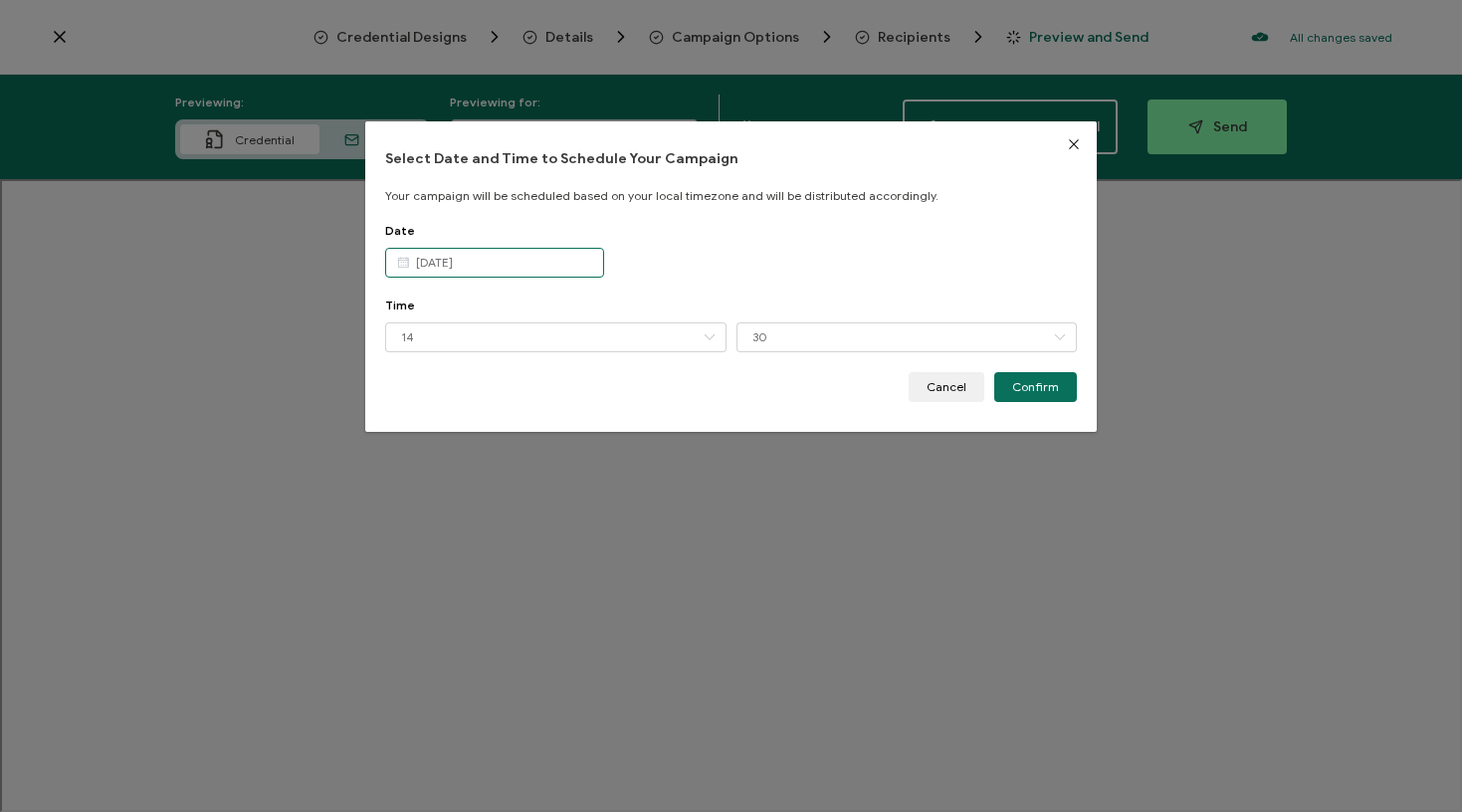click on "24 Jul 2025" at bounding box center (495, 263) 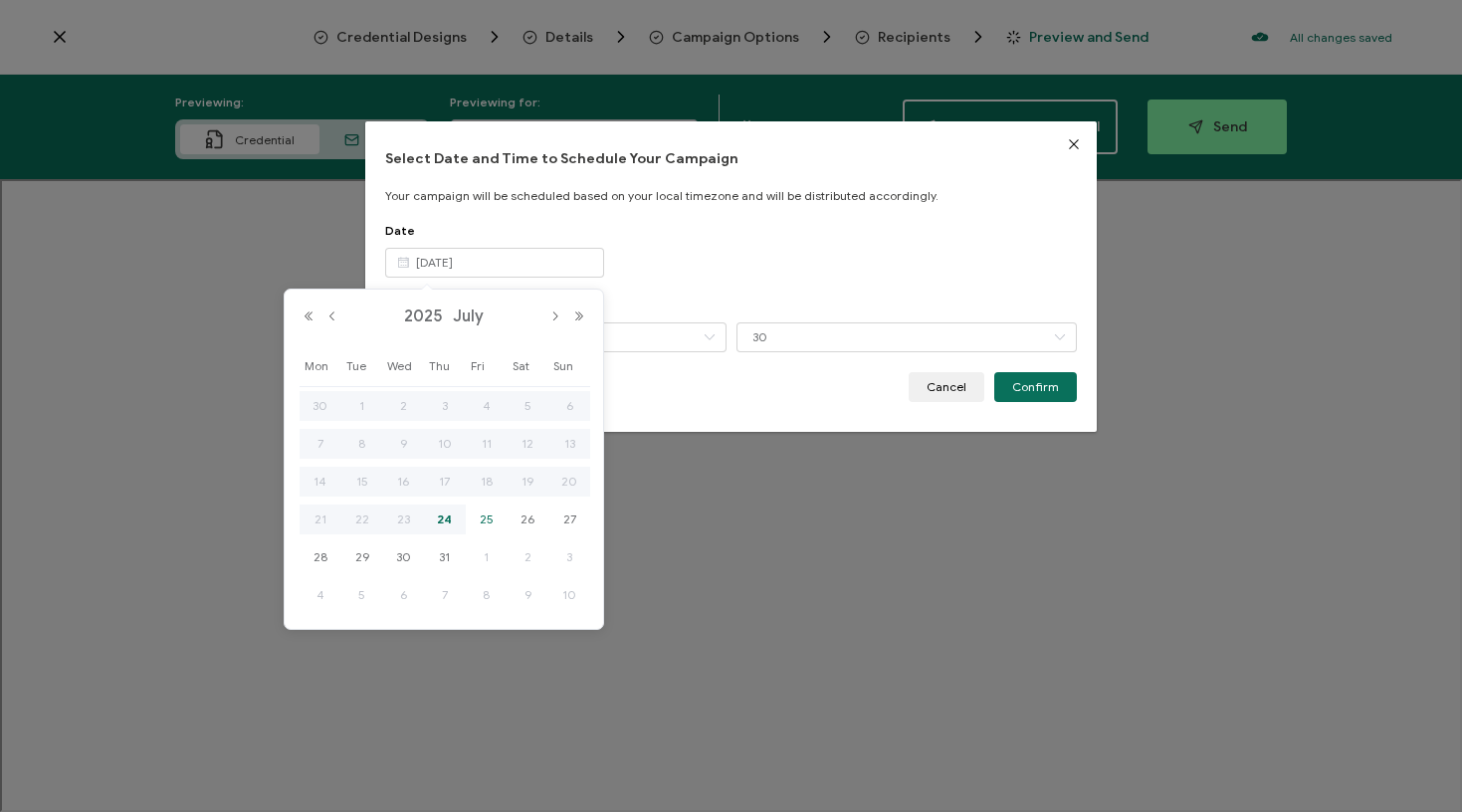 click on "25" at bounding box center [487, 519] 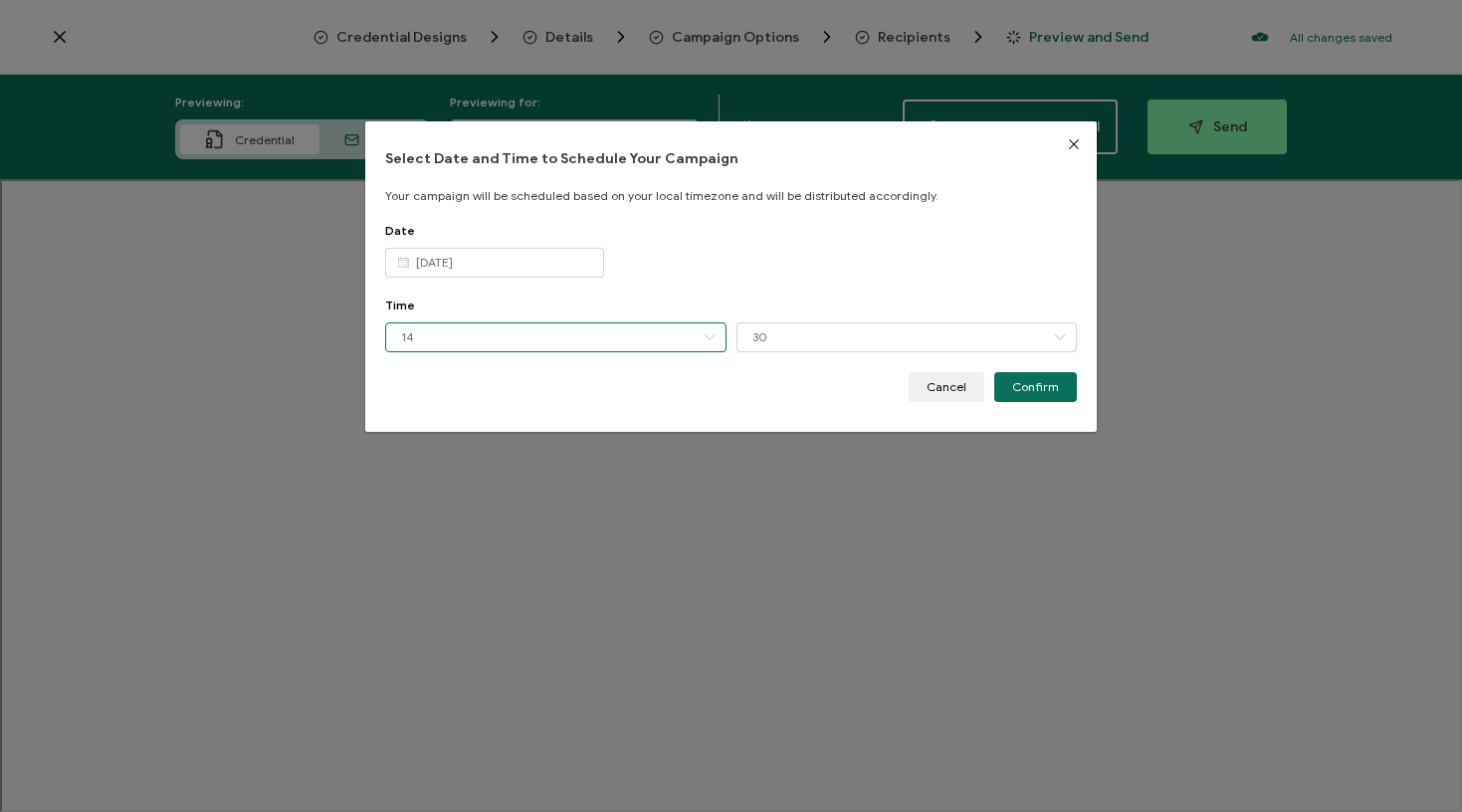 click on "14" at bounding box center [555, 337] 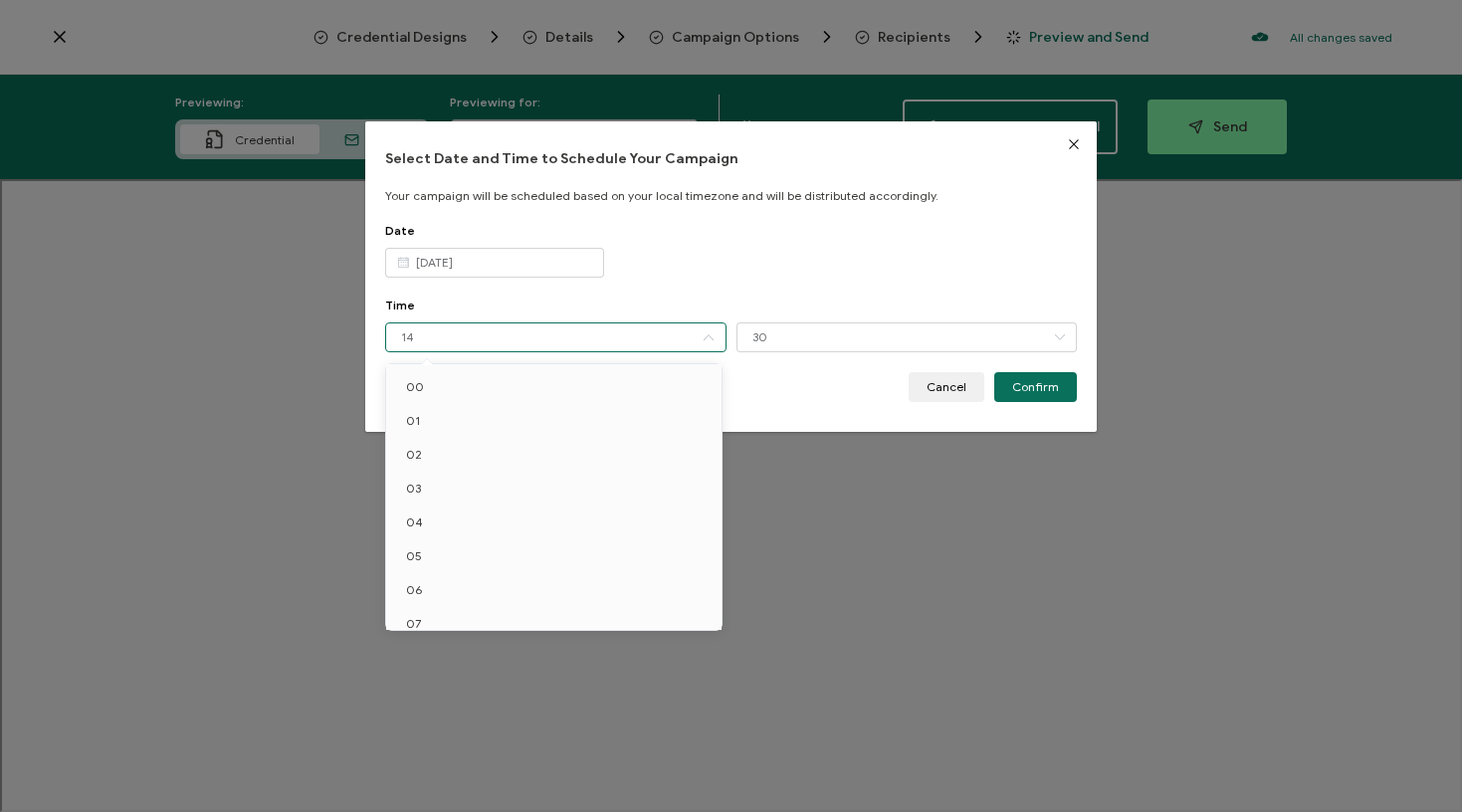 scroll, scrollTop: 251, scrollLeft: 0, axis: vertical 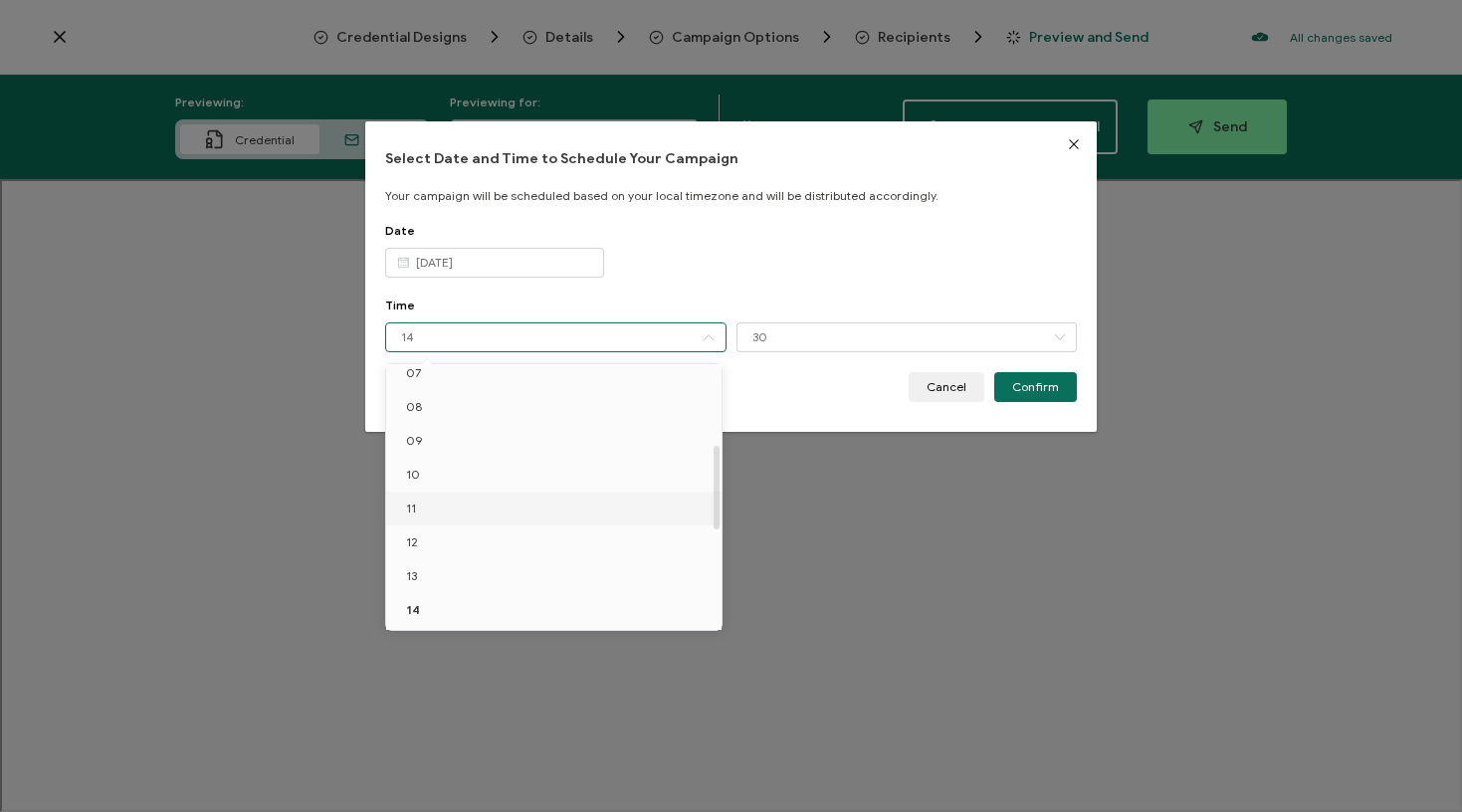 click on "11" at bounding box center [557, 508] 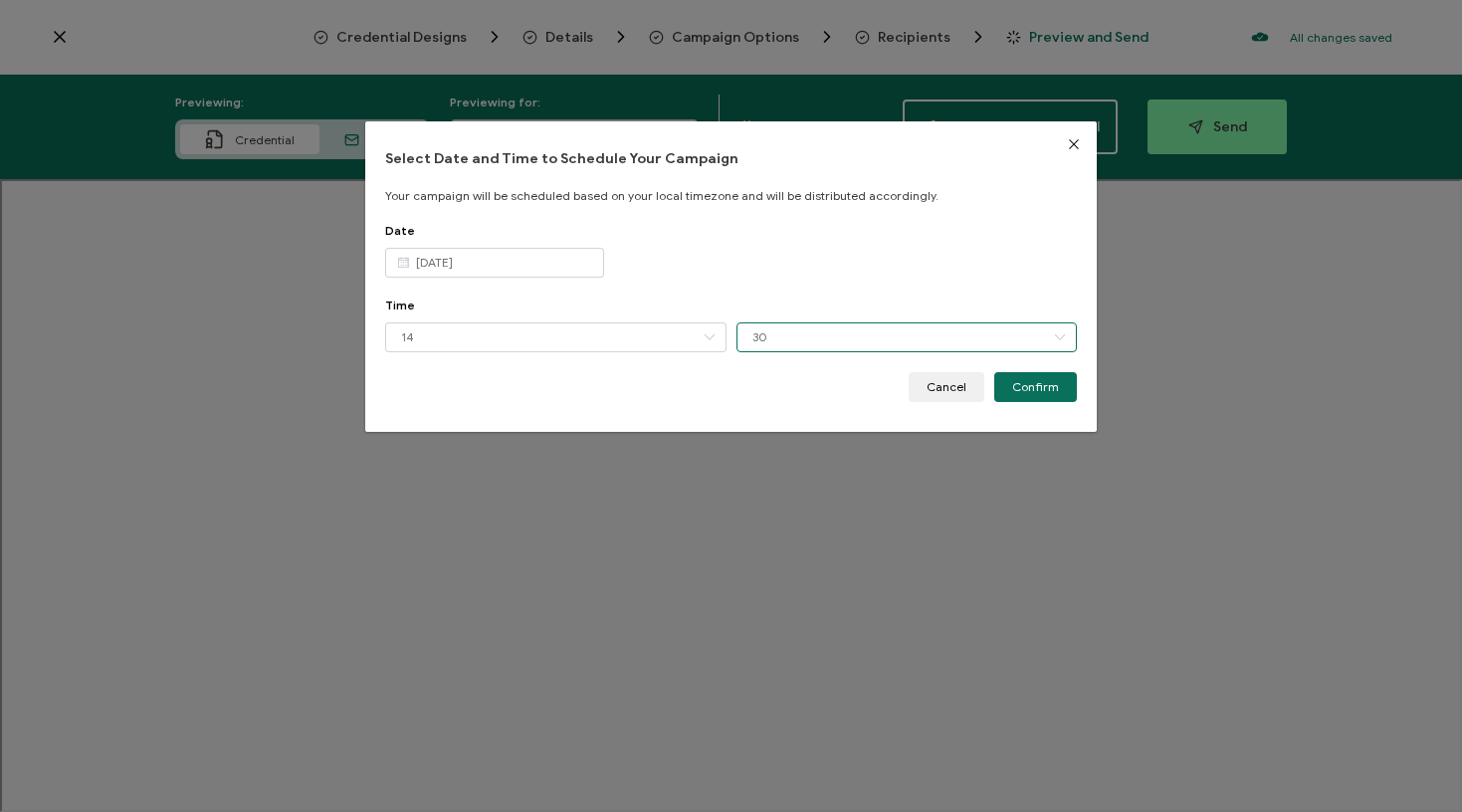 click on "30" at bounding box center [907, 337] 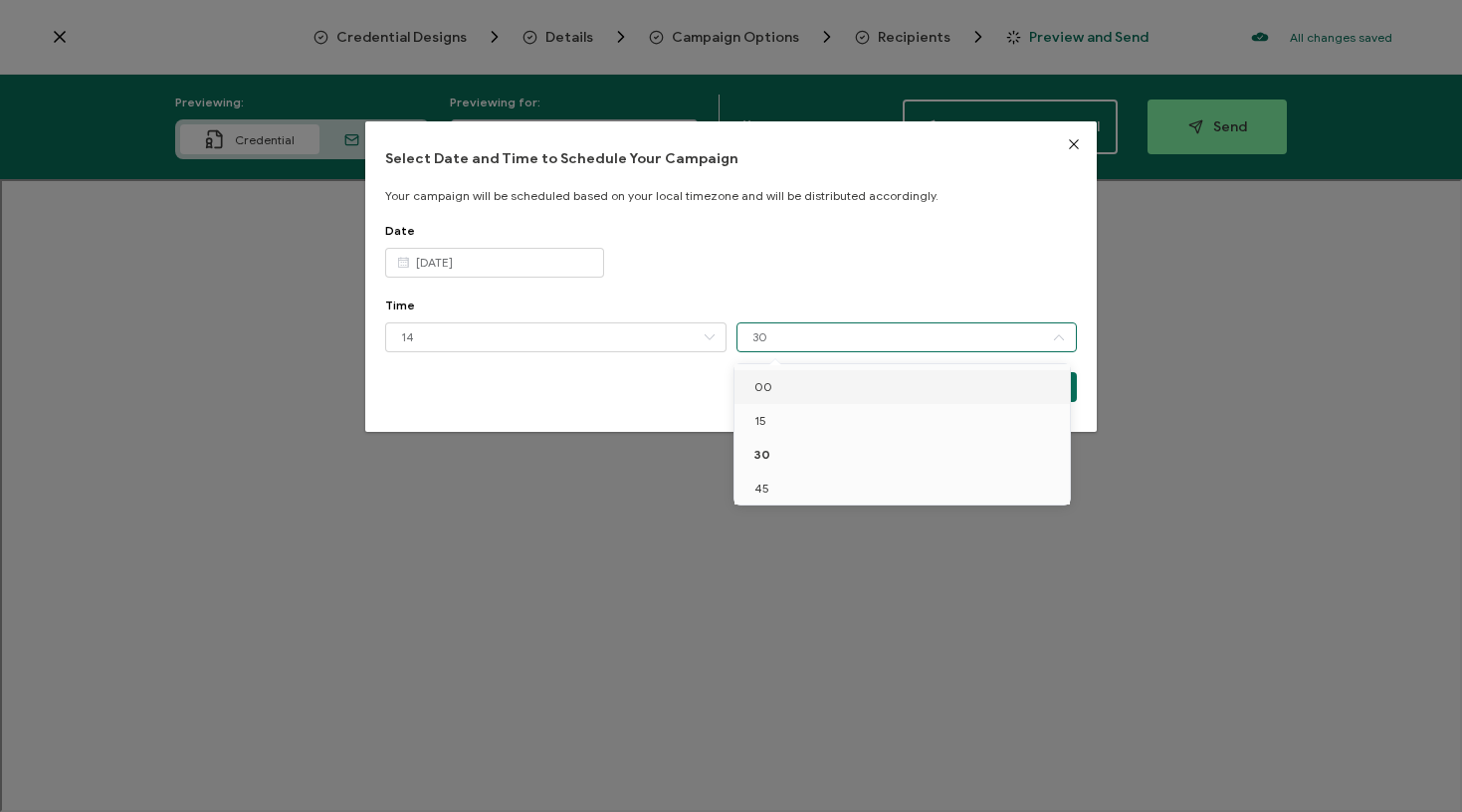 click on "00" at bounding box center (906, 387) 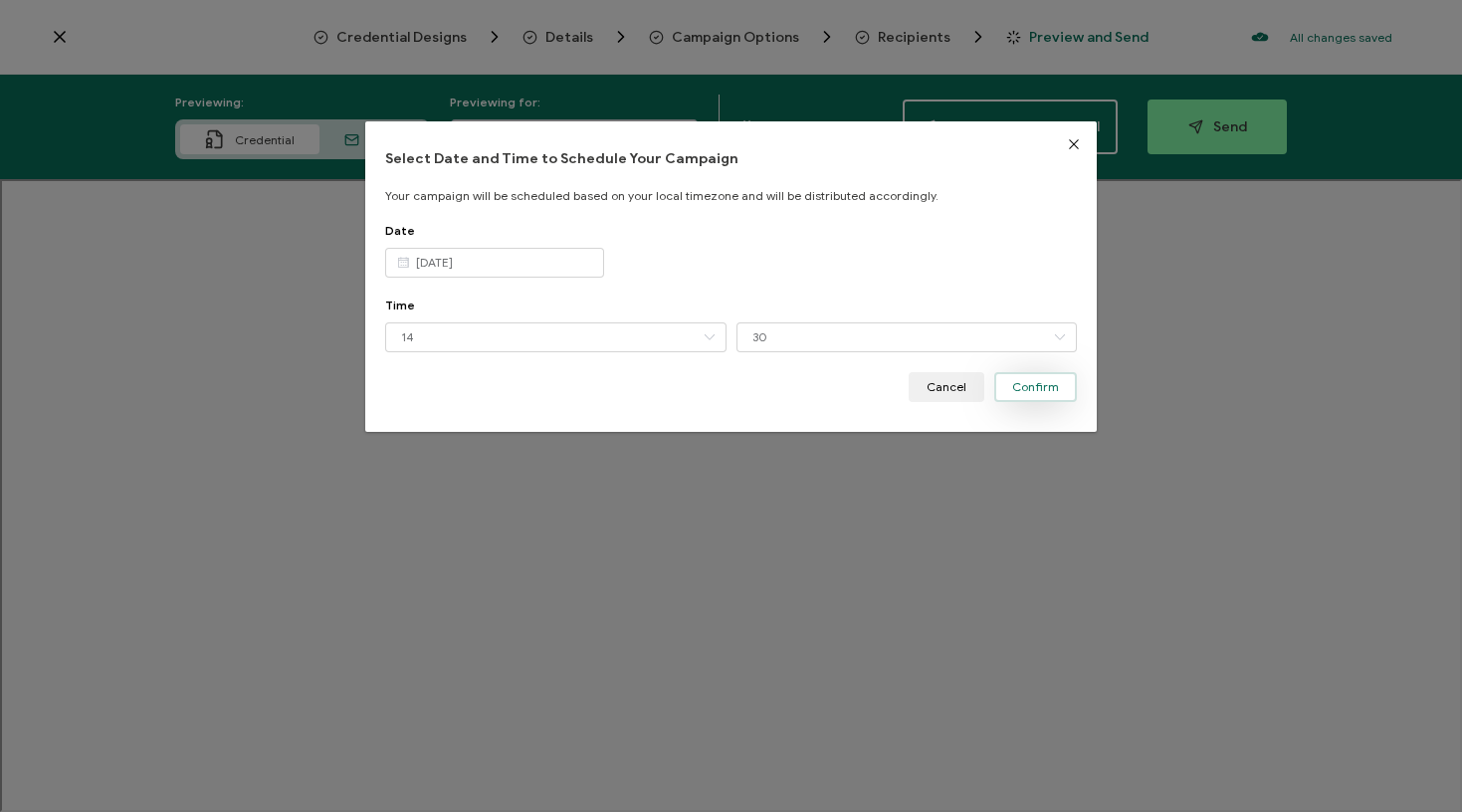 click on "Confirm" at bounding box center (1035, 387) 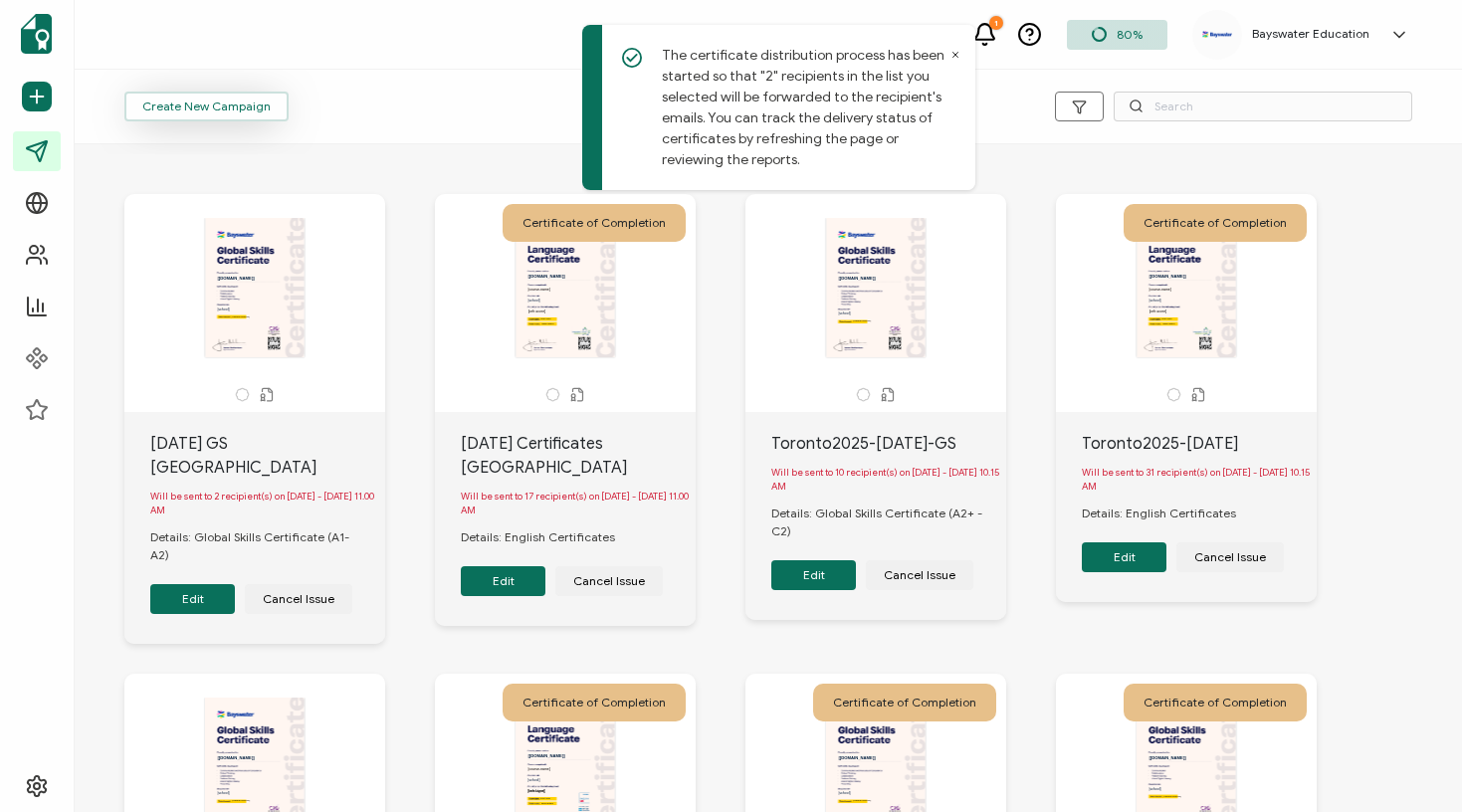click on "Create New Campaign" at bounding box center [206, 106] 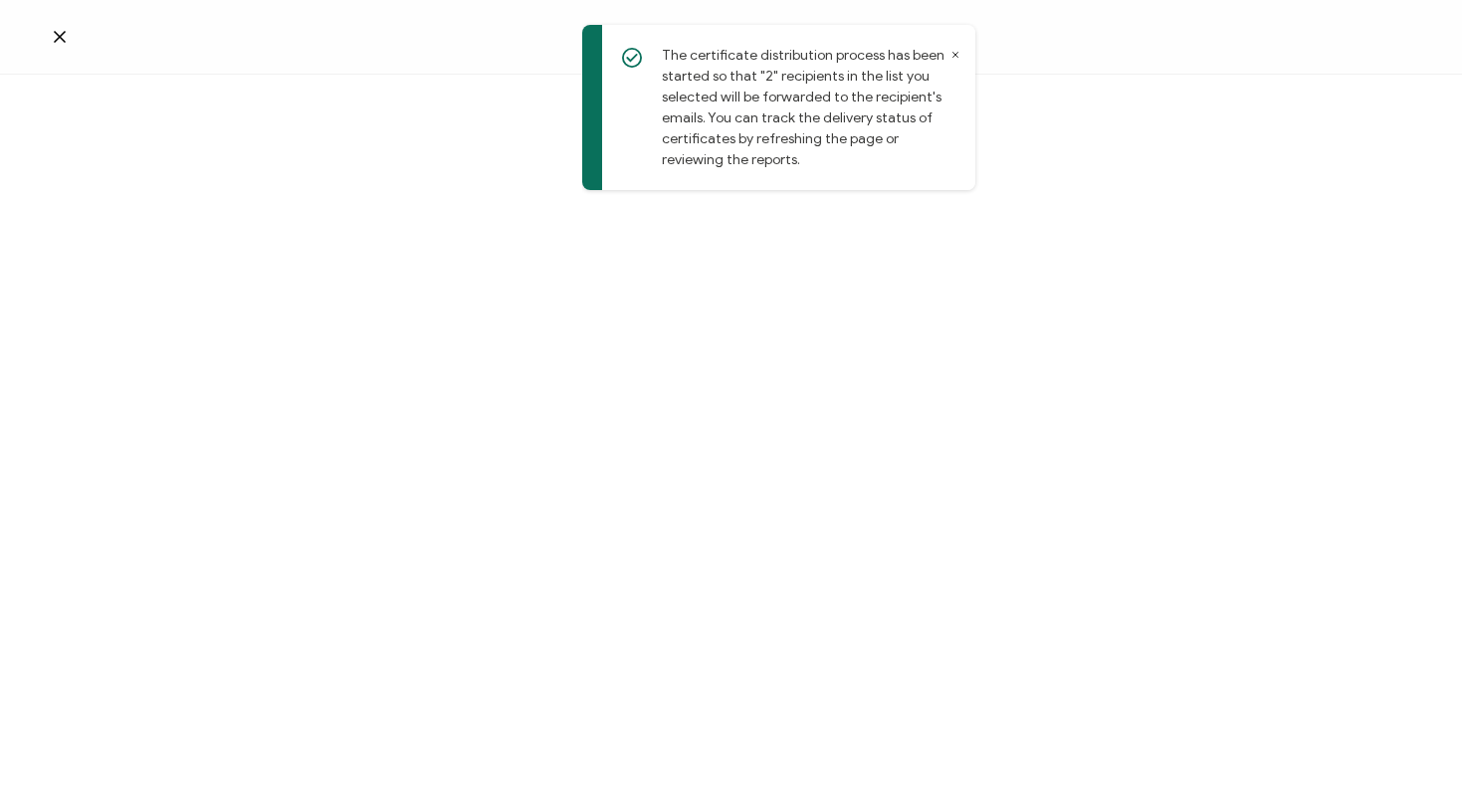 click 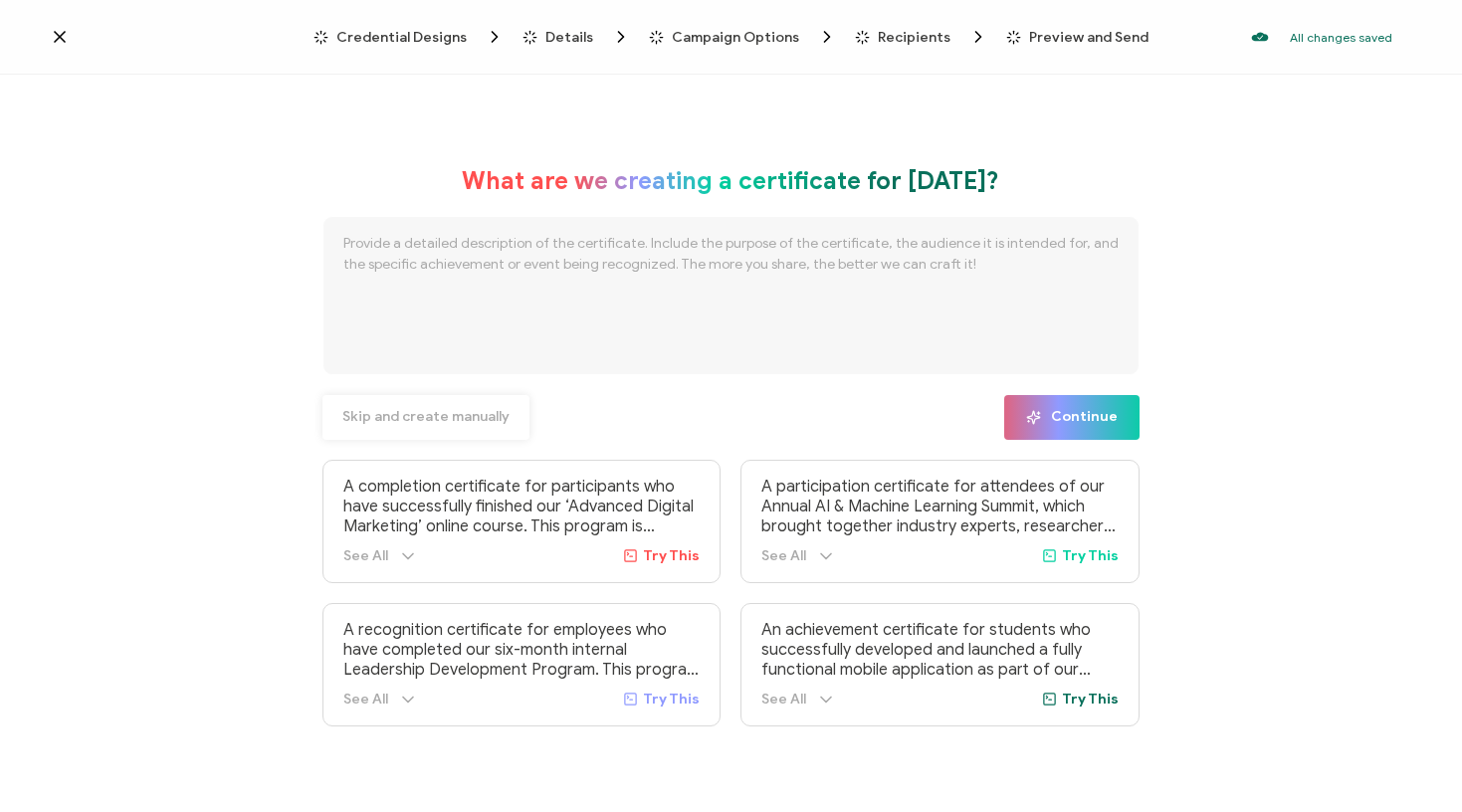 click on "Skip and create manually" at bounding box center [426, 417] 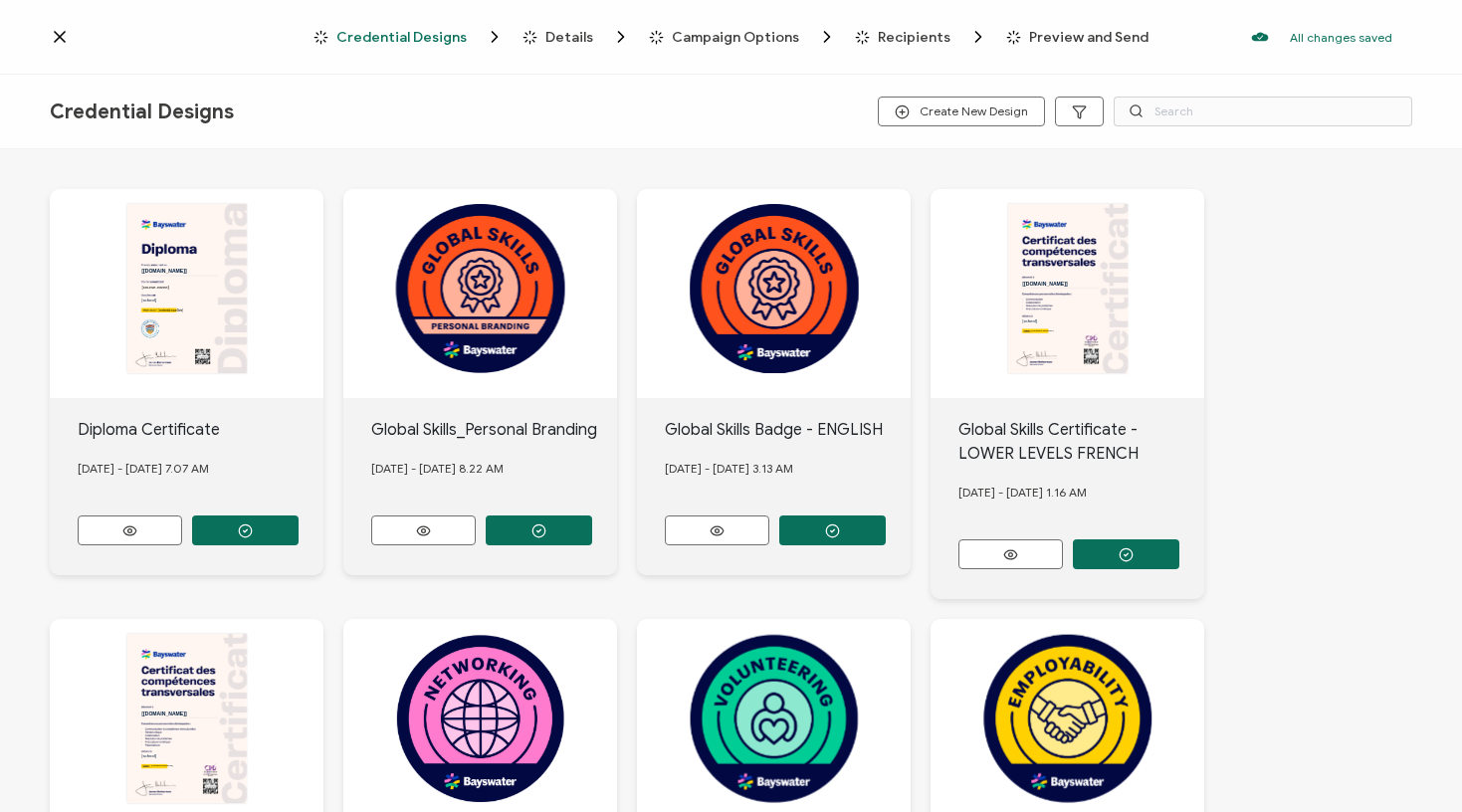 scroll, scrollTop: 753, scrollLeft: 0, axis: vertical 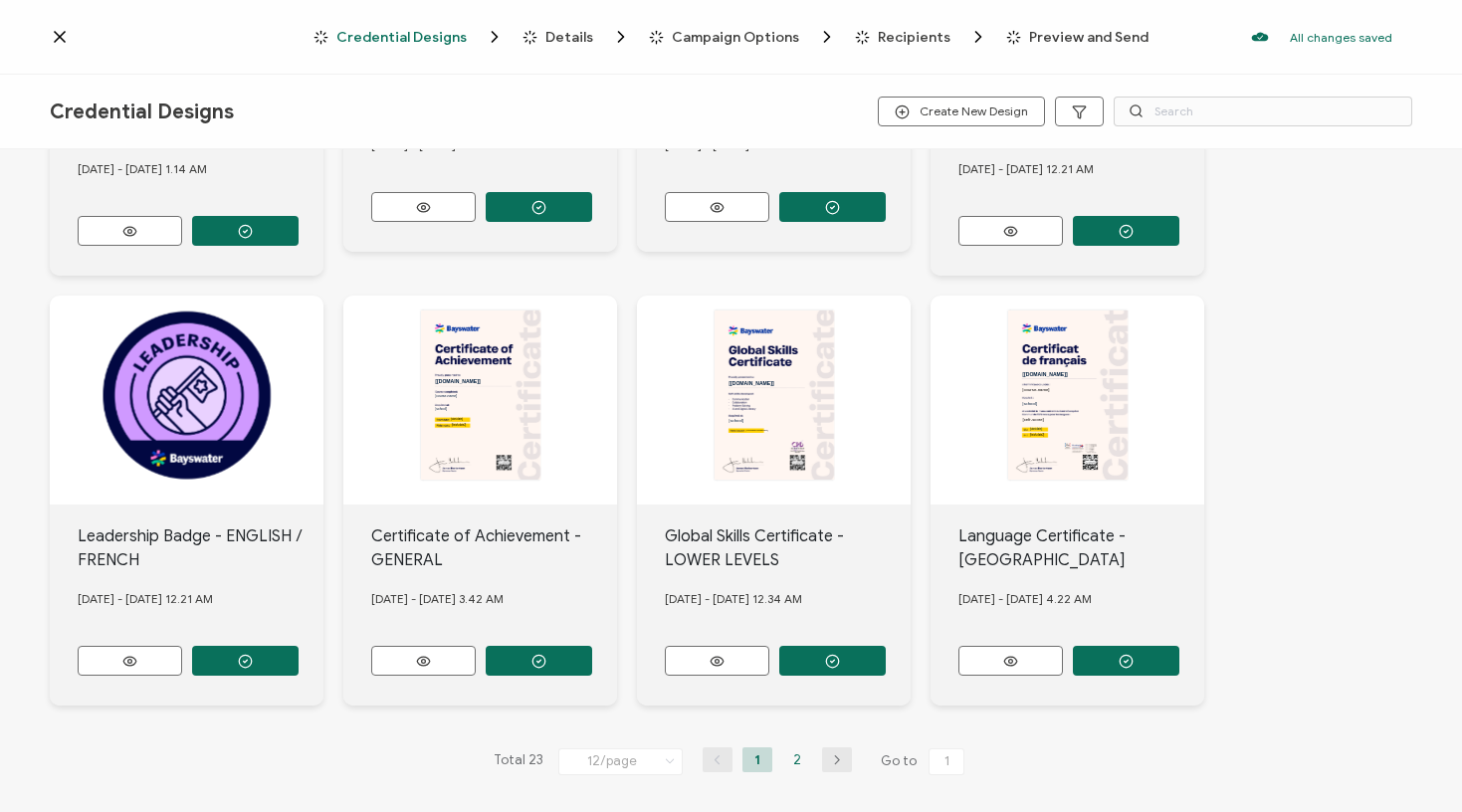 click on "2" at bounding box center [797, 759] 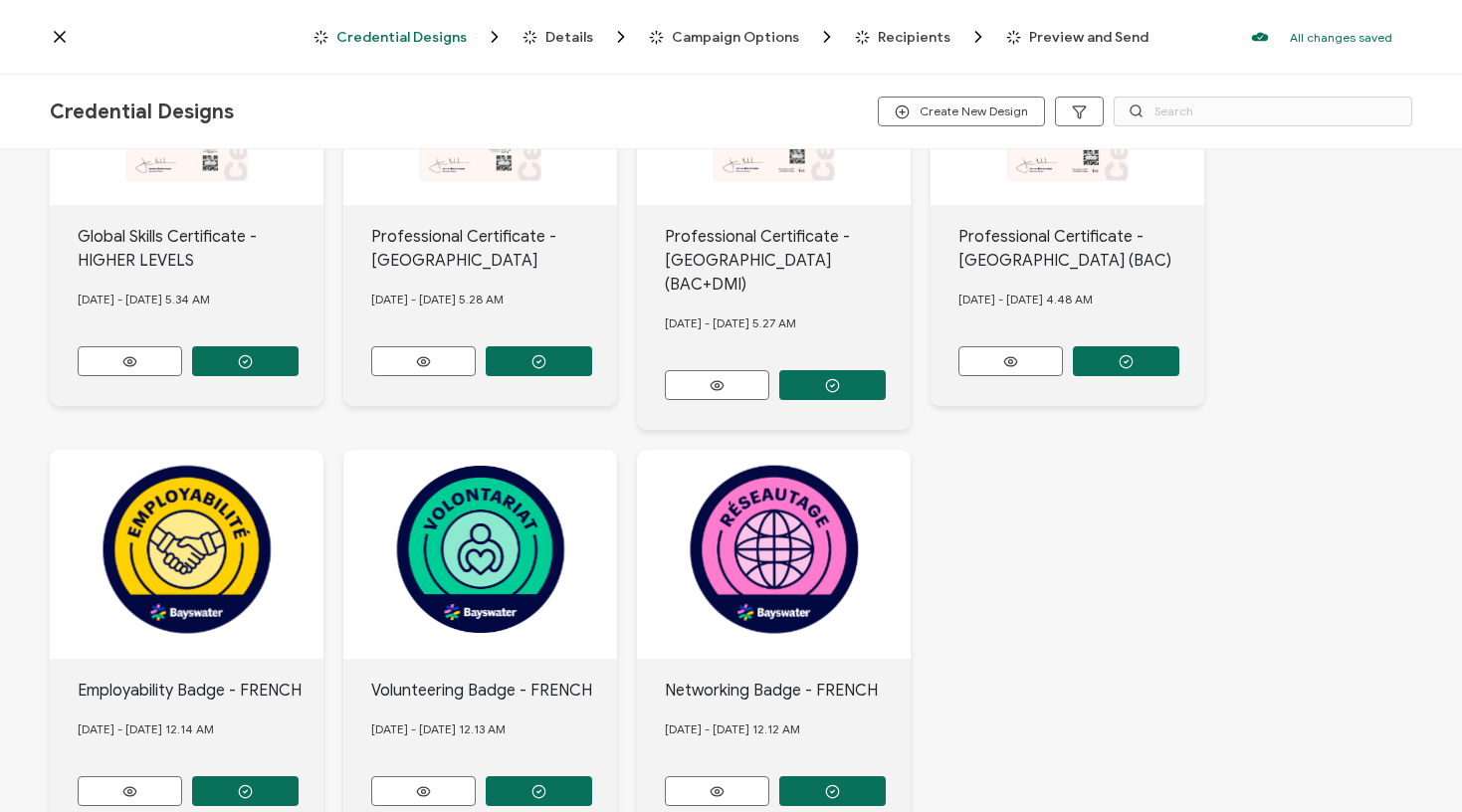 scroll, scrollTop: 623, scrollLeft: 0, axis: vertical 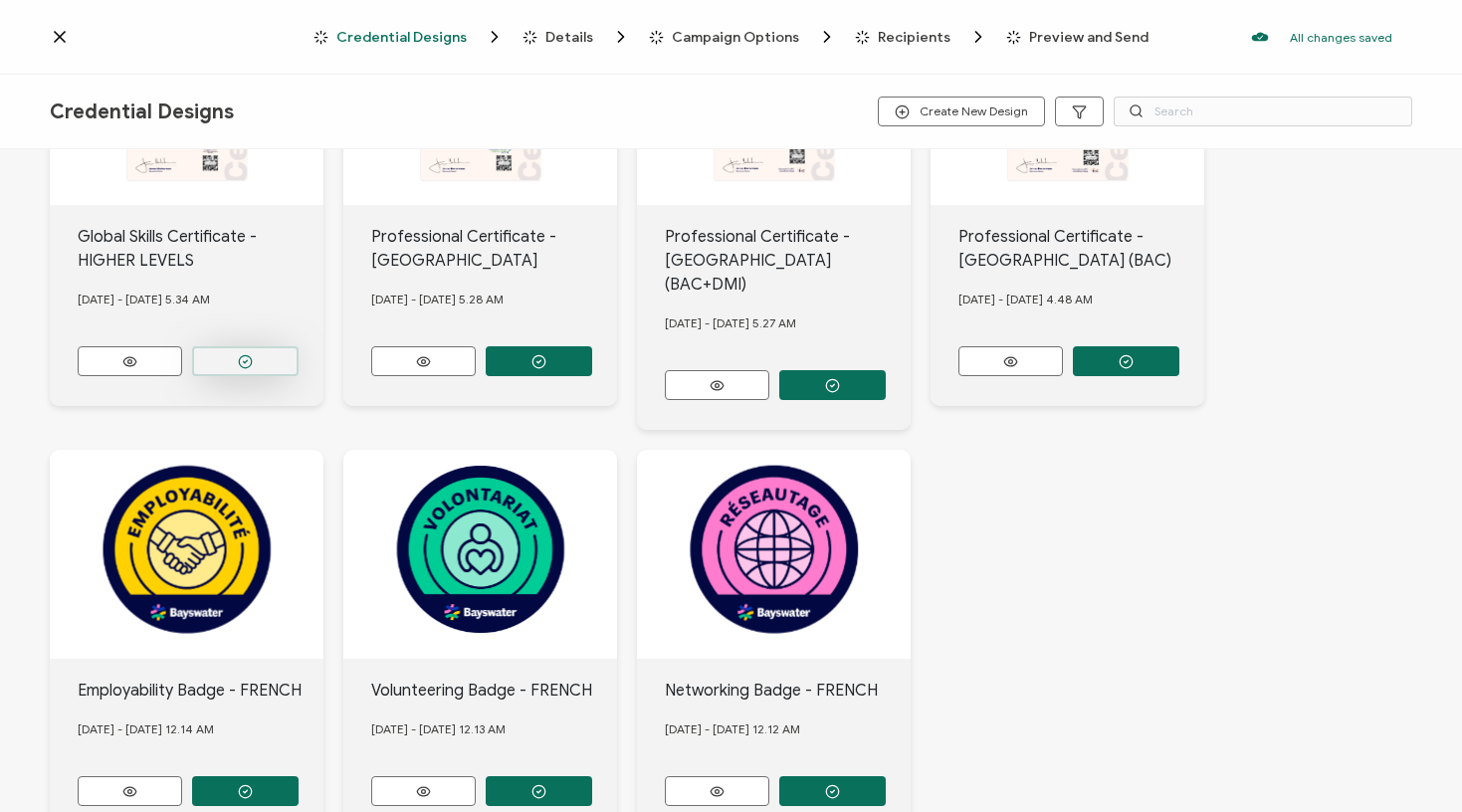 click at bounding box center [245, -69] 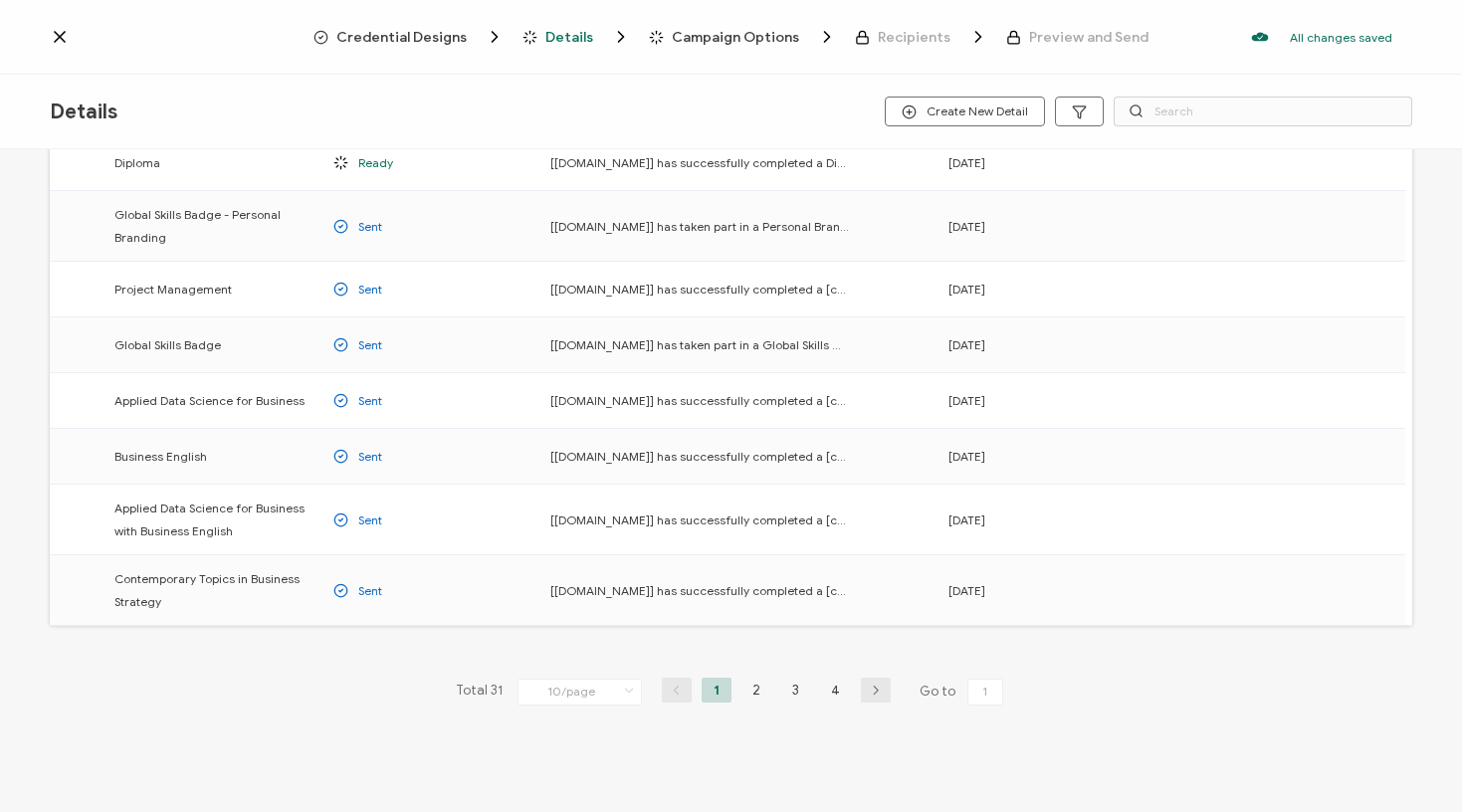 scroll, scrollTop: 246, scrollLeft: 0, axis: vertical 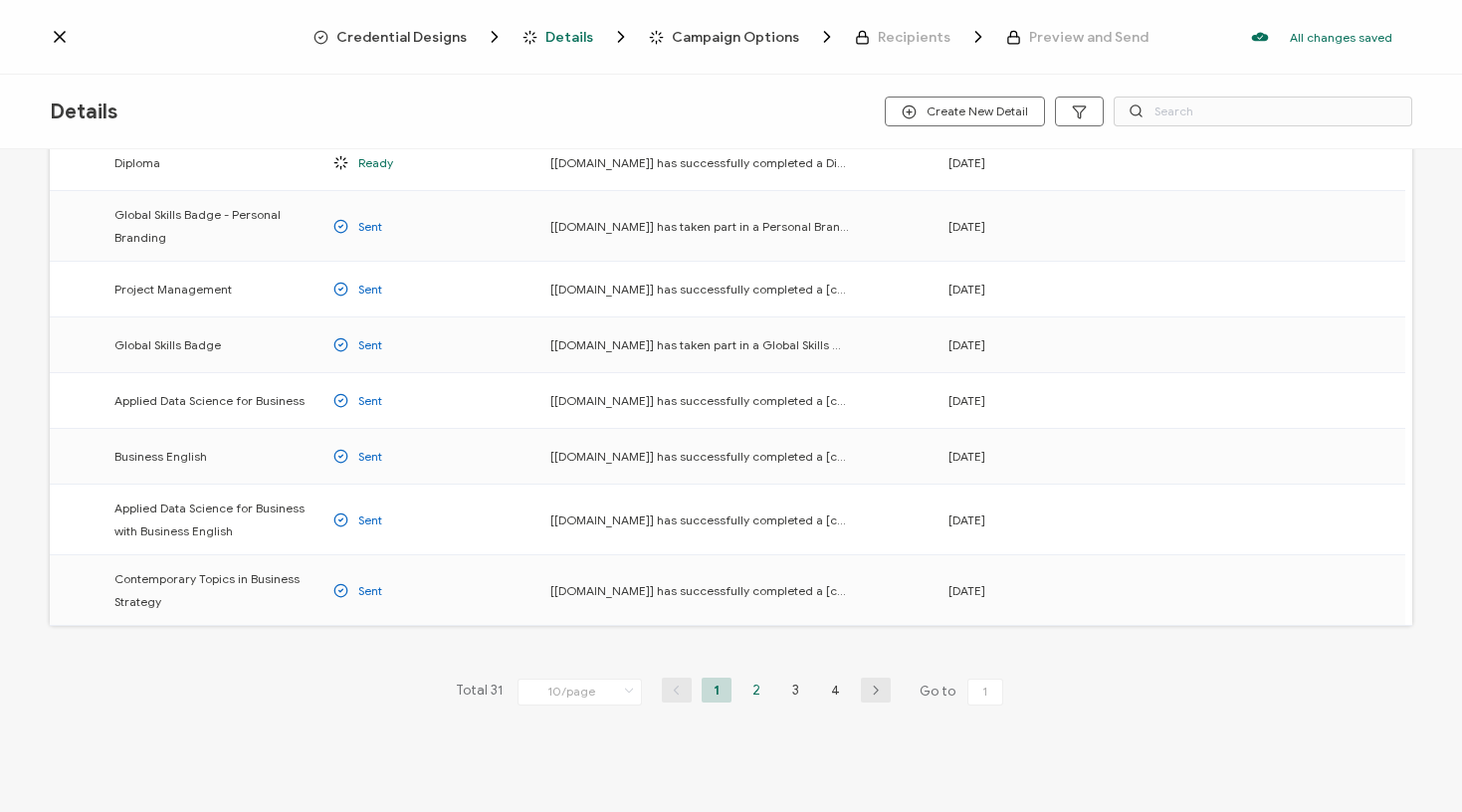 click on "2" at bounding box center (756, 690) 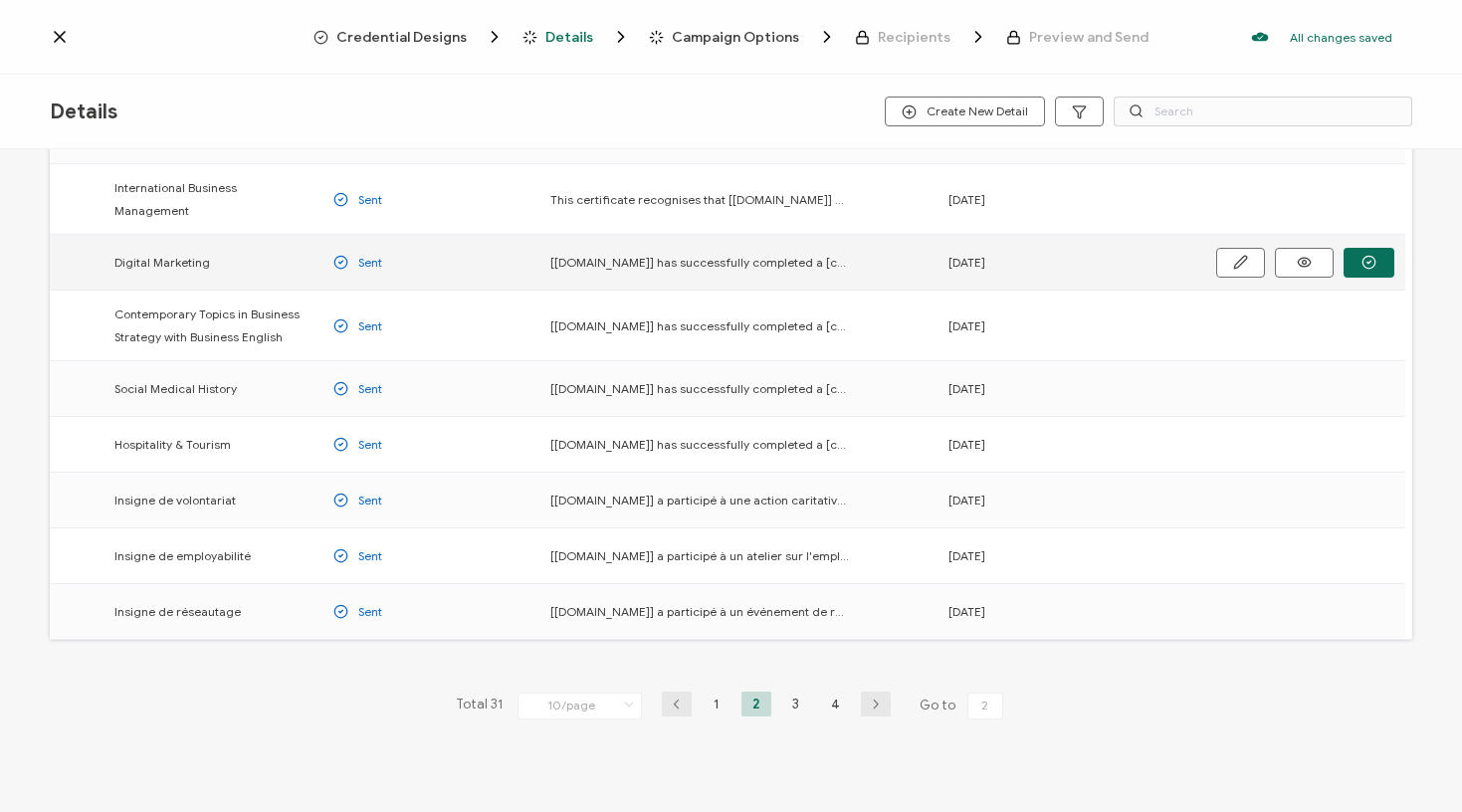 scroll, scrollTop: 201, scrollLeft: 0, axis: vertical 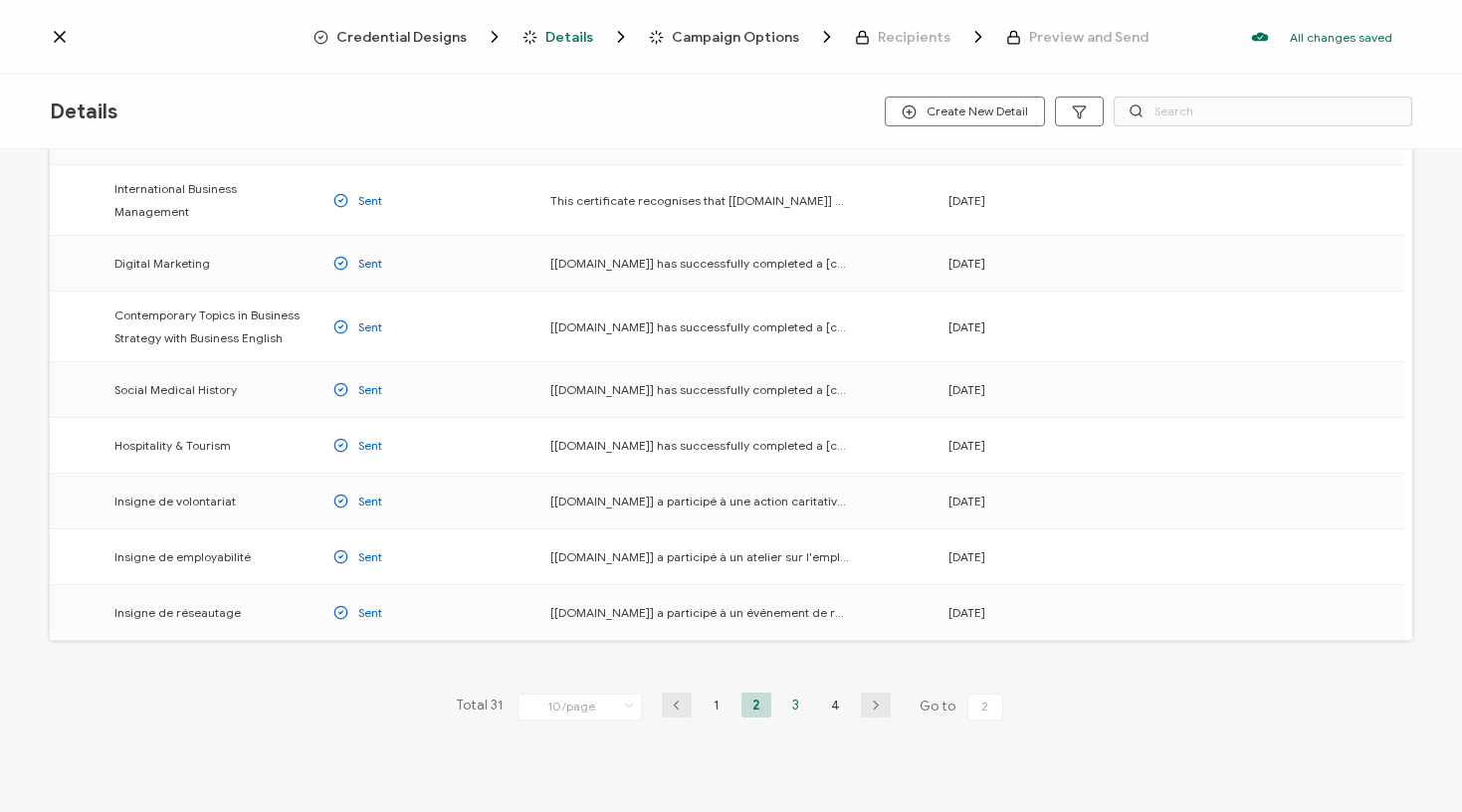 click on "3" at bounding box center (796, 705) 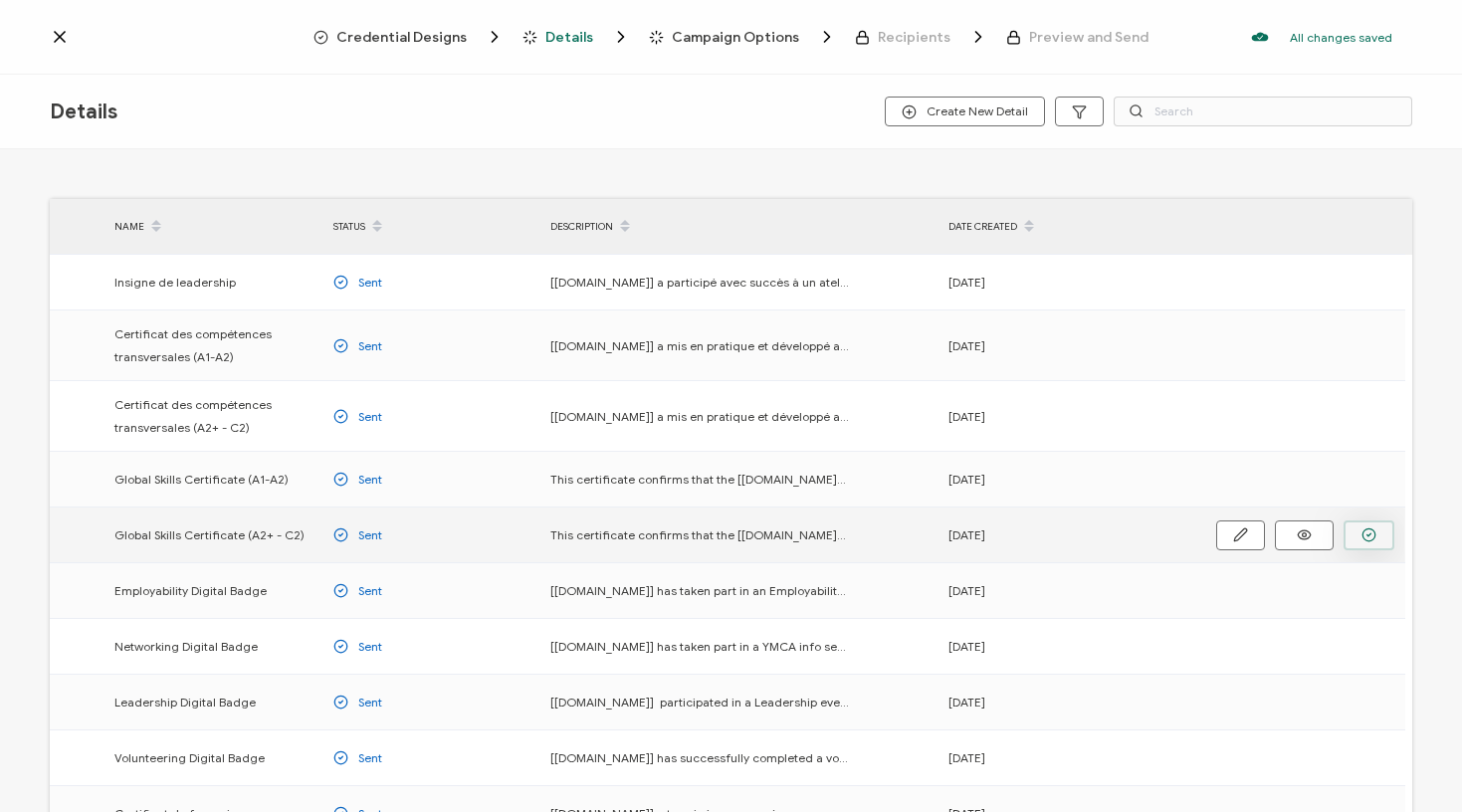 click at bounding box center [0, 0] 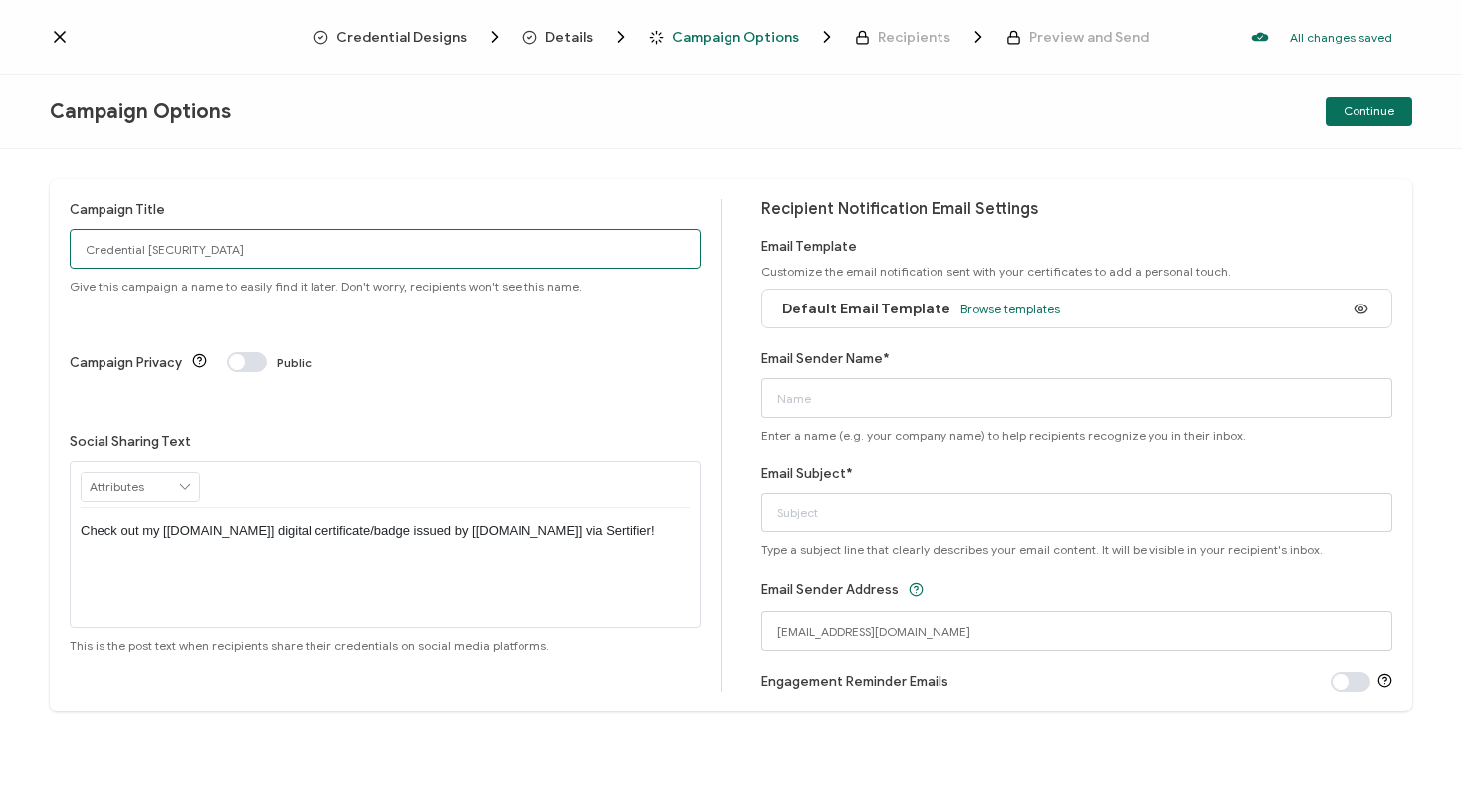 drag, startPoint x: 195, startPoint y: 261, endPoint x: 37, endPoint y: 252, distance: 158.25612 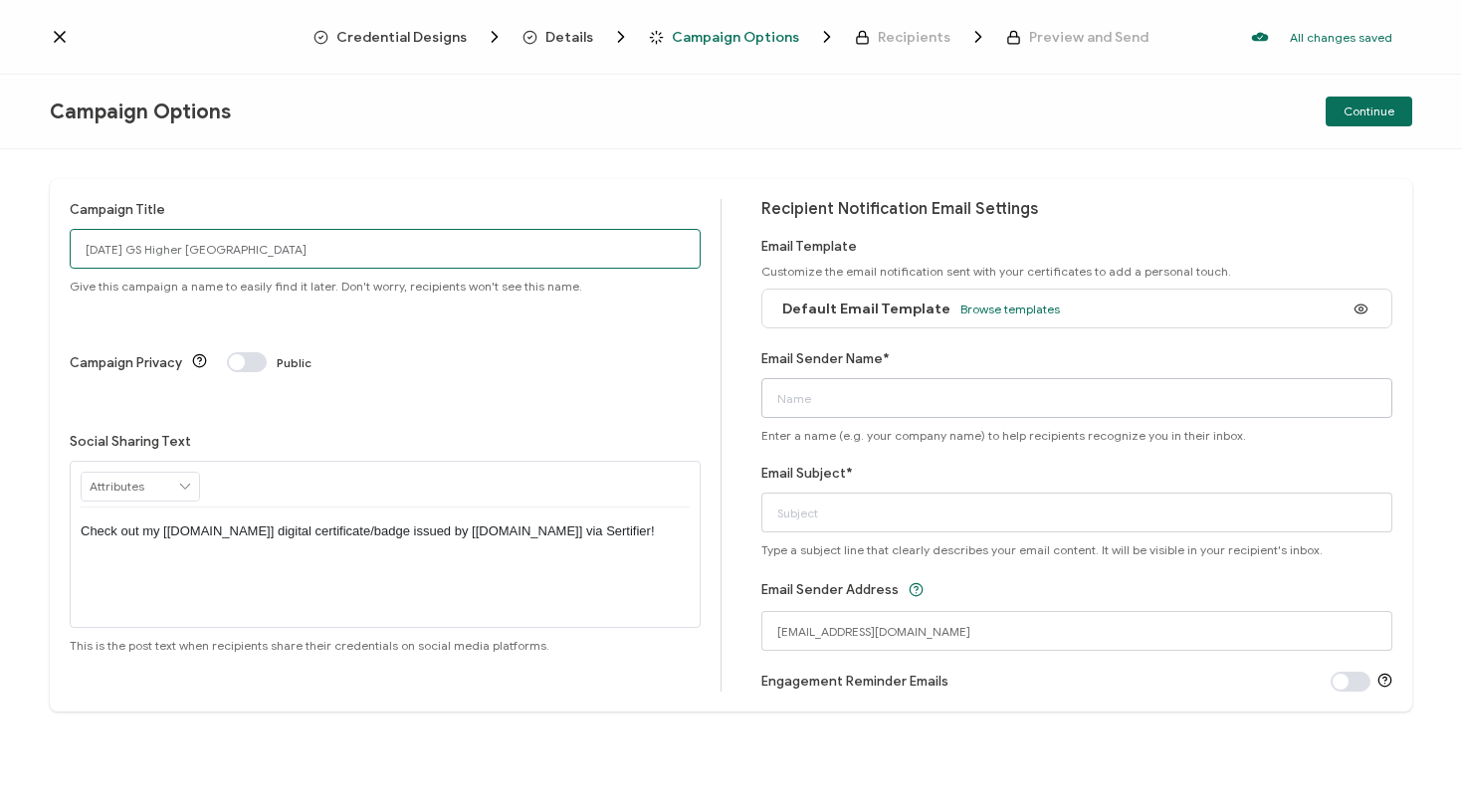 type on "27.07.25 GS Higher Calgary" 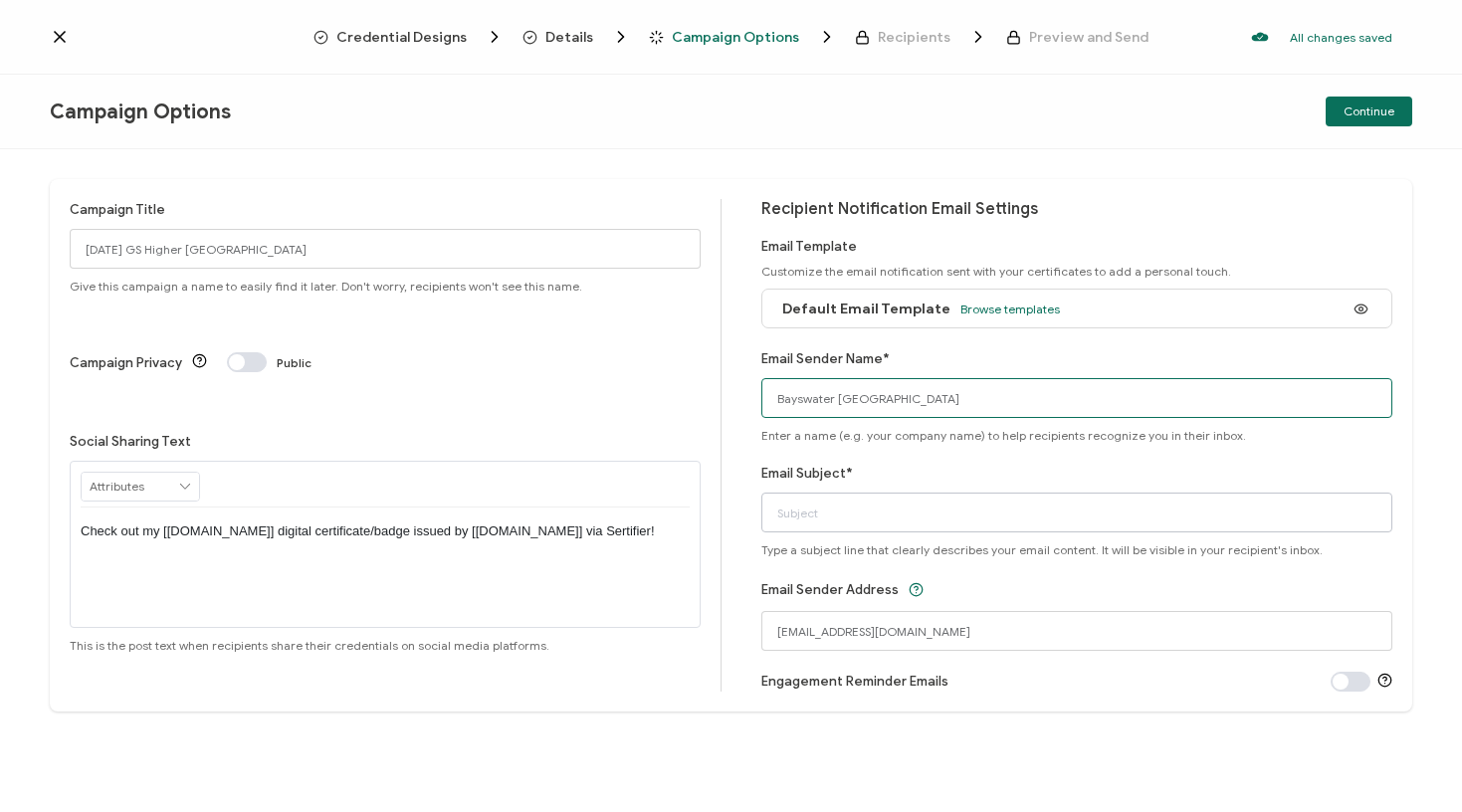 type on "Bayswater Calgary" 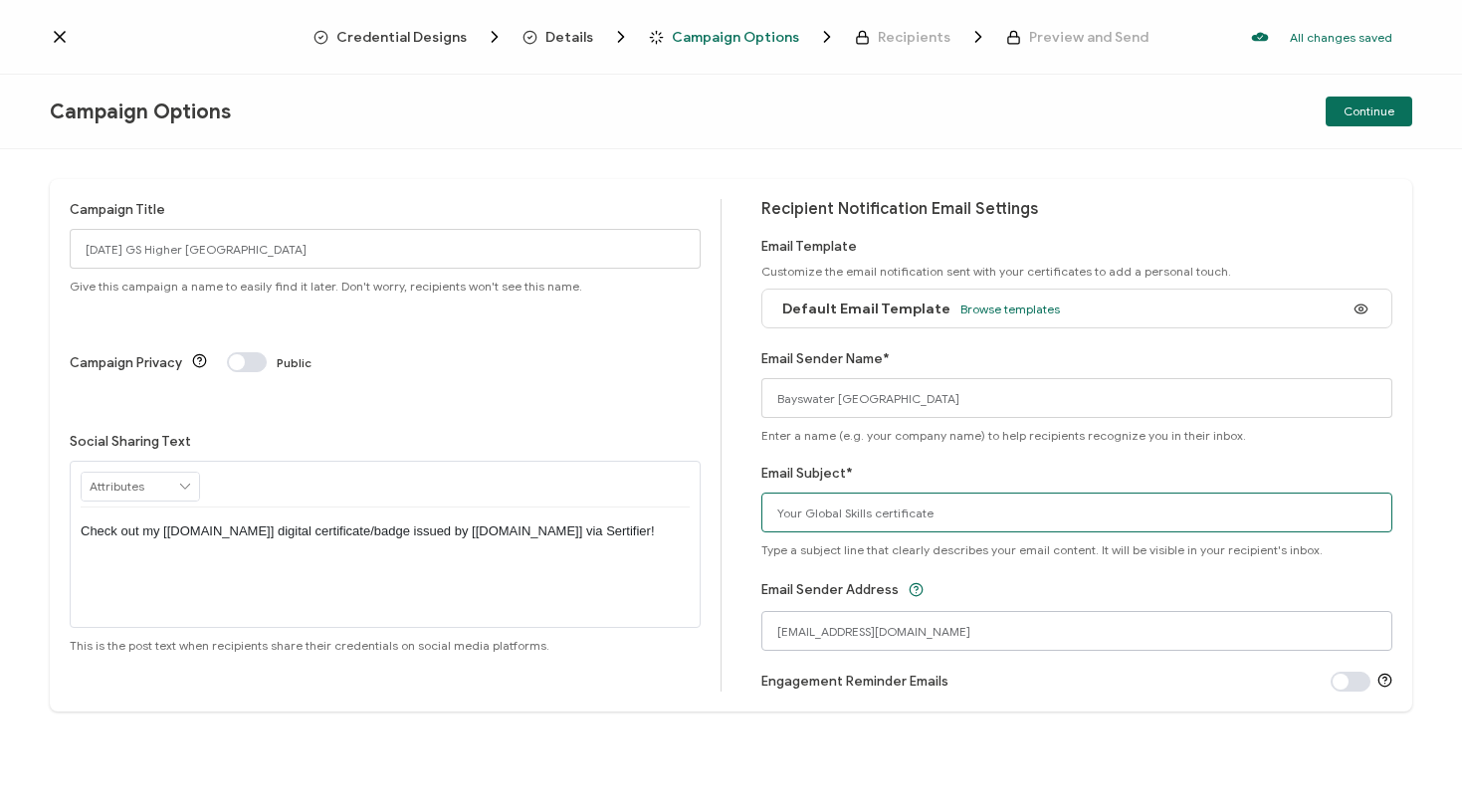 type on "Your Global Skills certificate" 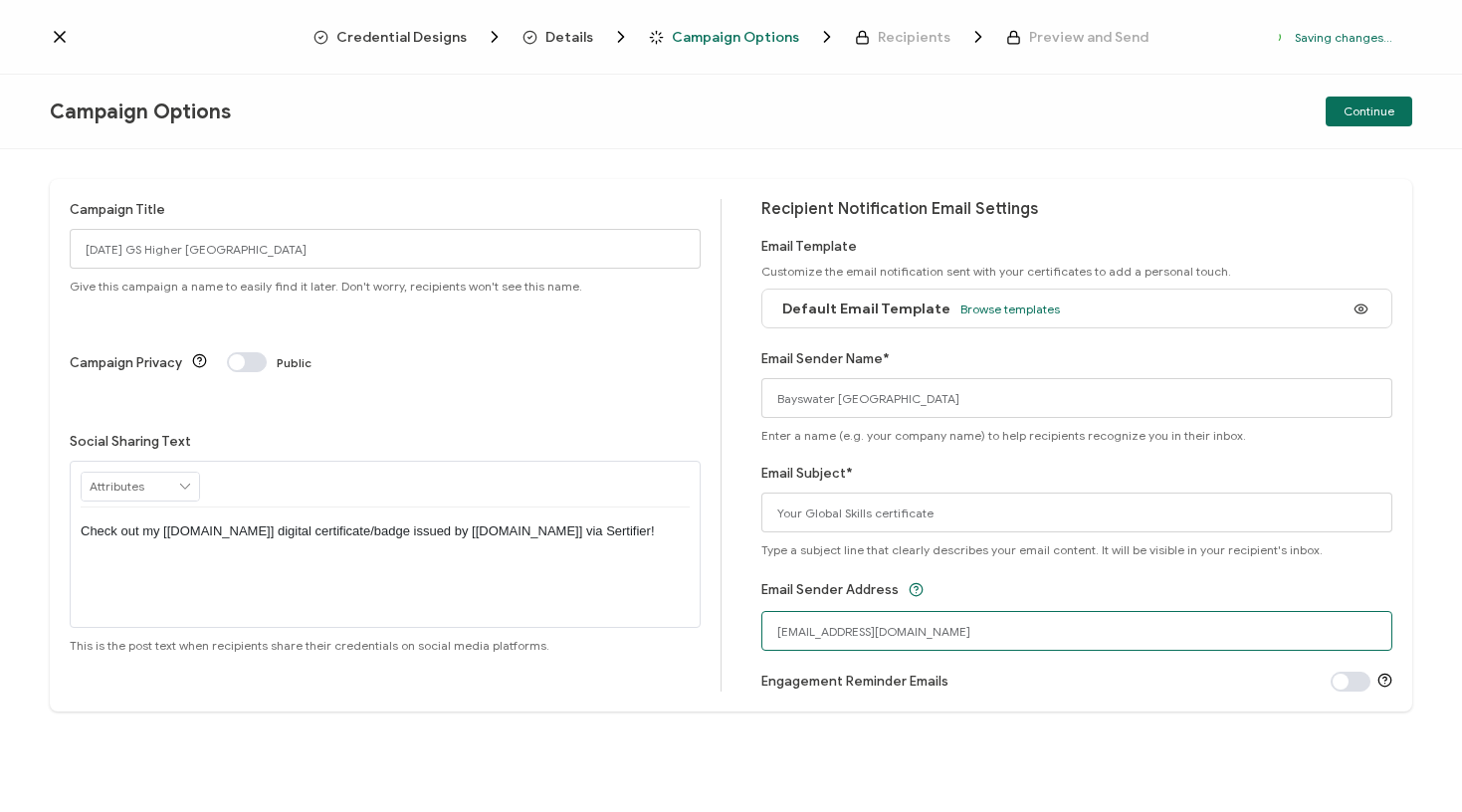 drag, startPoint x: 897, startPoint y: 634, endPoint x: 747, endPoint y: 631, distance: 150.03 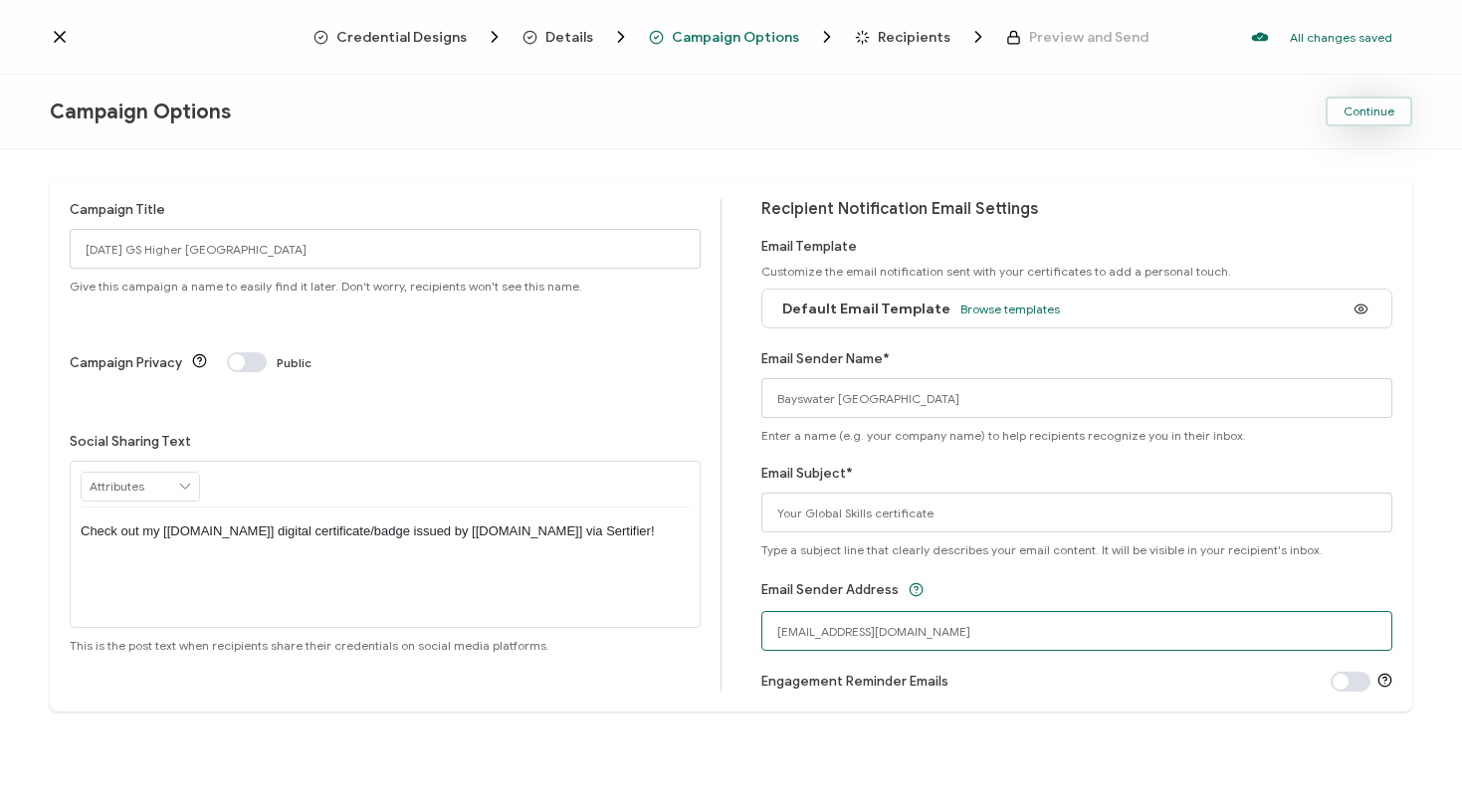type on "[EMAIL_ADDRESS][DOMAIN_NAME]" 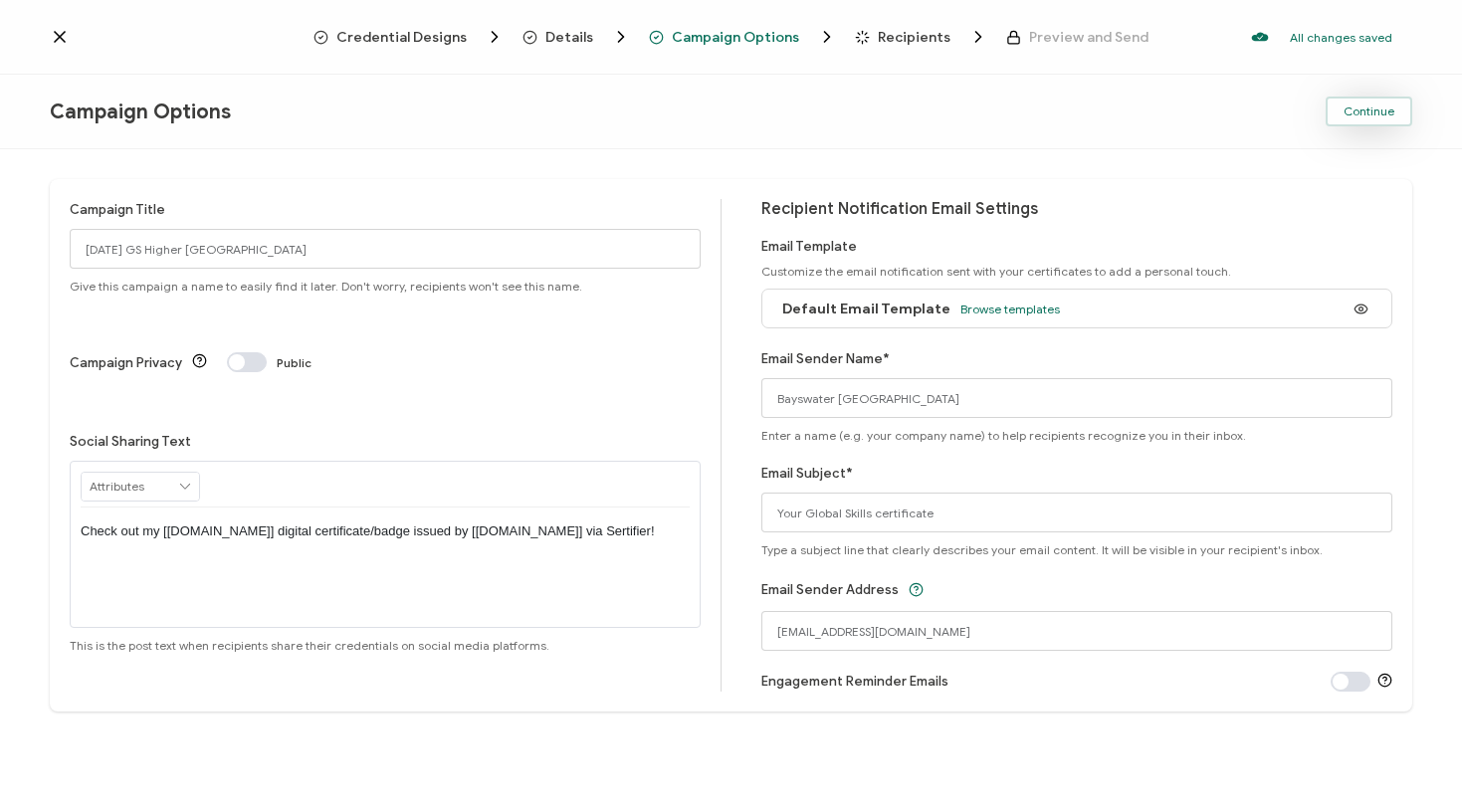click on "Continue" at bounding box center (1368, 111) 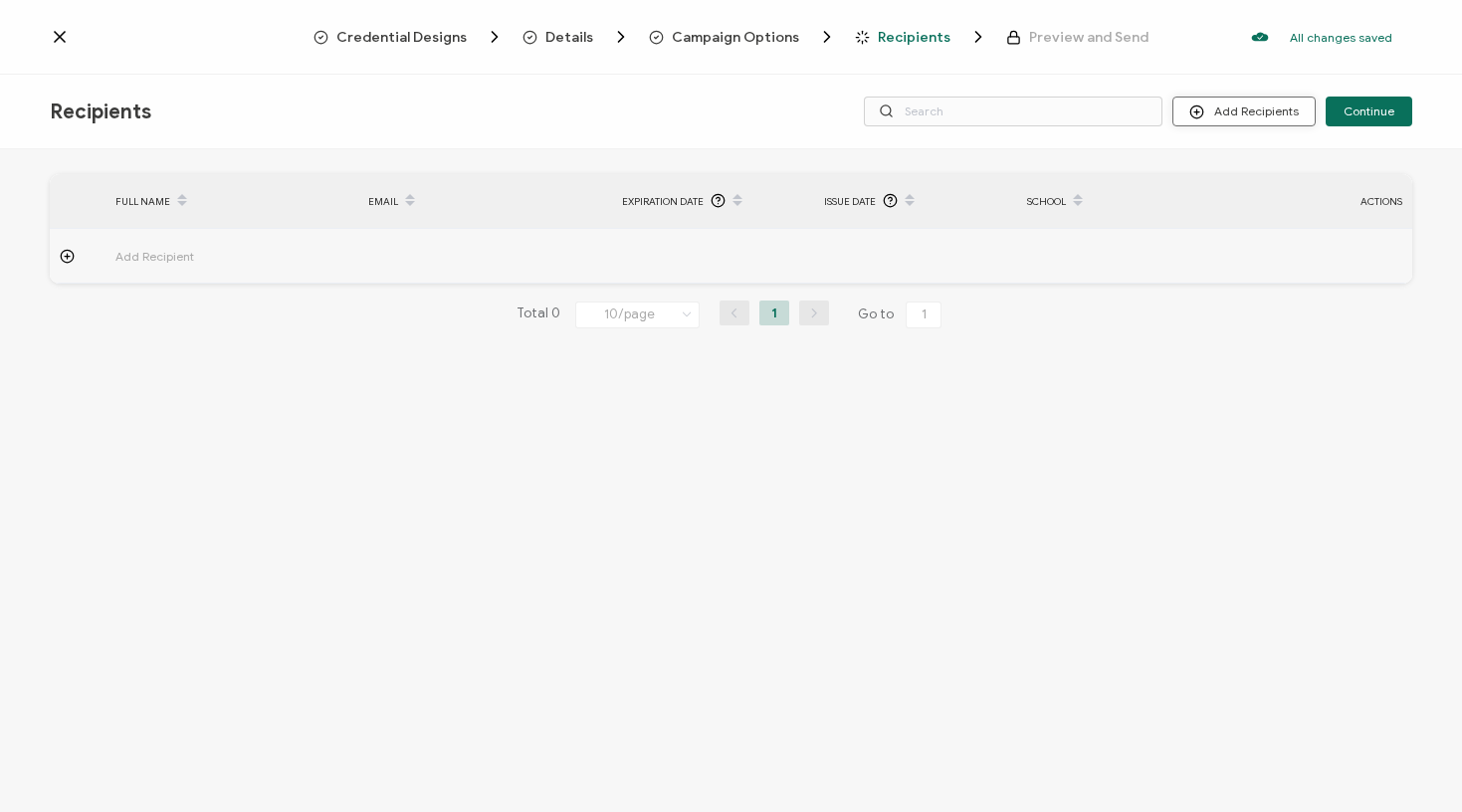 click on "Add Recipients" at bounding box center (1244, 111) 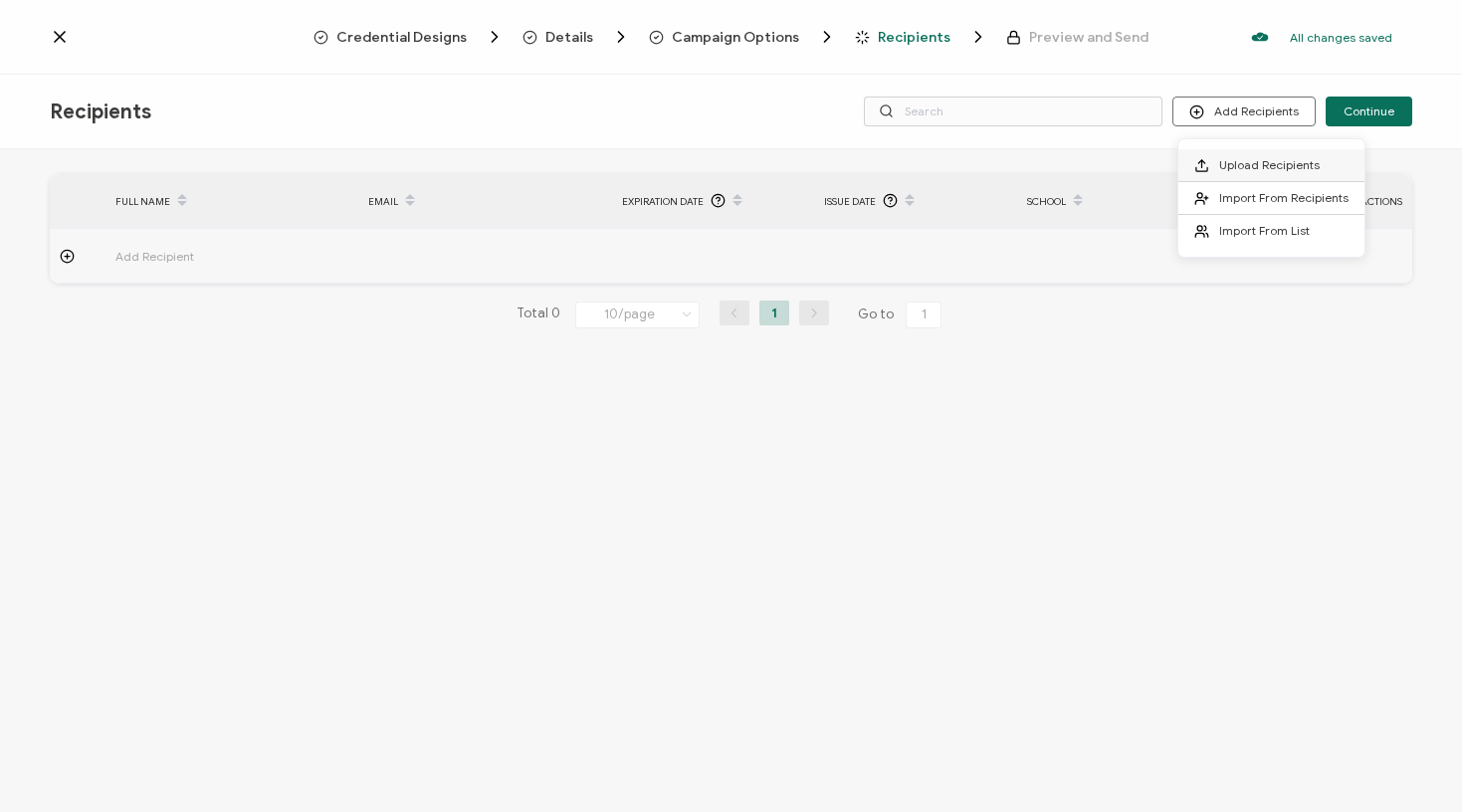 click on "Upload Recipients" at bounding box center (1269, 164) 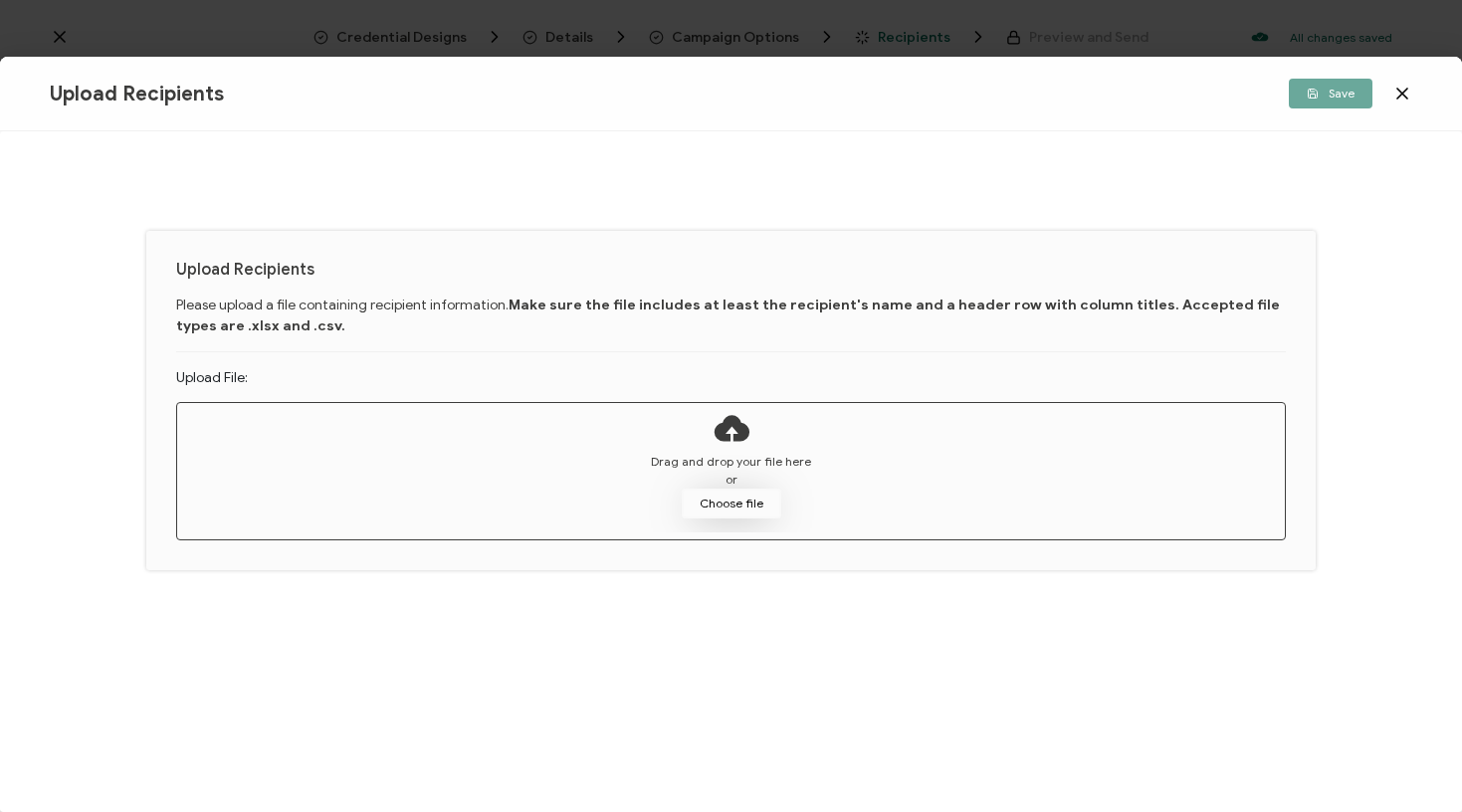 click on "Choose file" at bounding box center (731, 504) 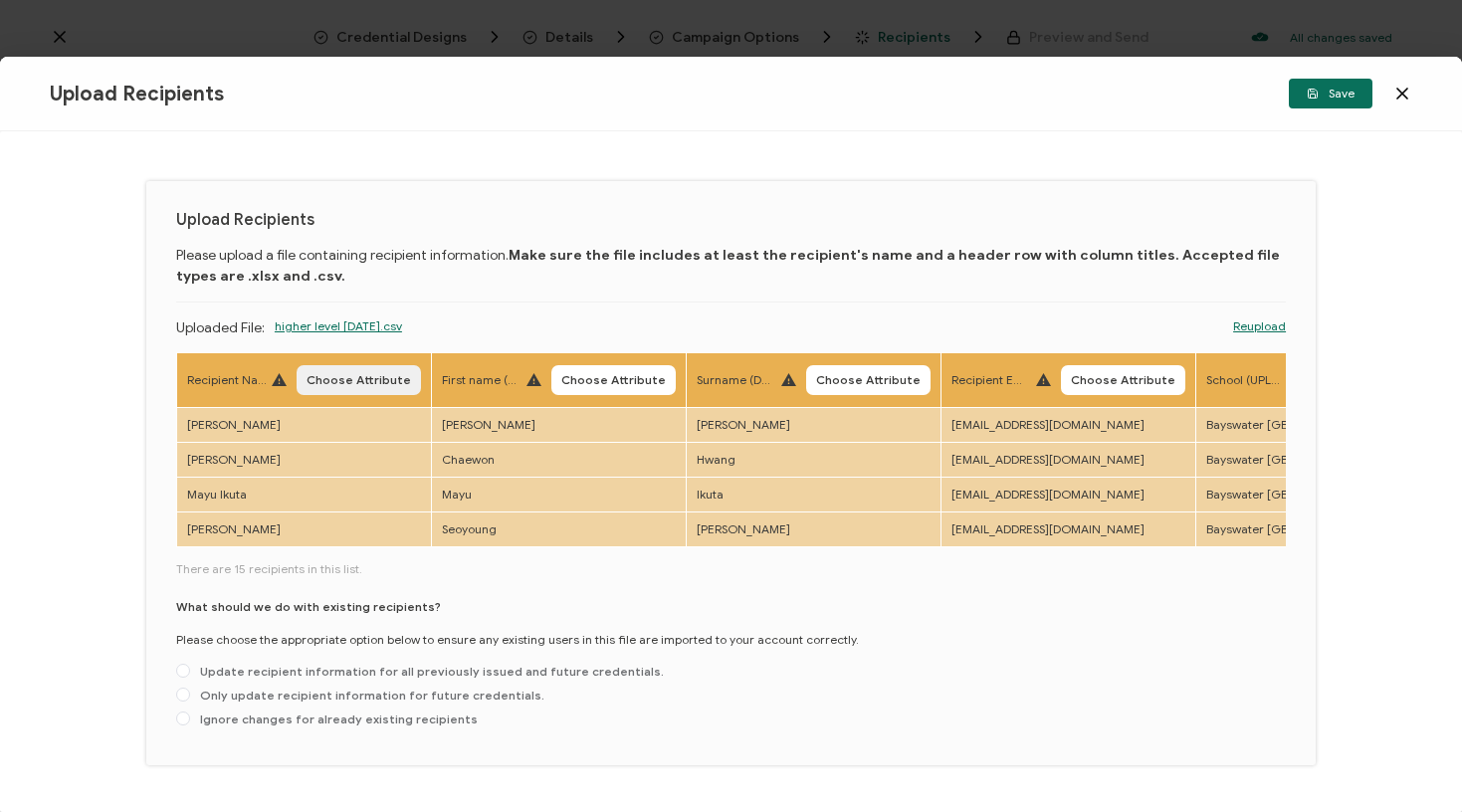 click on "Choose Attribute" at bounding box center (358, 380) 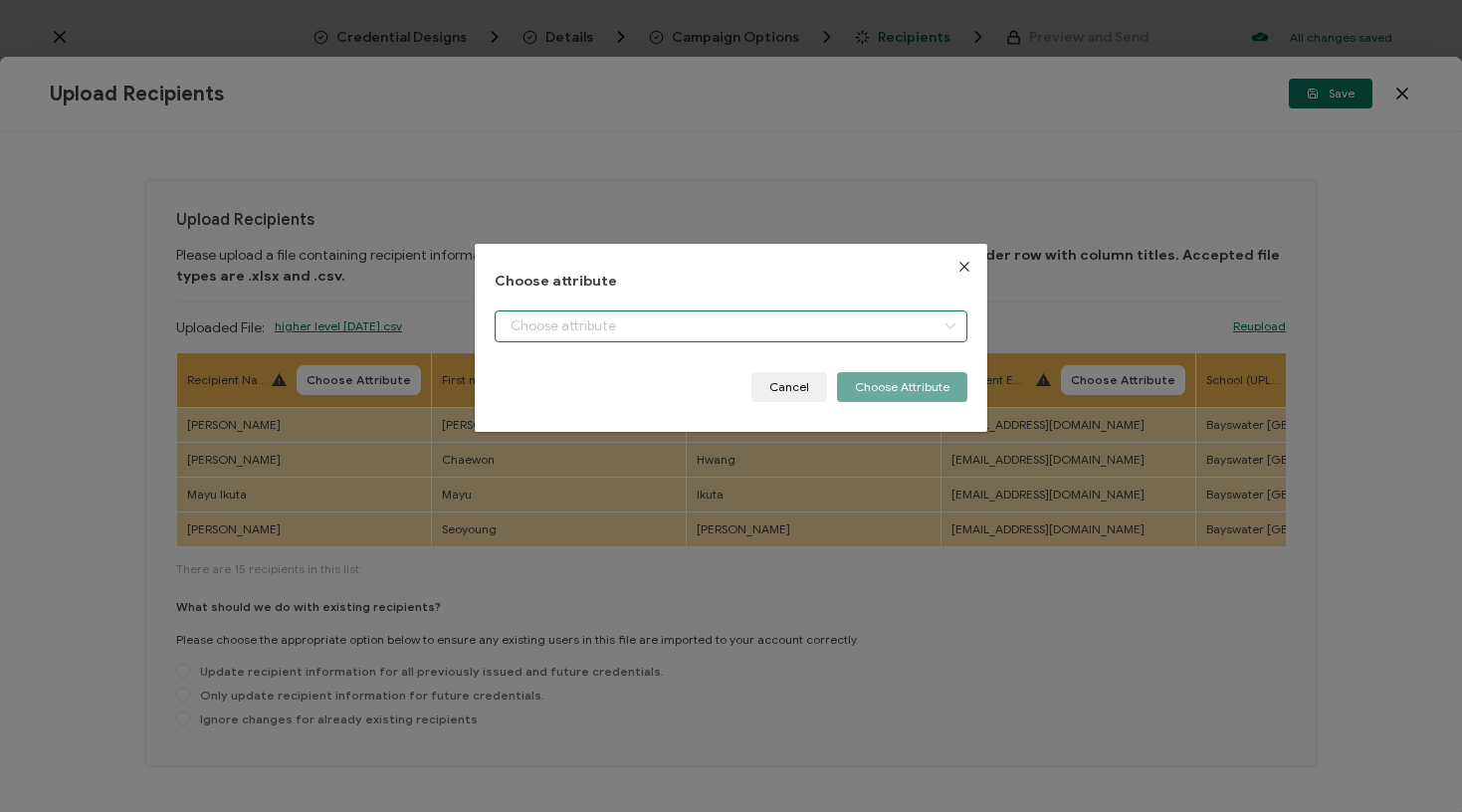 click at bounding box center (731, 326) 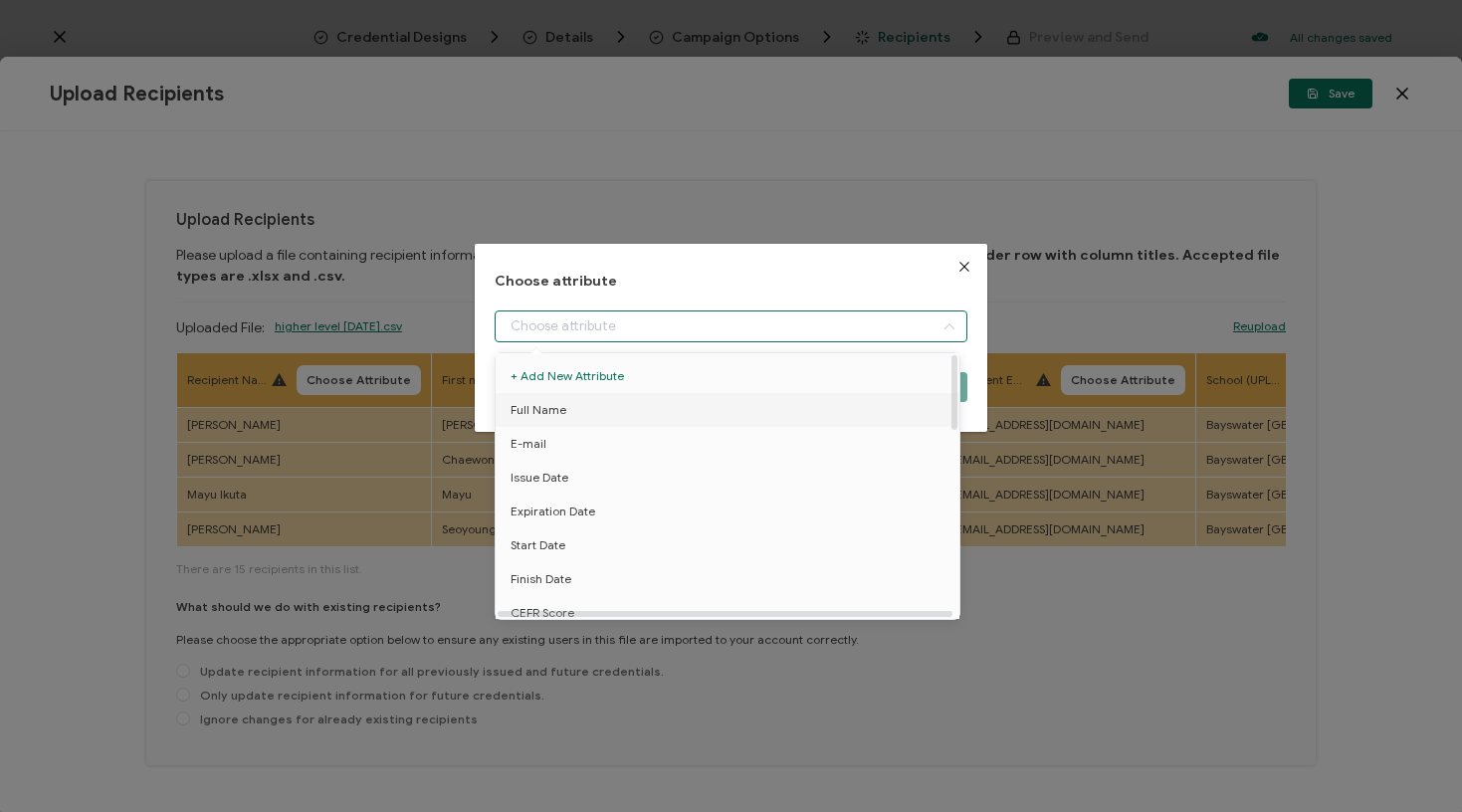 click on "Full Name" at bounding box center [538, 410] 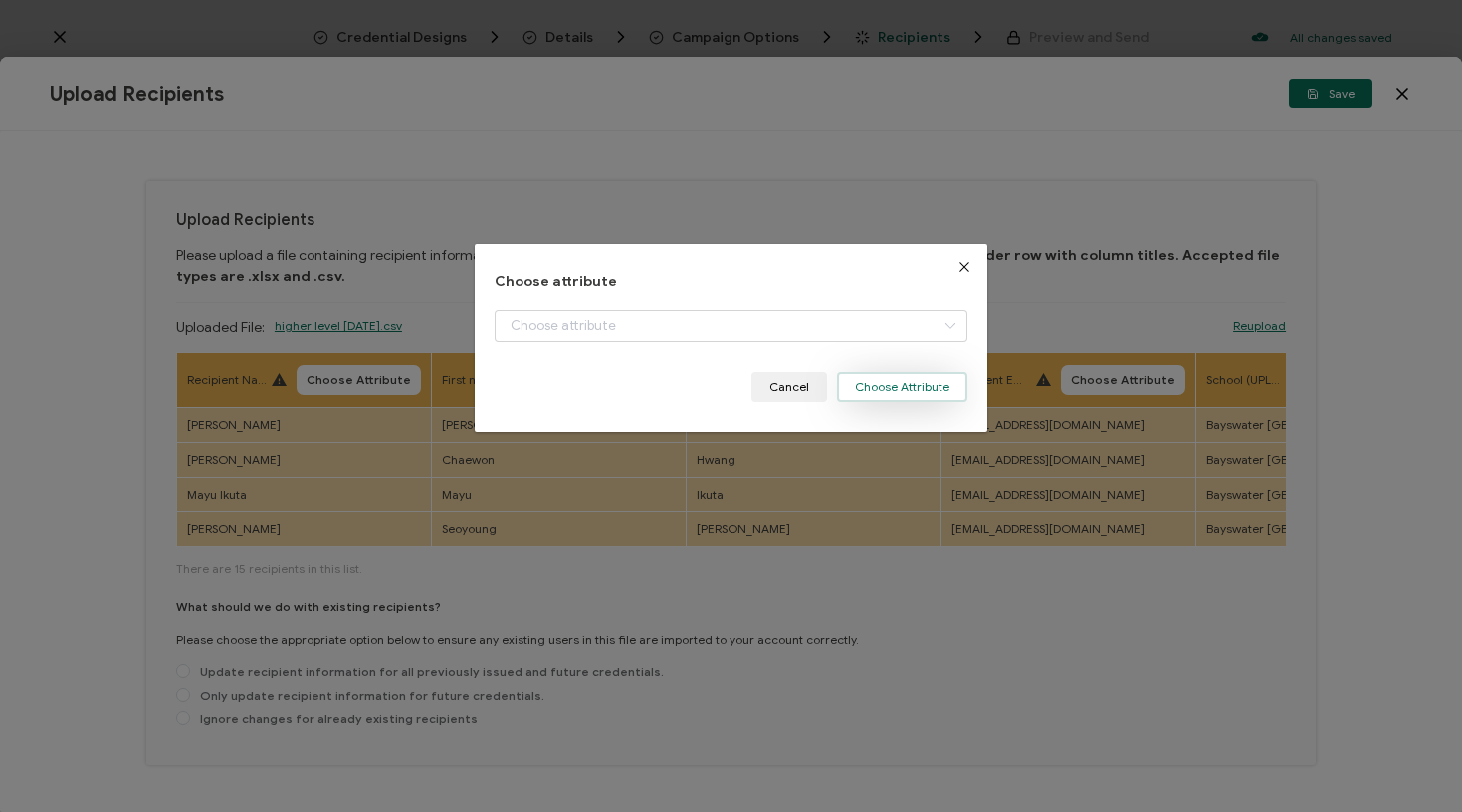 click on "Choose Attribute" at bounding box center (902, 387) 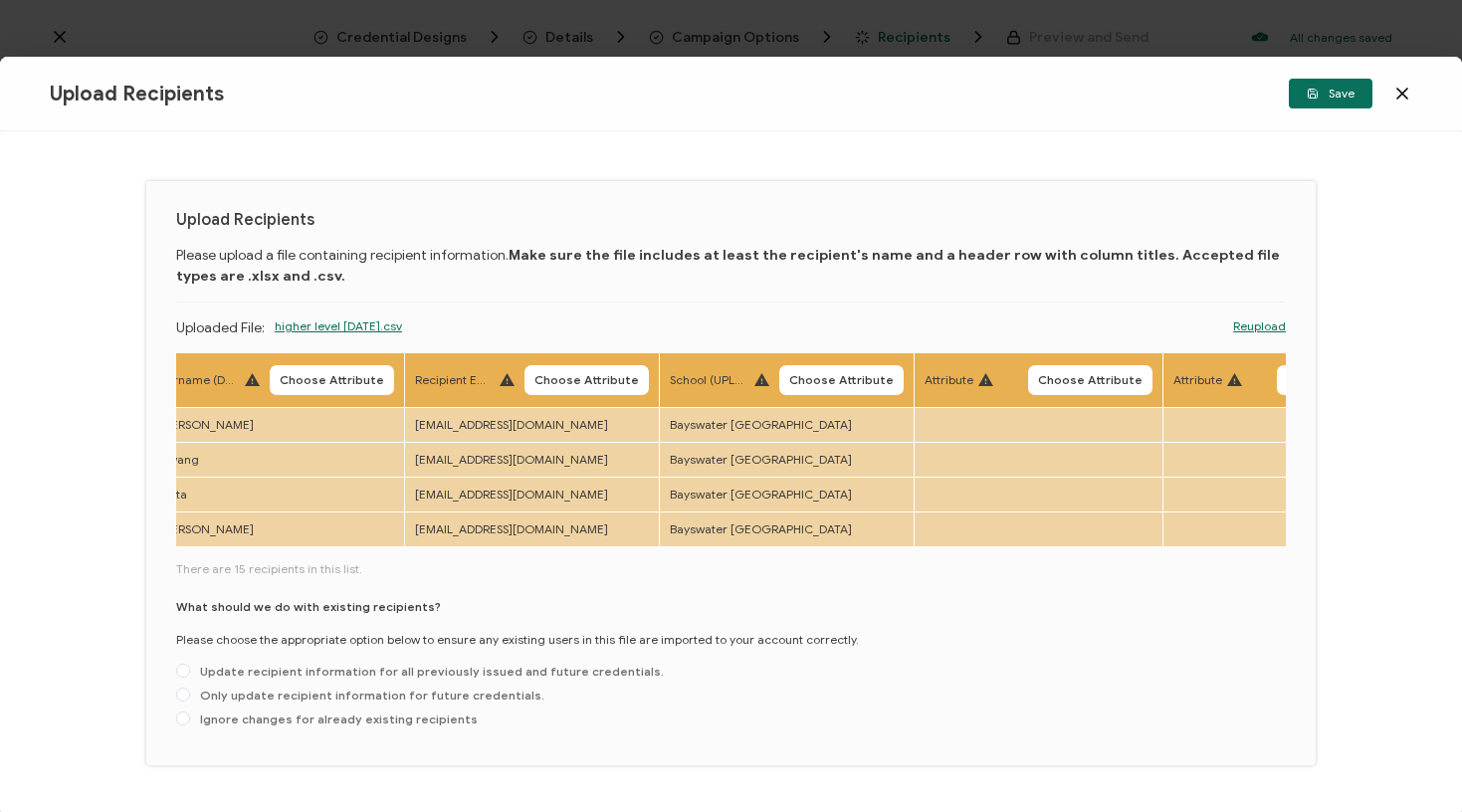 scroll, scrollTop: 0, scrollLeft: 564, axis: horizontal 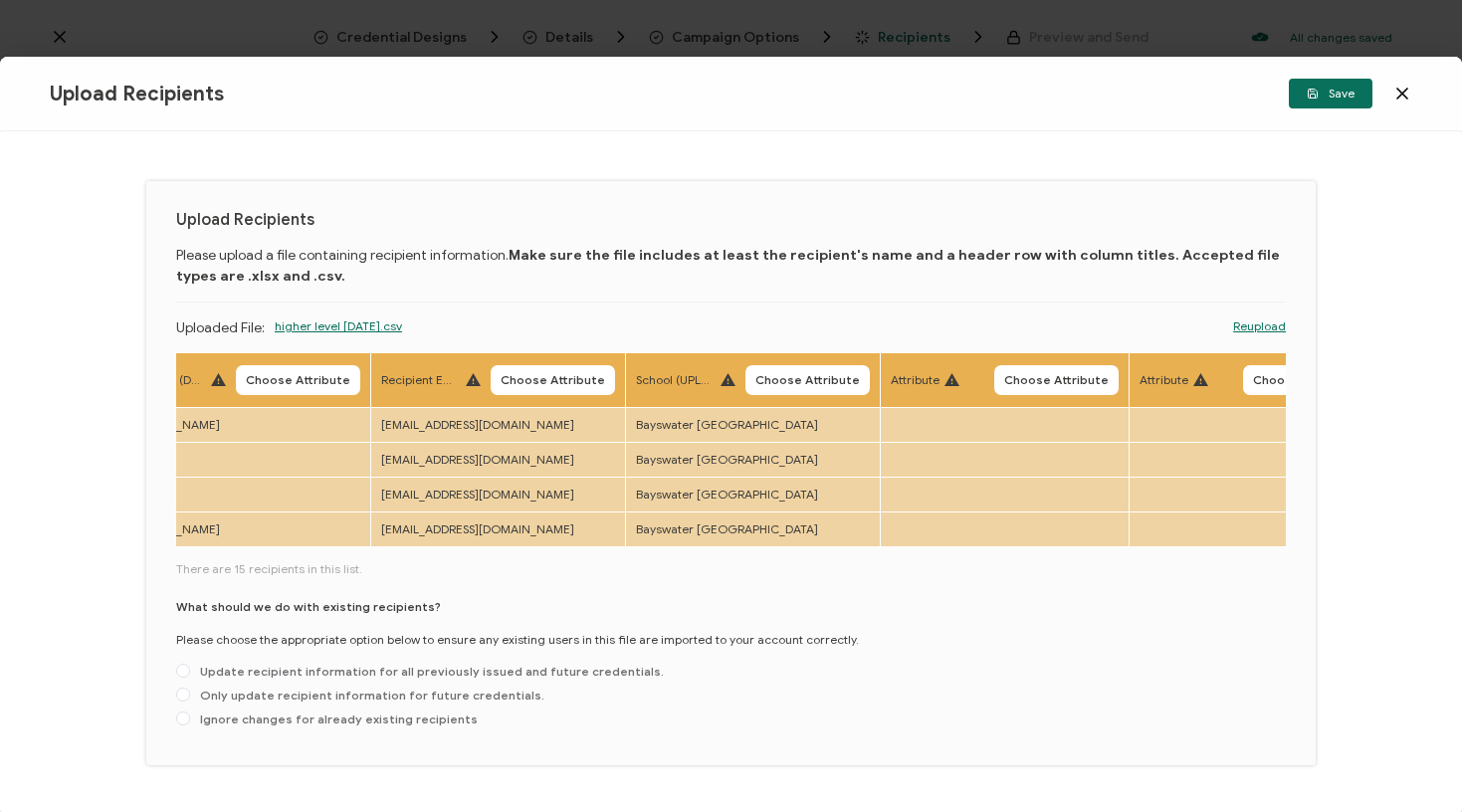 click on "Recipient Email
(UPLOAD)       Choose Attribute" at bounding box center [498, 380] 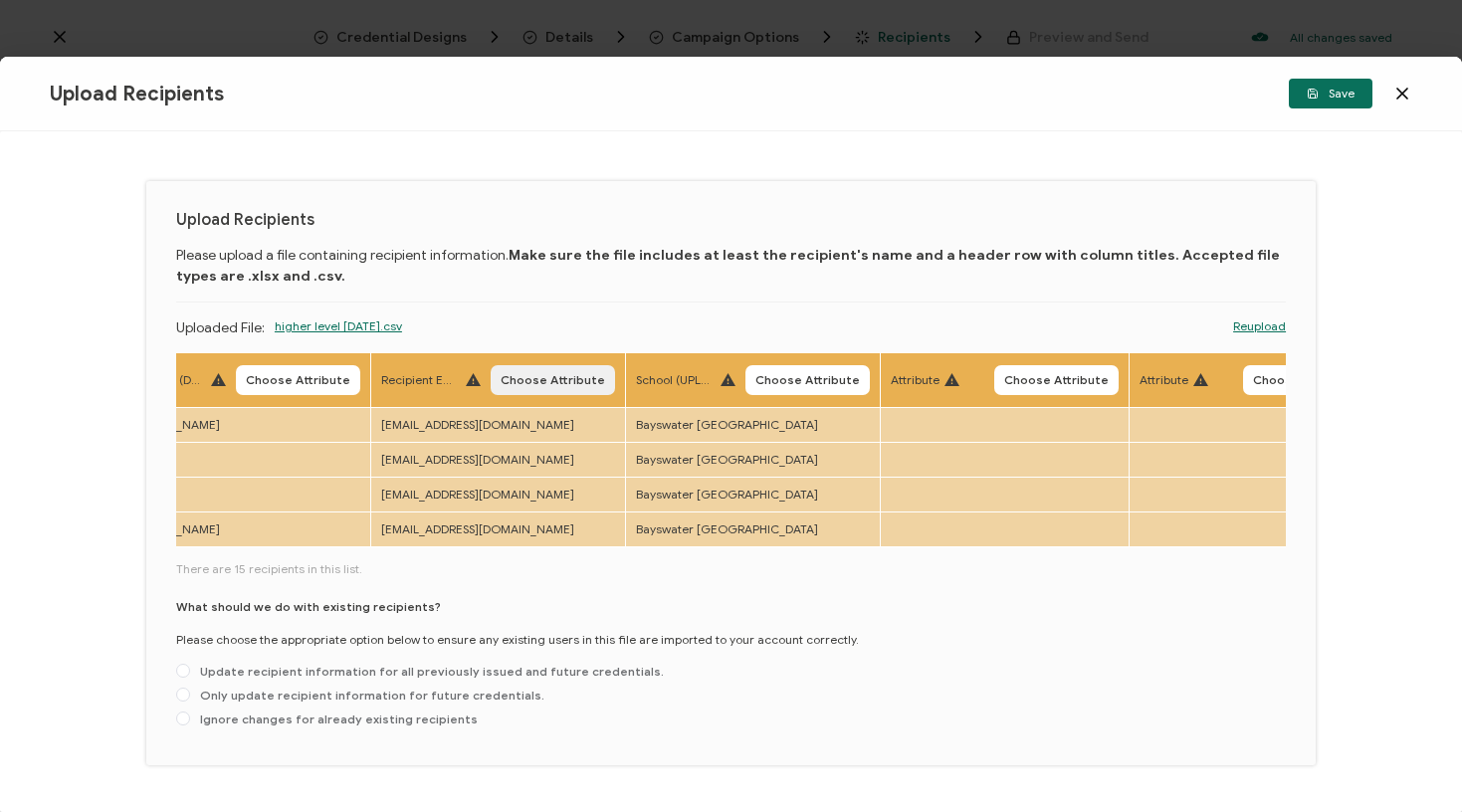 click on "Choose Attribute" at bounding box center (552, 380) 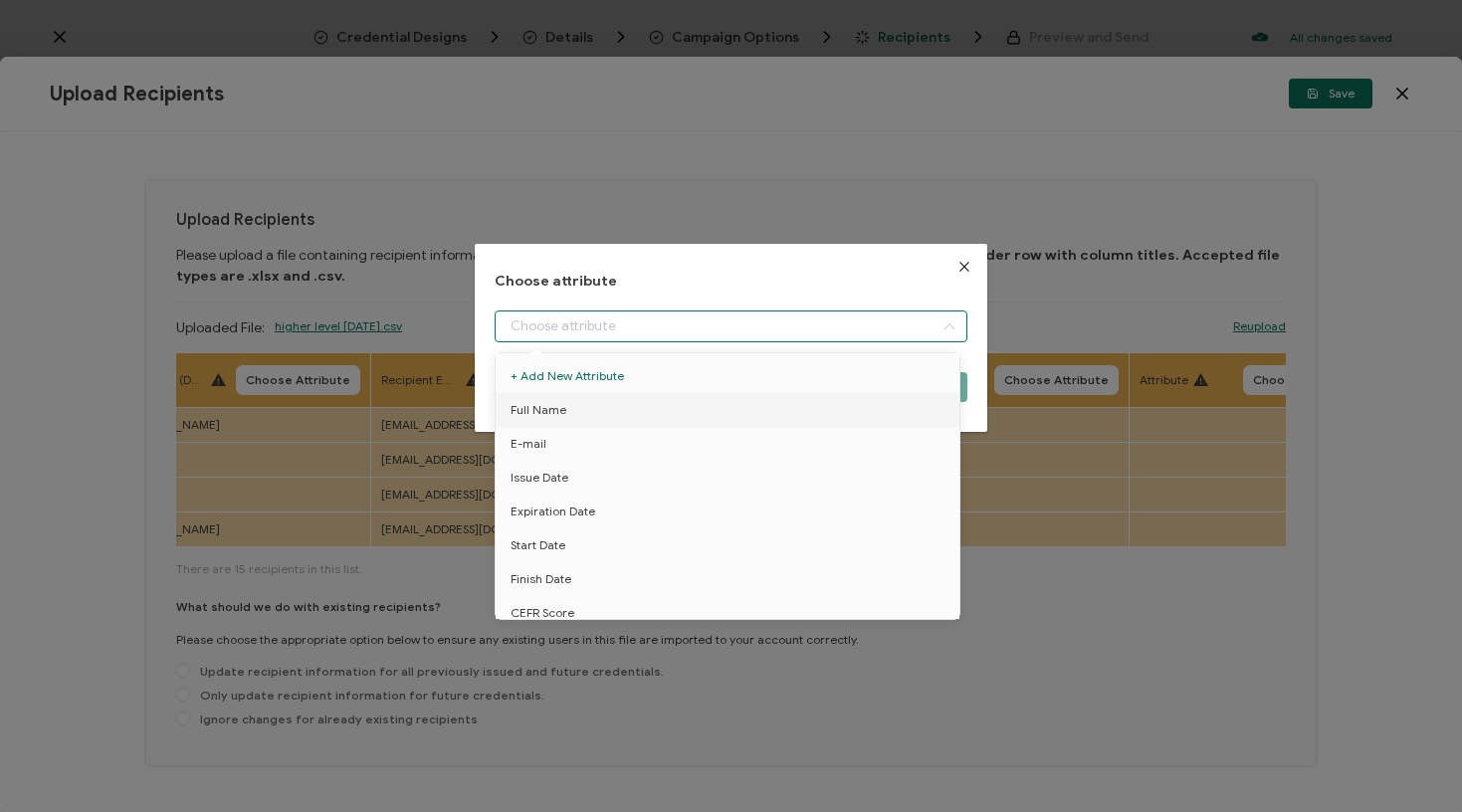 click at bounding box center [731, 326] 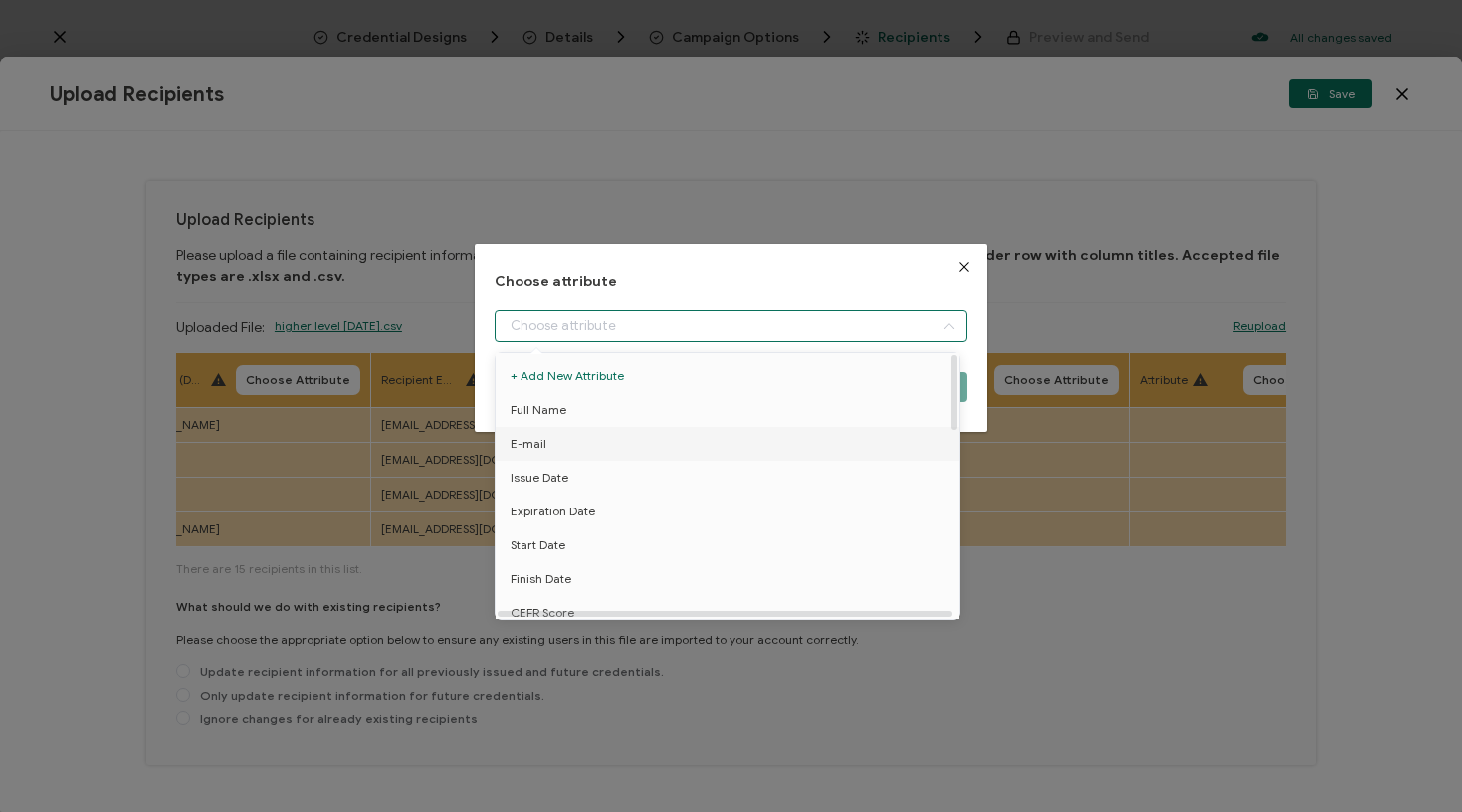 click on "E-mail" at bounding box center [731, 444] 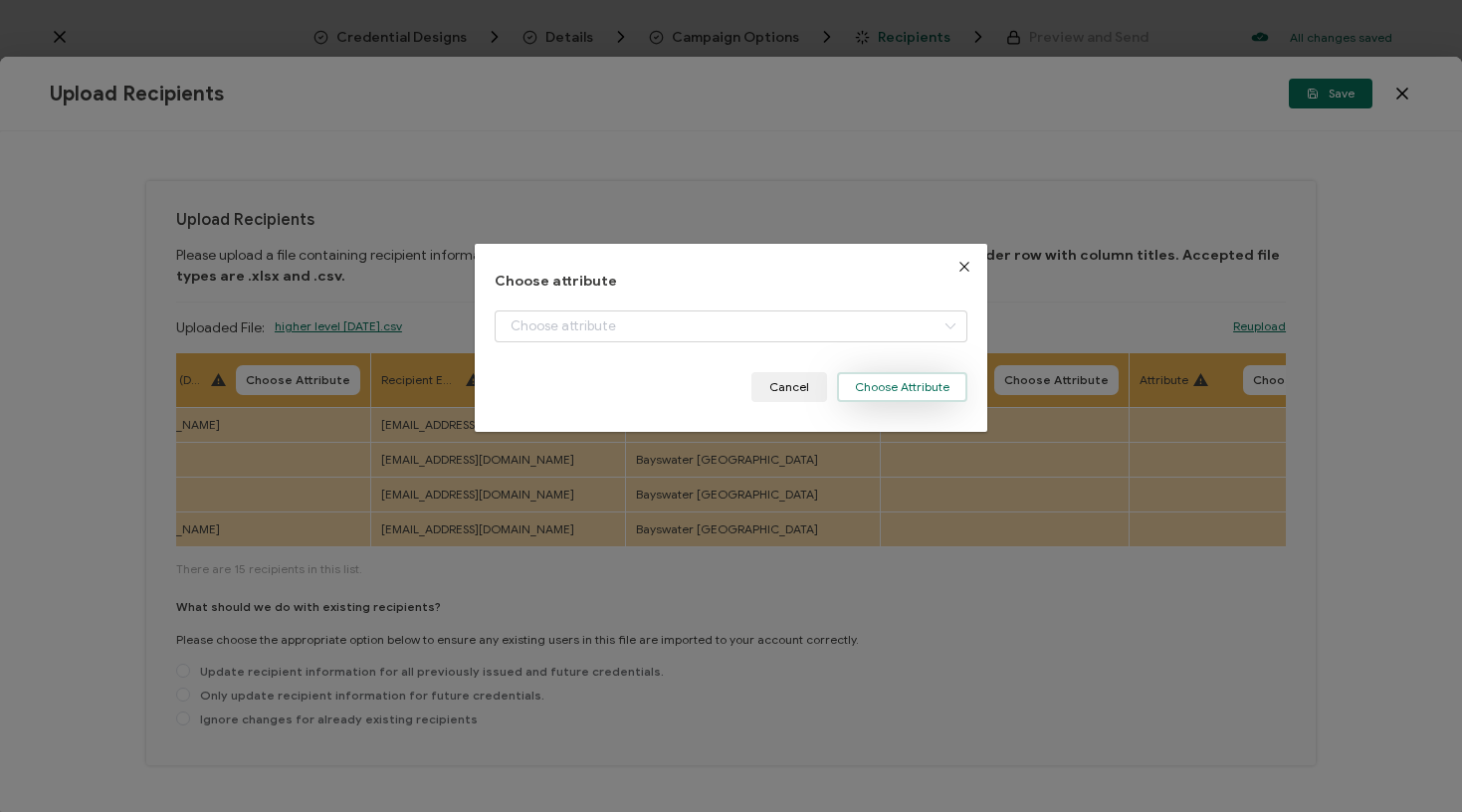 click on "Choose Attribute" at bounding box center [902, 387] 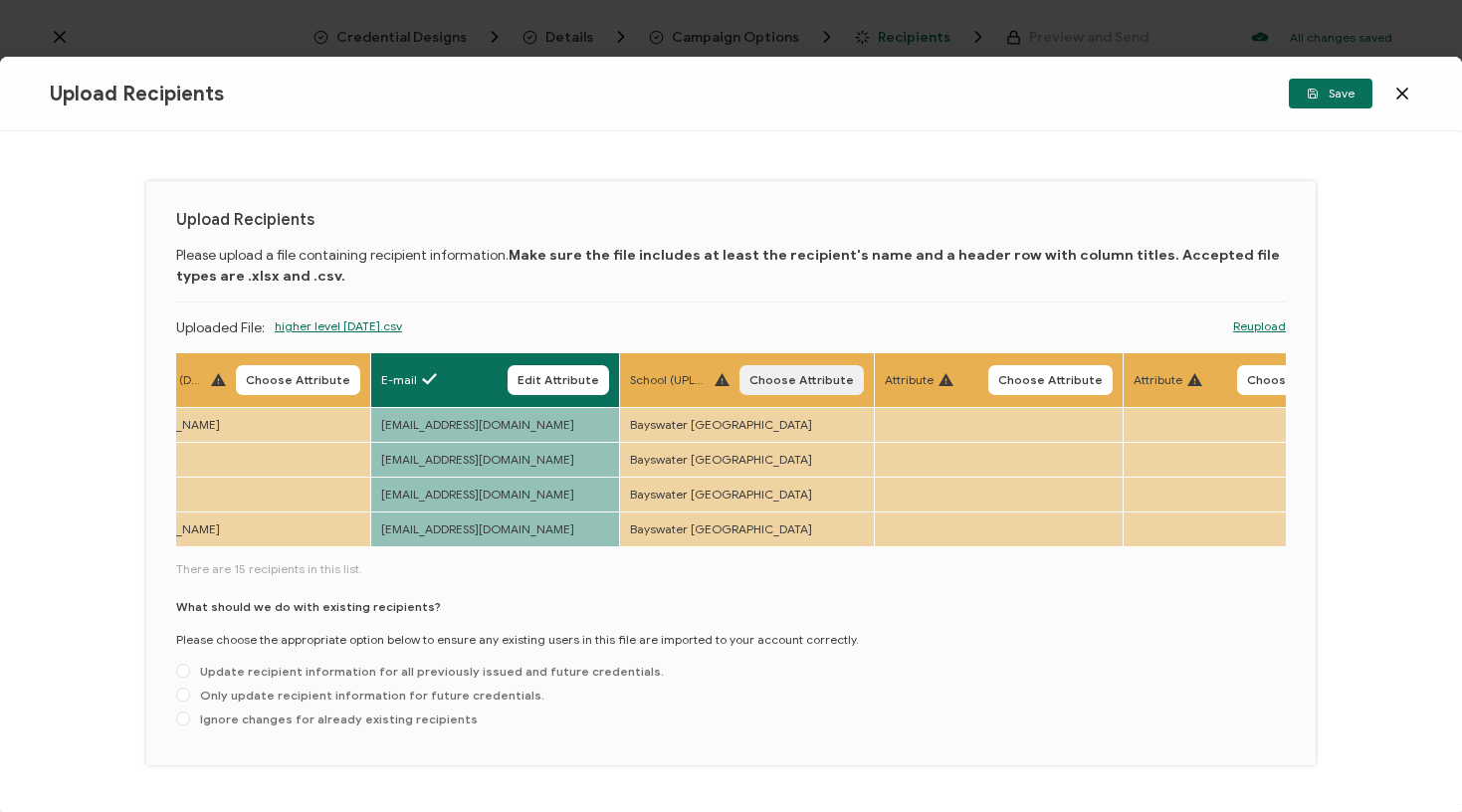 click on "Choose Attribute" at bounding box center (801, 380) 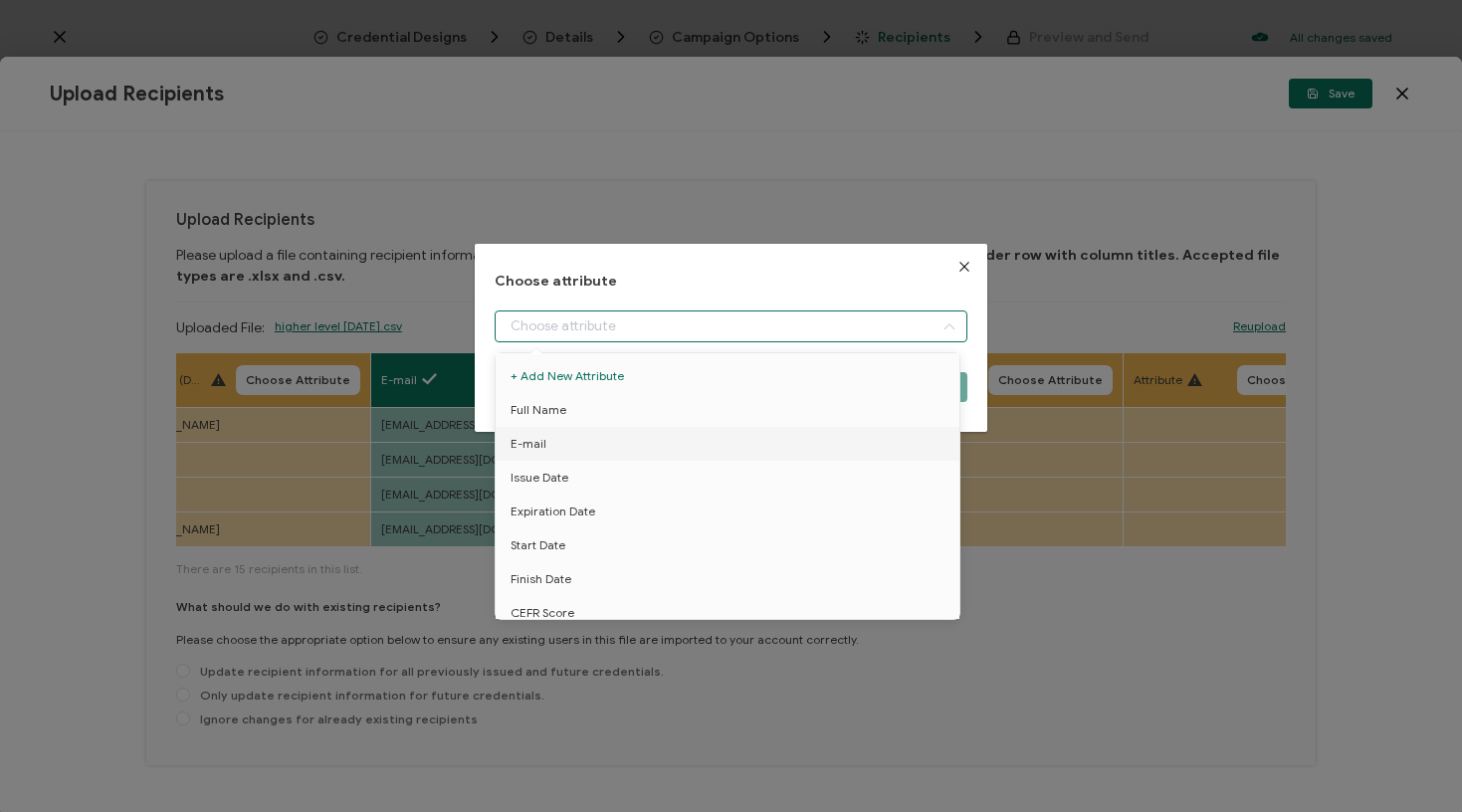 click at bounding box center [731, 326] 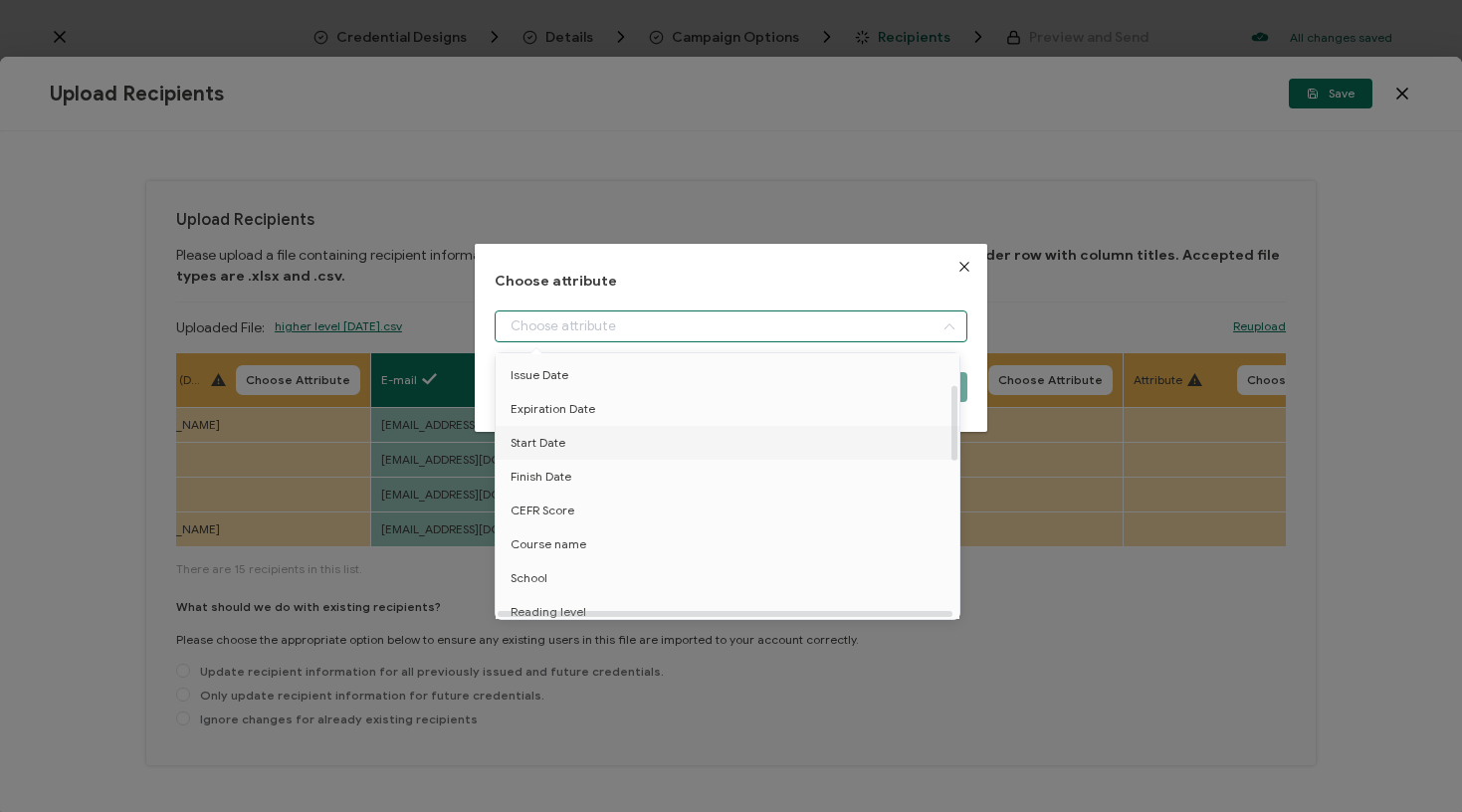 scroll, scrollTop: 111, scrollLeft: 0, axis: vertical 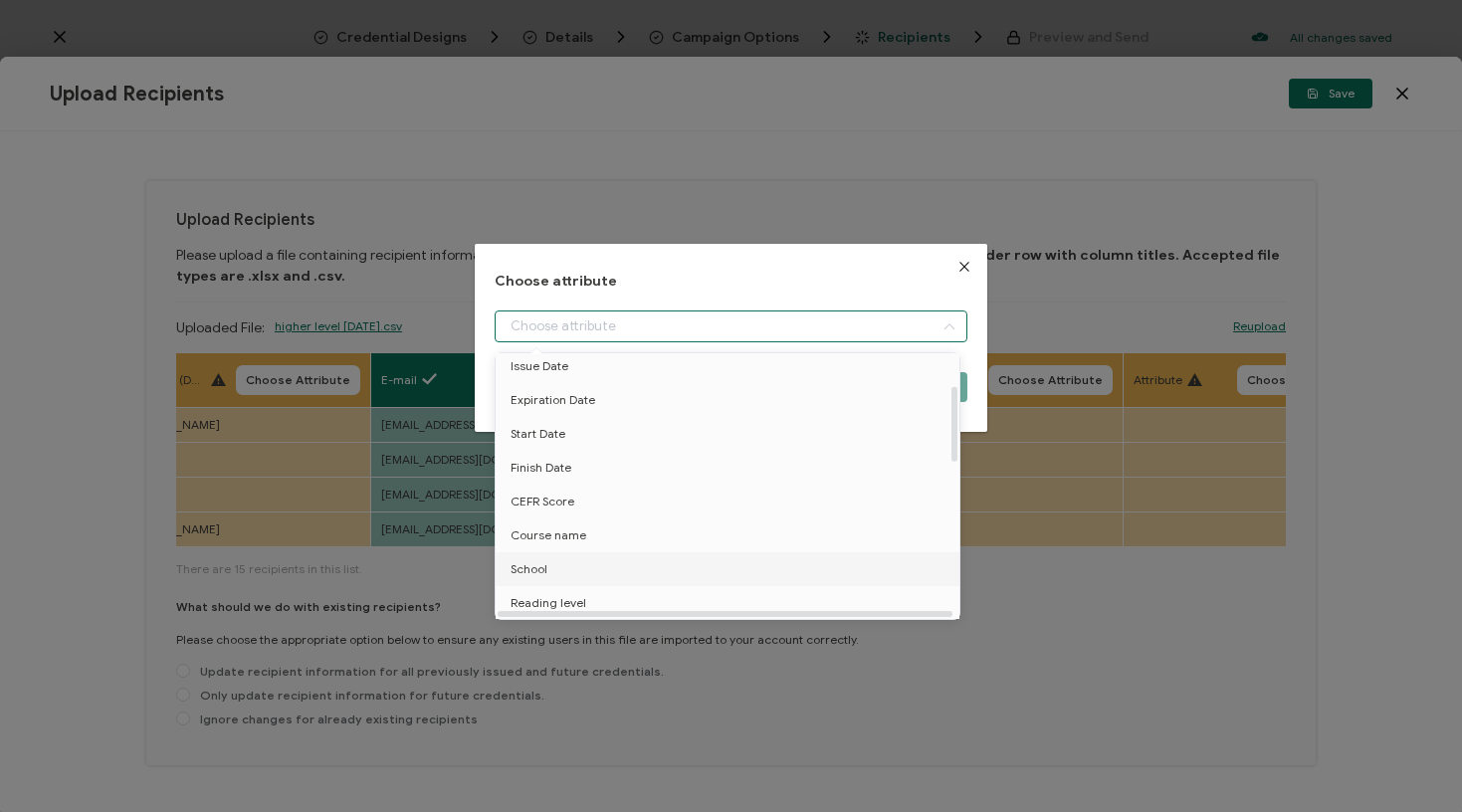 click on "School" at bounding box center [731, 569] 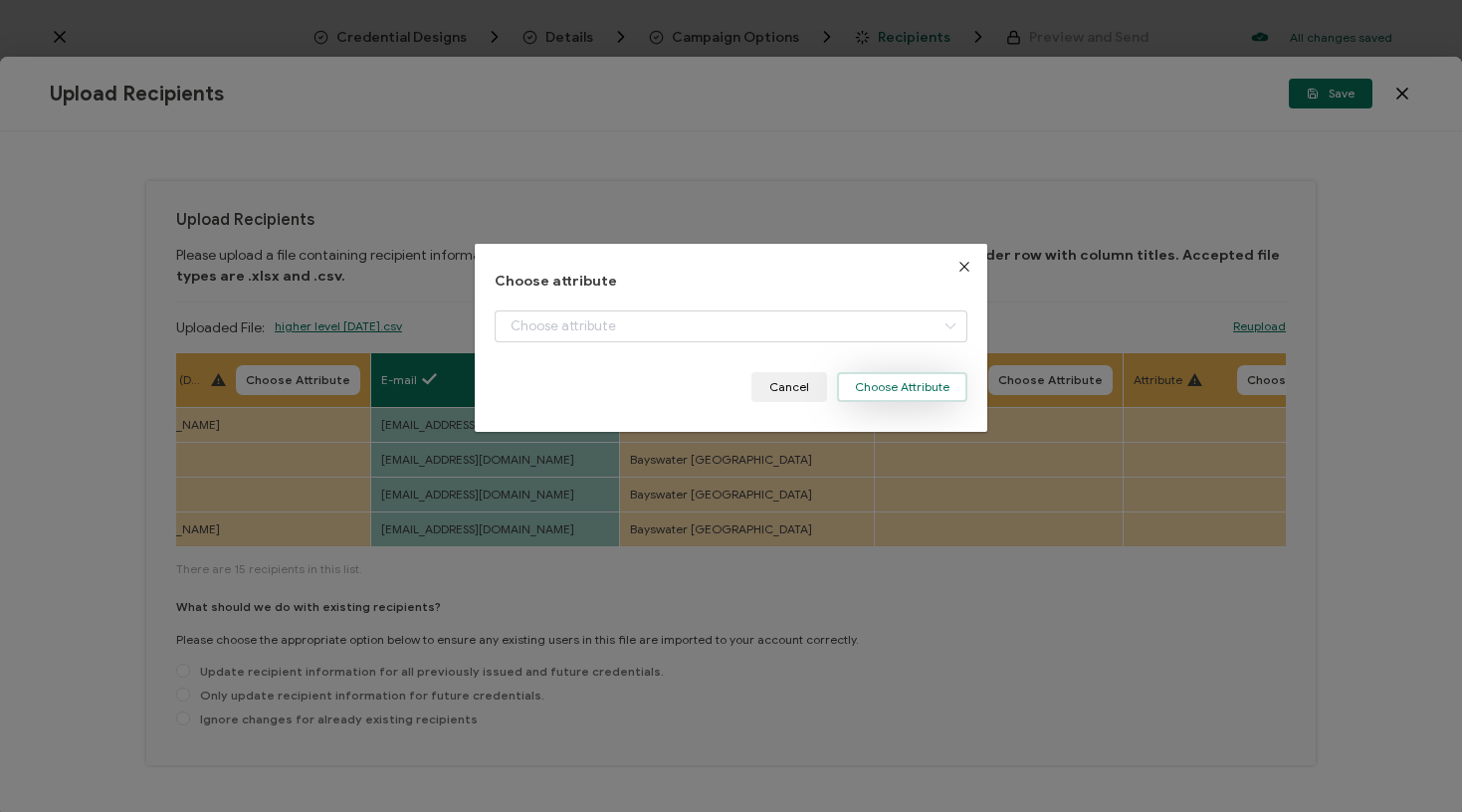 click on "Choose Attribute" at bounding box center (902, 387) 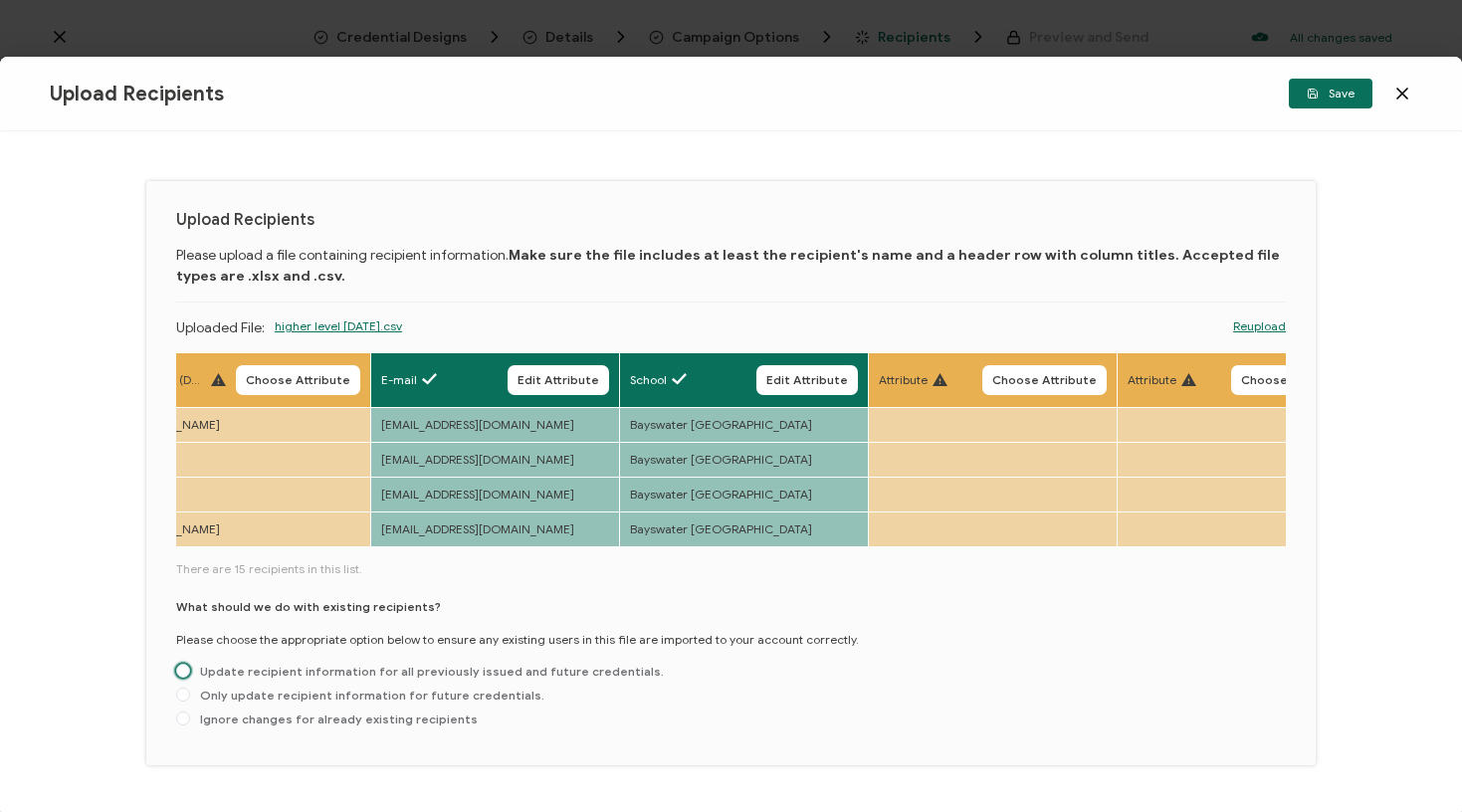 click on "Update recipient information for all previously issued and future credentials." at bounding box center (427, 671) 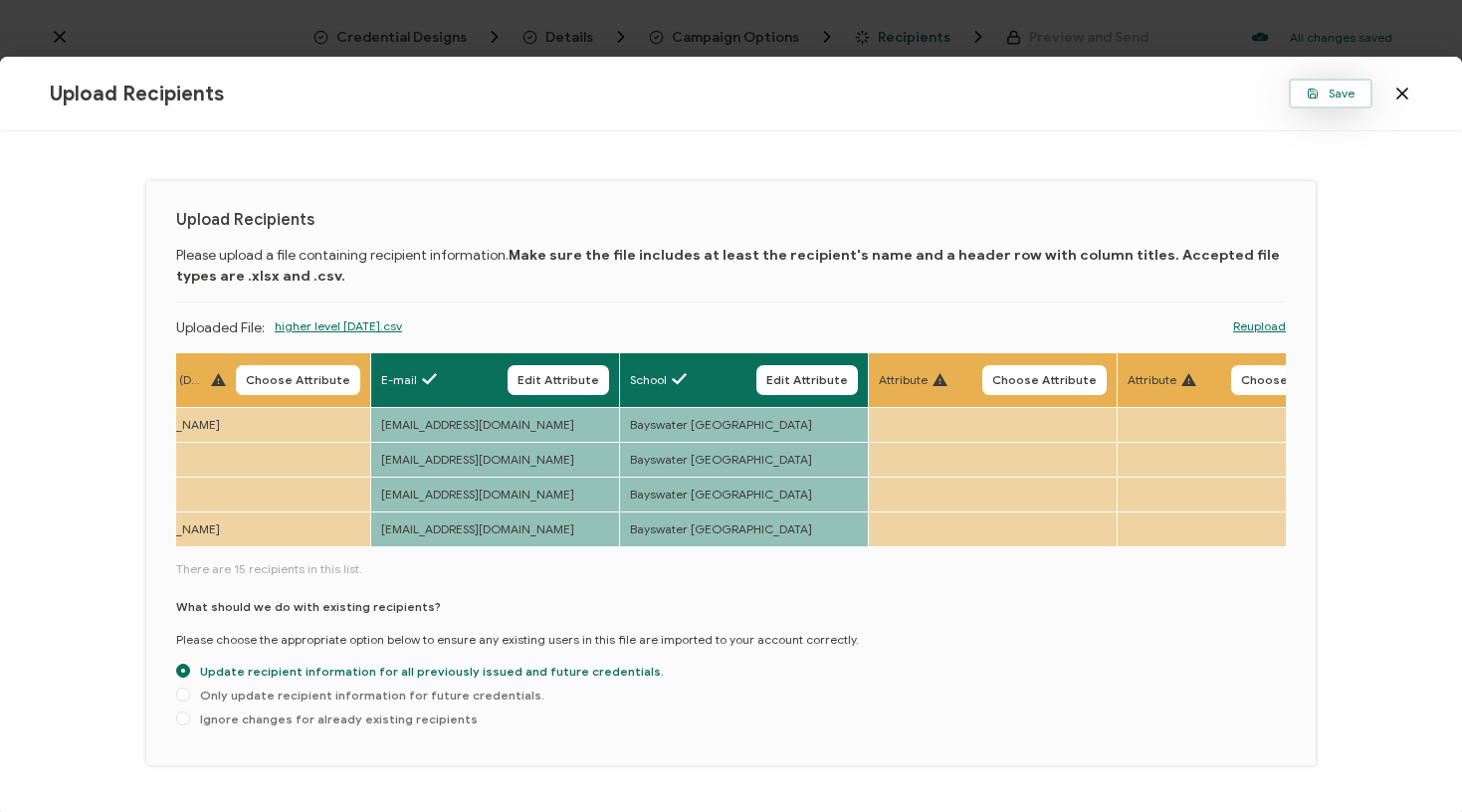 click on "Save" at bounding box center [1331, 94] 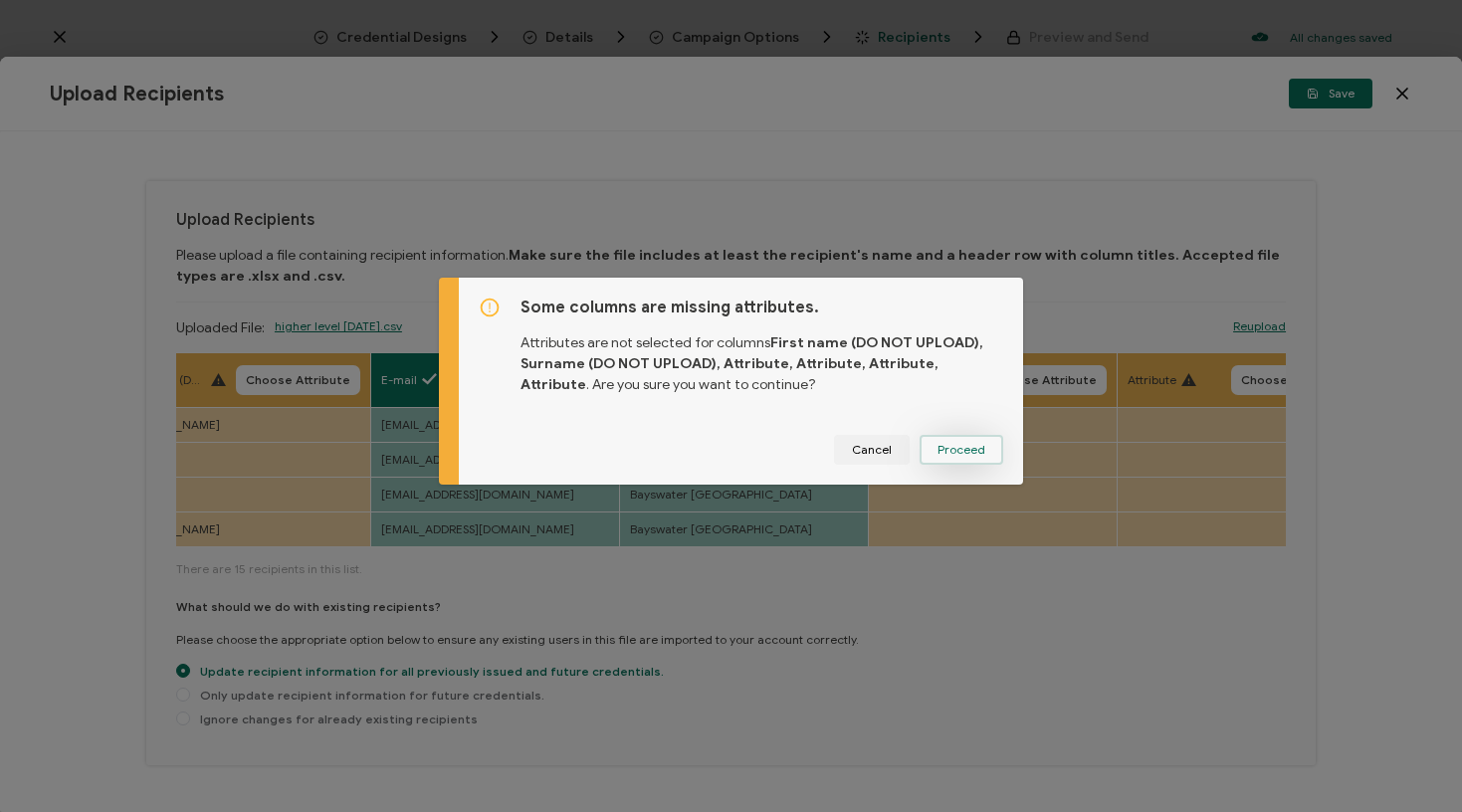 click on "Proceed" at bounding box center [961, 450] 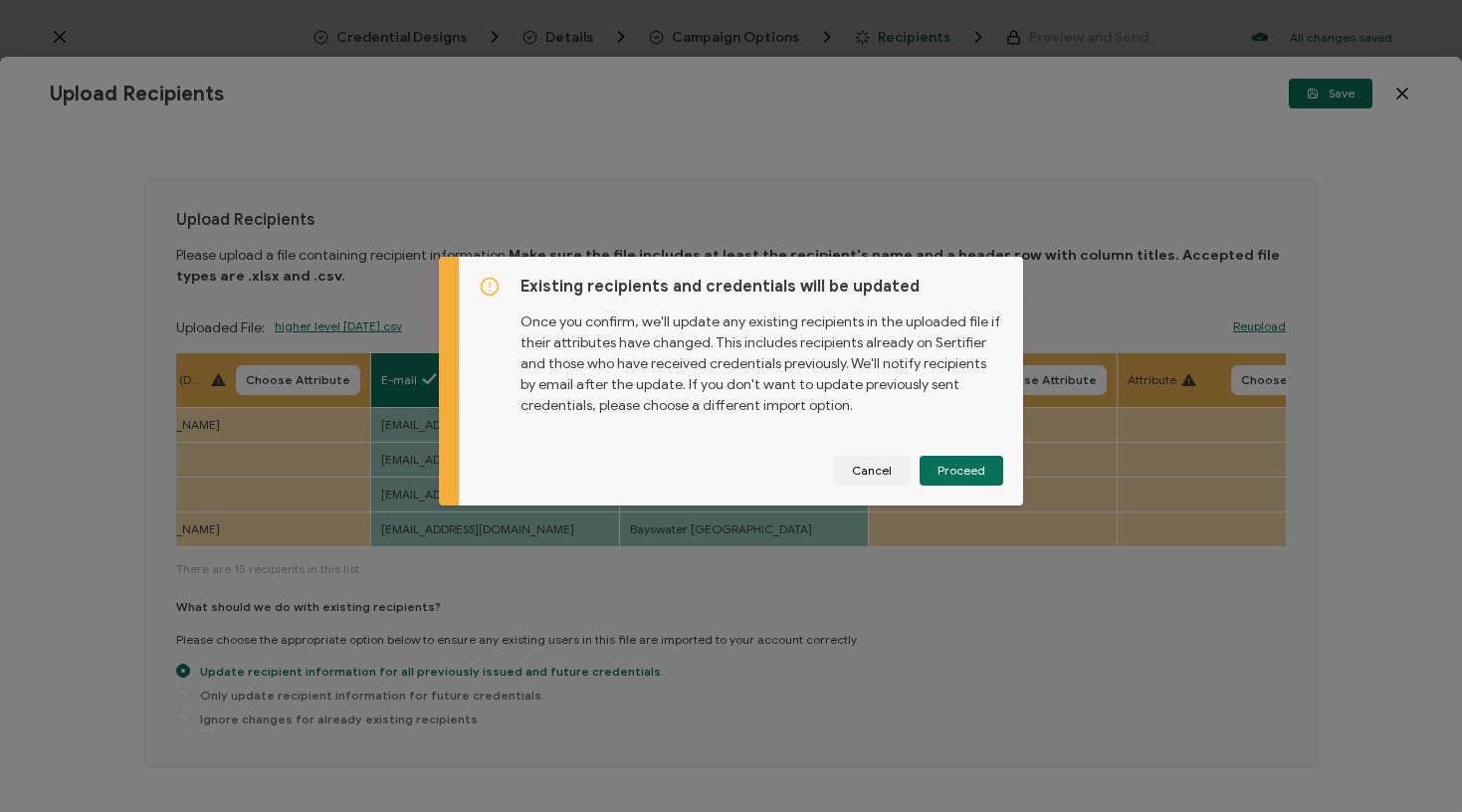 click on "Proceed" at bounding box center [0, 0] 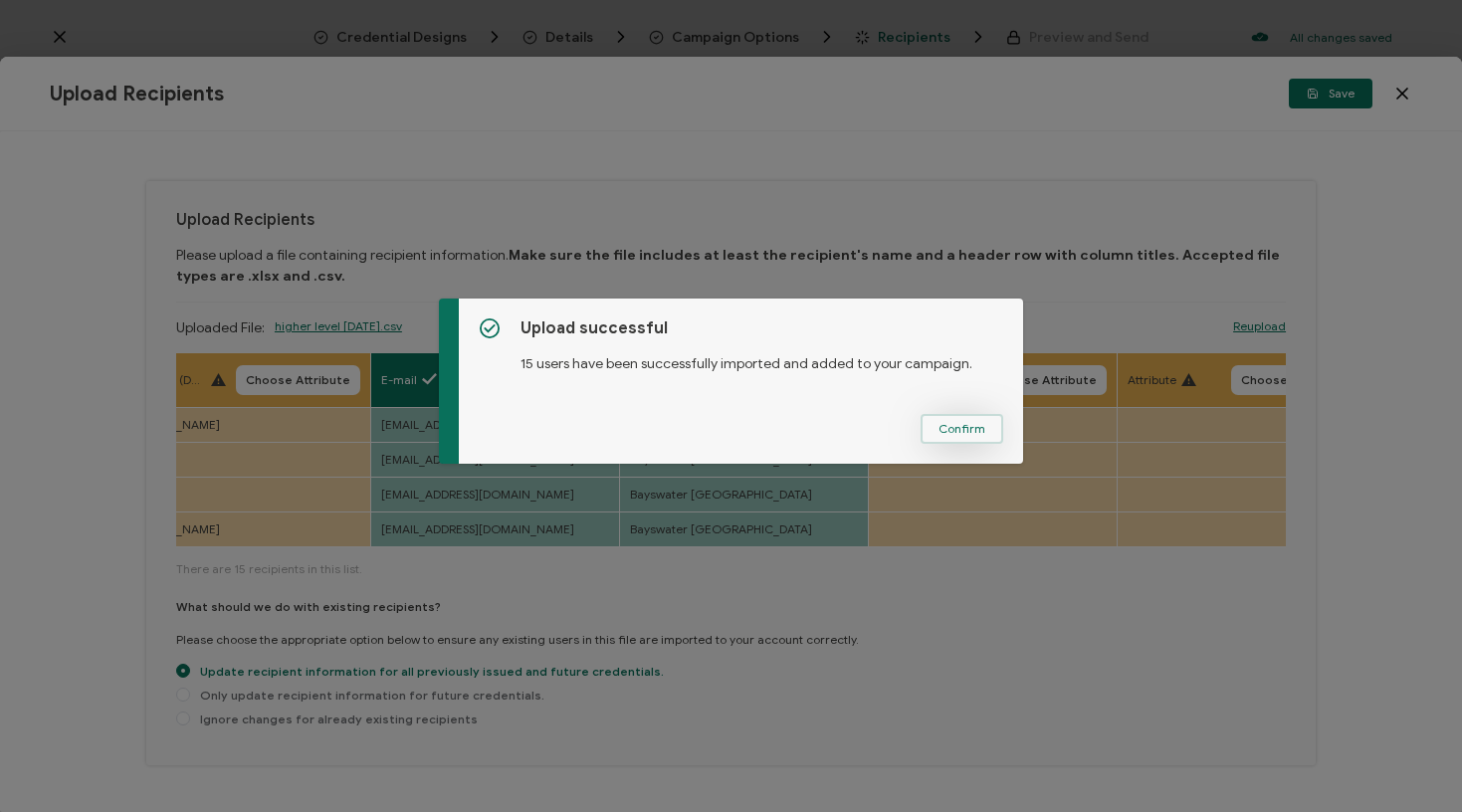 click on "Confirm" at bounding box center (961, 429) 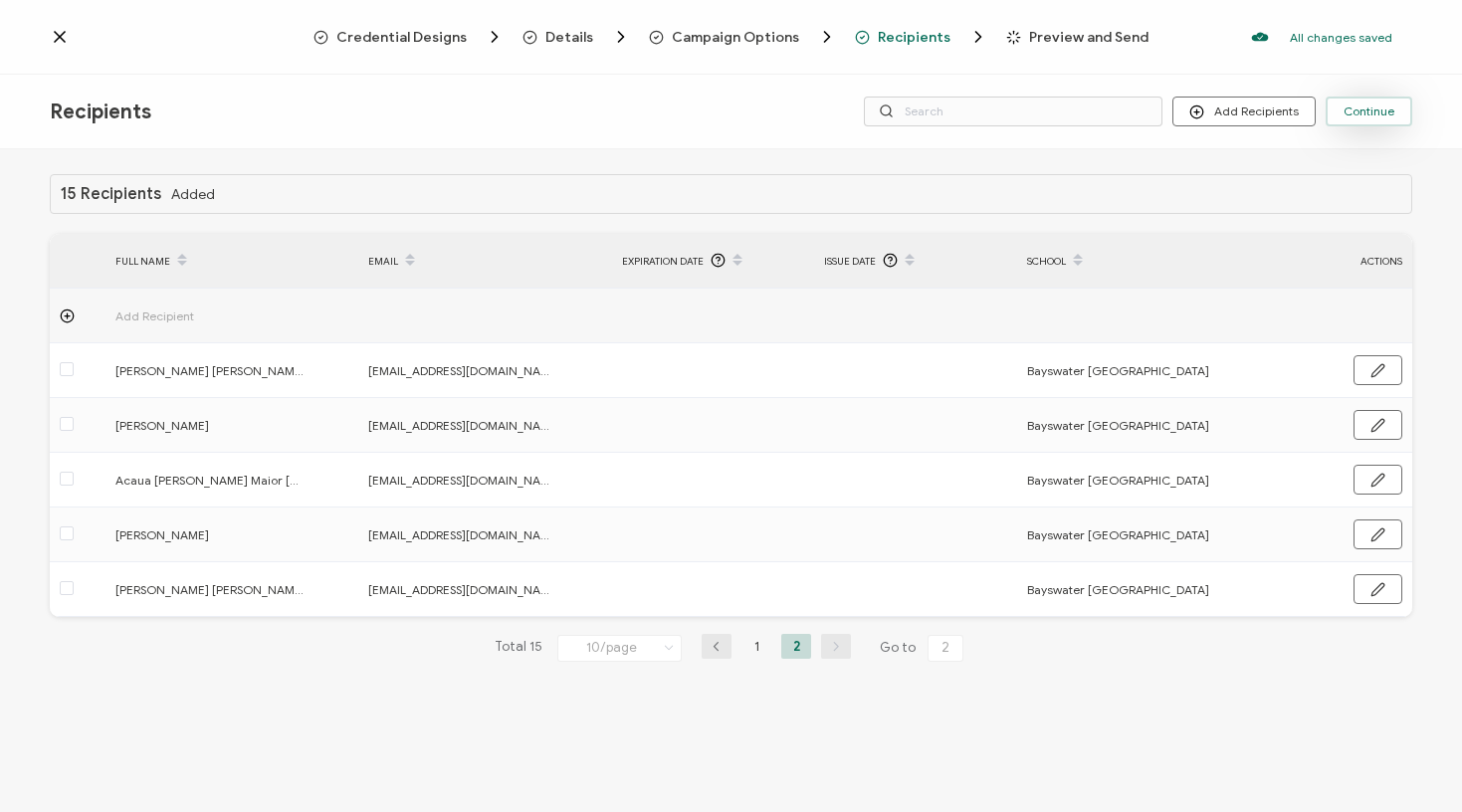 click on "Continue" at bounding box center (1368, 111) 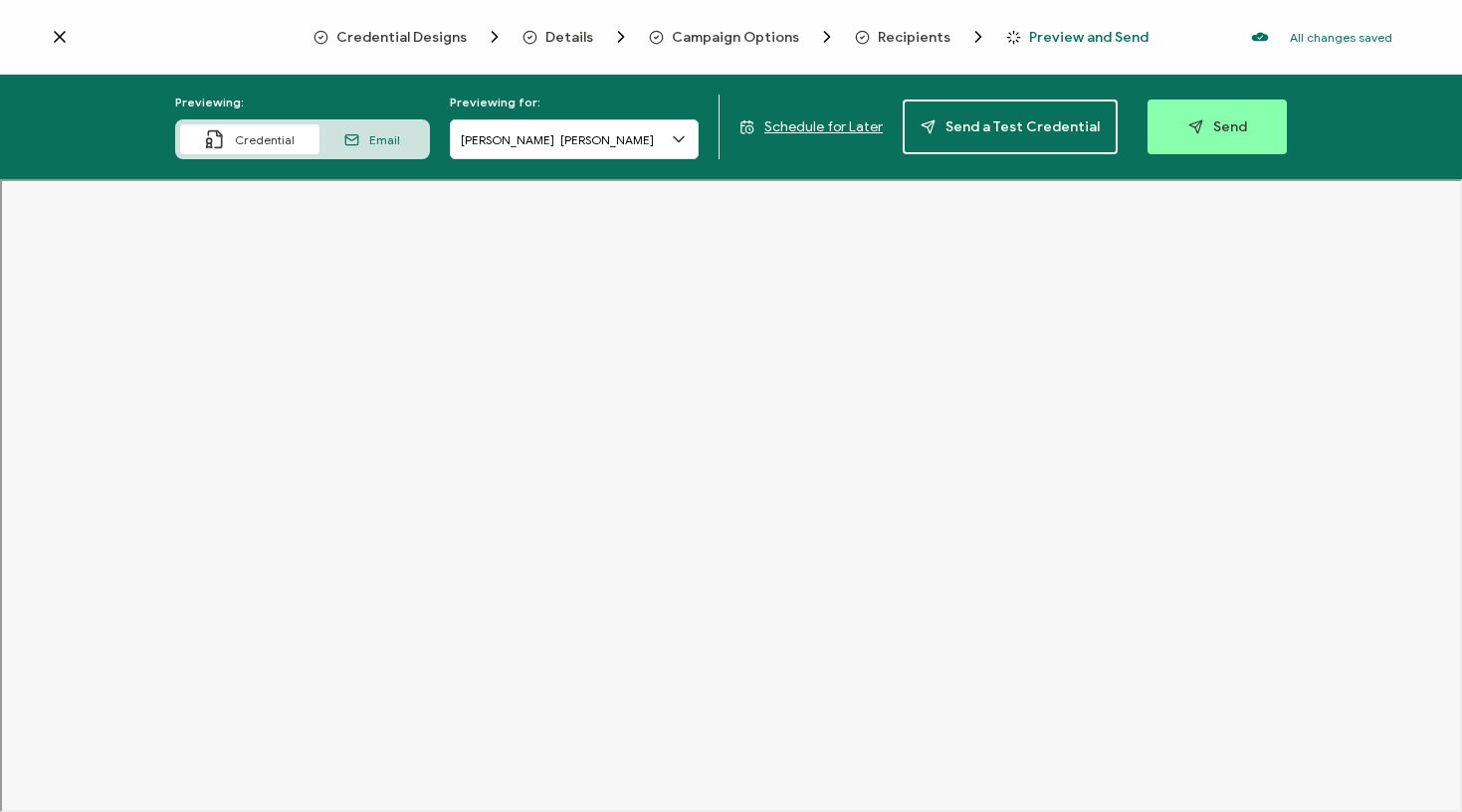 click on "Previewing:     Credential     Email   Previewing for:   Ashley Gizel  Torres Vasquez
Schedule for Later
Send a Test Credential
Send" at bounding box center (731, 126) 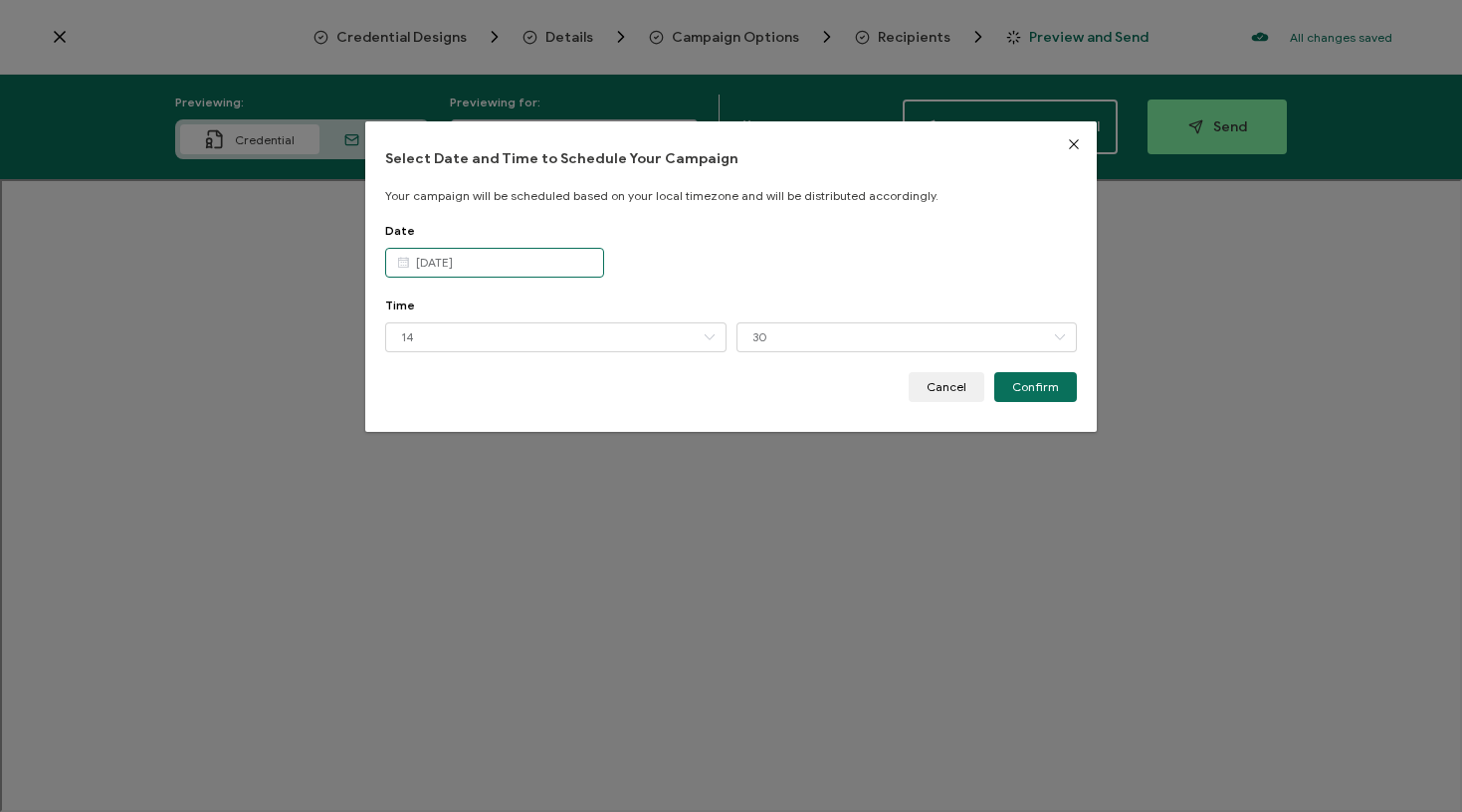 click on "24 Jul 2025" at bounding box center [495, 263] 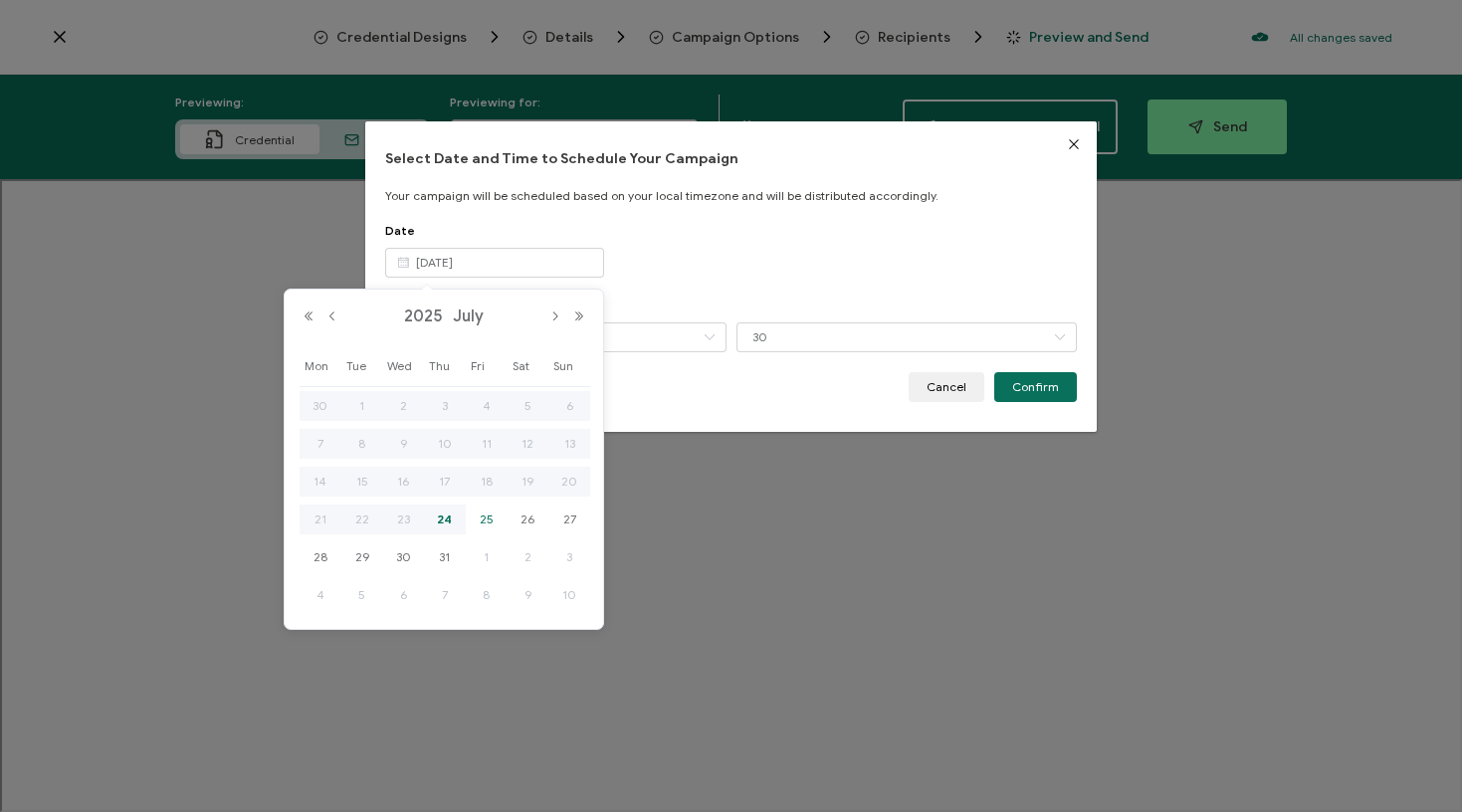 click on "25" at bounding box center (487, 519) 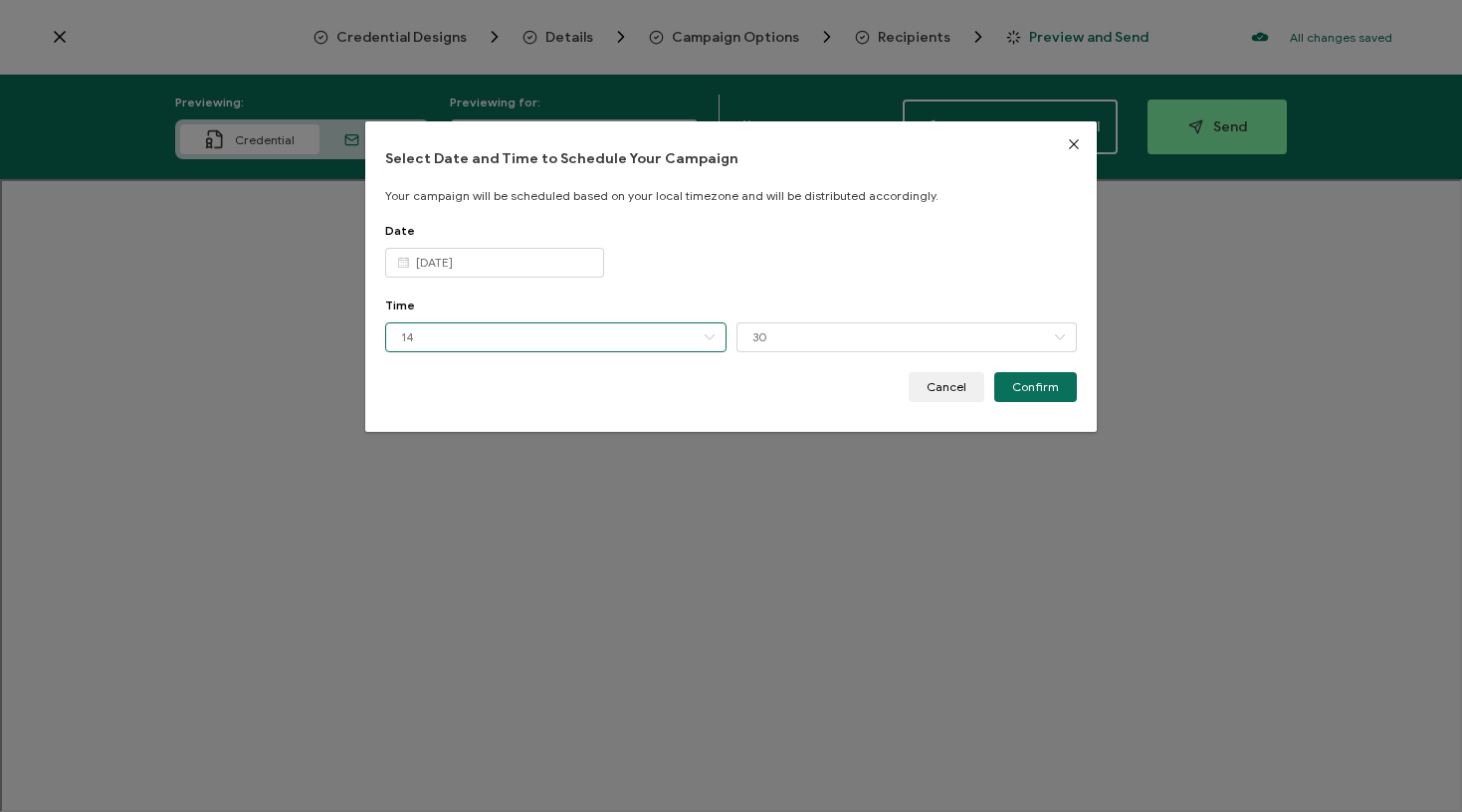 click on "14" at bounding box center [555, 337] 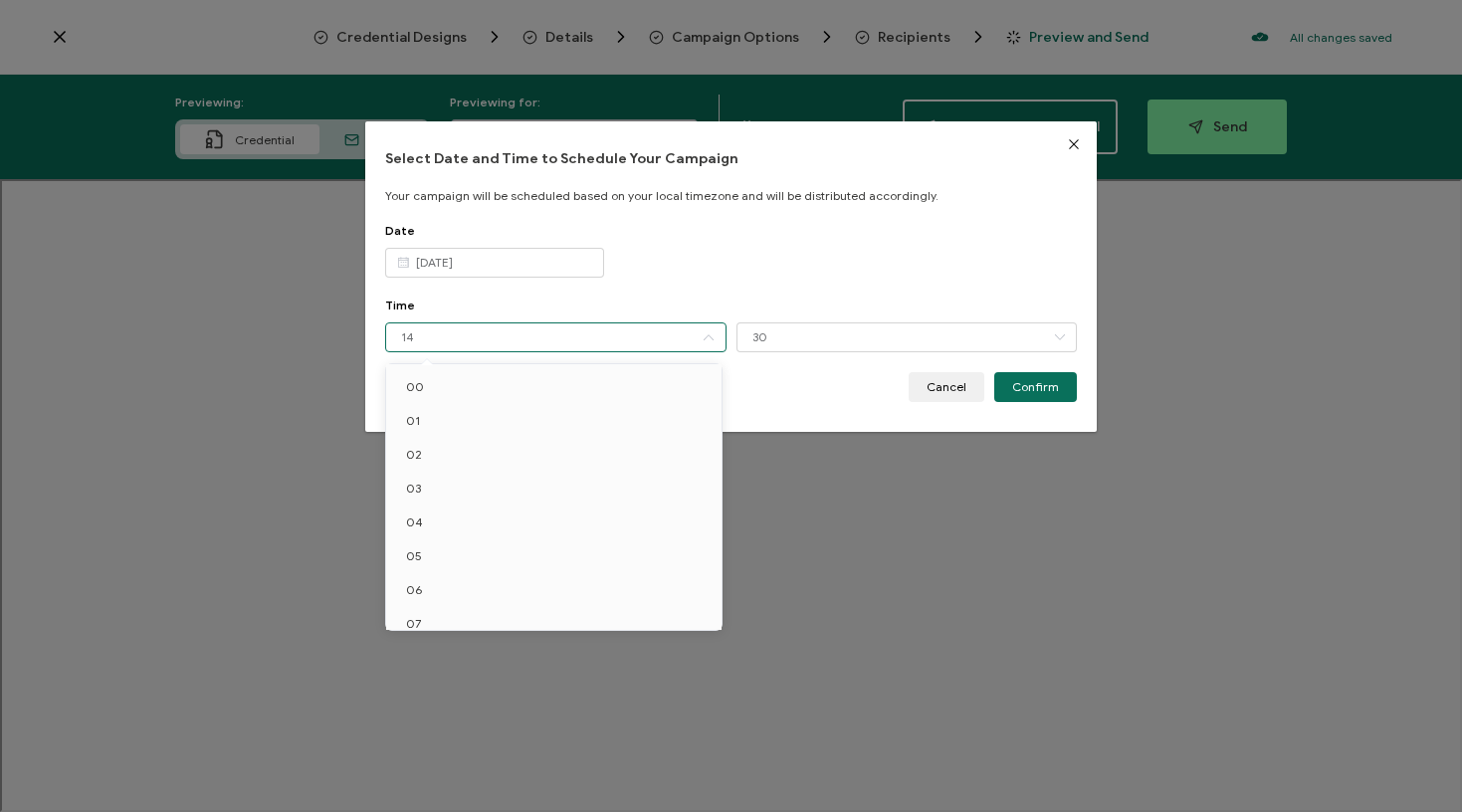 scroll, scrollTop: 251, scrollLeft: 0, axis: vertical 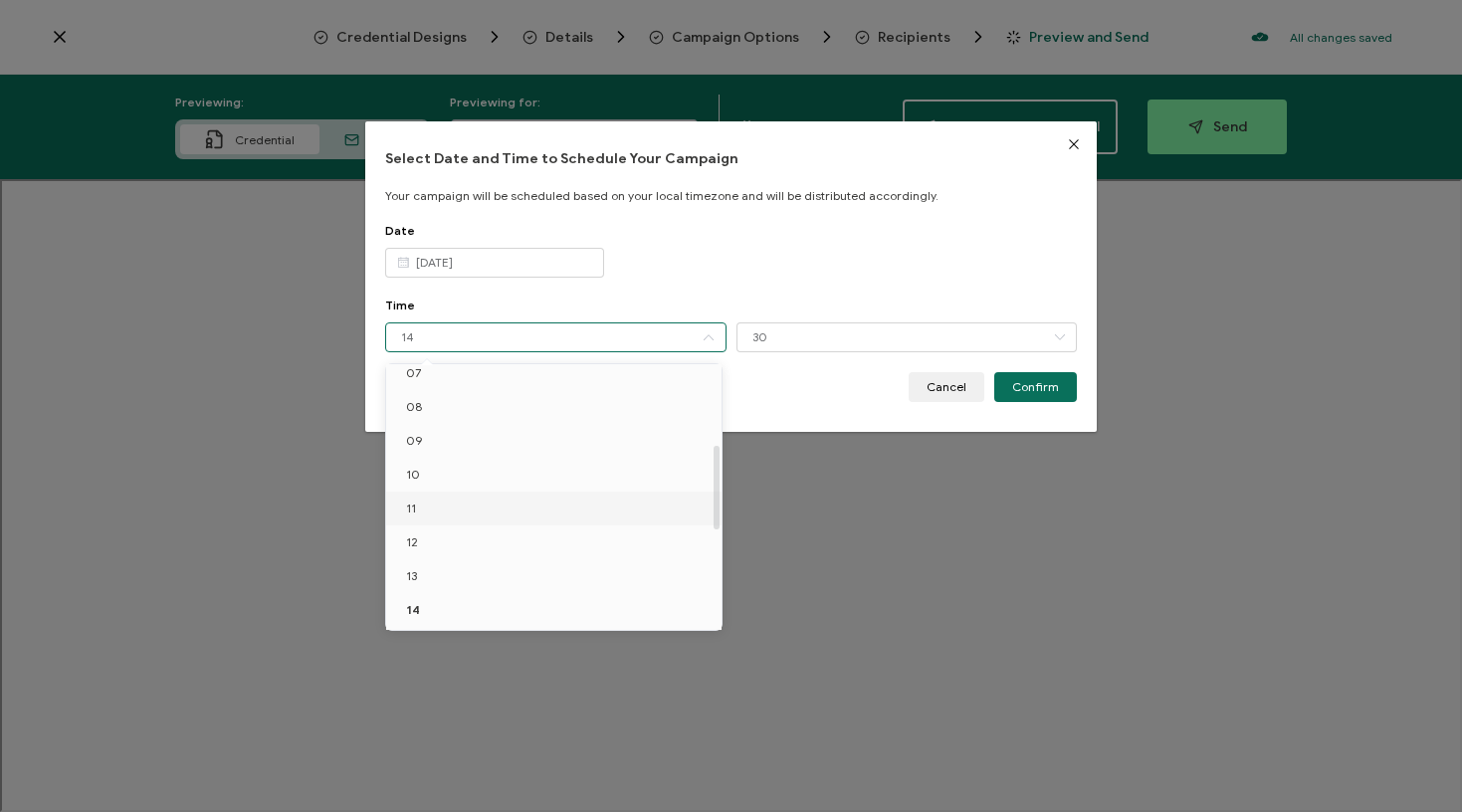 click on "11" at bounding box center (557, 508) 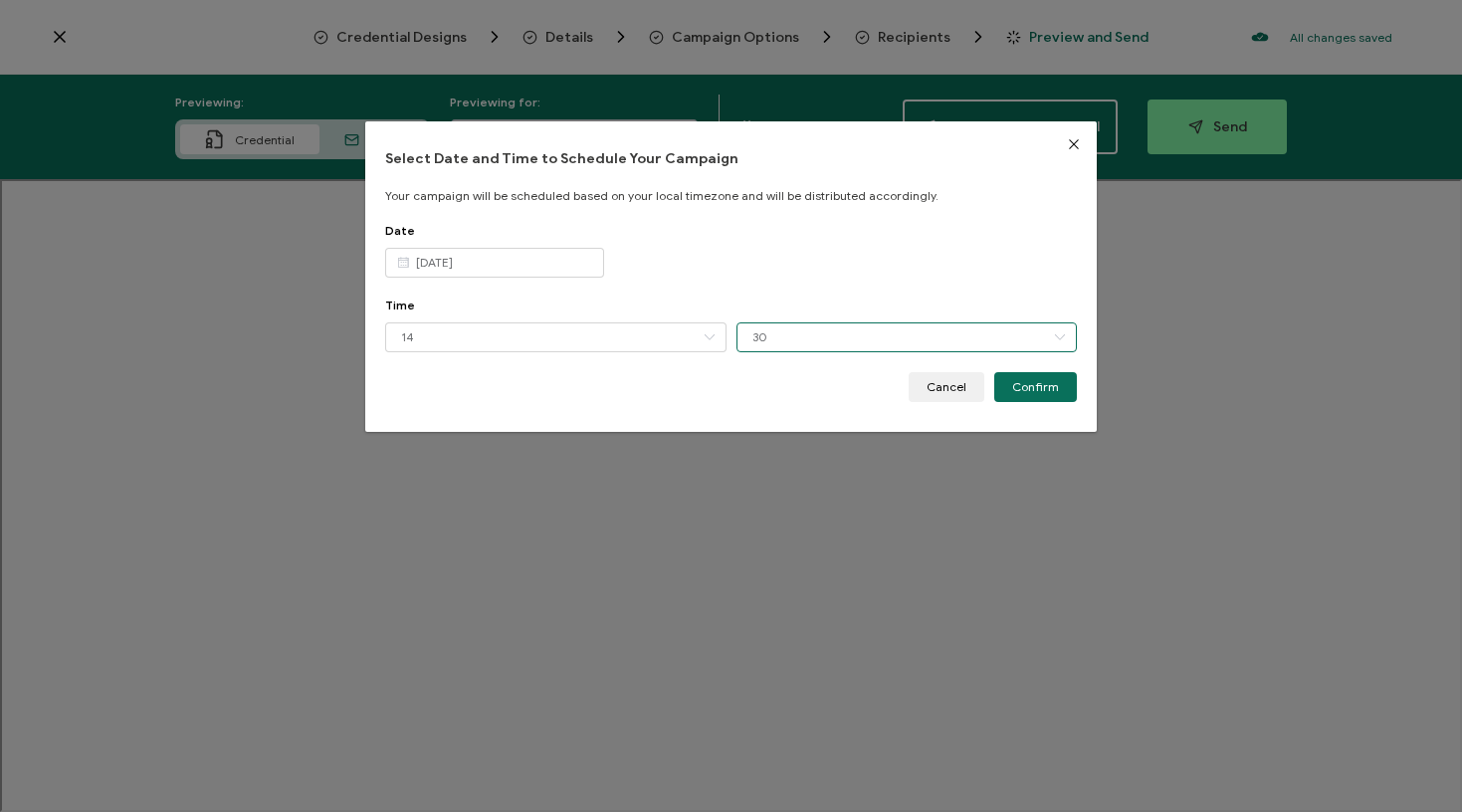 click on "30" at bounding box center [907, 337] 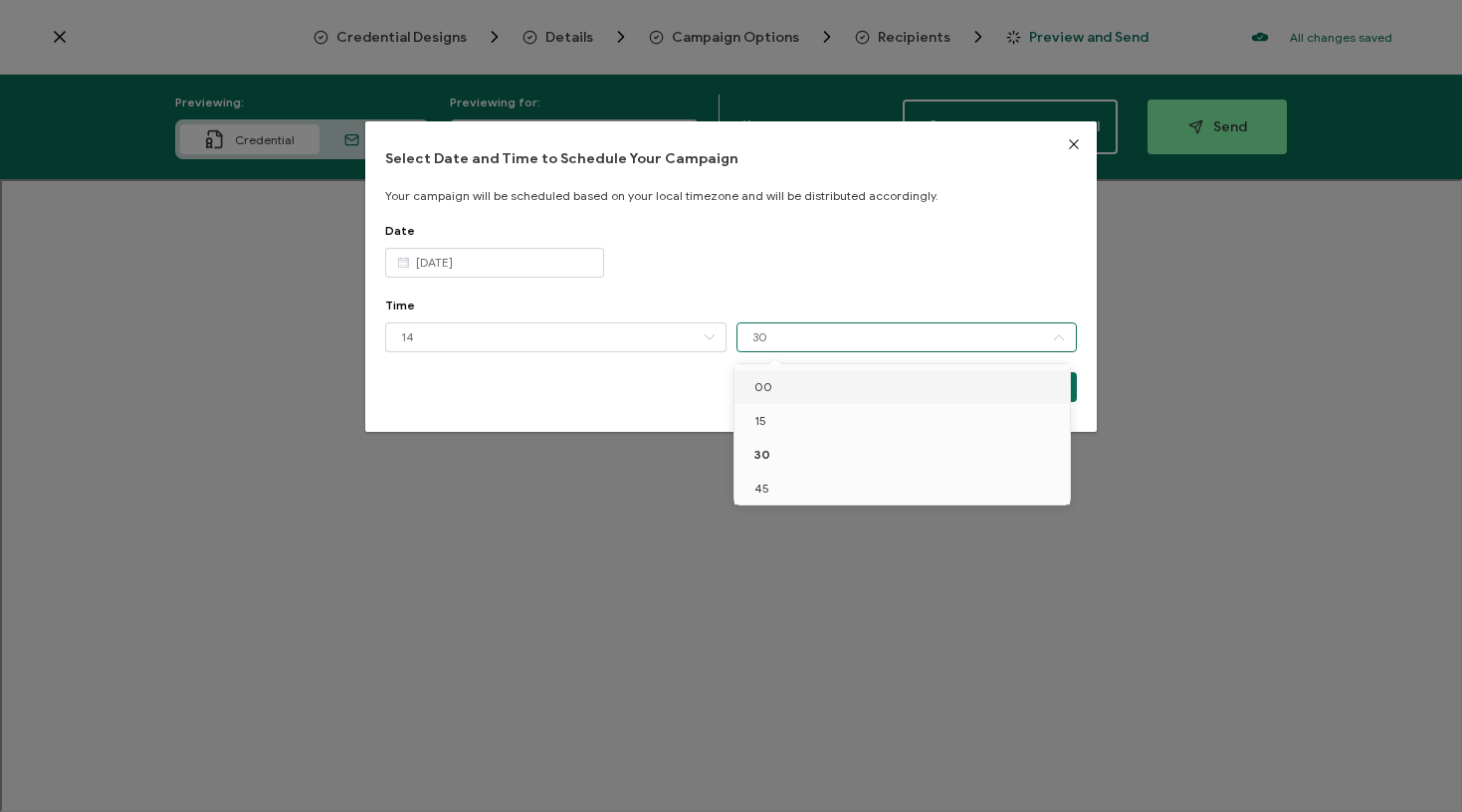 click on "00" at bounding box center (906, 387) 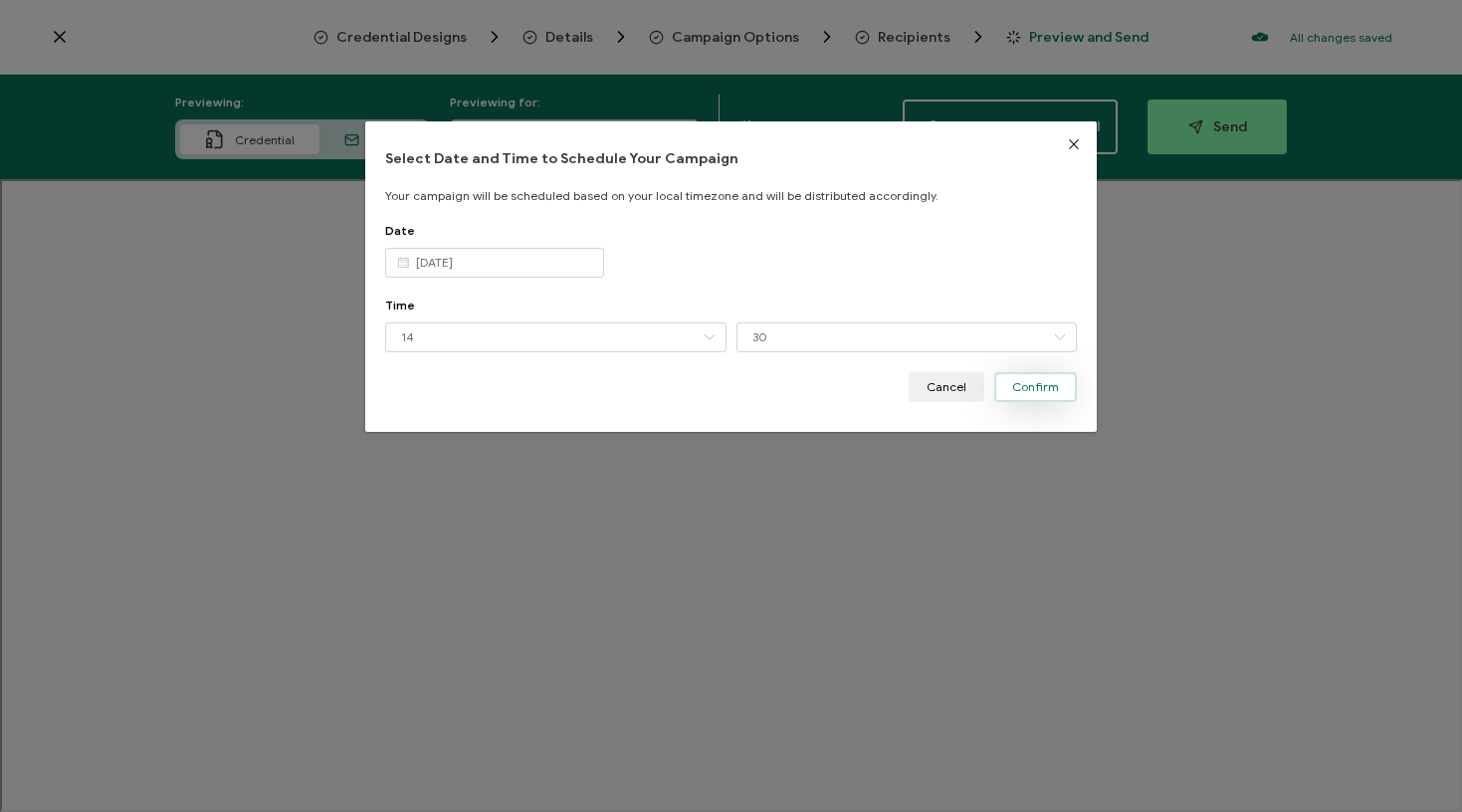 click on "Confirm" at bounding box center [1035, 387] 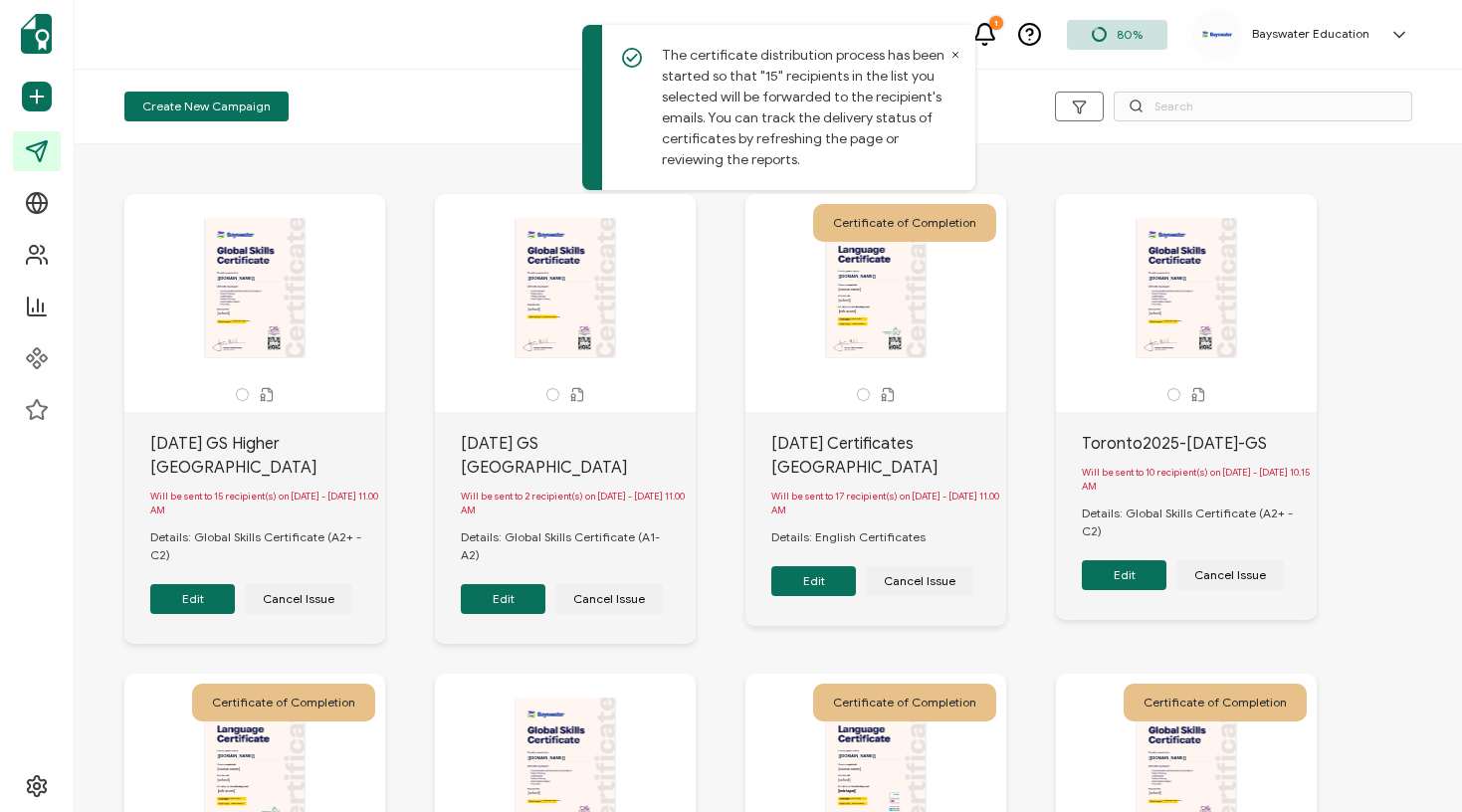 click on "80%
Bayswater Education
Bayswater Calgary
calgary@bayswater.ac
ID:
27965496
Bayswater Education
Create Organization
Organization Settings
Log Out" at bounding box center [1228, 35] 